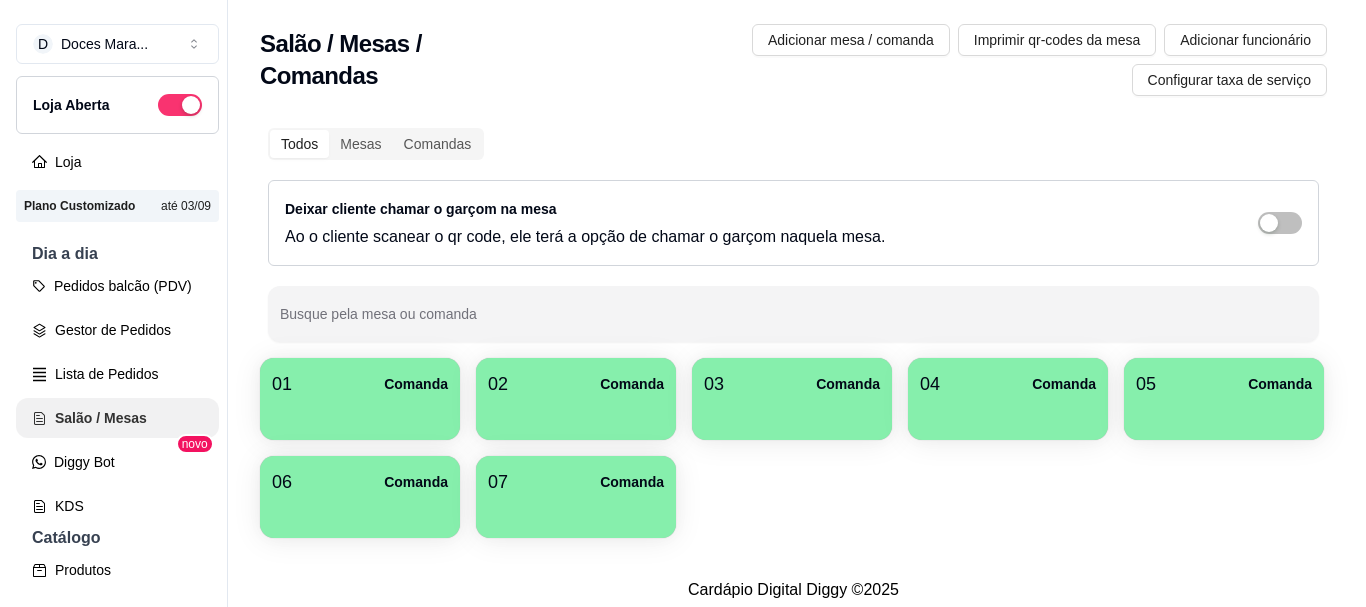scroll, scrollTop: 0, scrollLeft: 0, axis: both 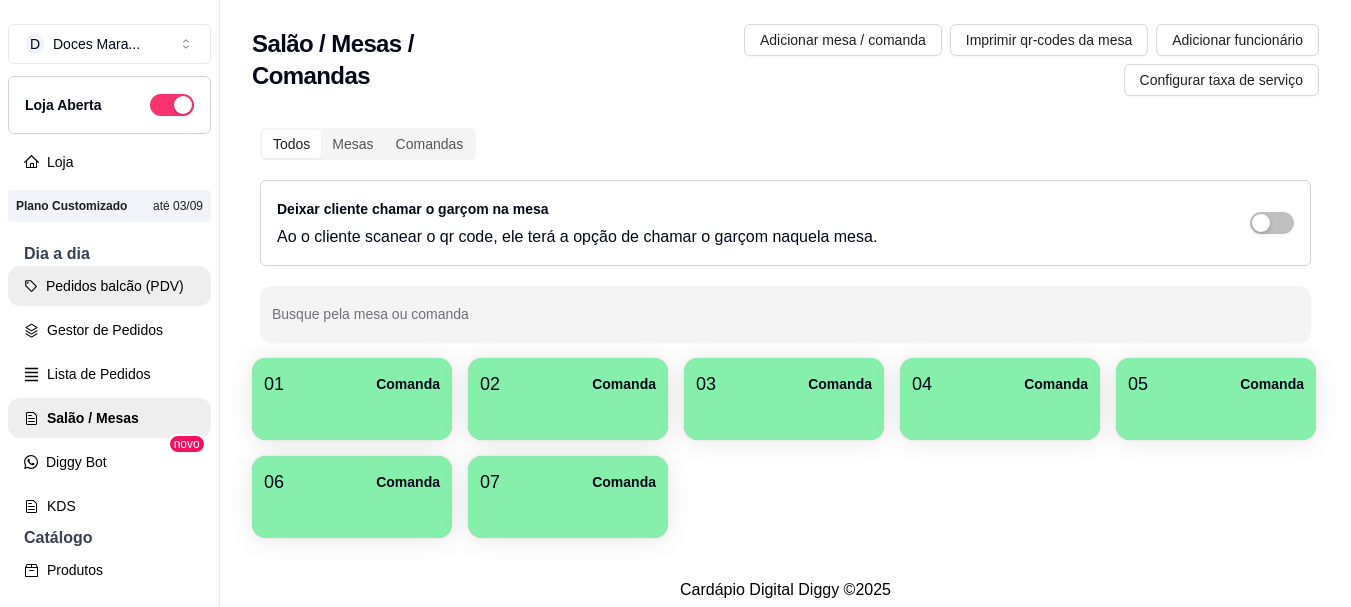 click on "Pedidos balcão (PDV)" at bounding box center (109, 286) 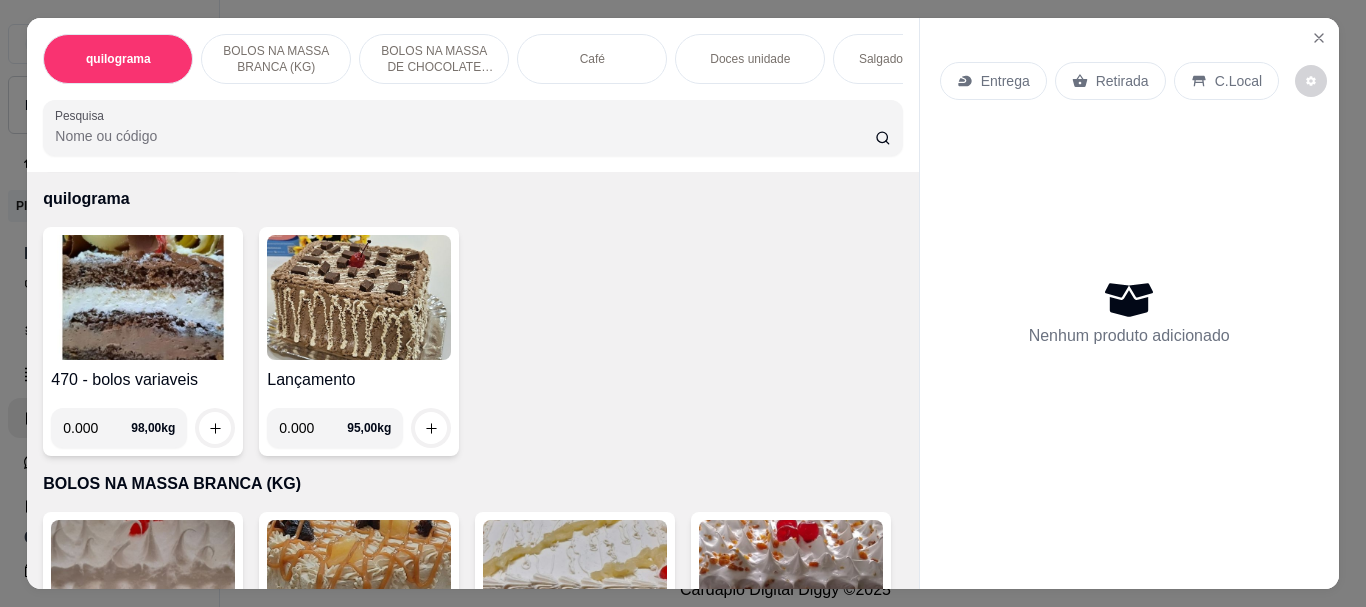 scroll, scrollTop: 0, scrollLeft: 0, axis: both 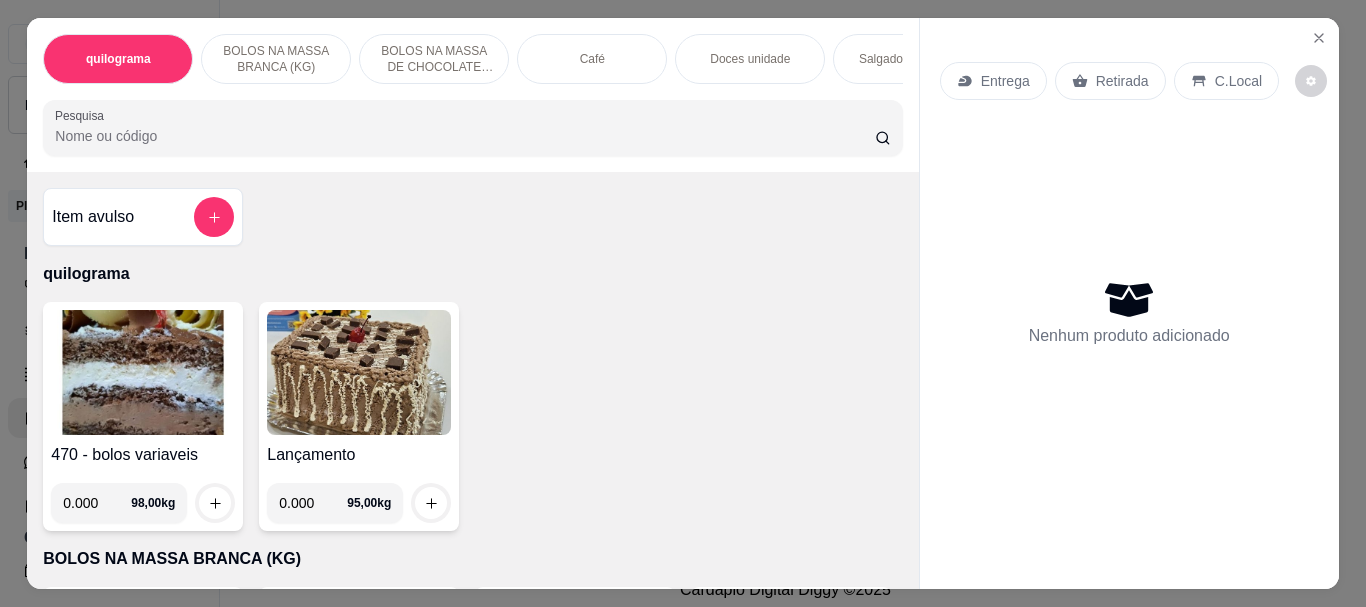 click on "Café" at bounding box center (592, 59) 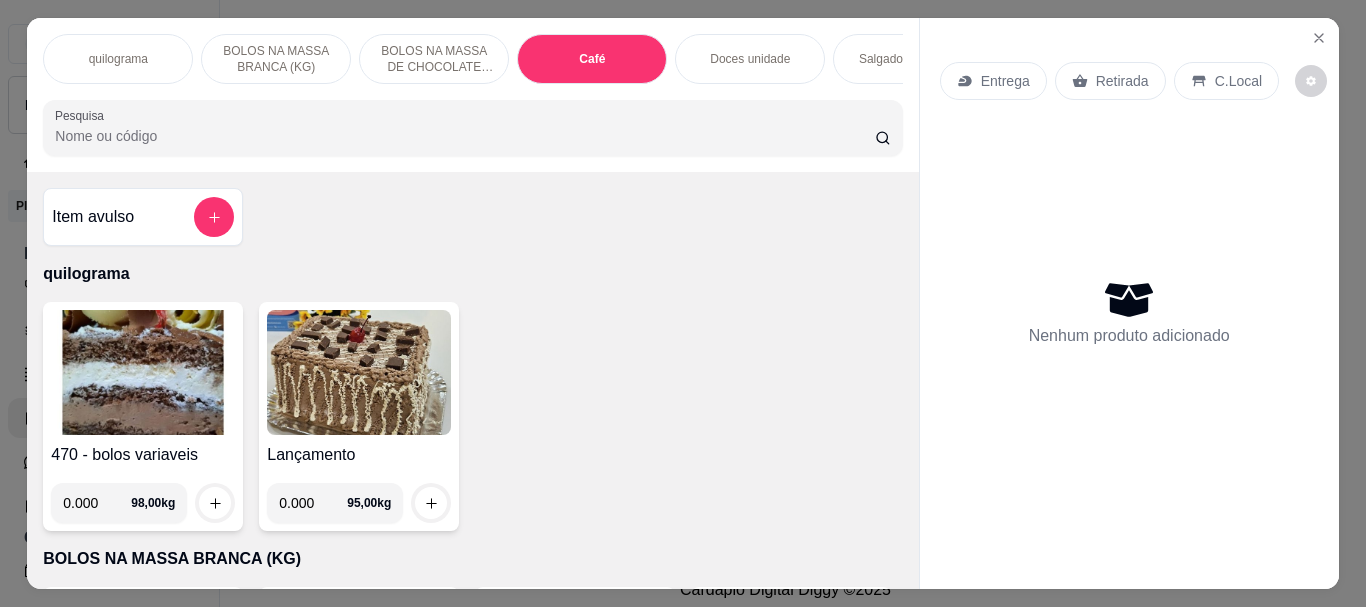 scroll, scrollTop: 7084, scrollLeft: 0, axis: vertical 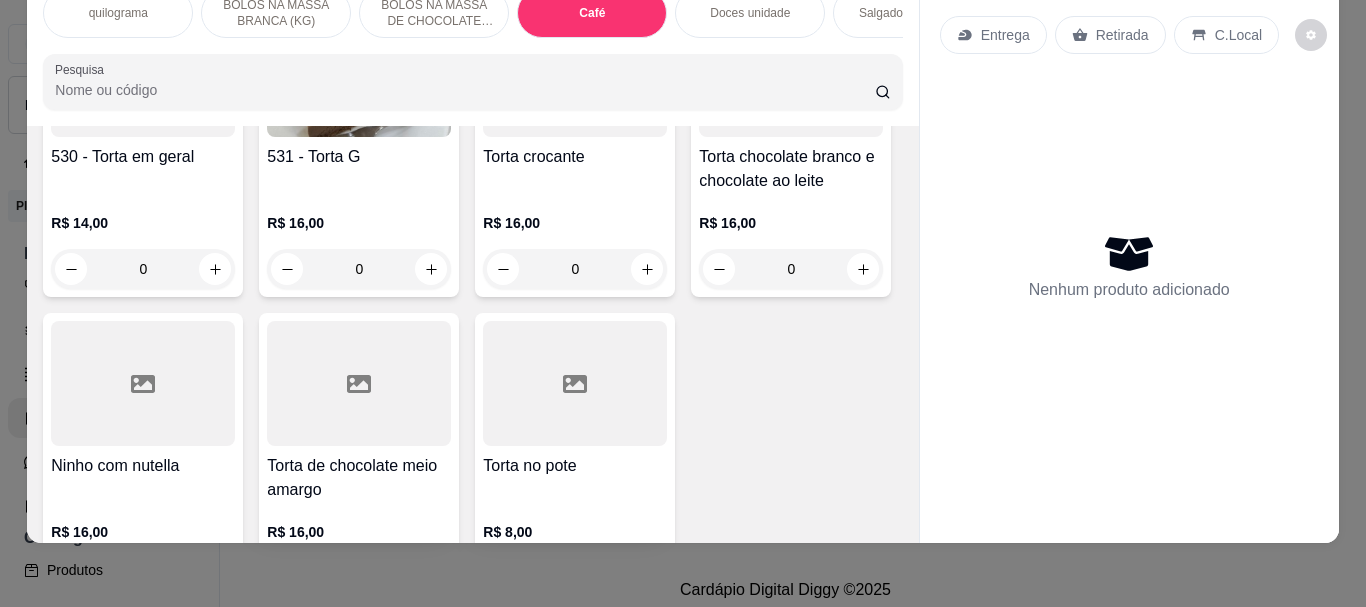 click at bounding box center [143, -1575] 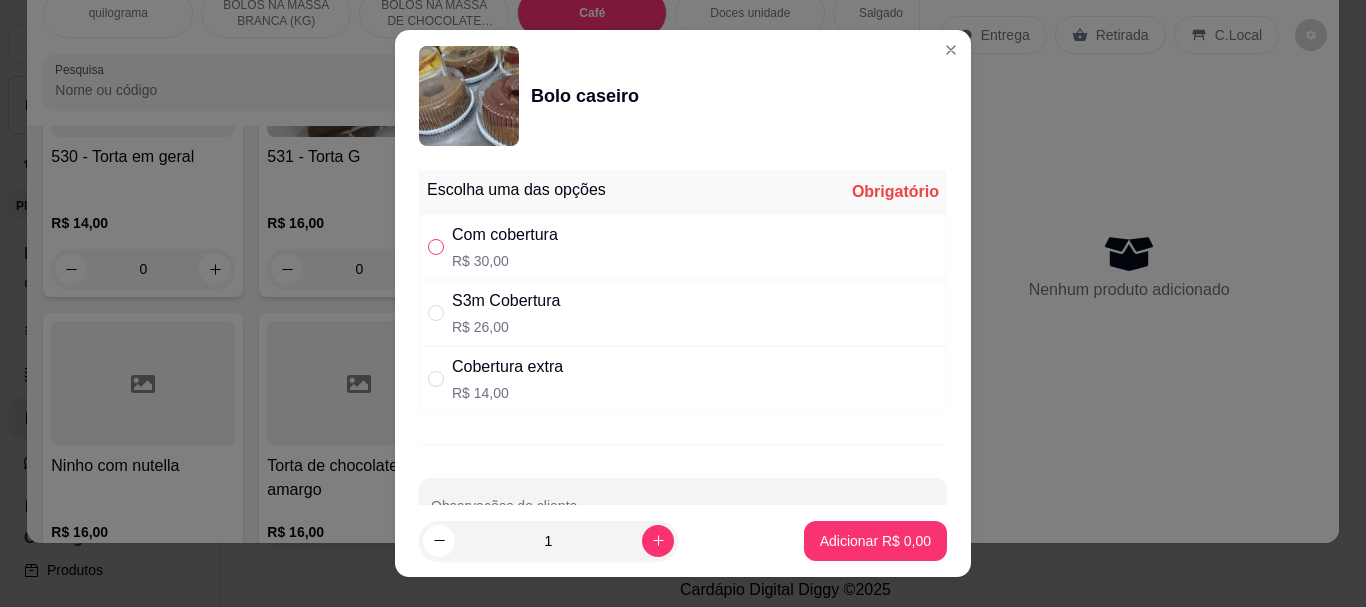 click at bounding box center [436, 247] 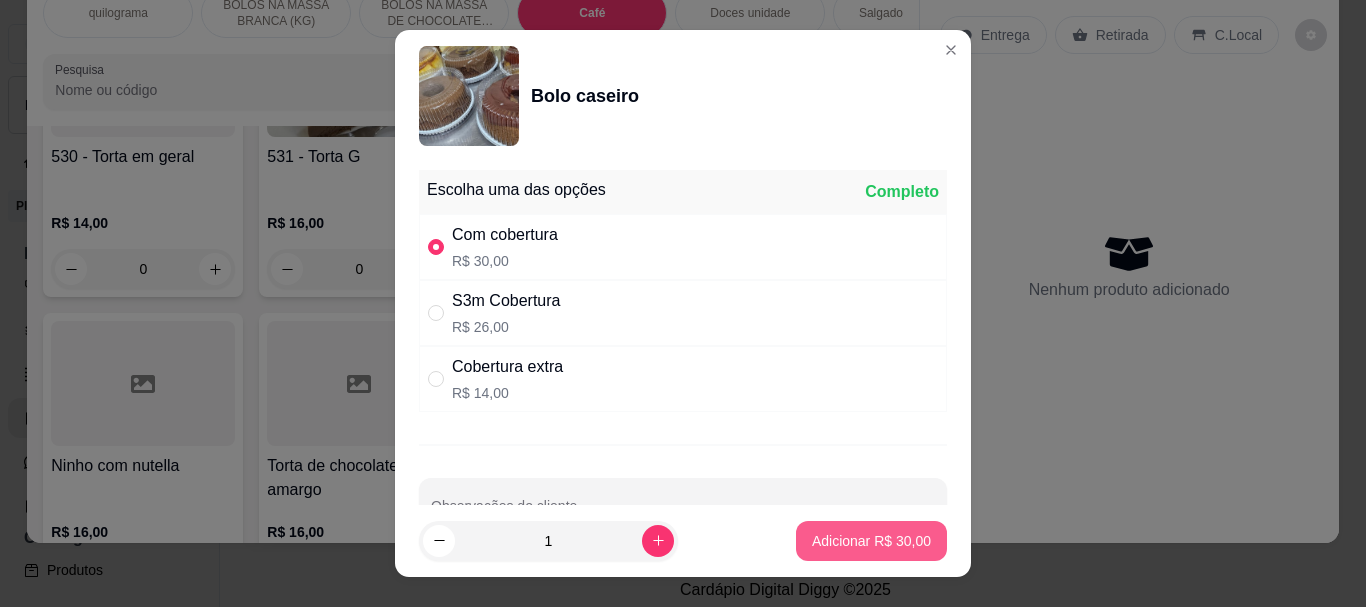 click on "Adicionar   R$ 30,00" at bounding box center [871, 541] 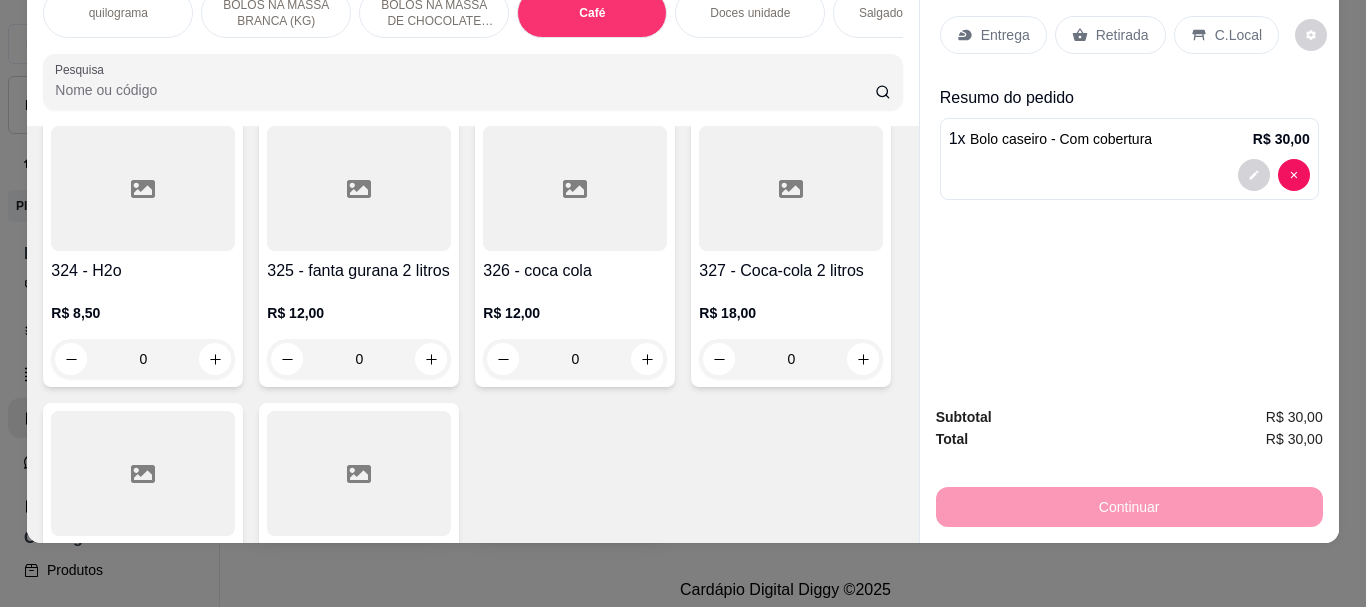 scroll, scrollTop: 8484, scrollLeft: 0, axis: vertical 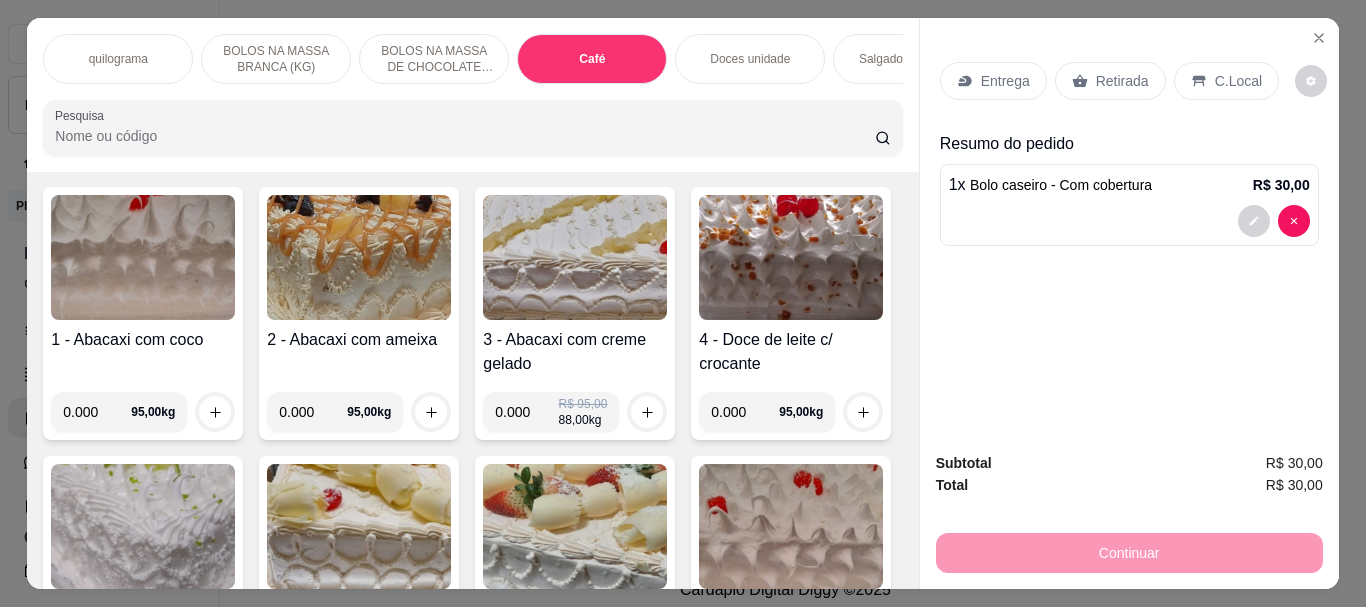 click at bounding box center [575, 257] 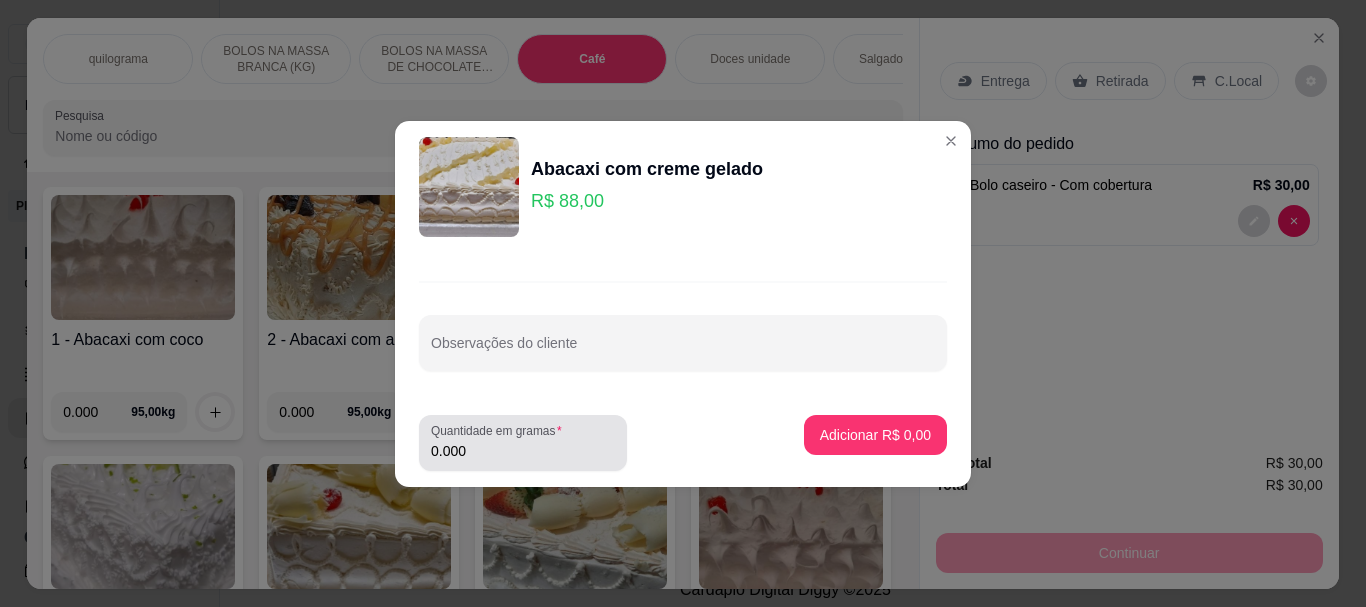 click on "0.000" at bounding box center [523, 451] 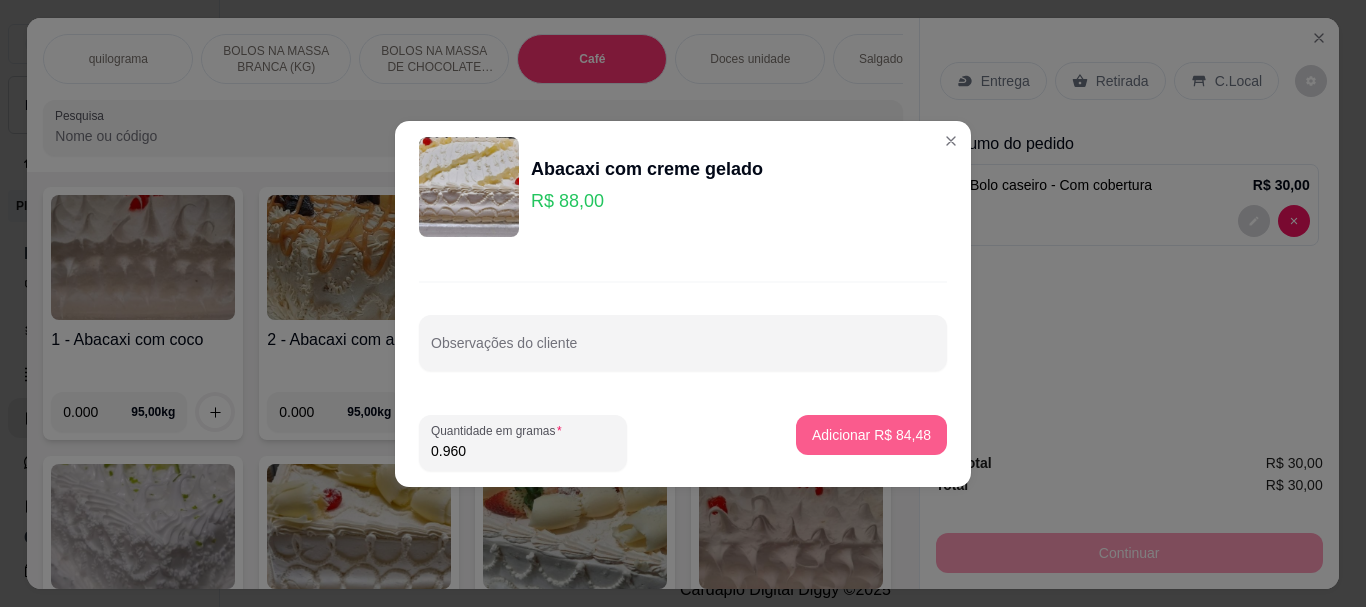 type on "0.960" 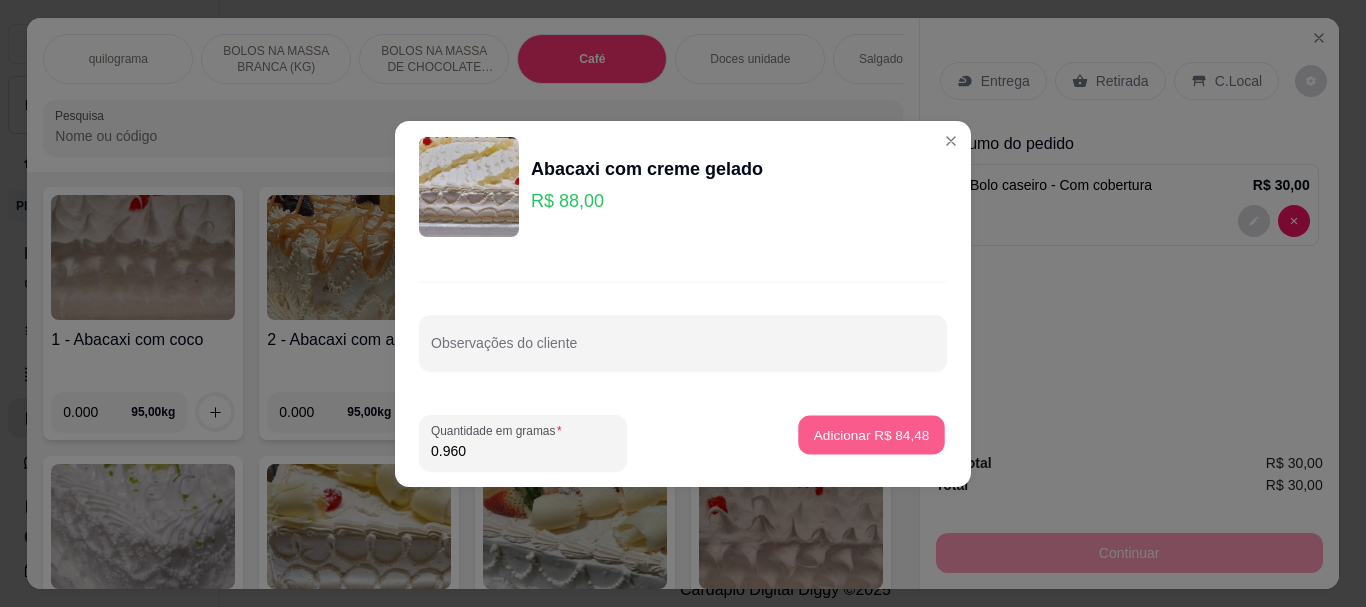 click on "Adicionar   R$ 84,48" at bounding box center [872, 434] 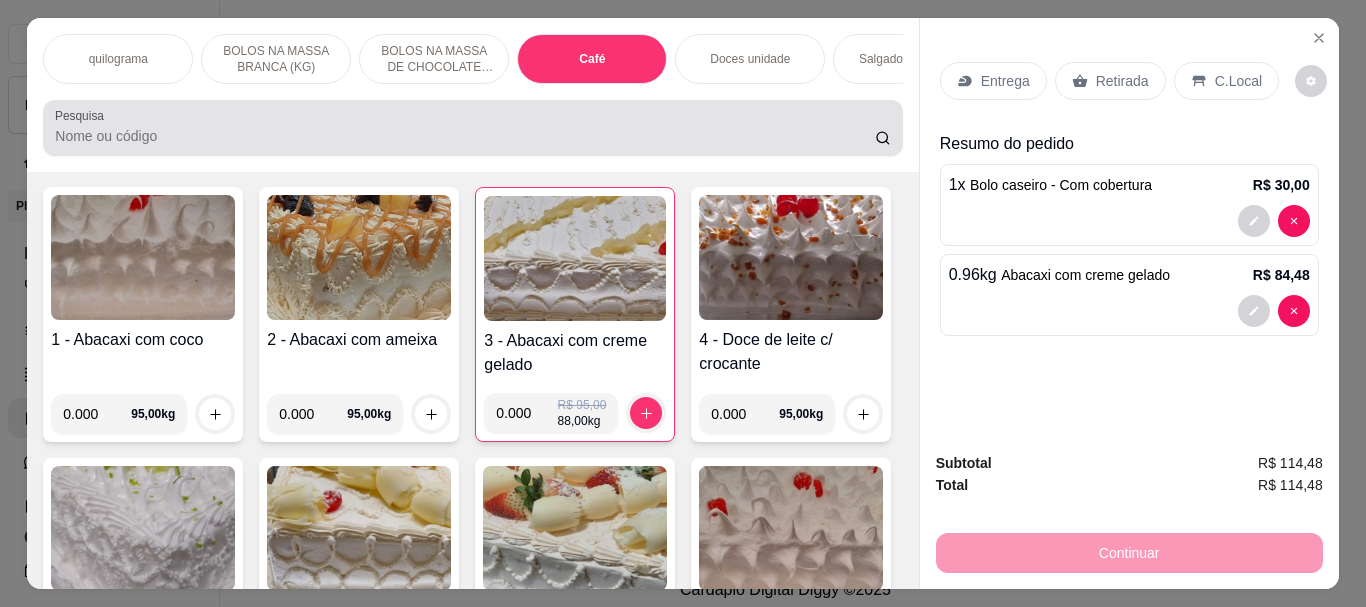 drag, startPoint x: 100, startPoint y: 145, endPoint x: 240, endPoint y: 118, distance: 142.5798 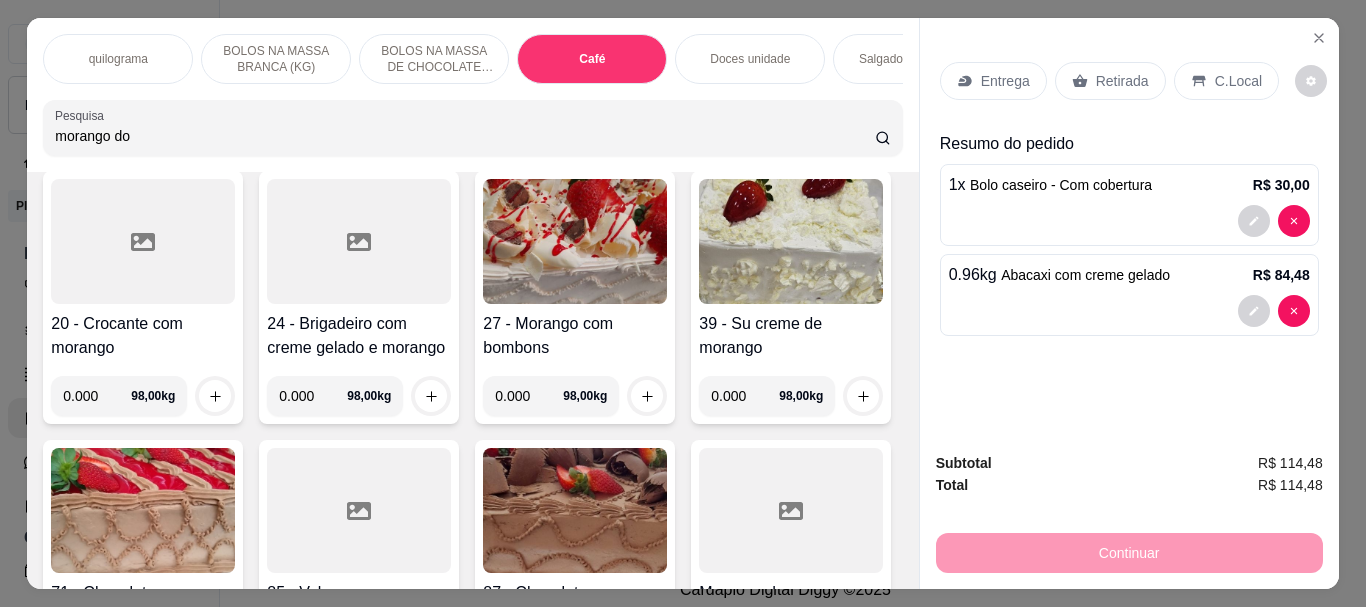 scroll, scrollTop: 725, scrollLeft: 0, axis: vertical 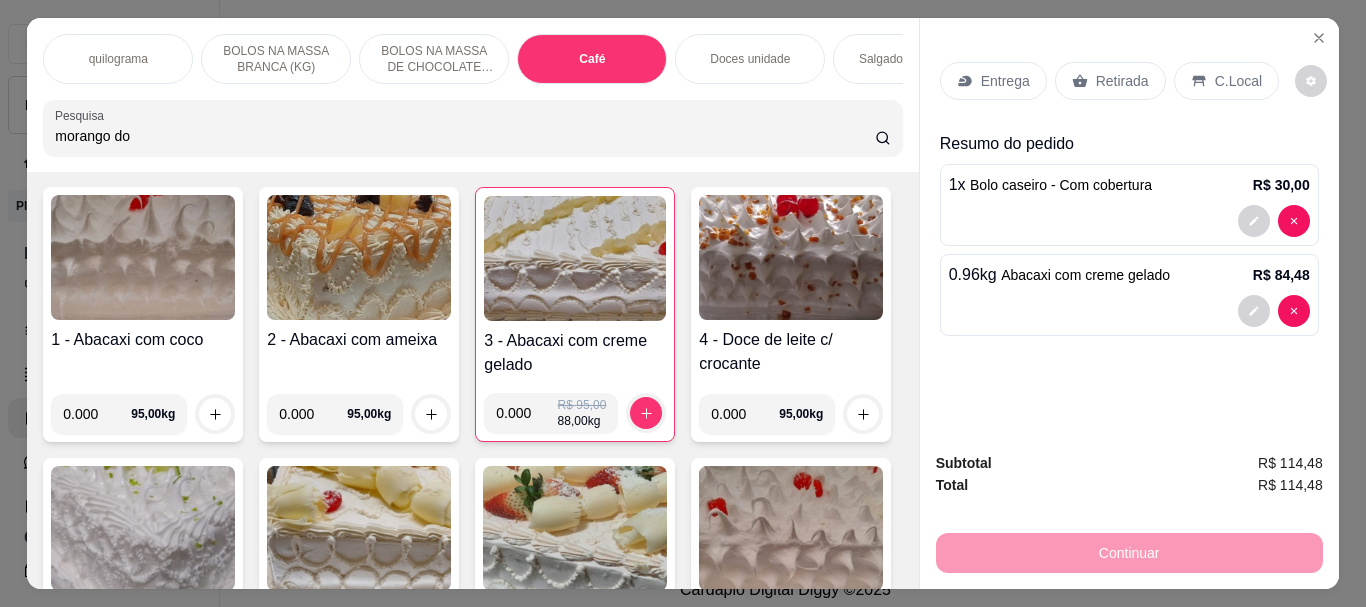 type on "morango do" 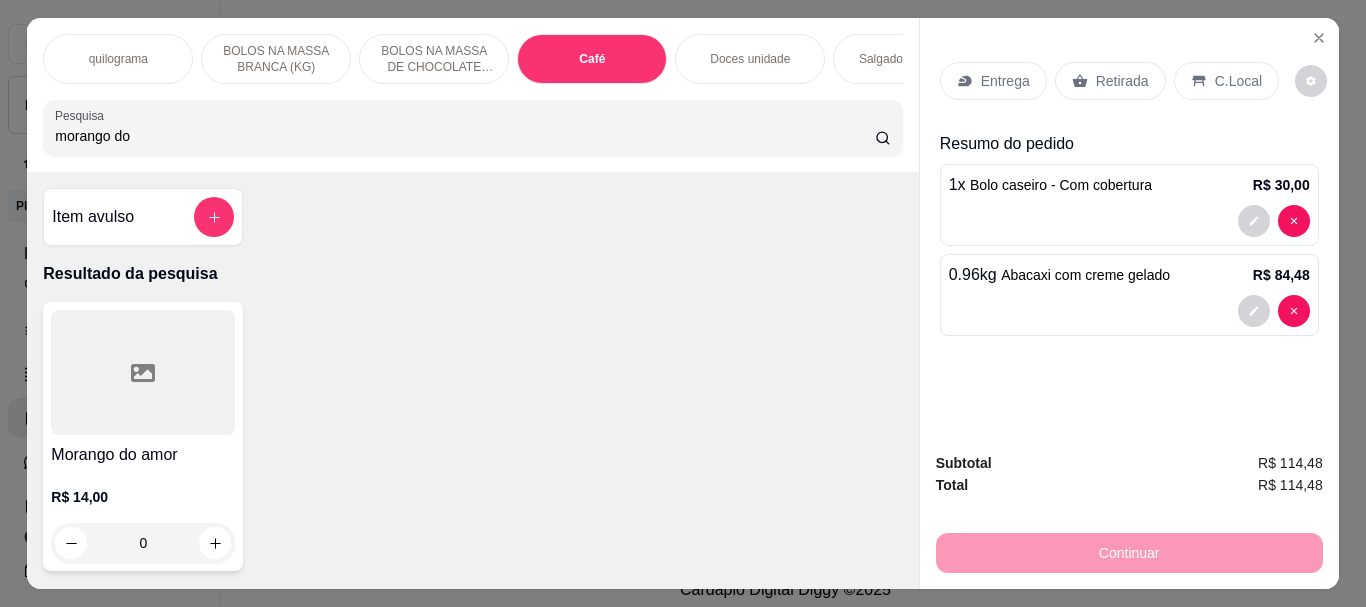 click at bounding box center (143, 372) 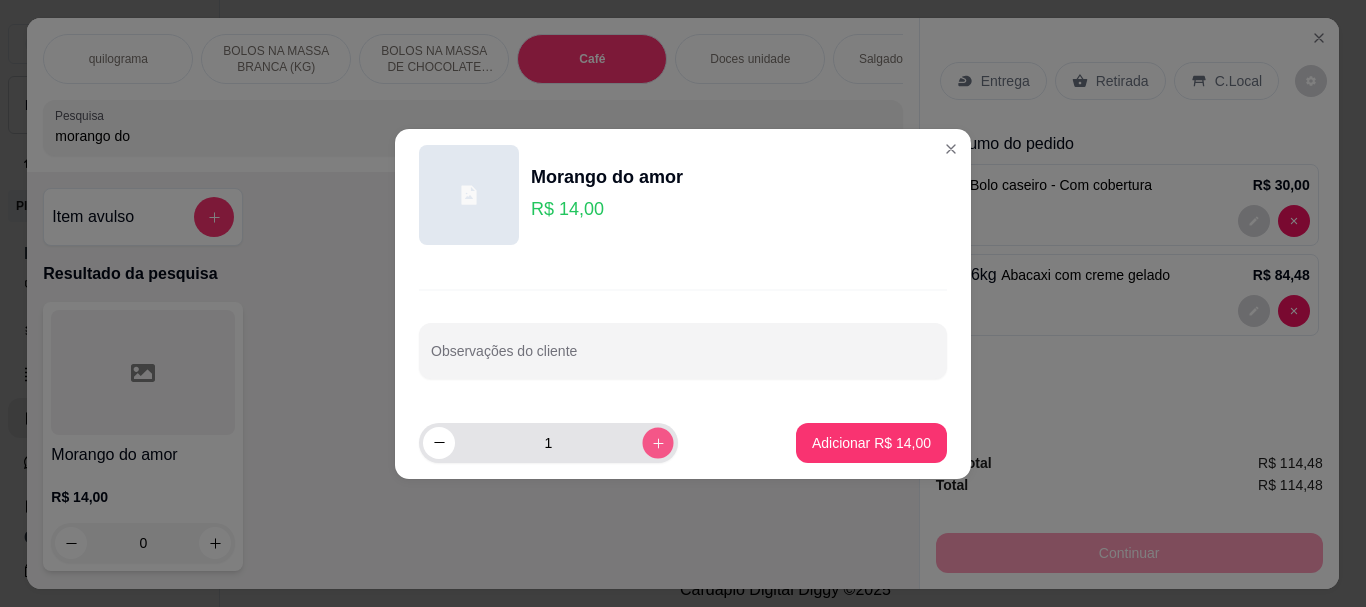 click 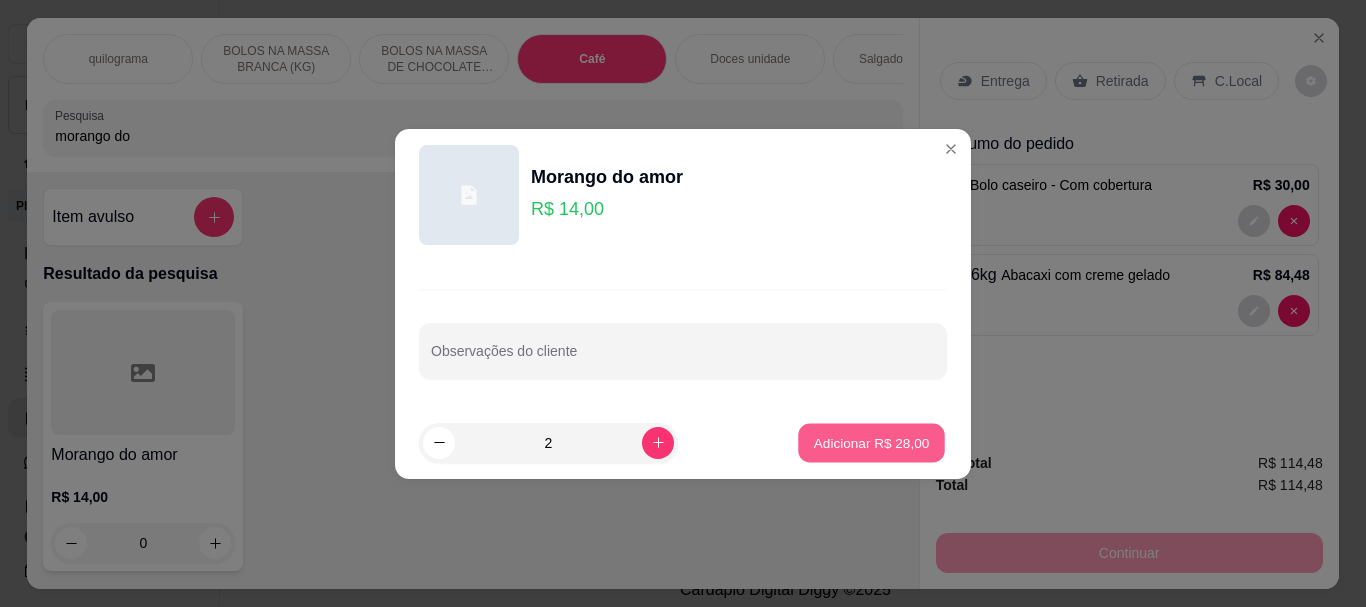click on "Adicionar   R$ 28,00" at bounding box center (871, 442) 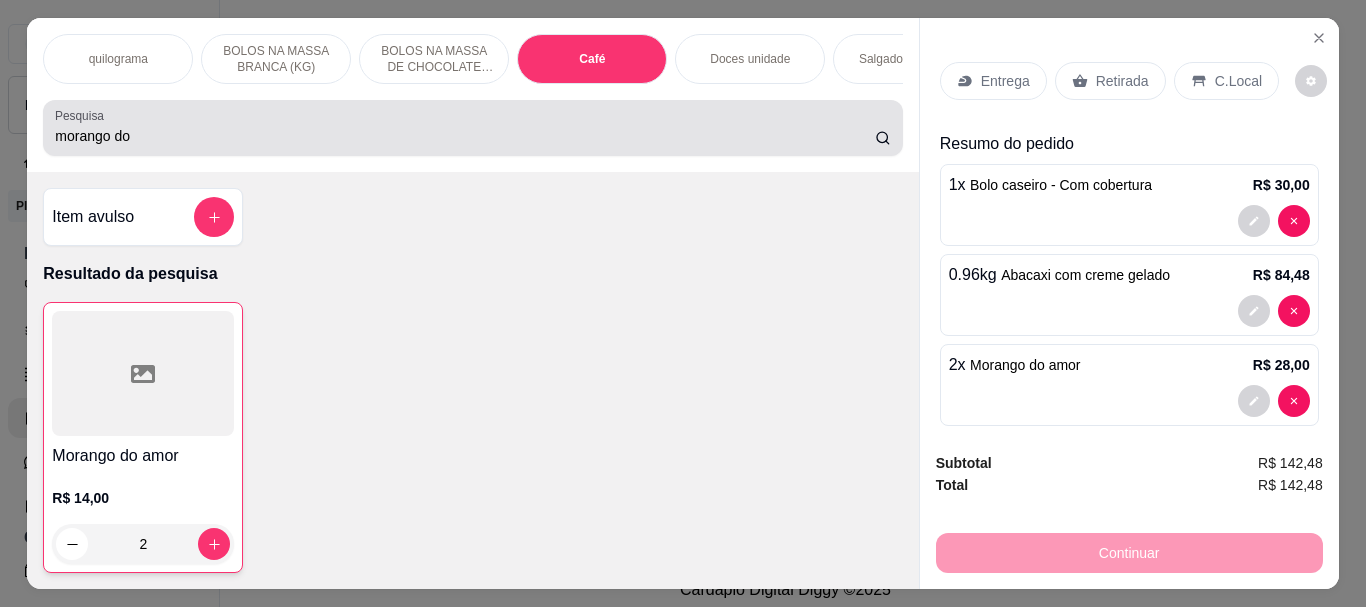 click on "morango do" at bounding box center (465, 136) 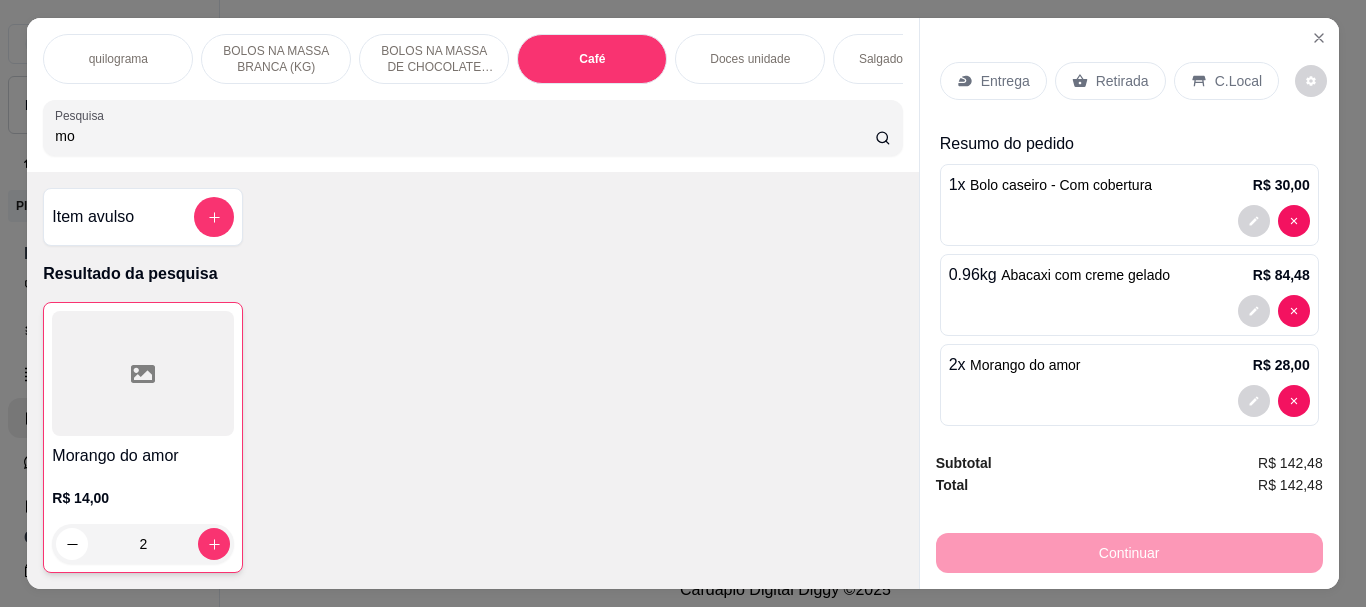 type on "m" 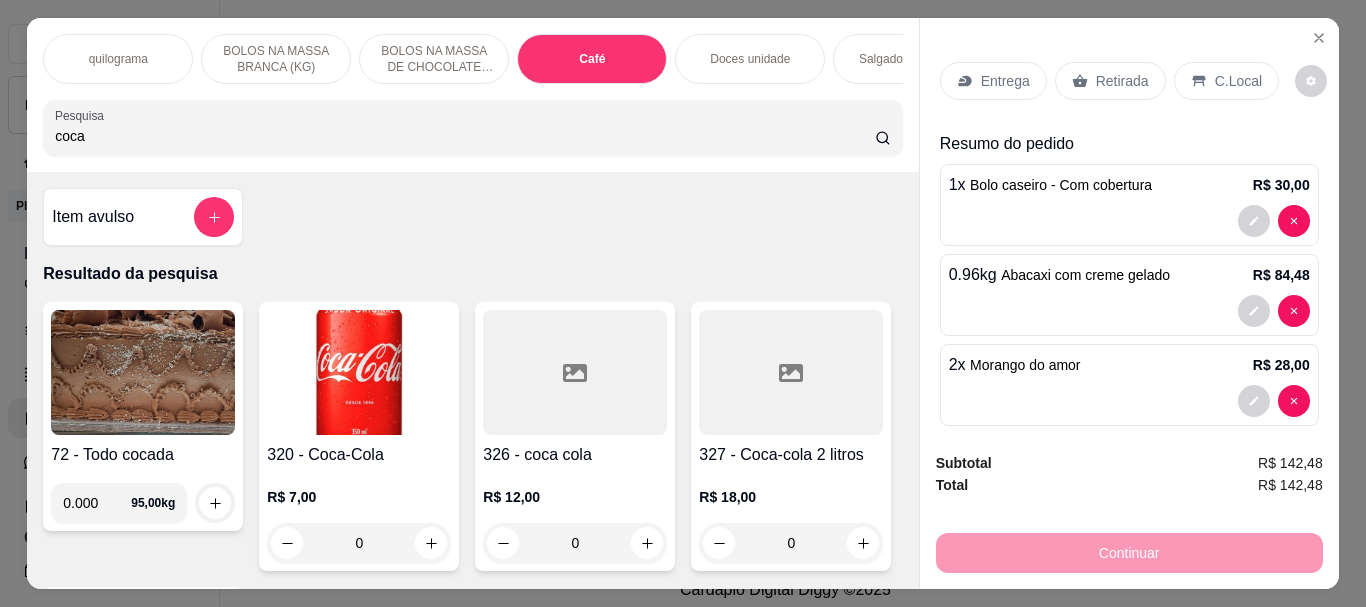 type on "coca" 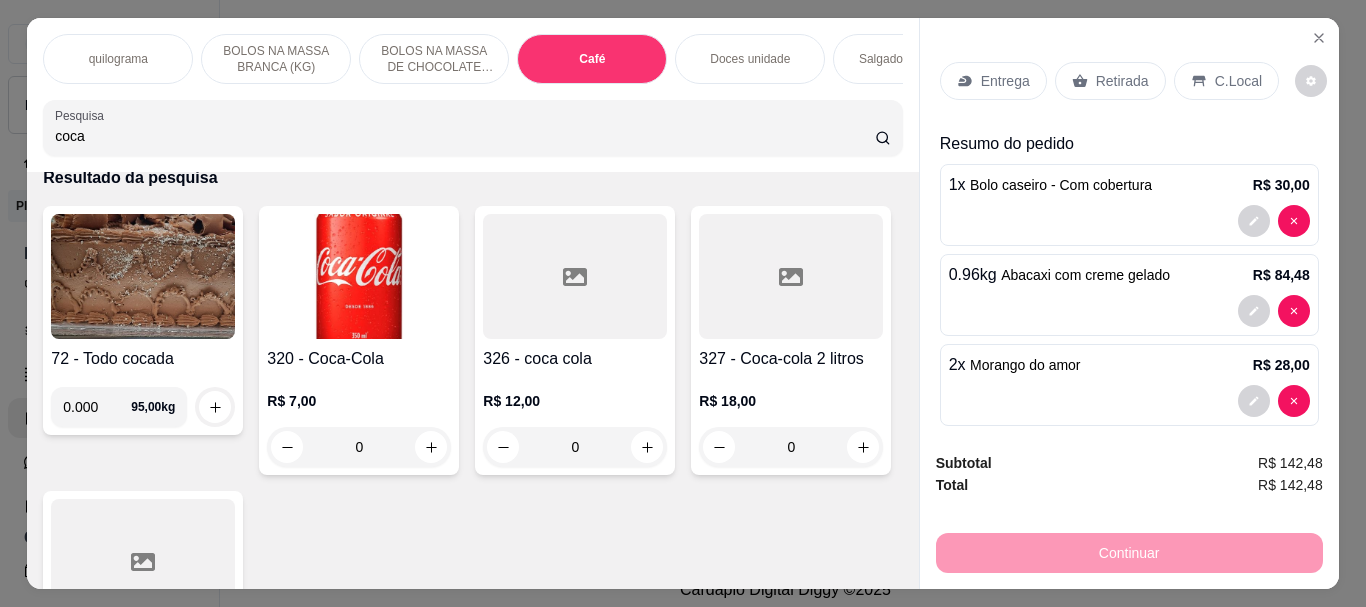 scroll, scrollTop: 300, scrollLeft: 0, axis: vertical 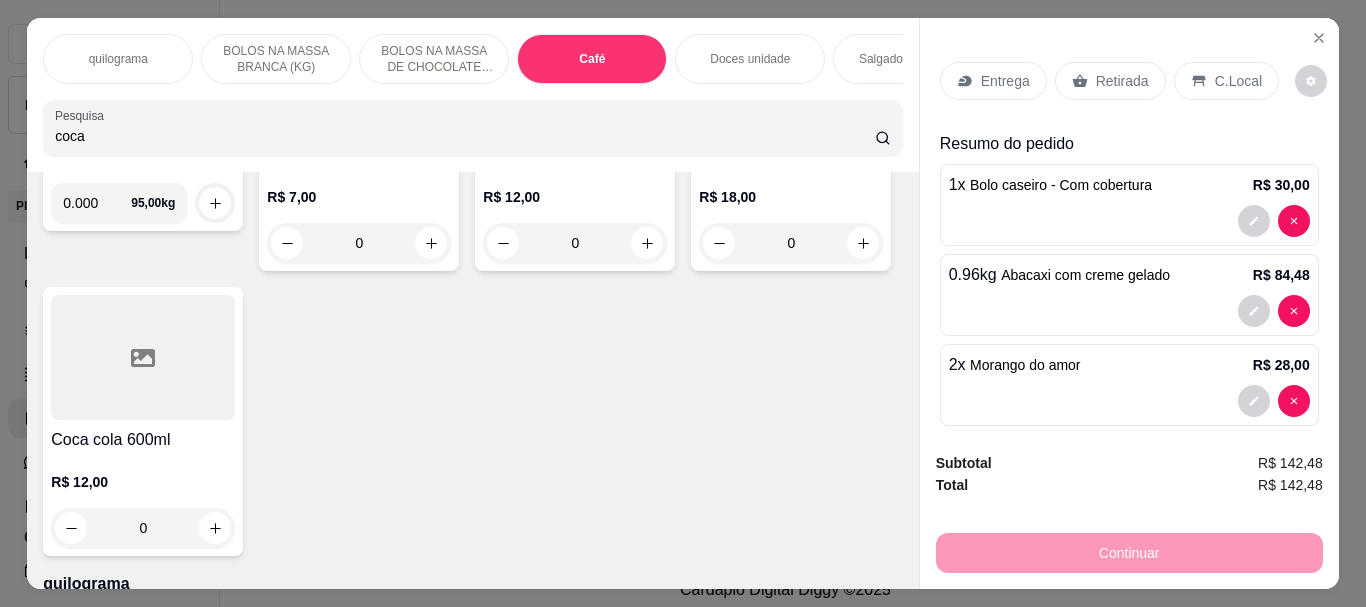 click at bounding box center (791, 72) 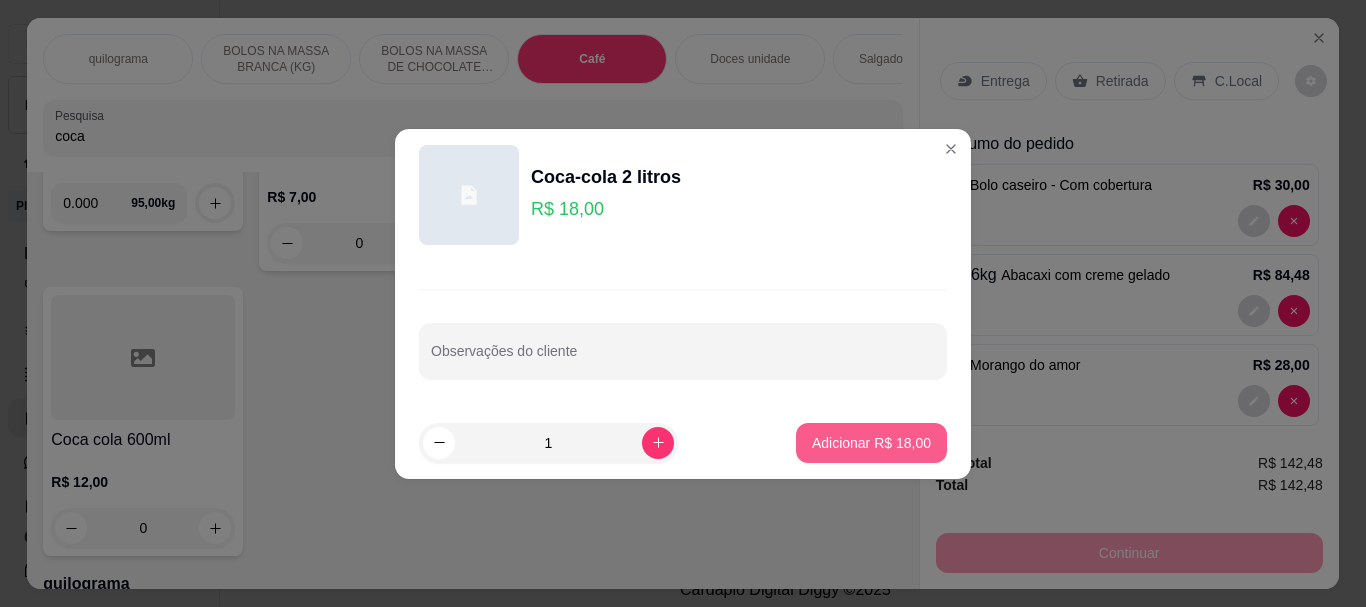 click on "Adicionar   R$ 18,00" at bounding box center [871, 443] 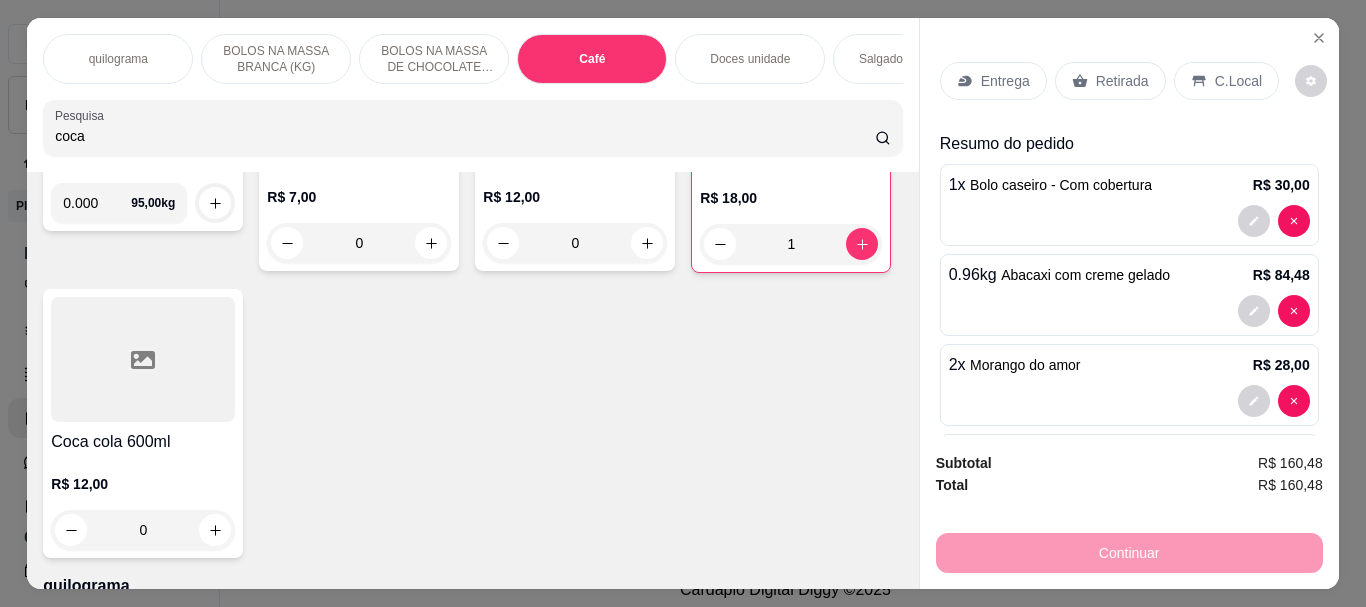 click on "Retirada" at bounding box center [1122, 81] 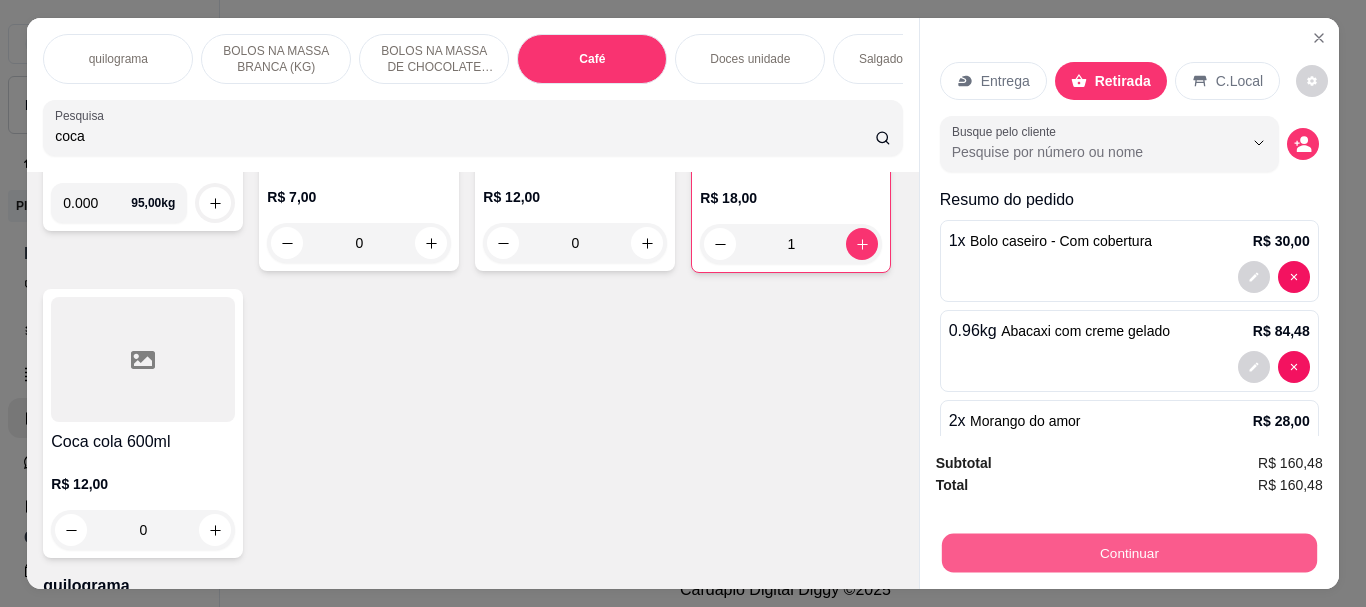 click on "Continuar" at bounding box center (1128, 552) 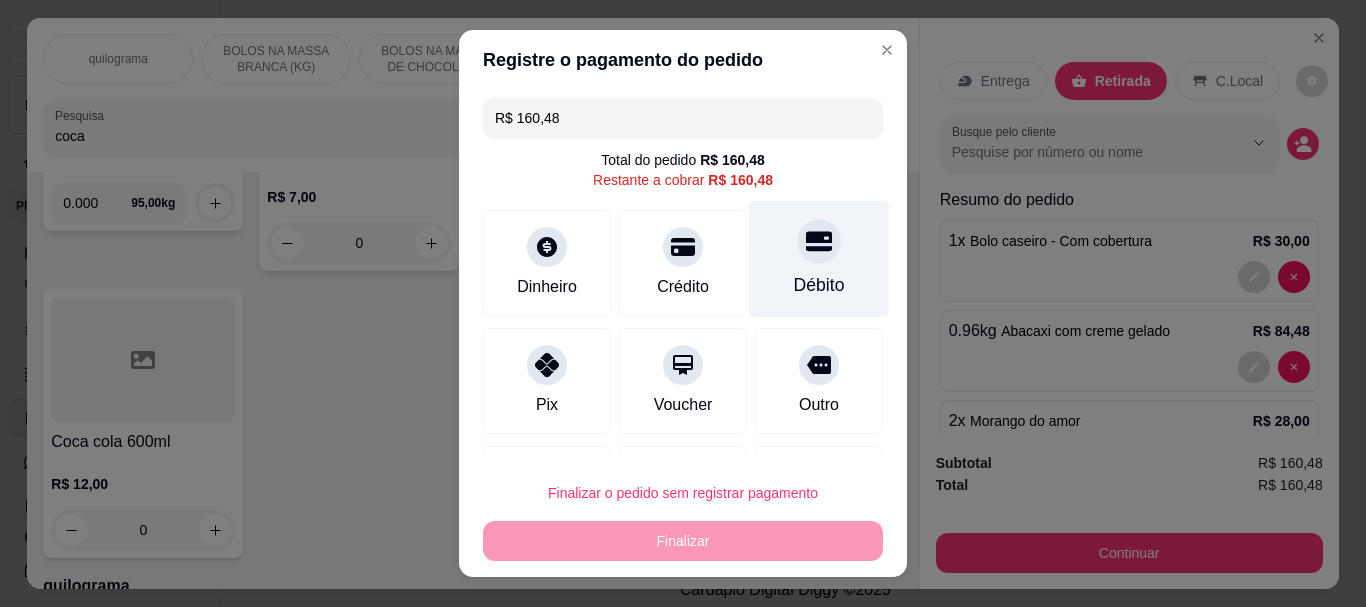 click on "Débito" at bounding box center [819, 286] 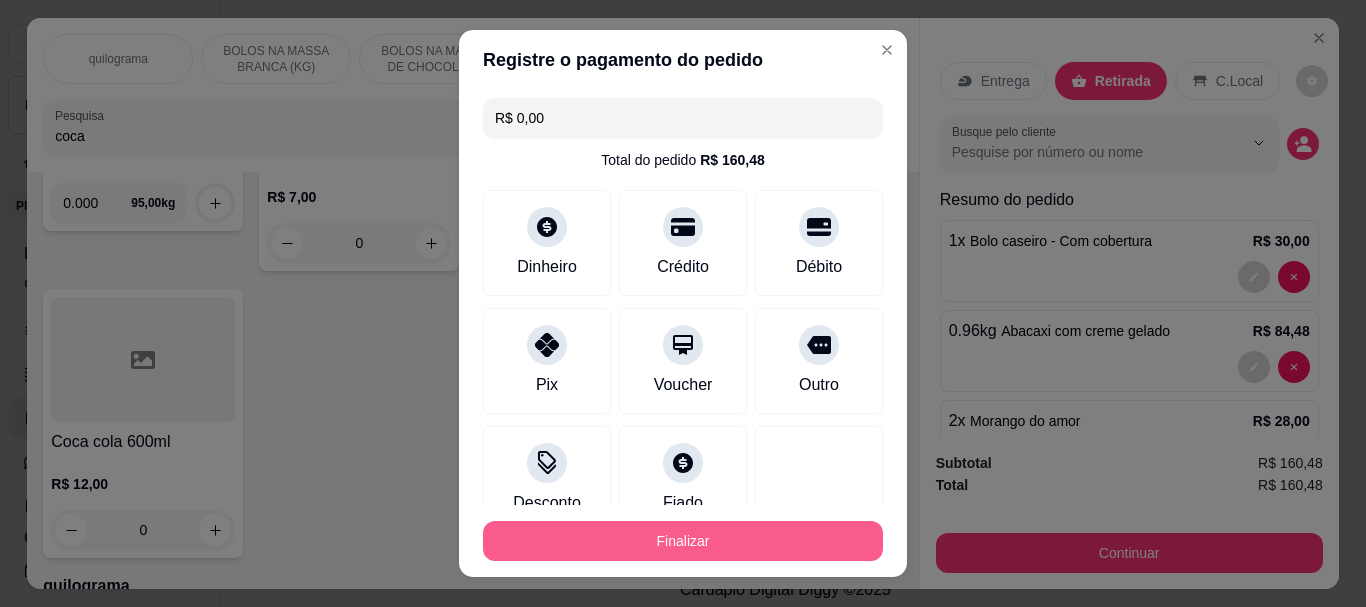 click on "Finalizar" at bounding box center [683, 541] 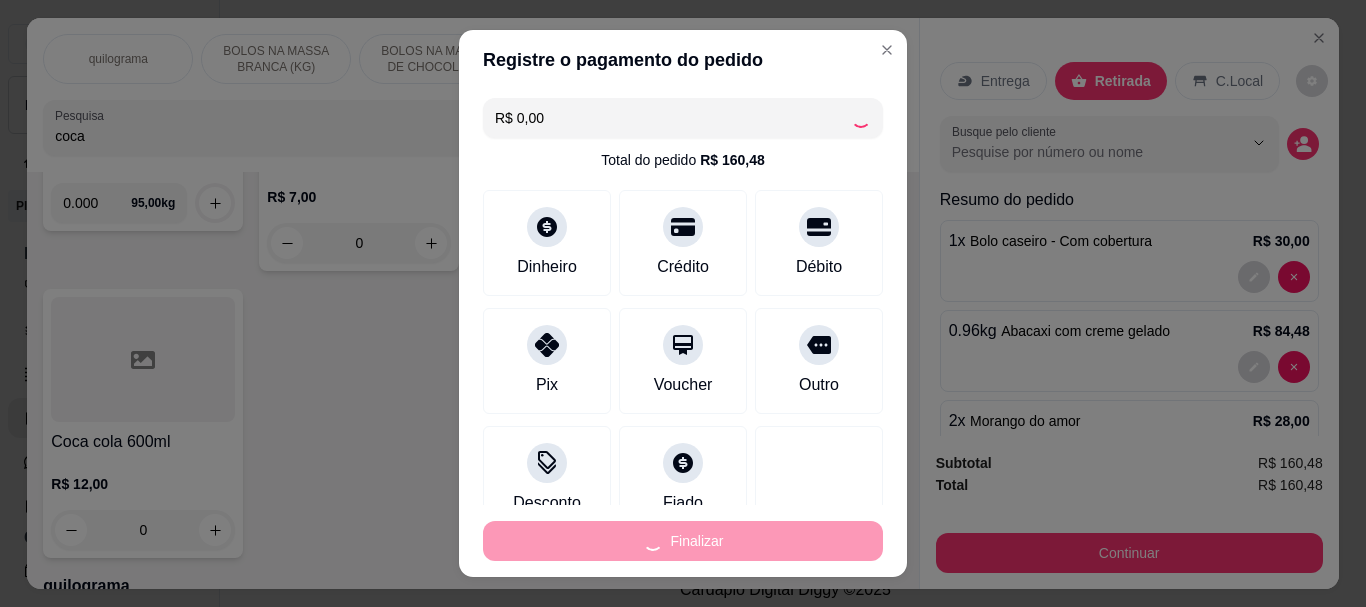 type on "0" 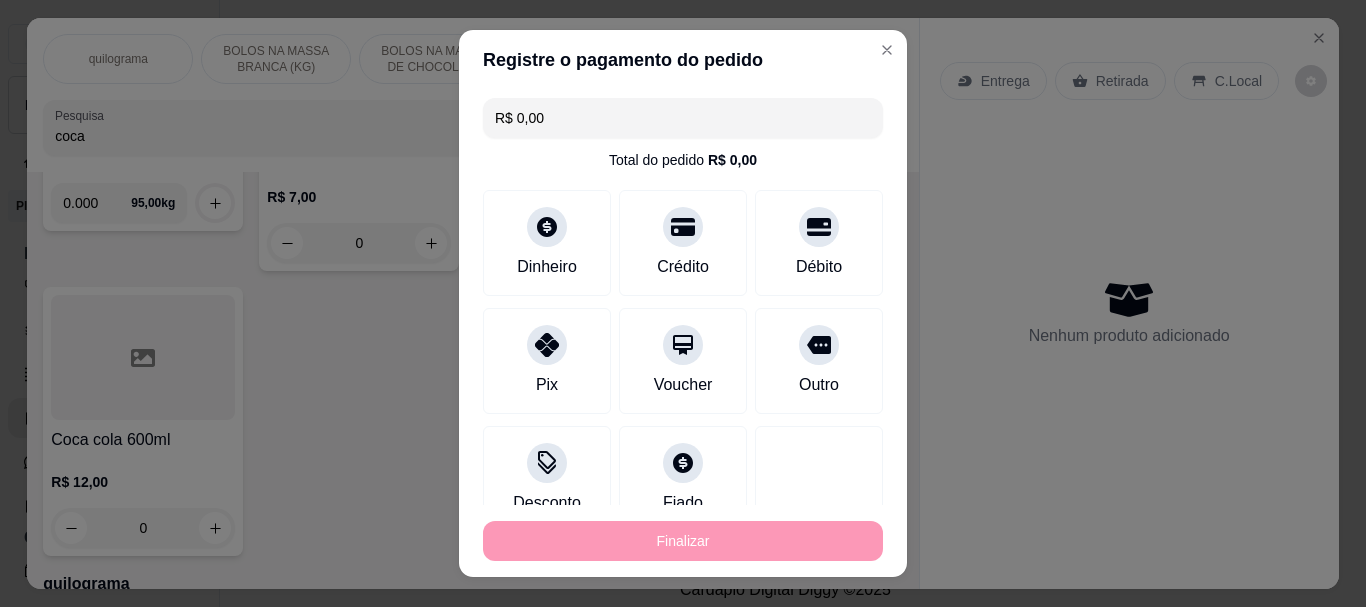 type on "-R$ 160,48" 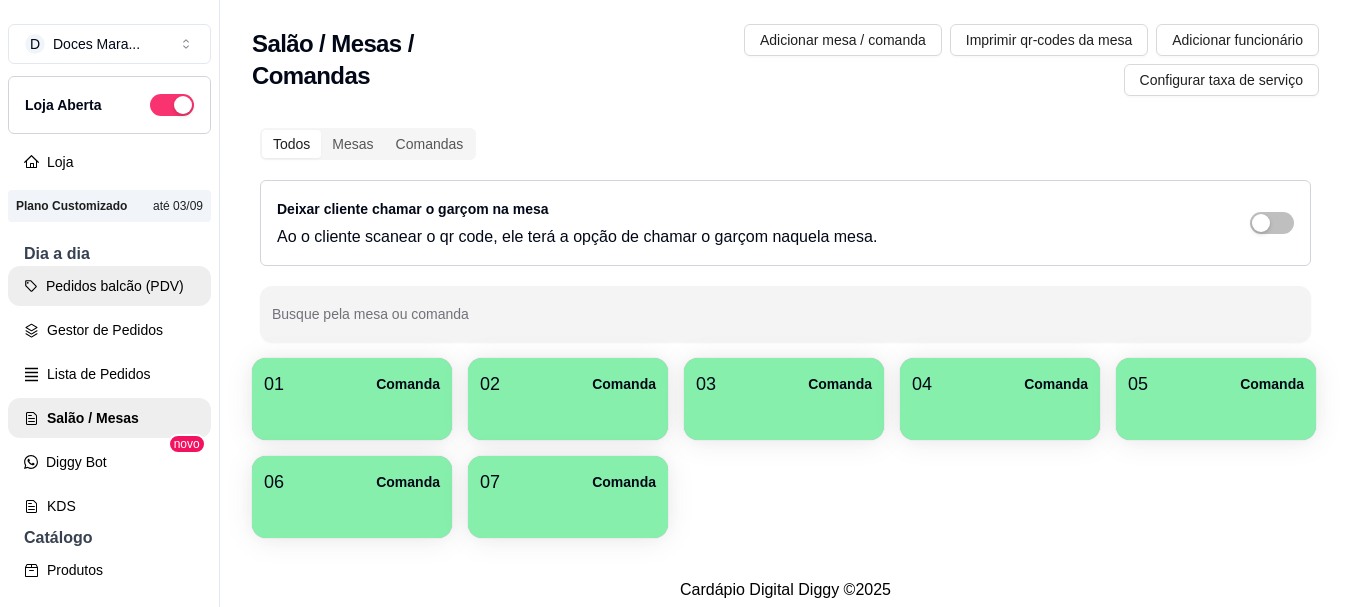 click on "Pedidos balcão (PDV)" at bounding box center (109, 286) 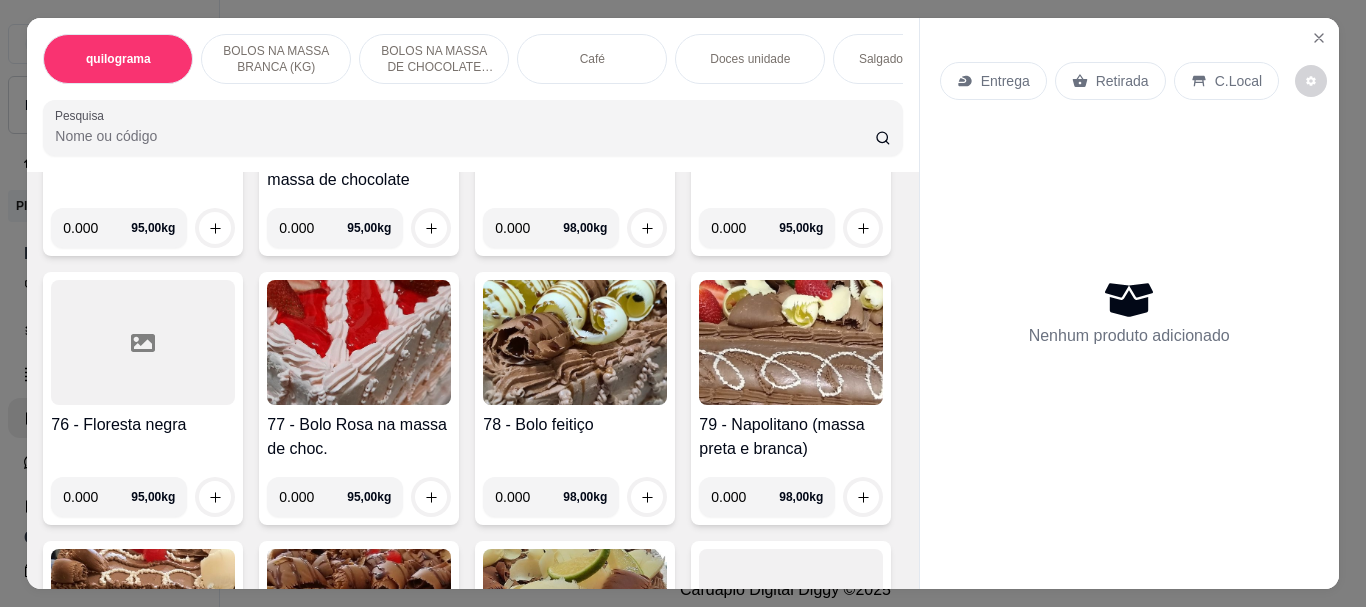 scroll, scrollTop: 4100, scrollLeft: 0, axis: vertical 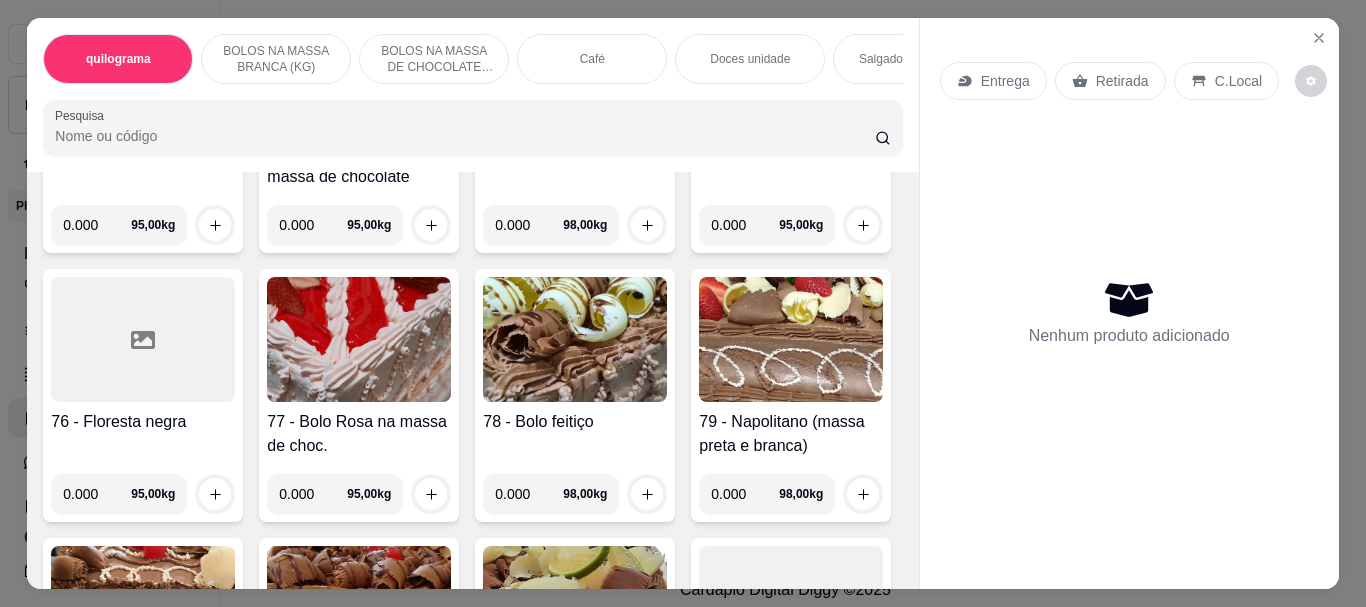 click at bounding box center (359, -713) 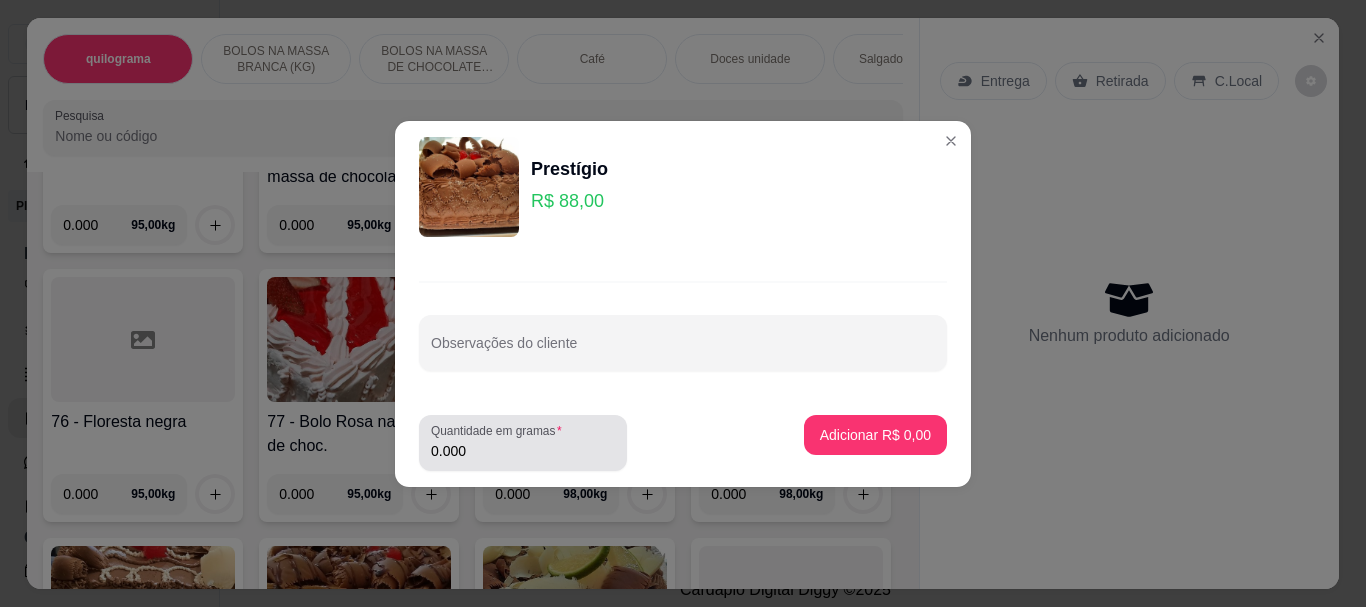 click on "0.000" at bounding box center [523, 451] 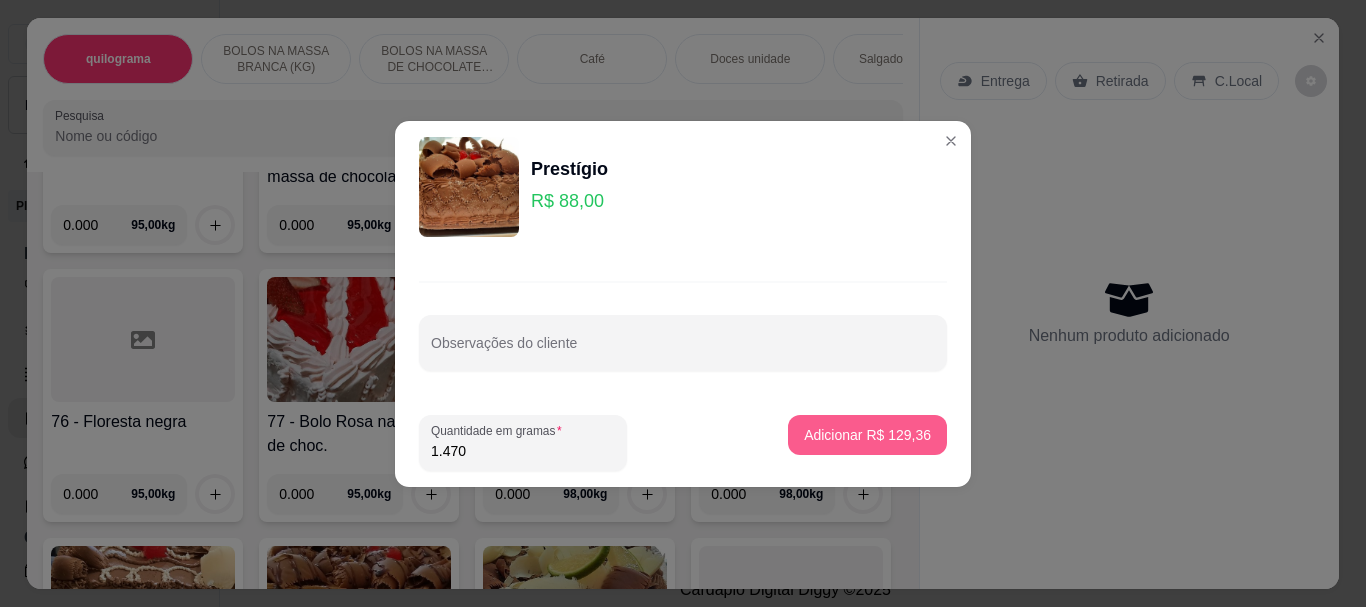 type on "1.470" 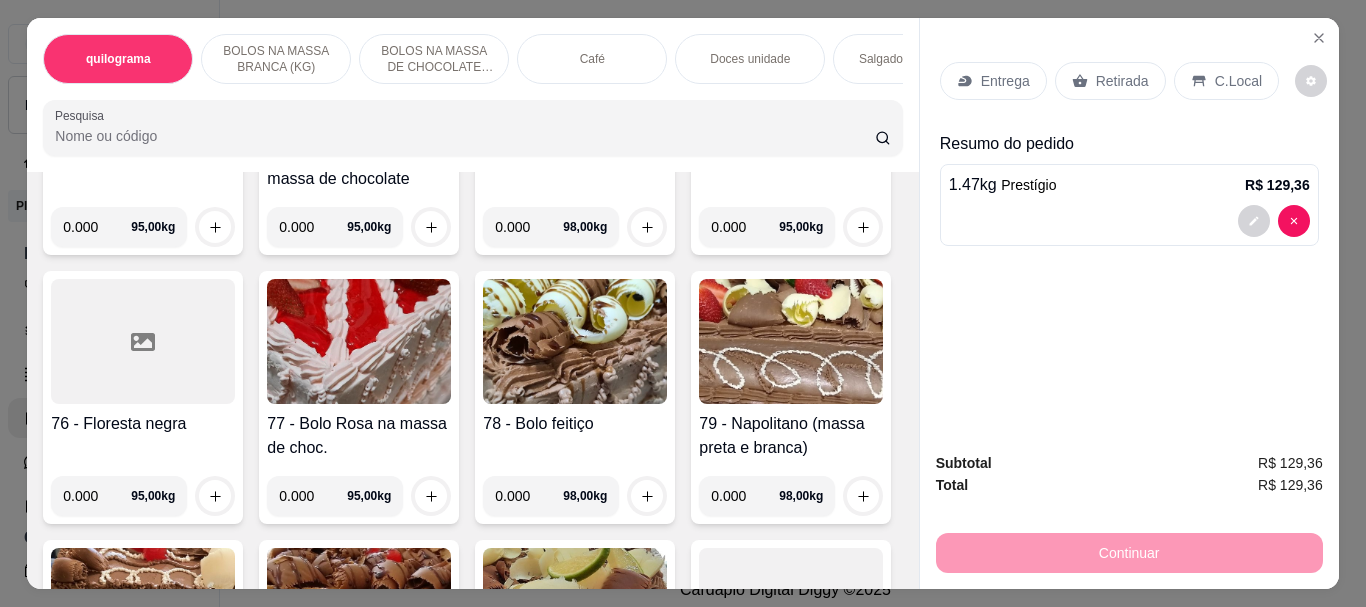 click on "Pesquisa" at bounding box center (465, 136) 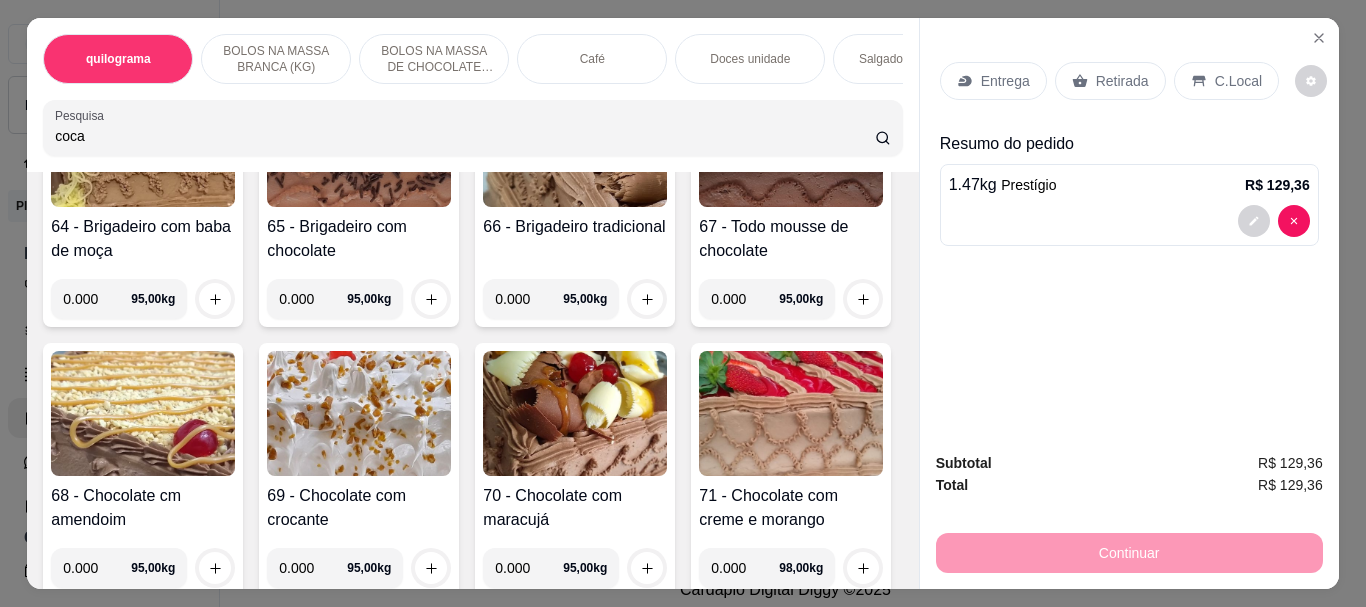 scroll, scrollTop: 4710, scrollLeft: 0, axis: vertical 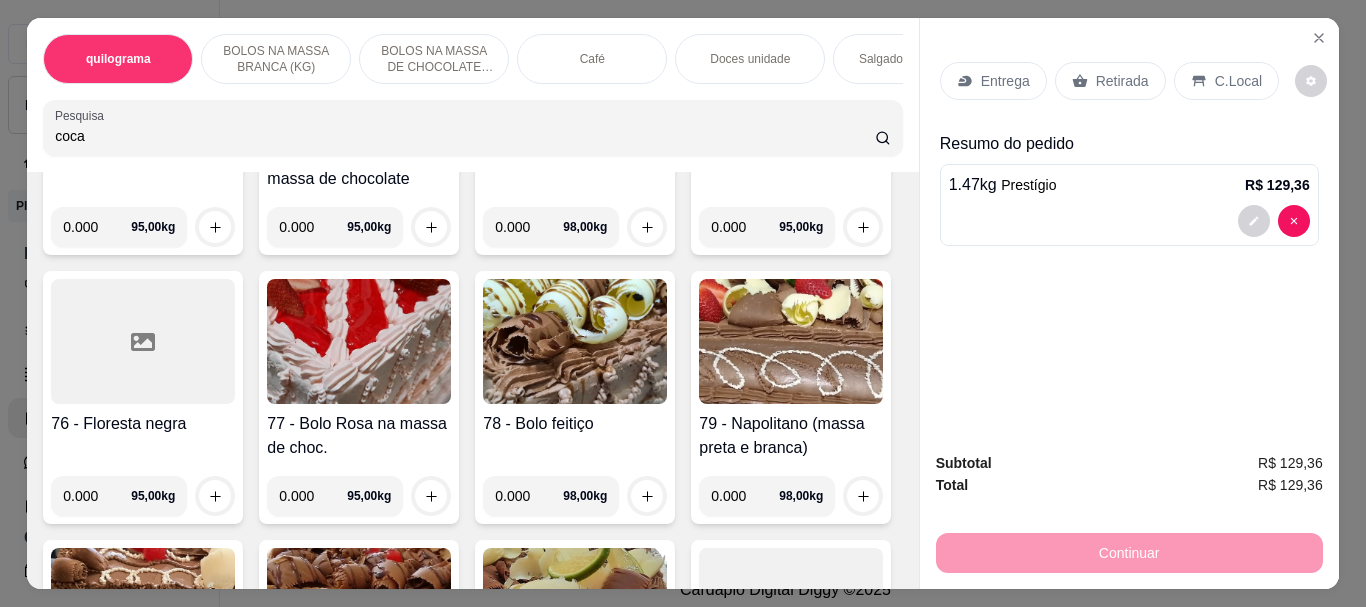 type on "coca" 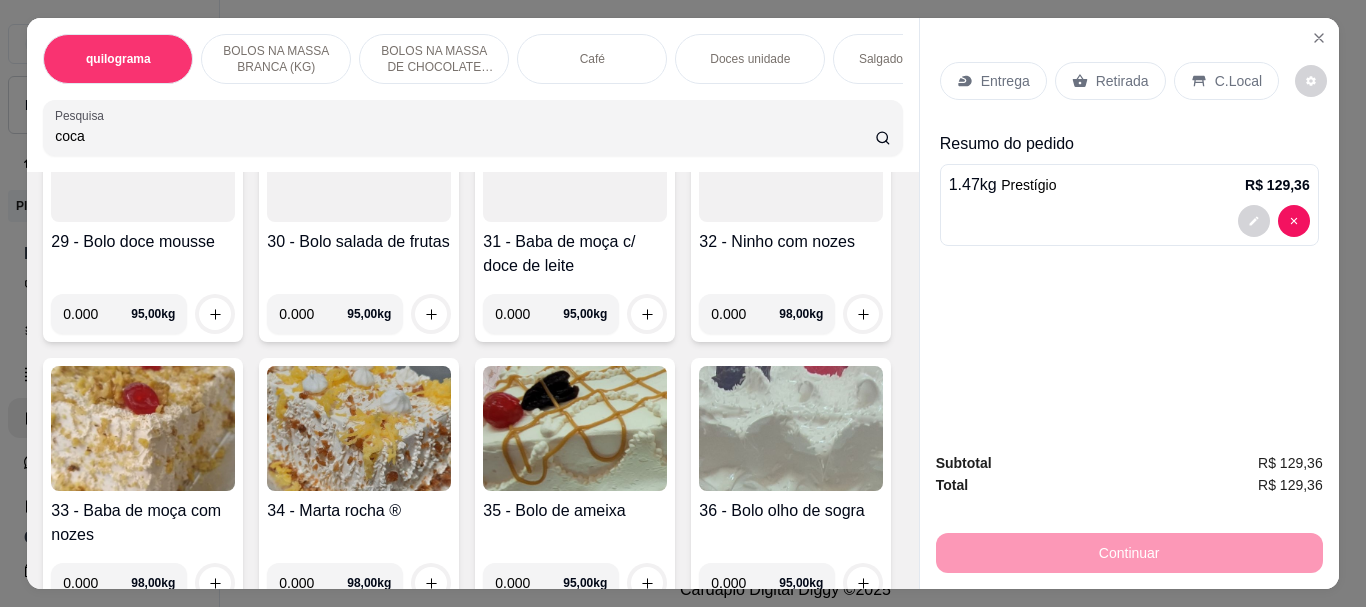 scroll, scrollTop: 0, scrollLeft: 0, axis: both 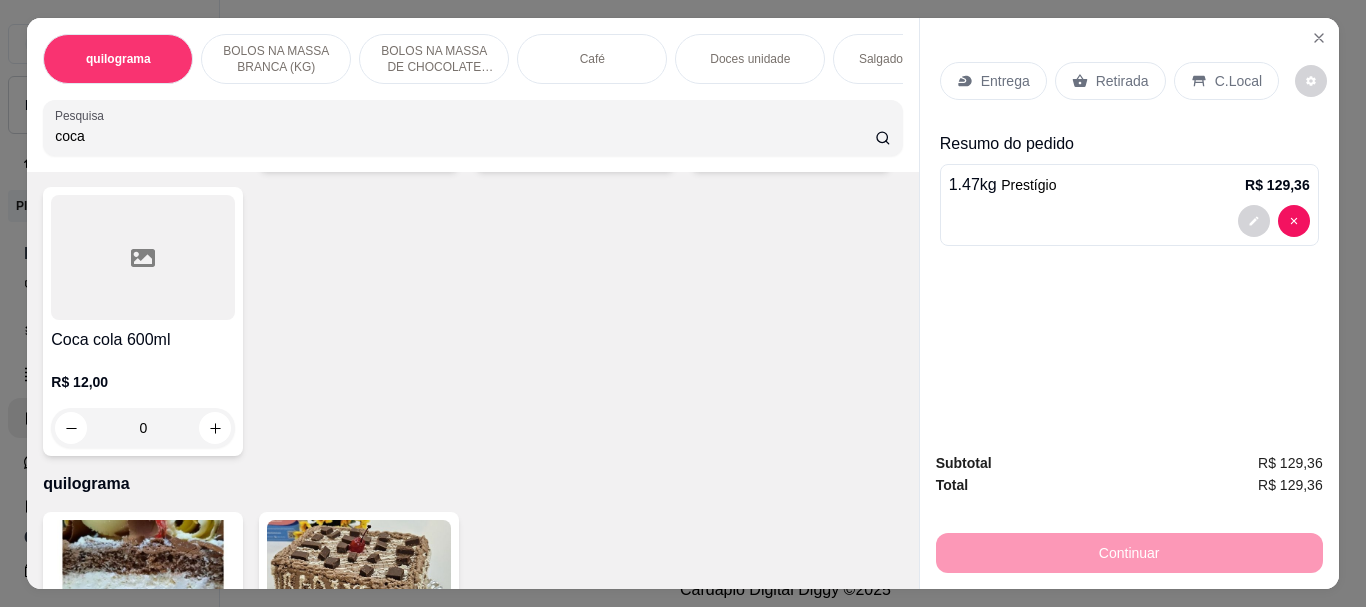 click at bounding box center [791, -28] 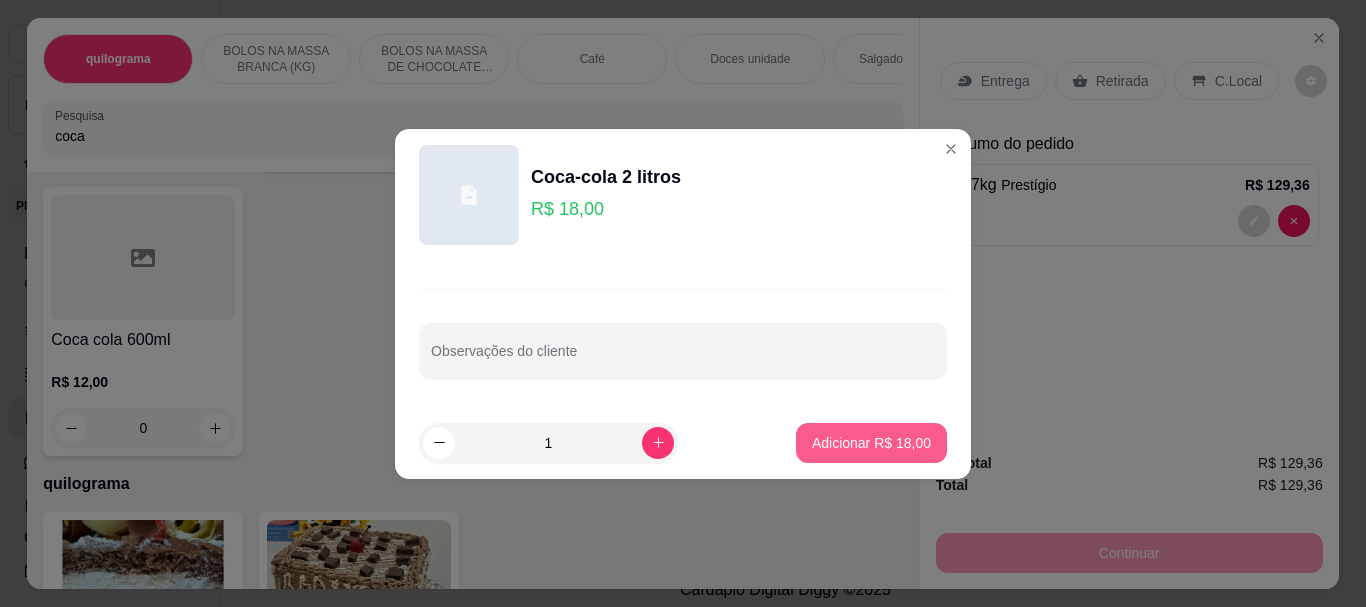 click on "Adicionar   R$ 18,00" at bounding box center [871, 443] 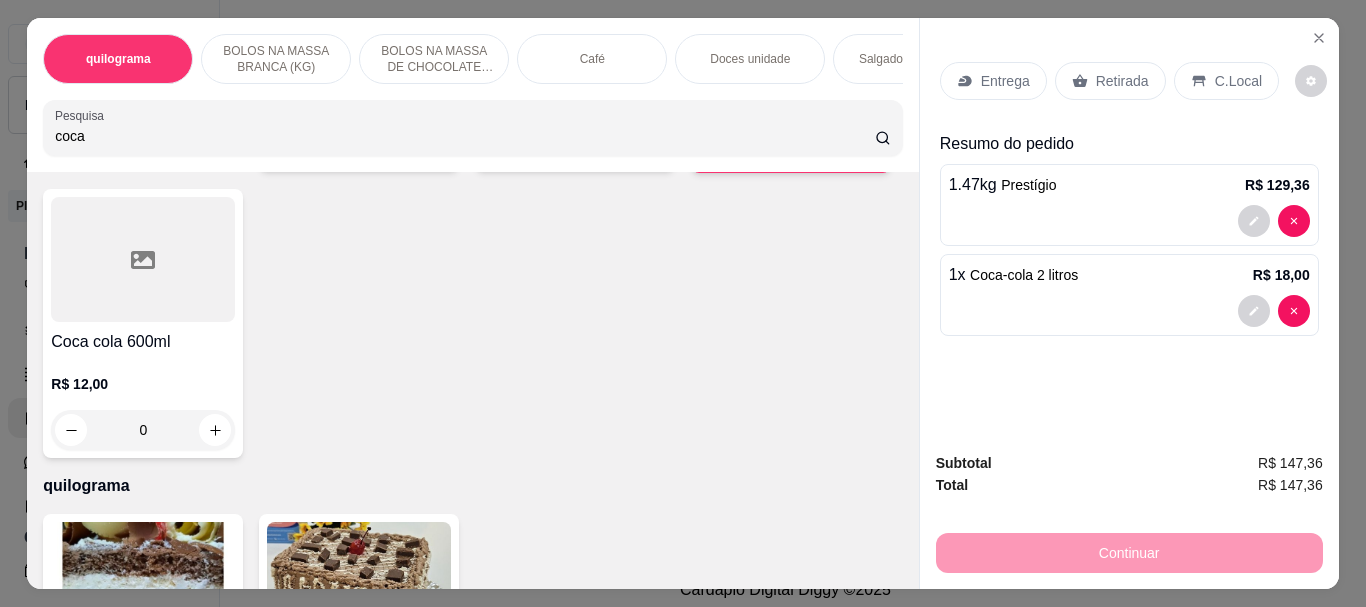 click on "Retirada" at bounding box center (1122, 81) 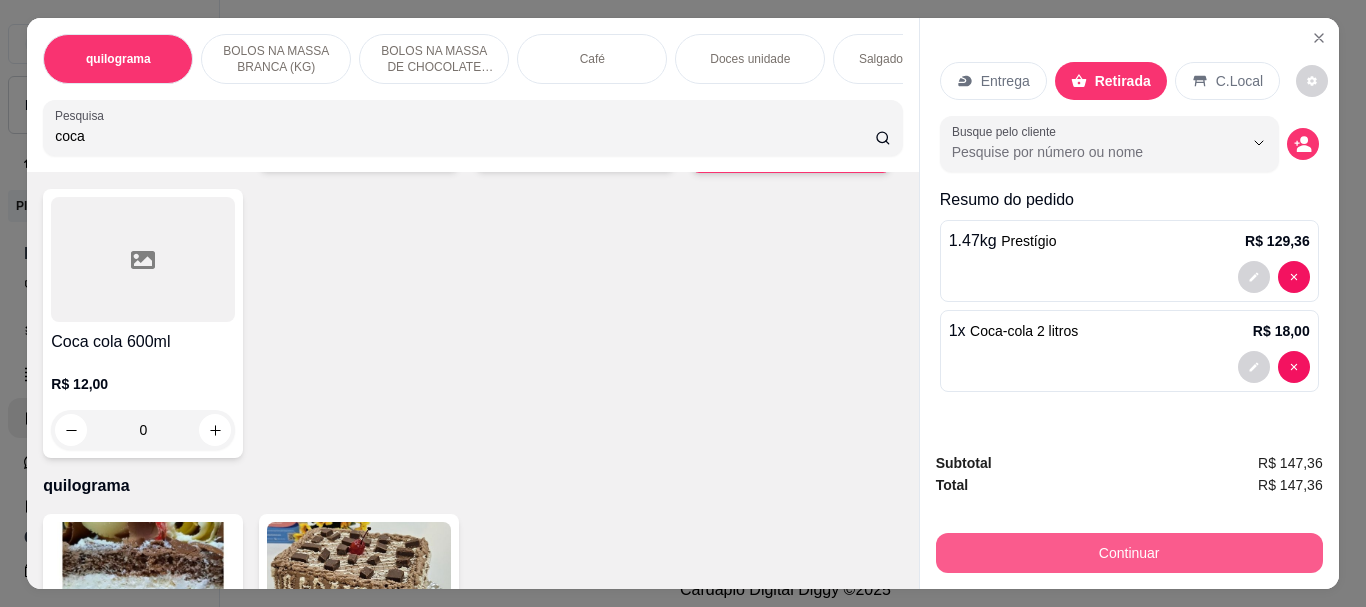 click on "Continuar" at bounding box center (1129, 553) 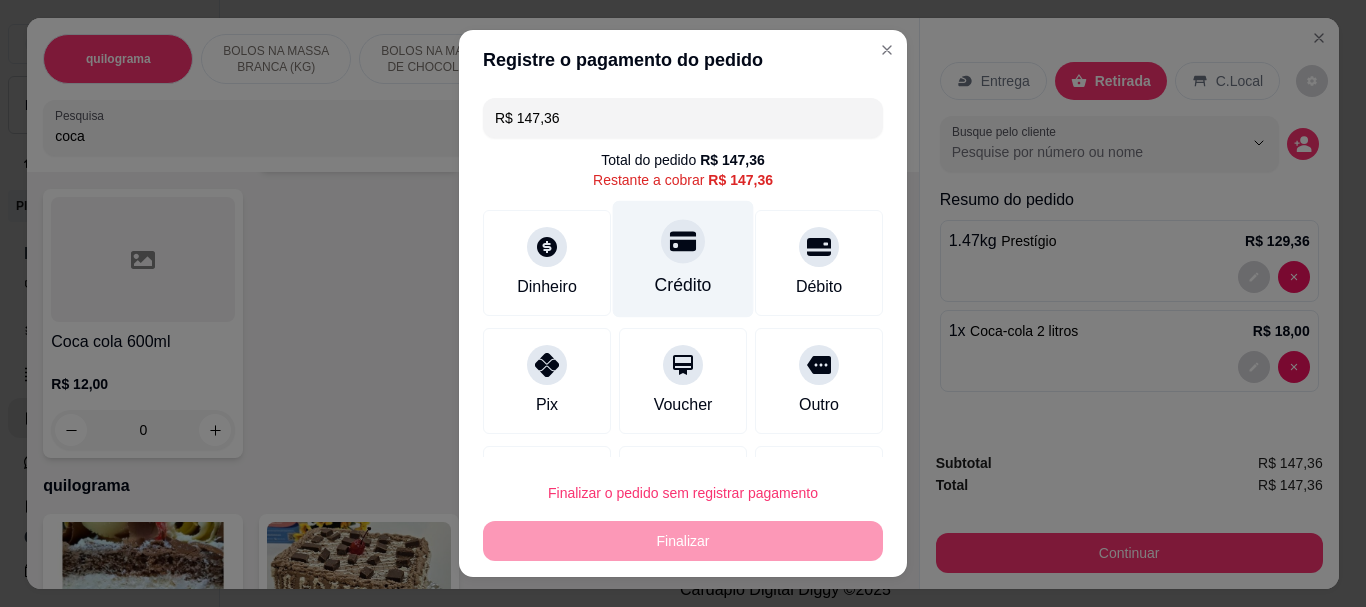click at bounding box center [683, 242] 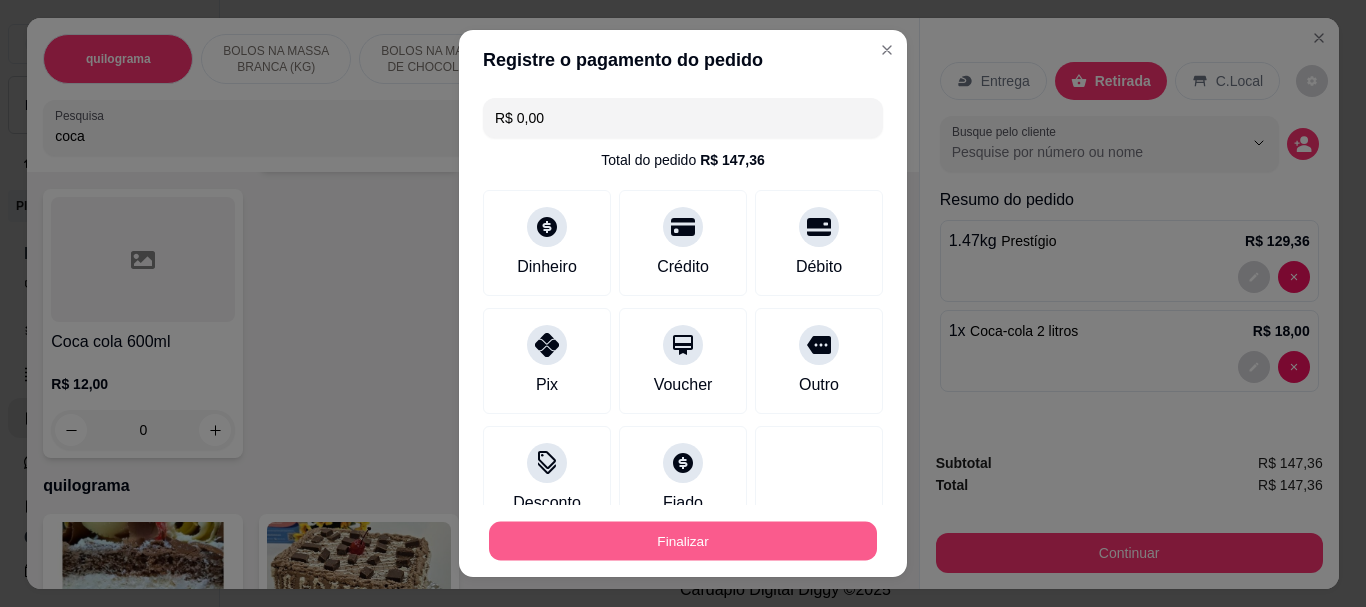 click on "Finalizar" at bounding box center [683, 540] 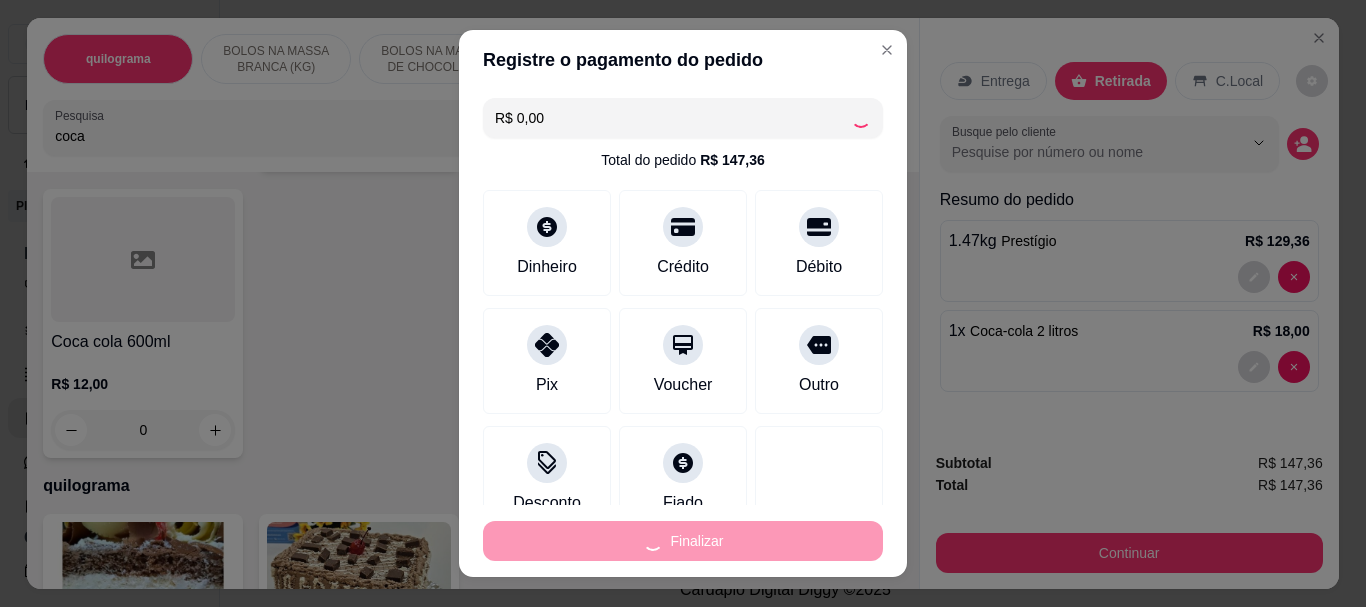 type on "0" 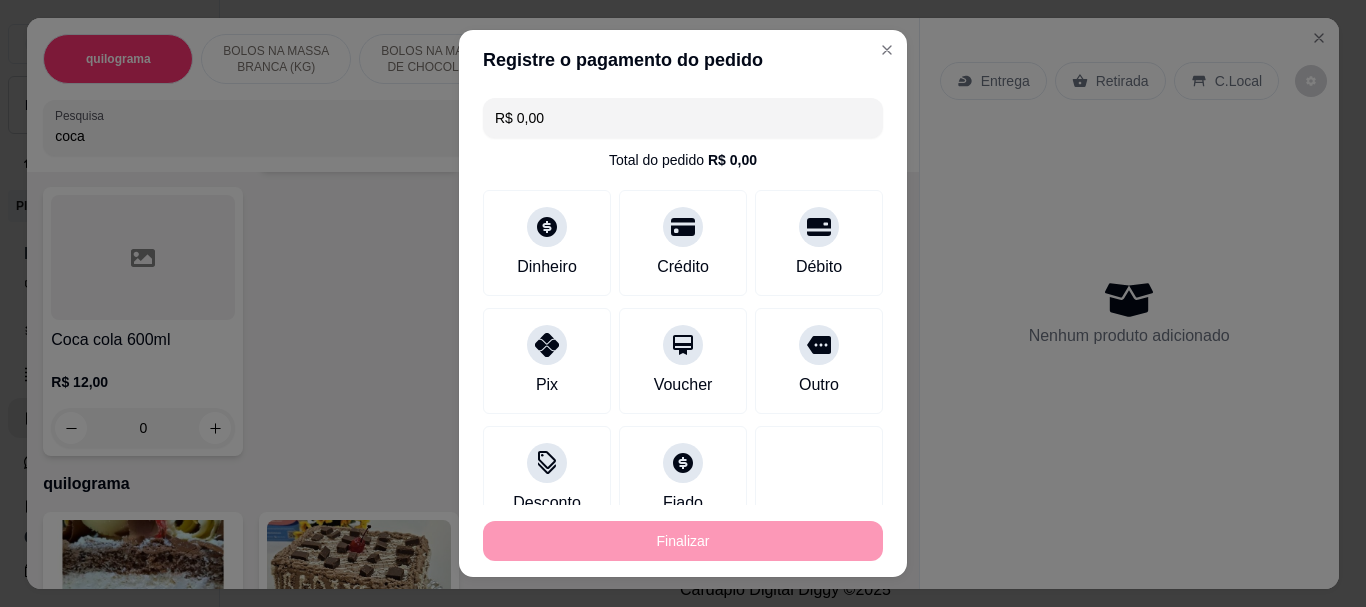 type on "-R$ 147,36" 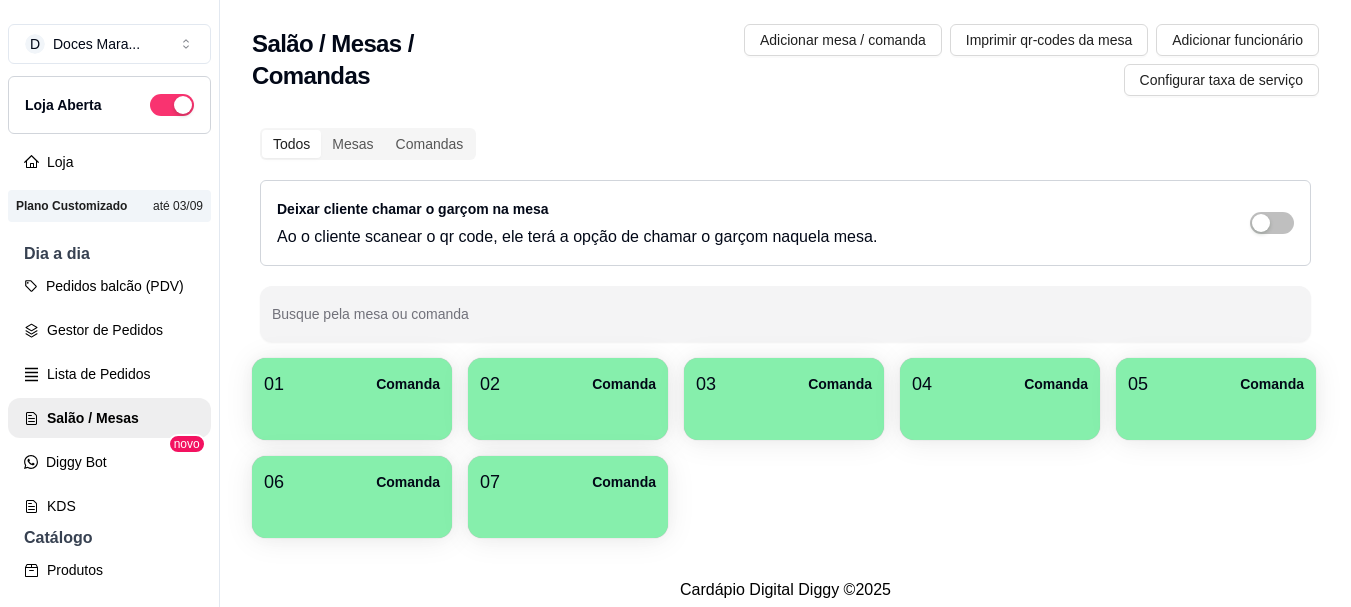 click at bounding box center (352, 413) 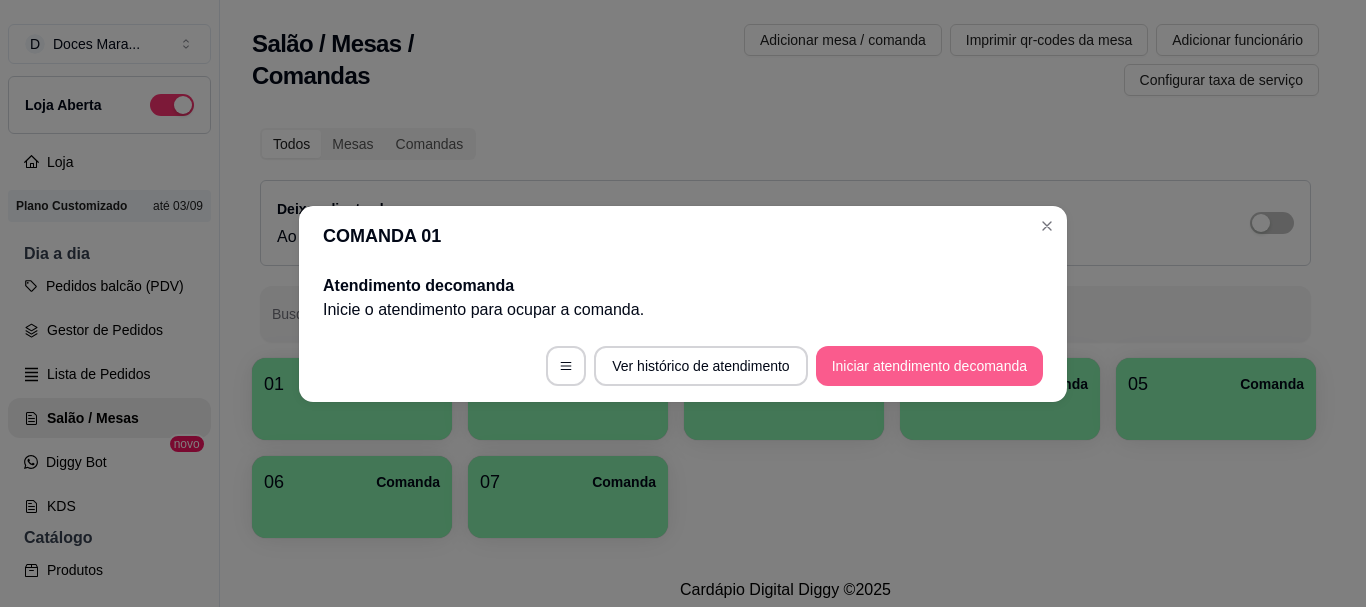 click on "Iniciar atendimento de  comanda" at bounding box center [929, 366] 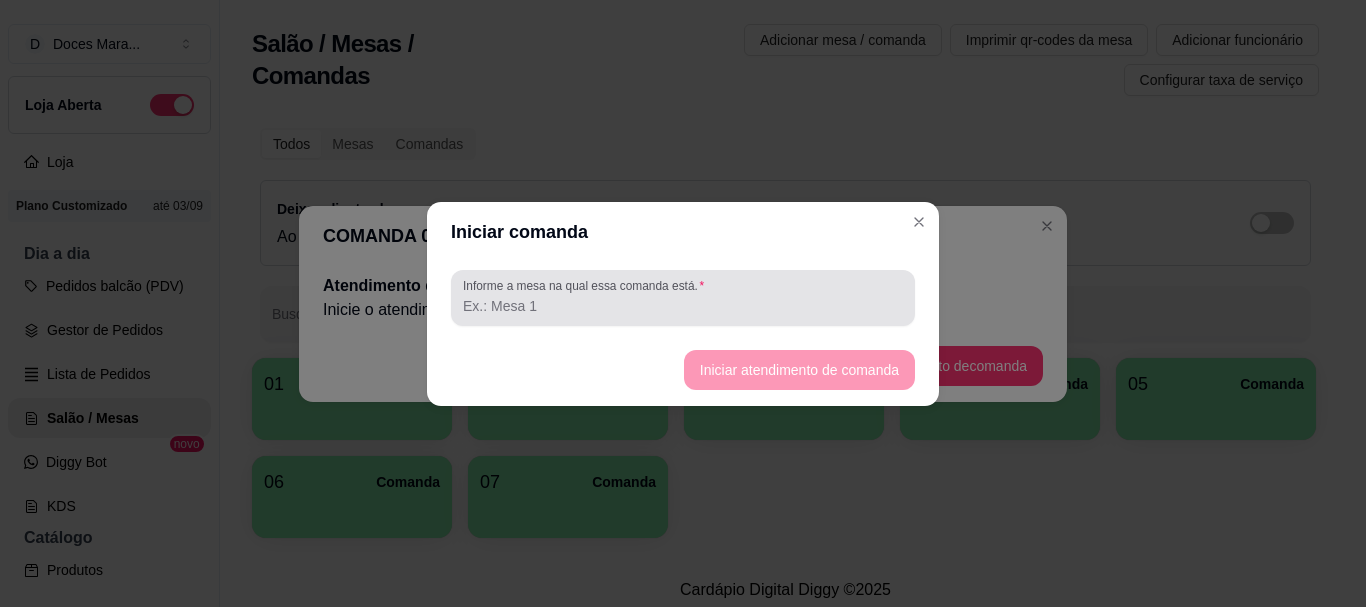 click on "Informe a mesa na qual essa comanda está." at bounding box center [587, 285] 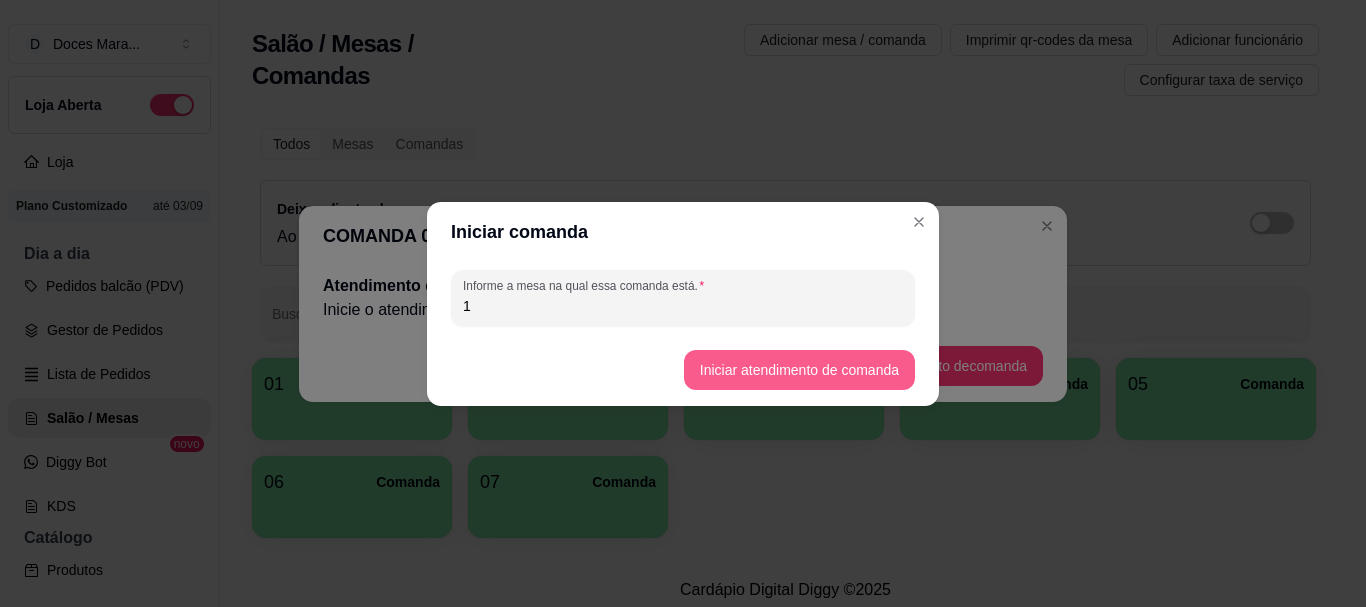 type on "1" 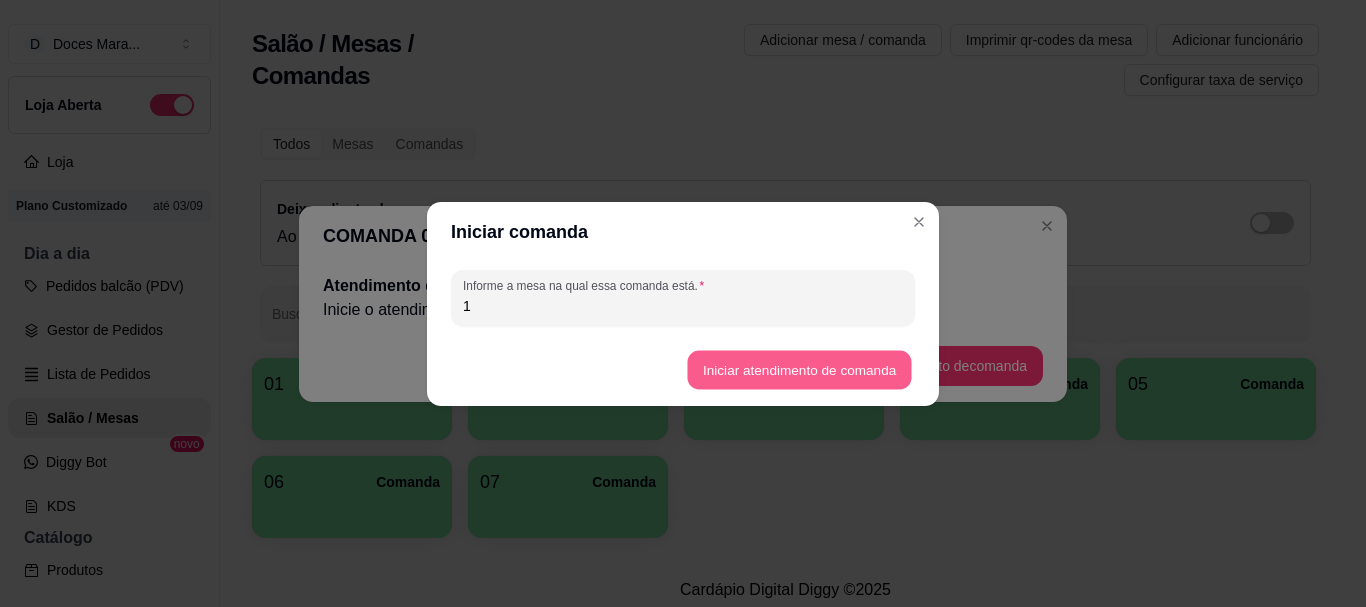 click on "Iniciar atendimento de comanda" at bounding box center (799, 369) 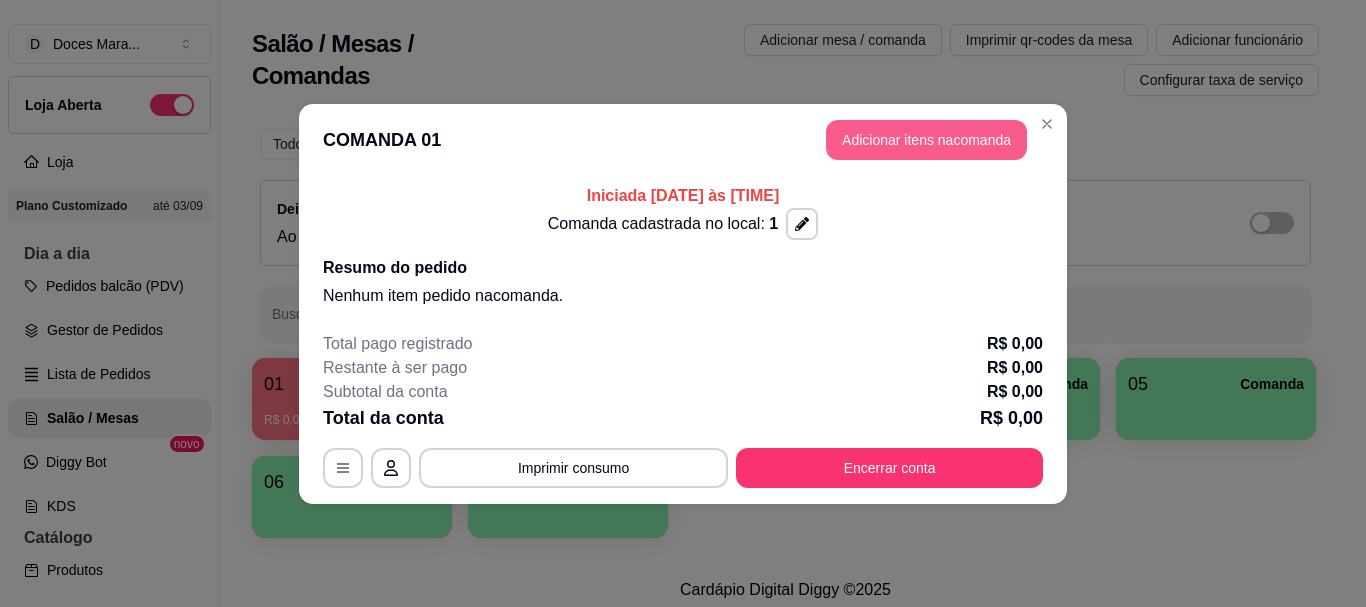 click on "Adicionar itens na  comanda" at bounding box center [926, 140] 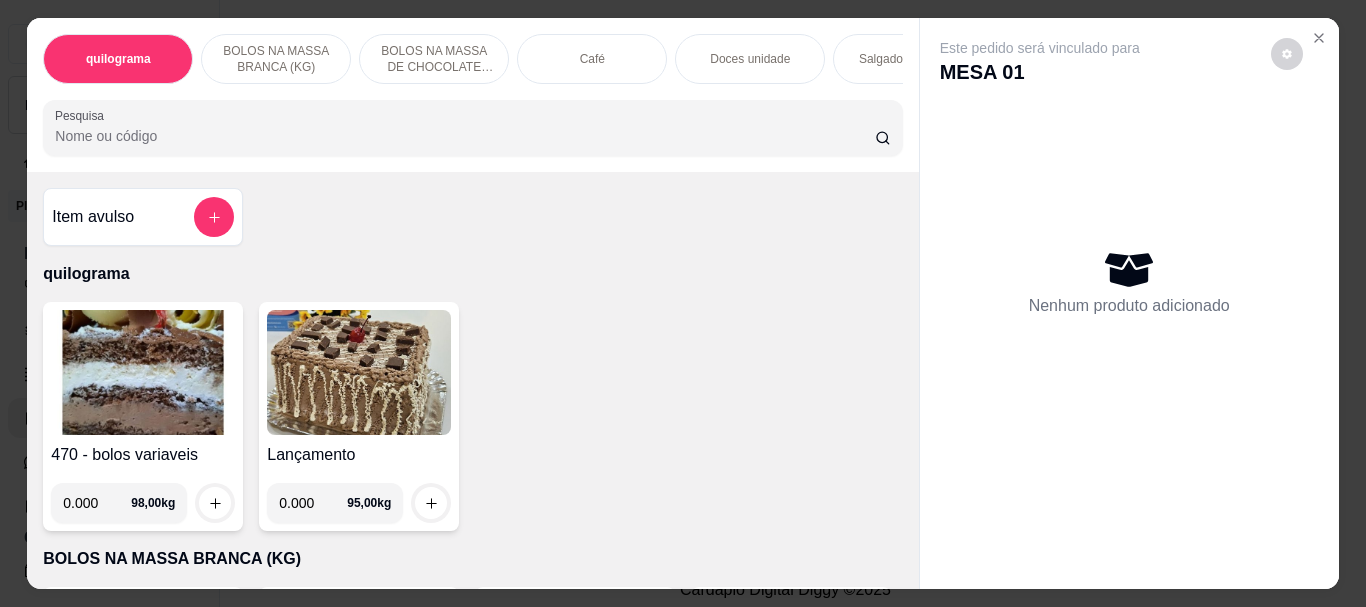 click at bounding box center (143, 372) 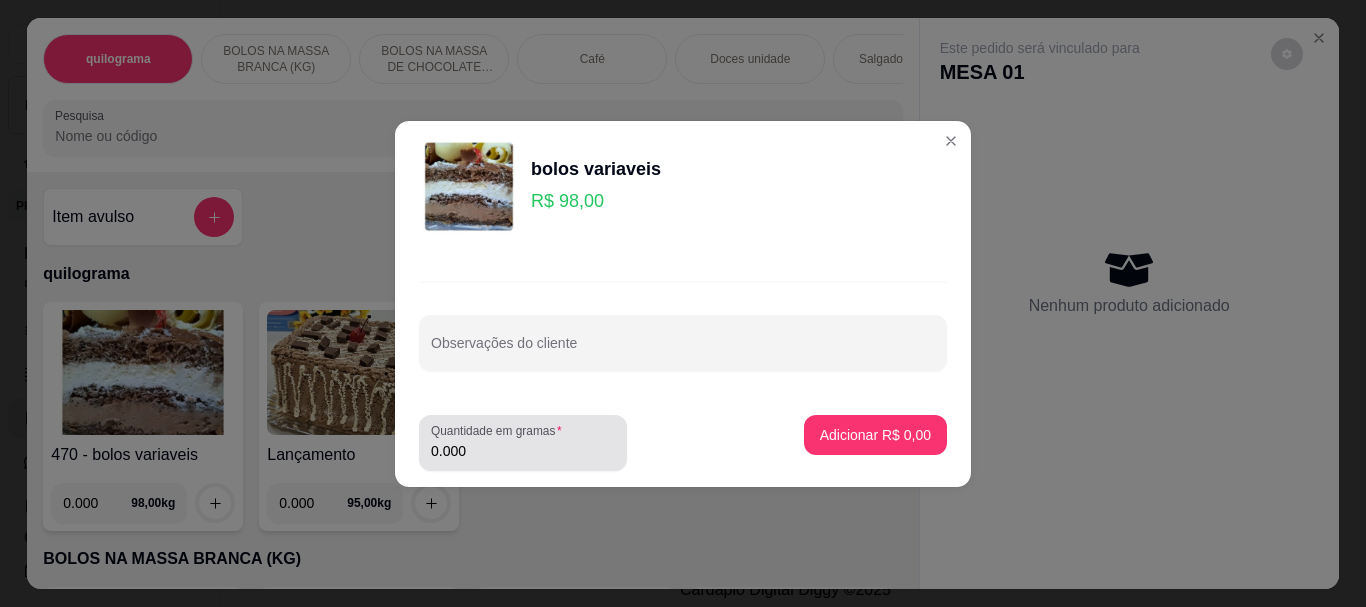 click on "Quantidade em gramas" at bounding box center (500, 430) 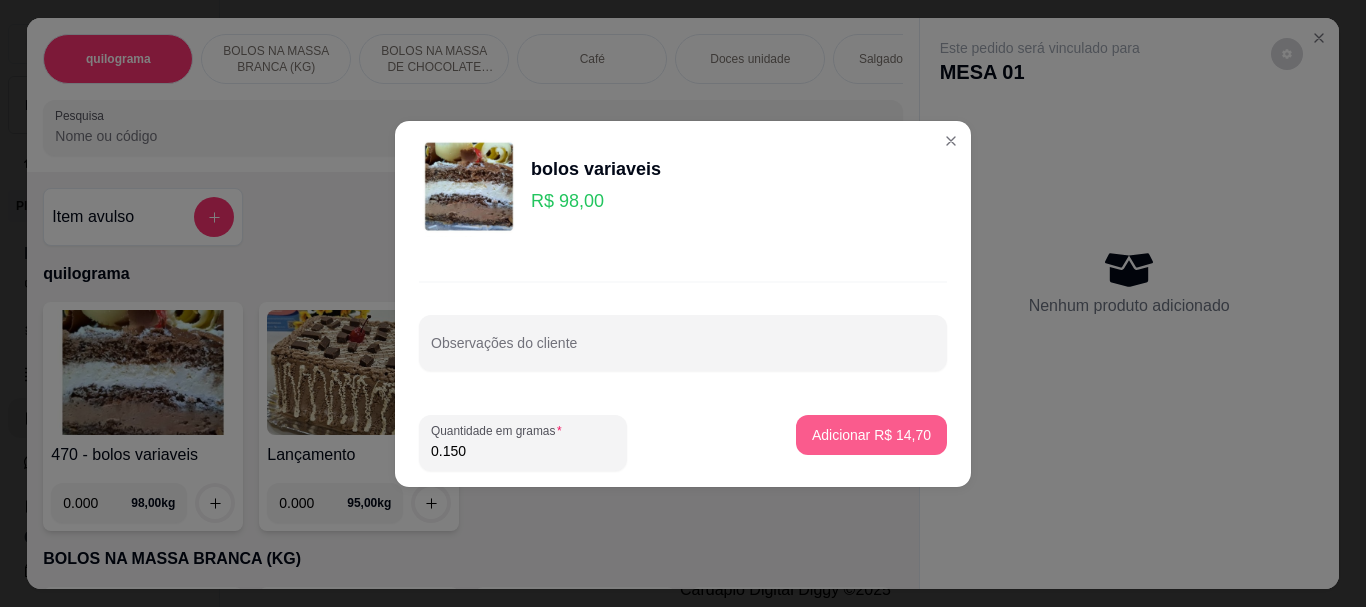 type on "0.150" 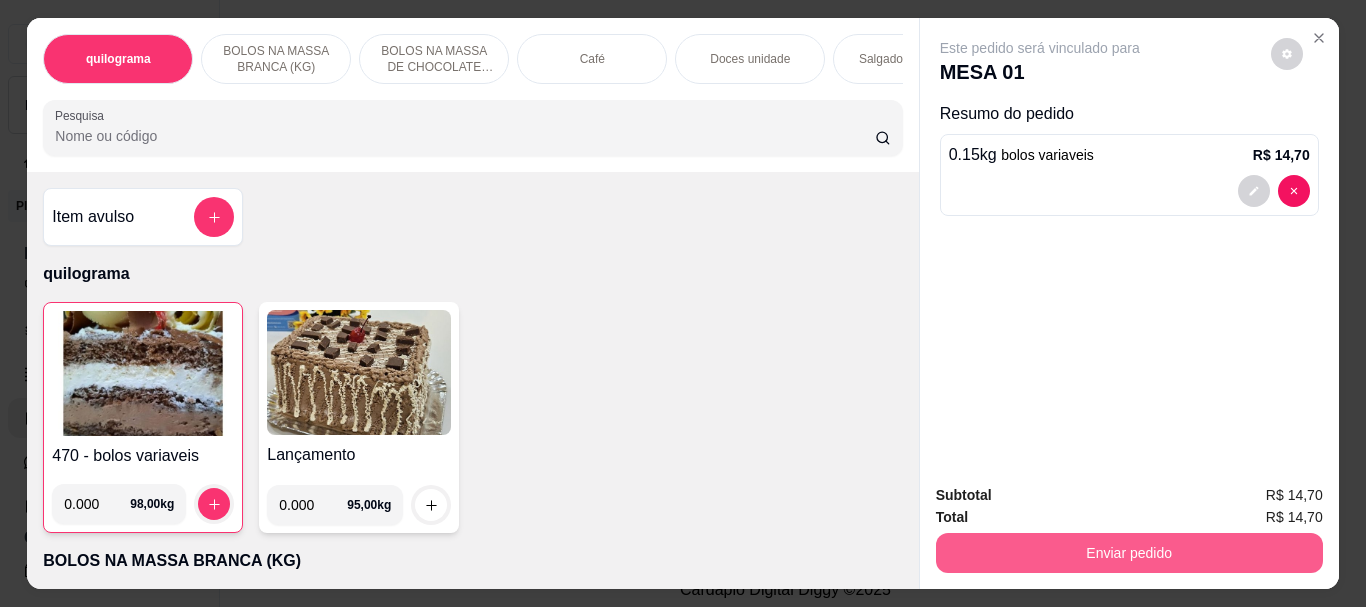 click on "Enviar pedido" at bounding box center (1129, 553) 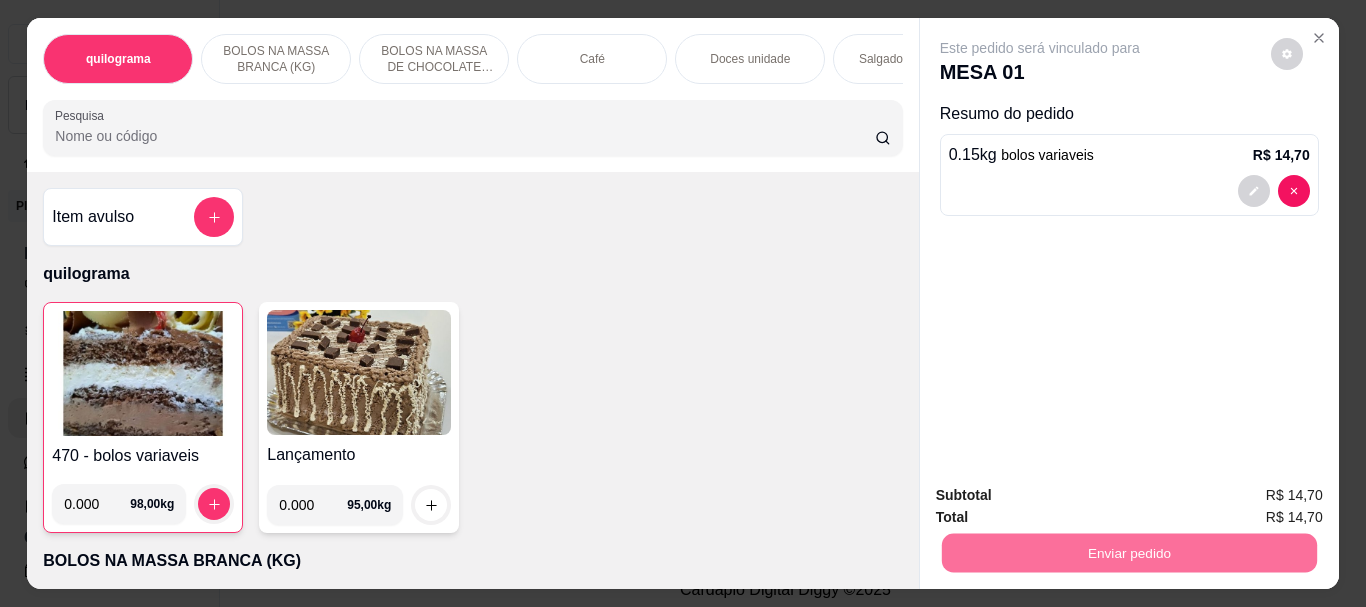 click on "Não registrar e enviar pedido" at bounding box center [1063, 496] 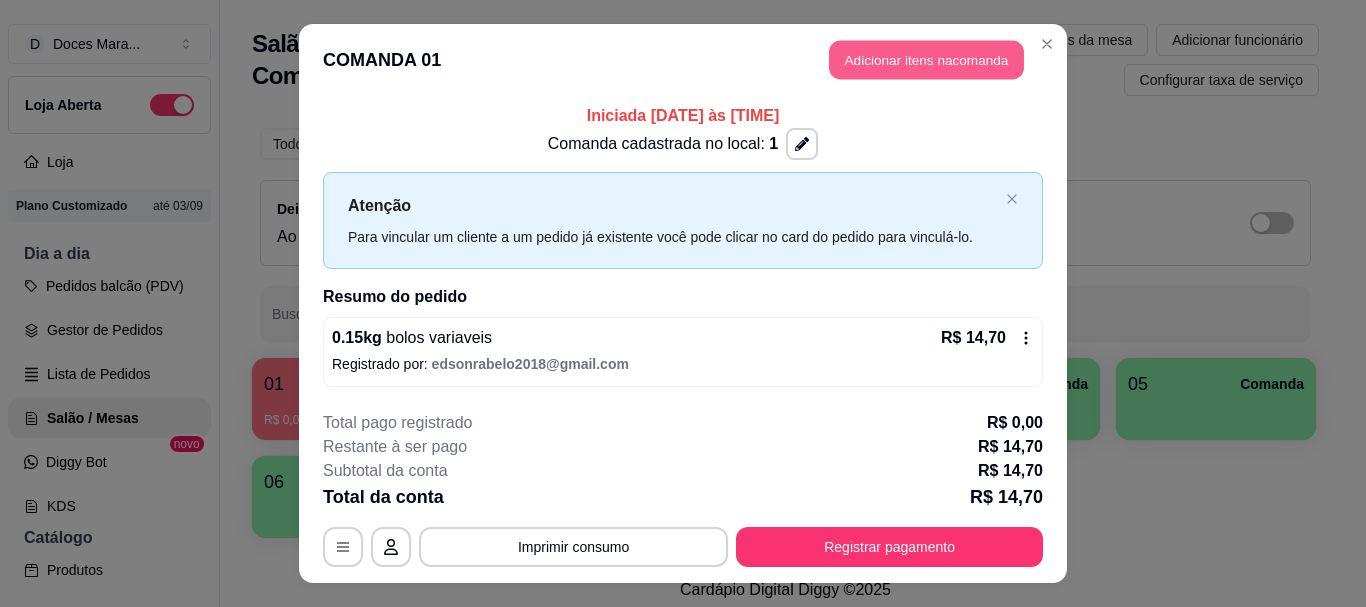click on "Adicionar itens na  comanda" at bounding box center (926, 60) 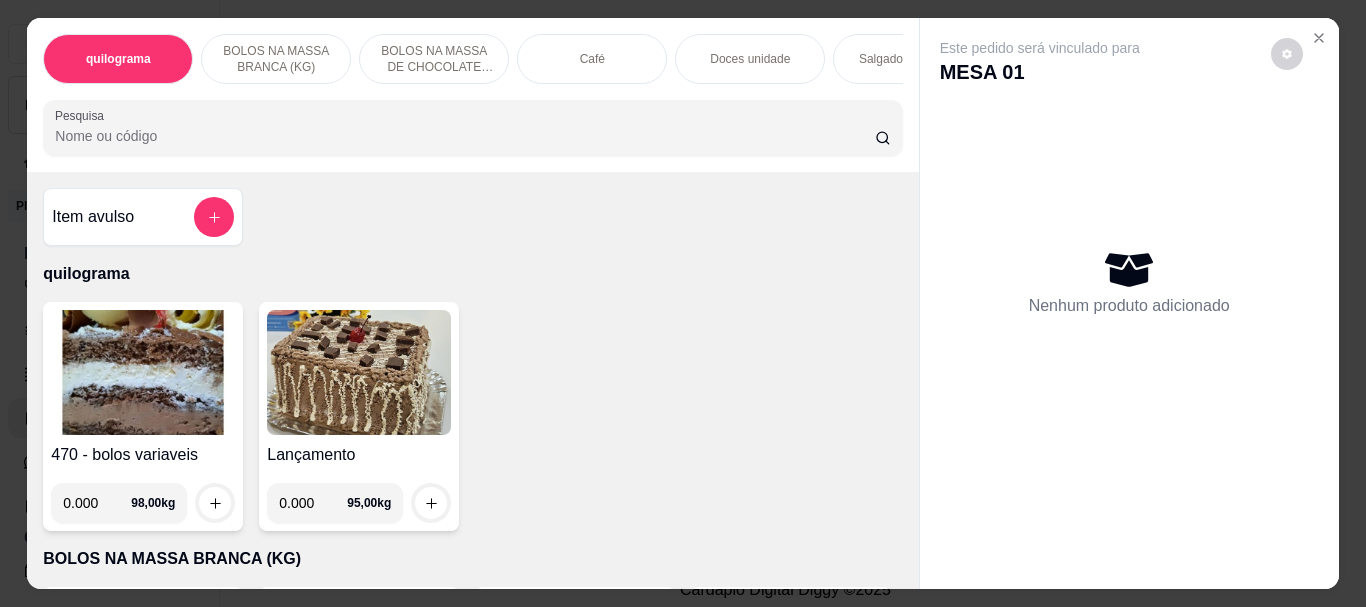 click at bounding box center (143, 372) 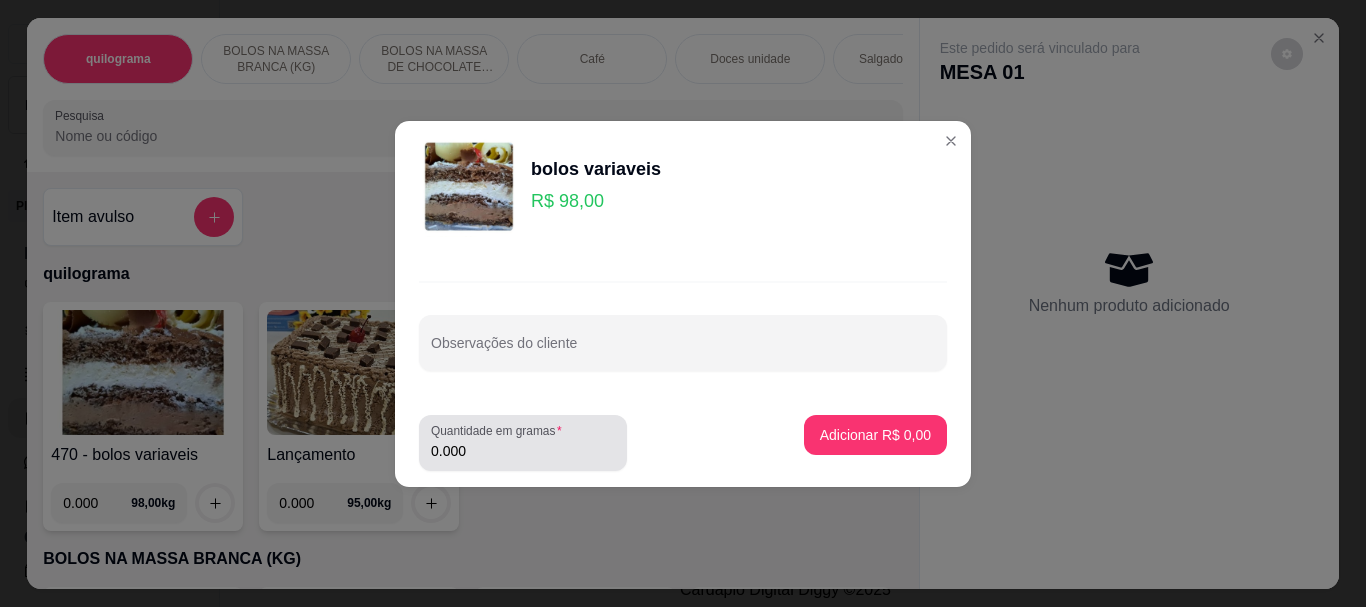 click on "0.000" at bounding box center (523, 451) 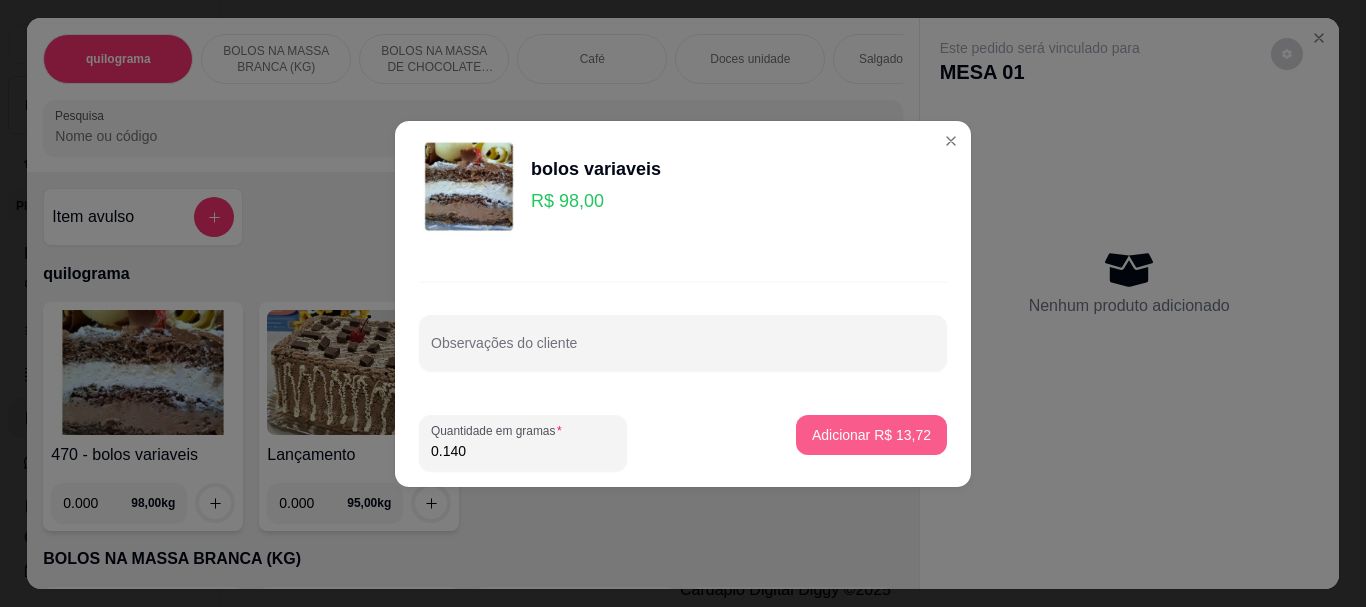 type on "0.140" 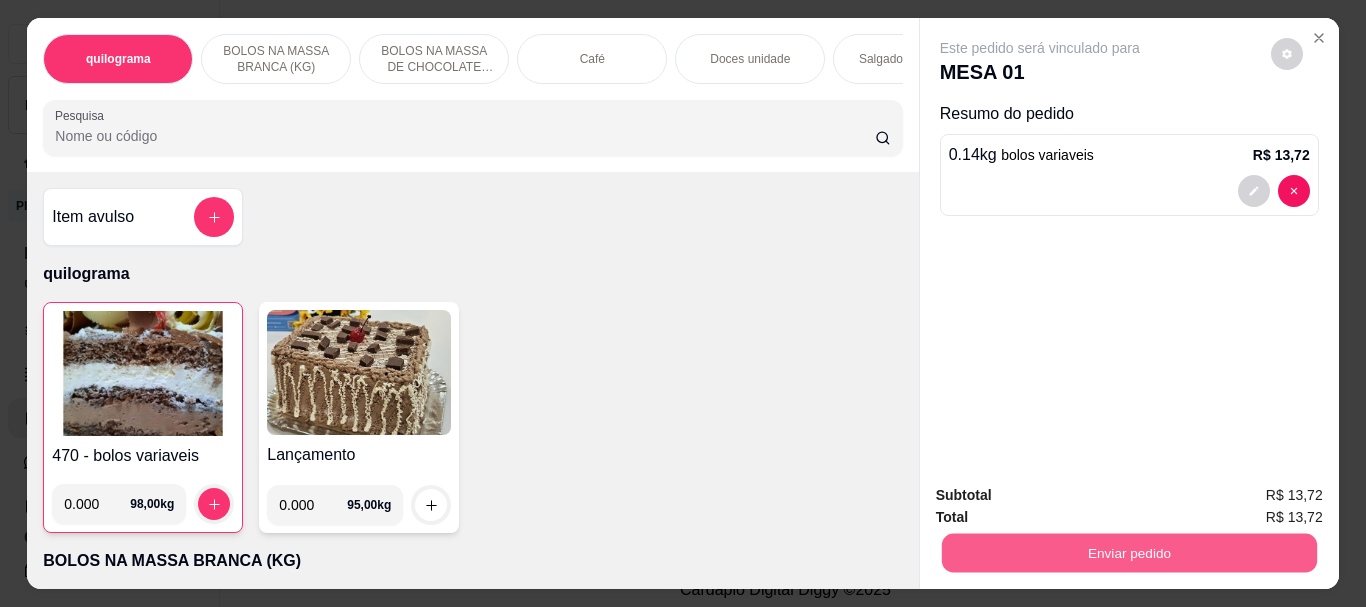 click on "Enviar pedido" at bounding box center (1128, 552) 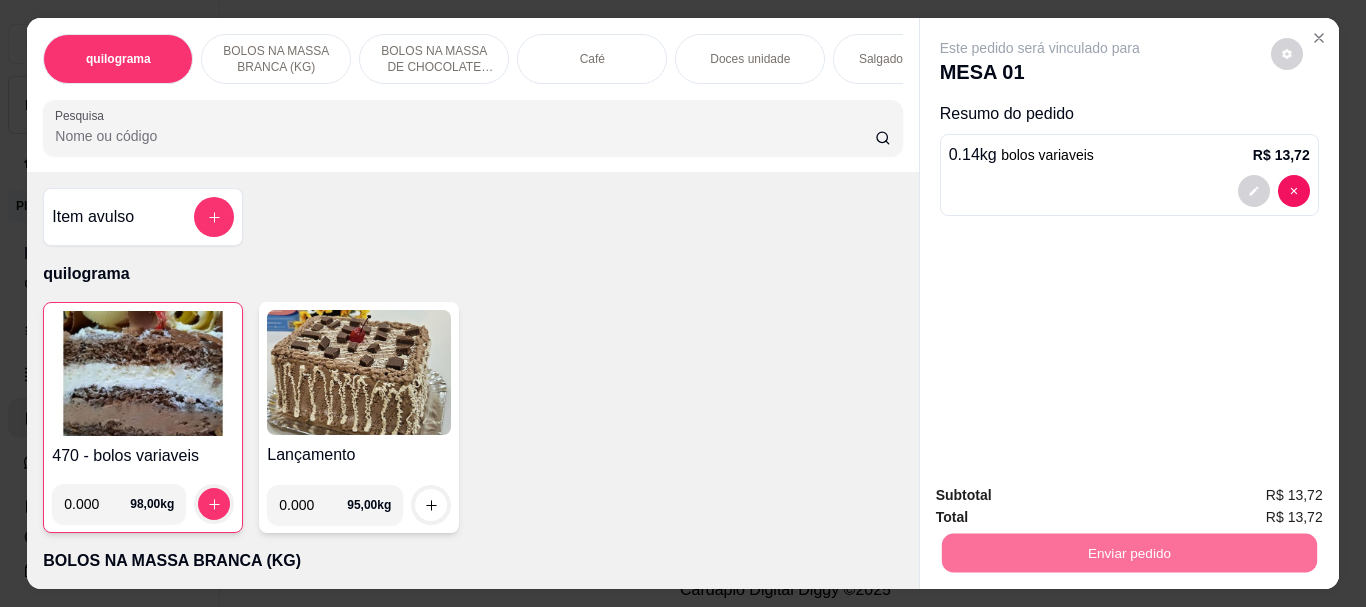 click on "Não registrar e enviar pedido" at bounding box center [1063, 496] 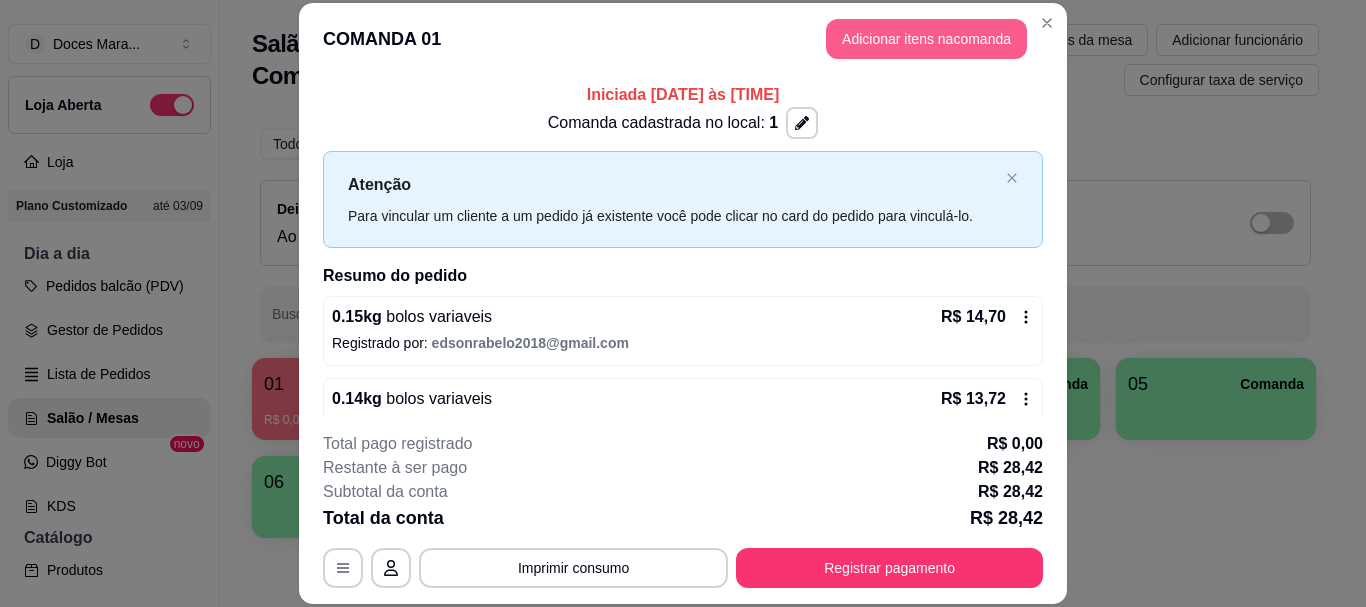 click on "Adicionar itens na  comanda" at bounding box center [926, 39] 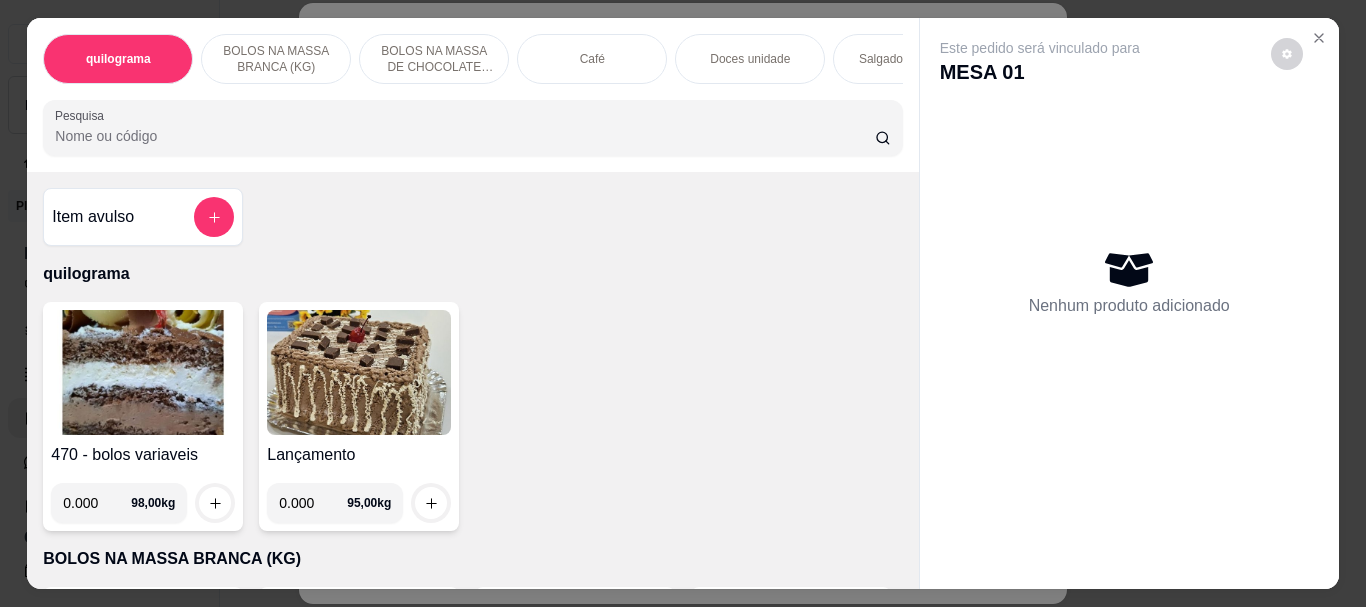 click at bounding box center (143, 372) 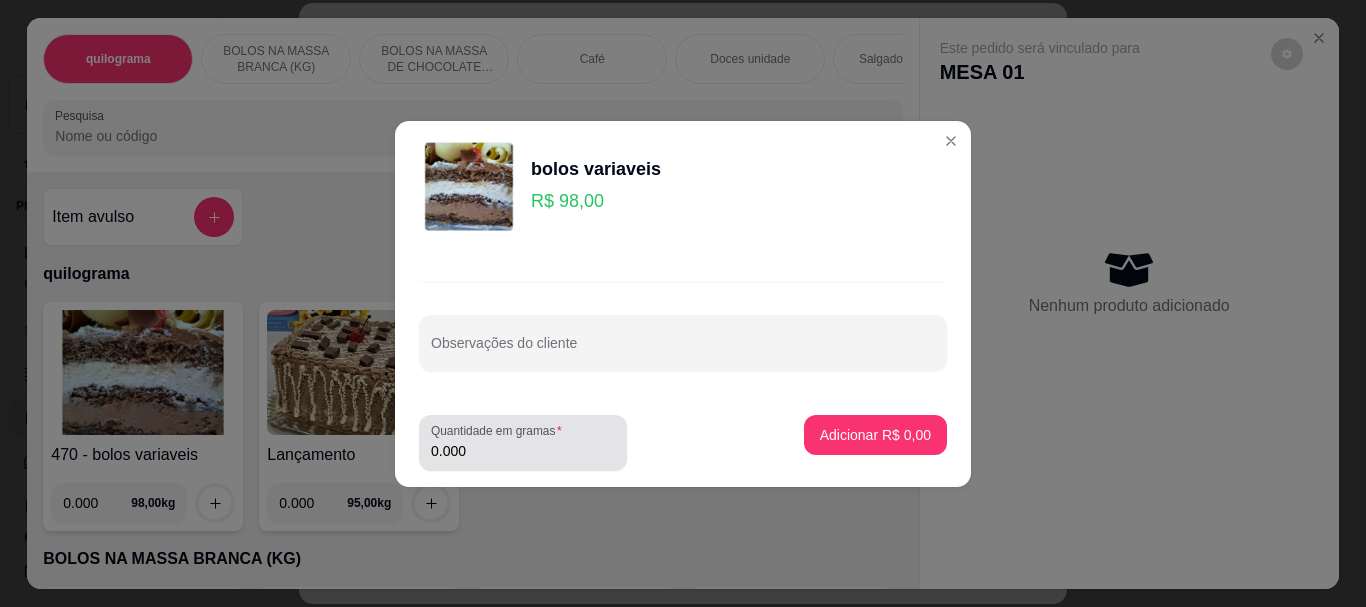 click on "0.000" at bounding box center [523, 451] 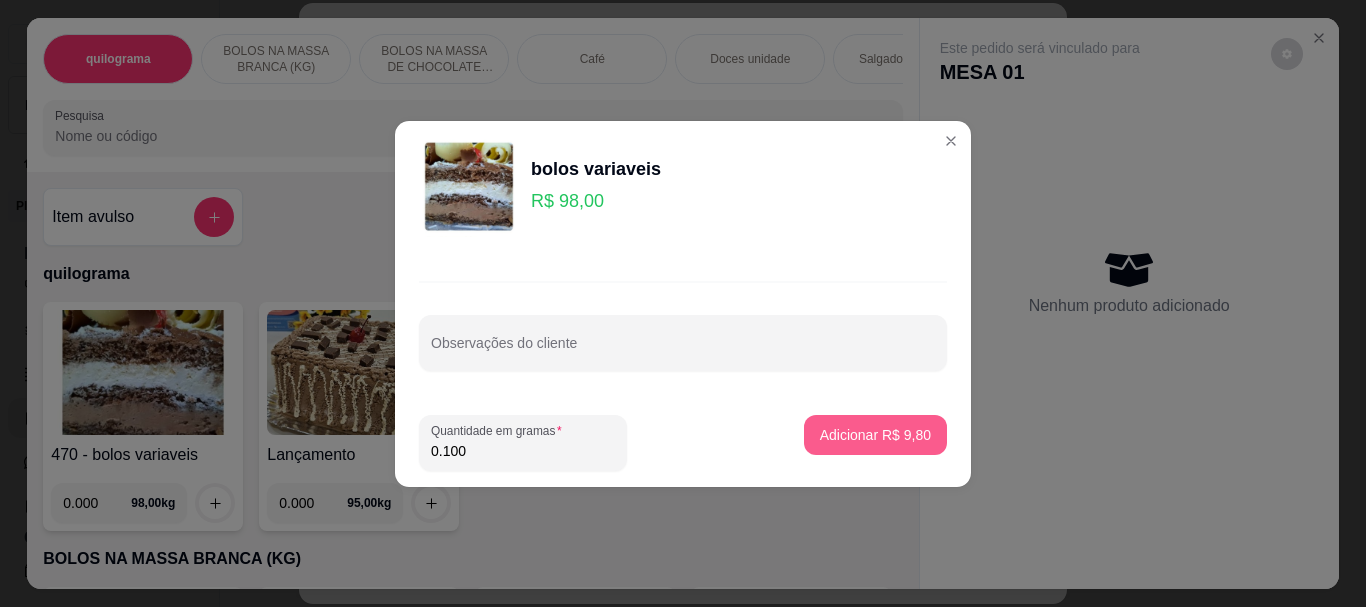 type on "0.100" 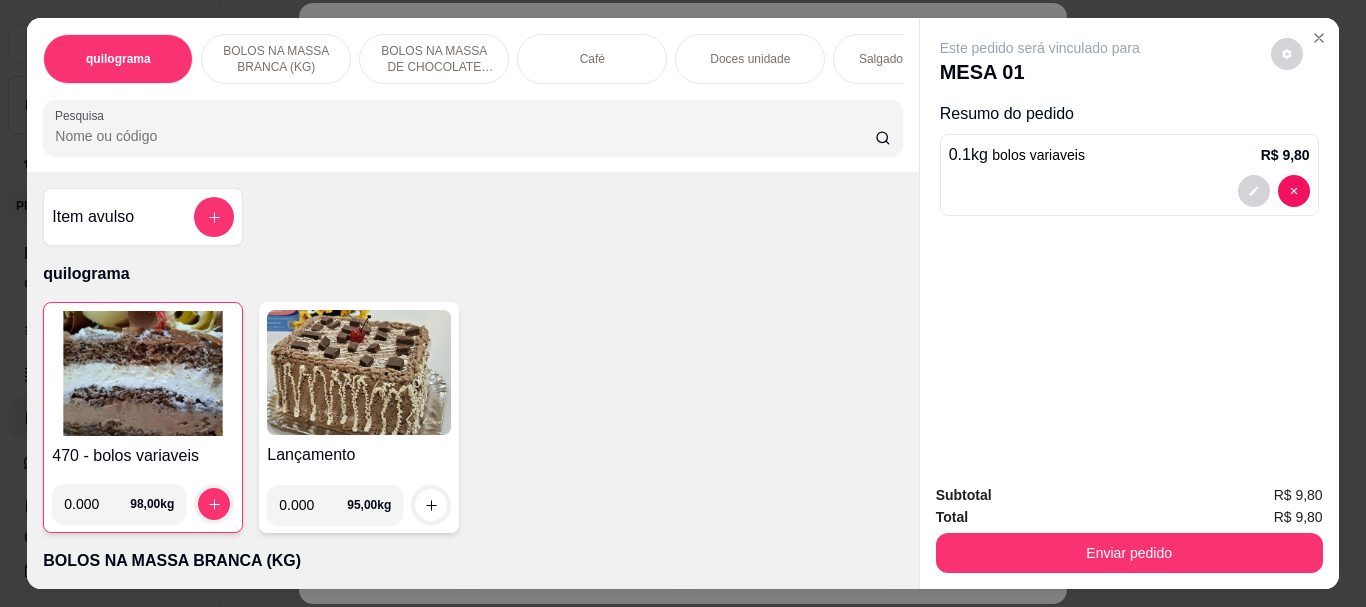 click on "Café" at bounding box center [592, 59] 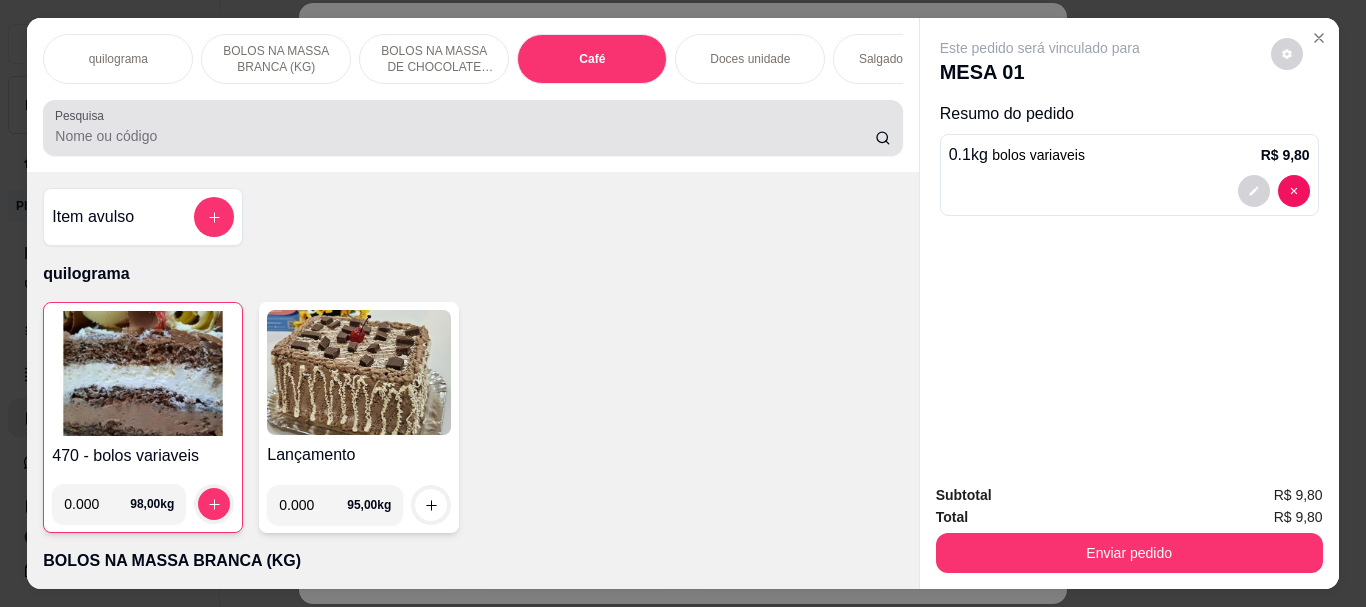 scroll, scrollTop: 7086, scrollLeft: 0, axis: vertical 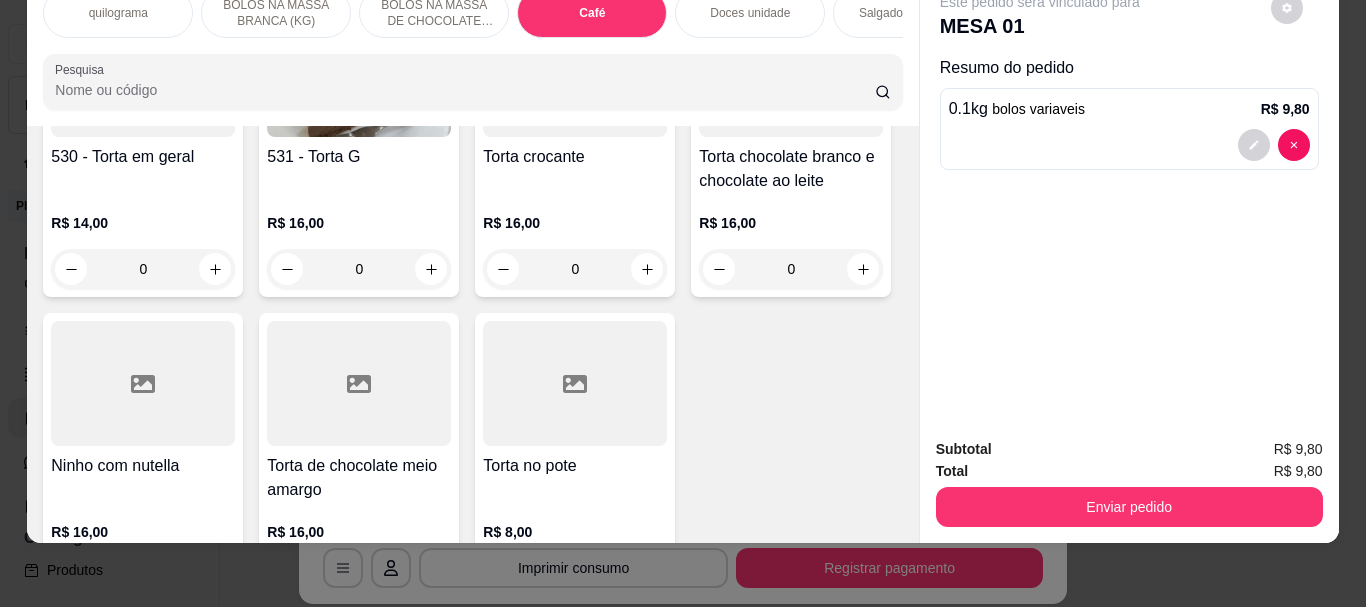 click at bounding box center (359, -1575) 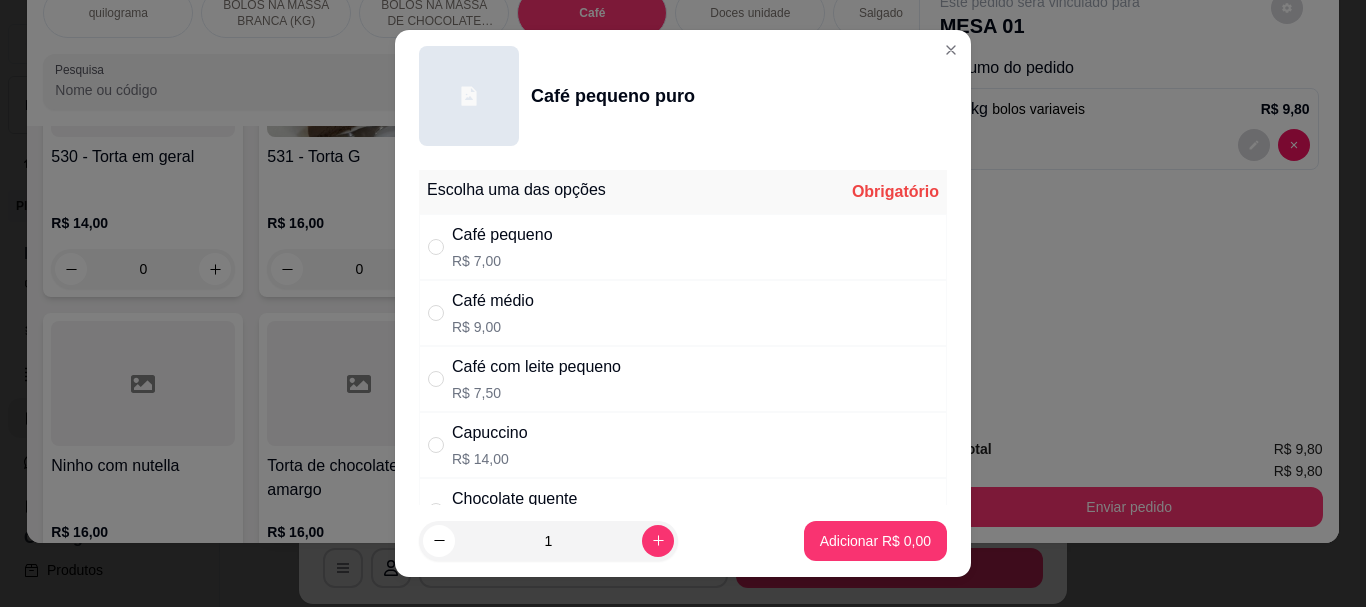 click on "R$ 7,00" at bounding box center [502, 261] 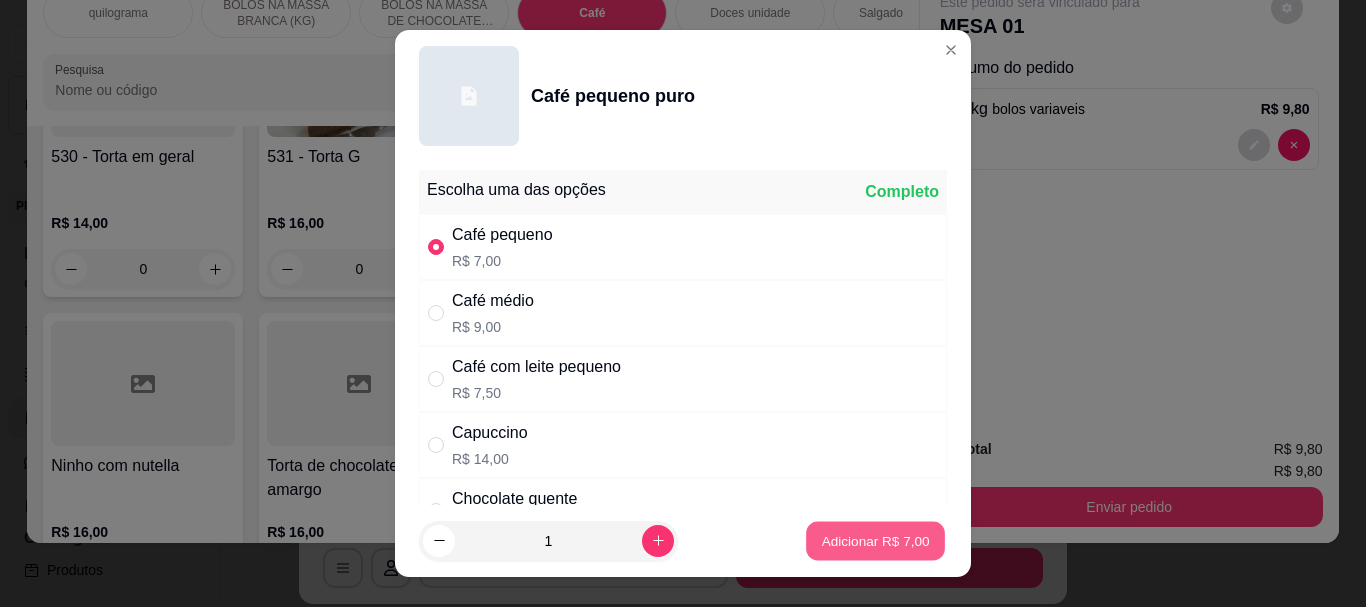 click on "Adicionar   R$ 7,00" at bounding box center (875, 540) 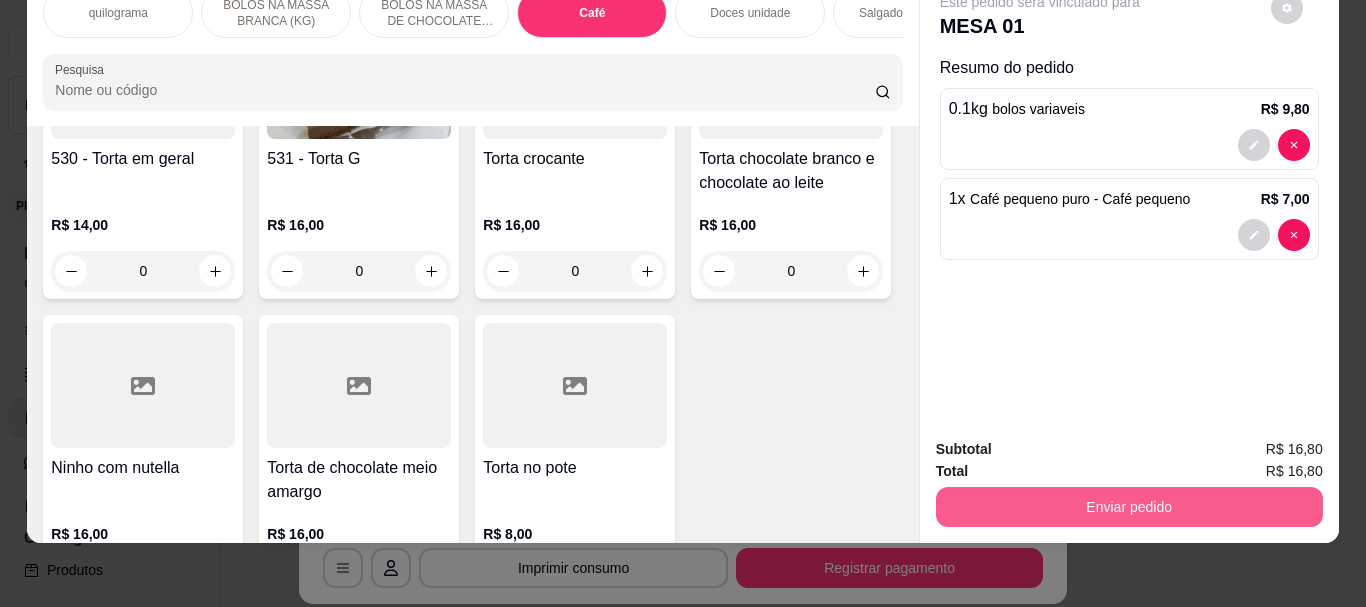 click on "Enviar pedido" at bounding box center [1129, 507] 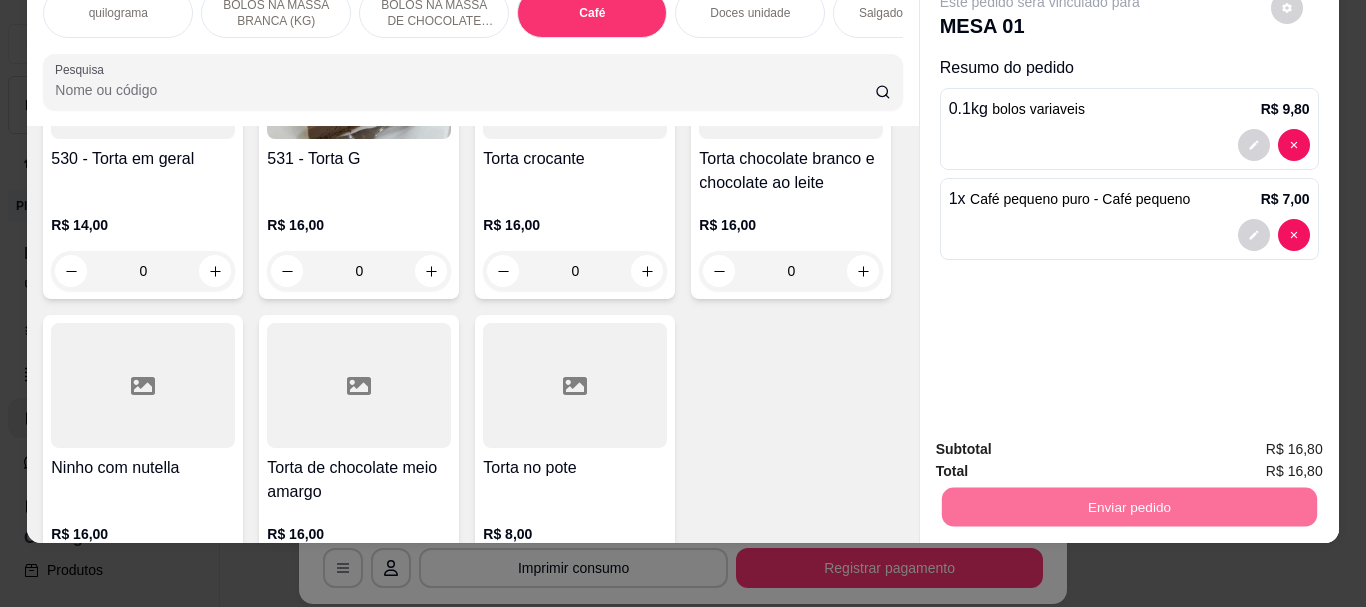 click on "Não registrar e enviar pedido" at bounding box center (1063, 443) 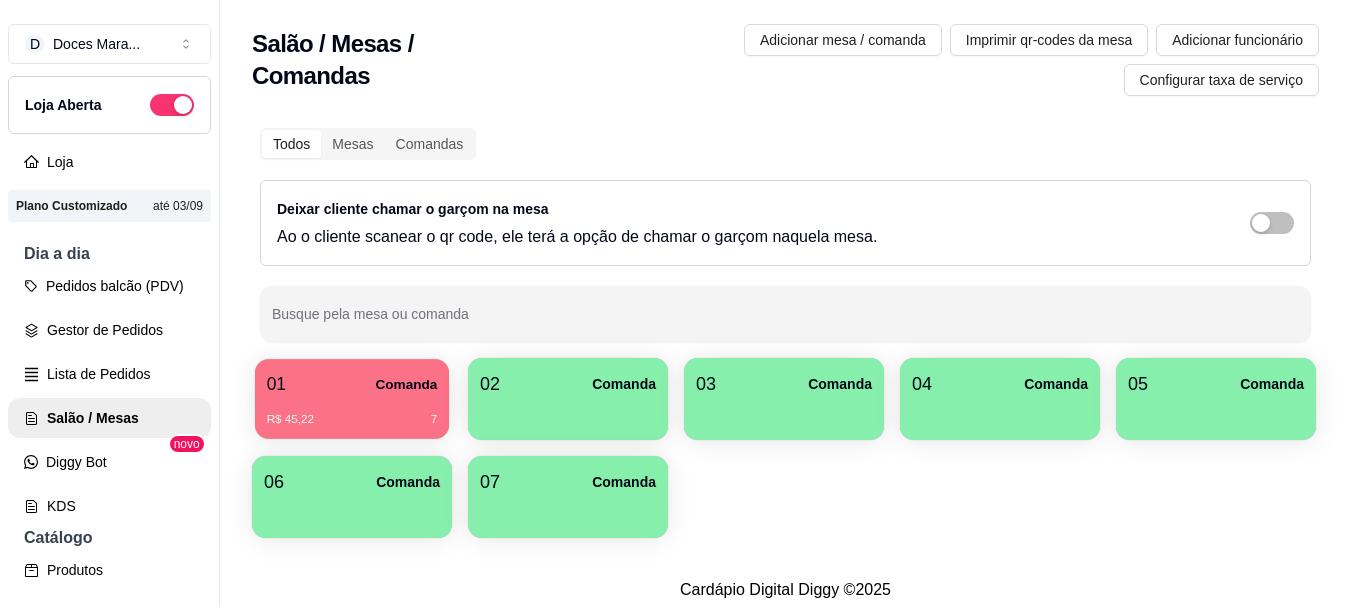 click on "01 Comanda" at bounding box center [352, 384] 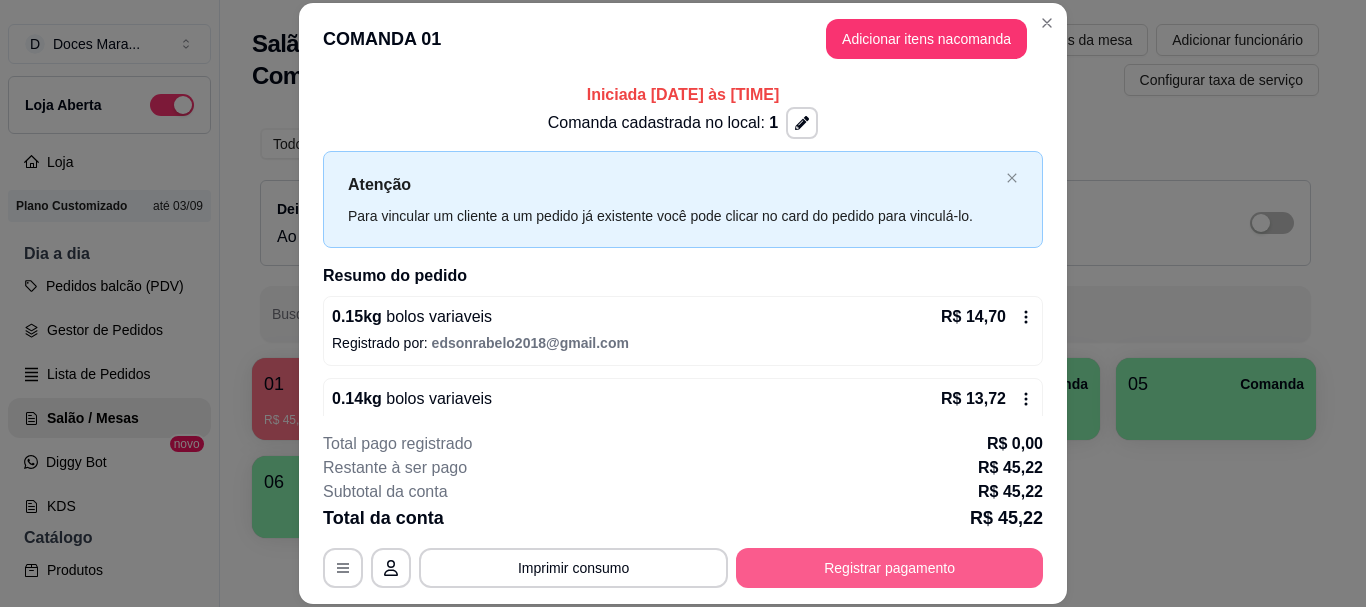 click on "Registrar pagamento" at bounding box center (889, 568) 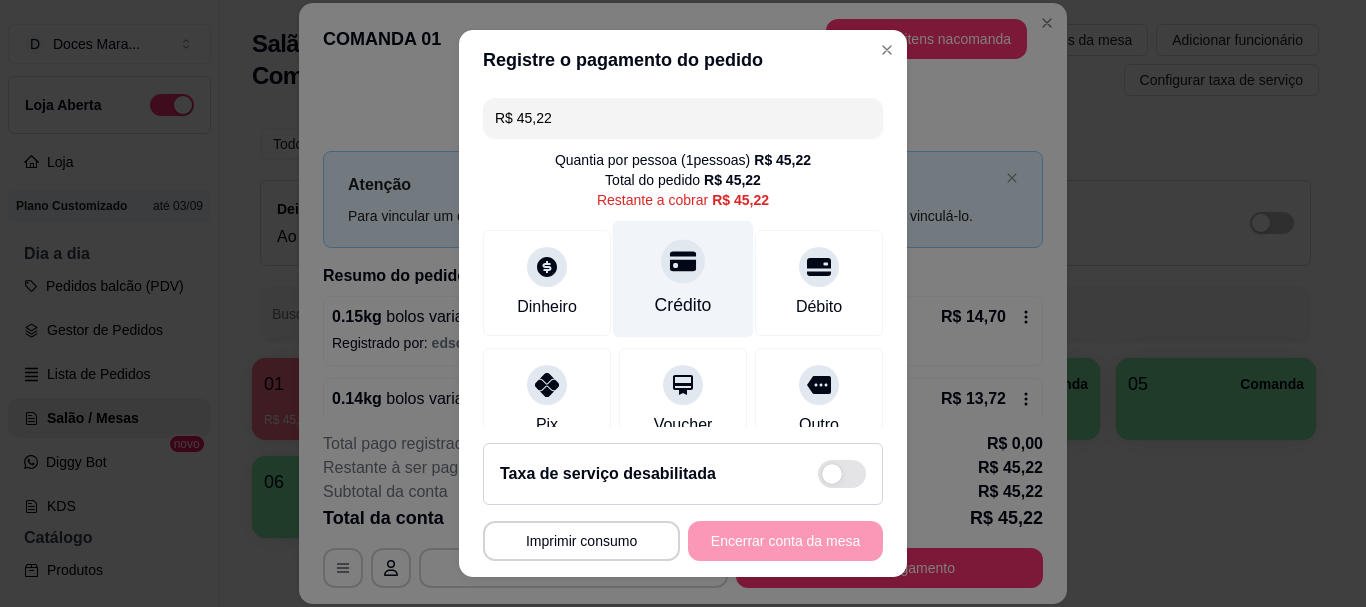 click at bounding box center [683, 262] 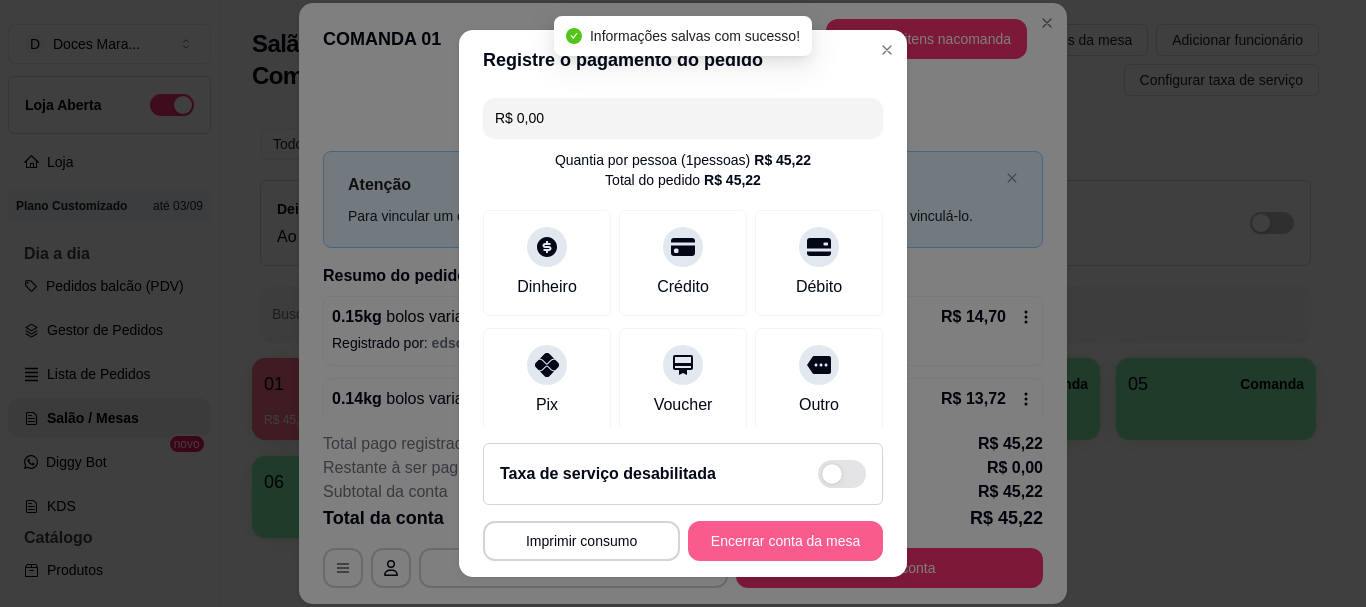type on "R$ 0,00" 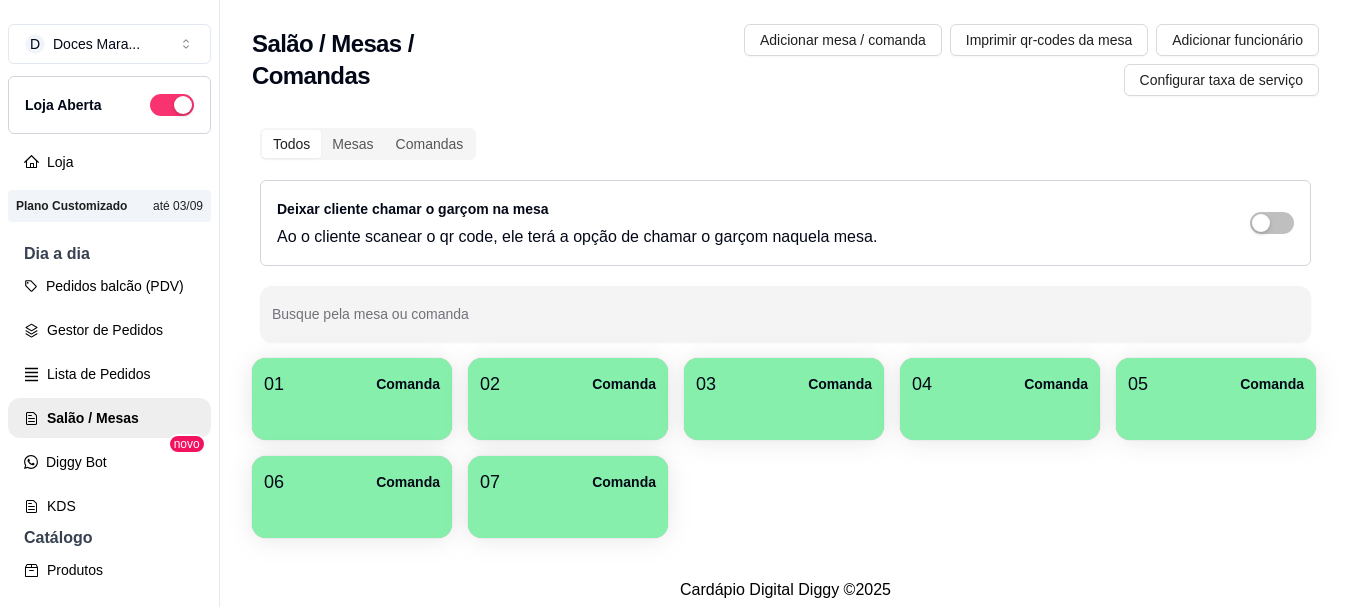 click at bounding box center (1000, 413) 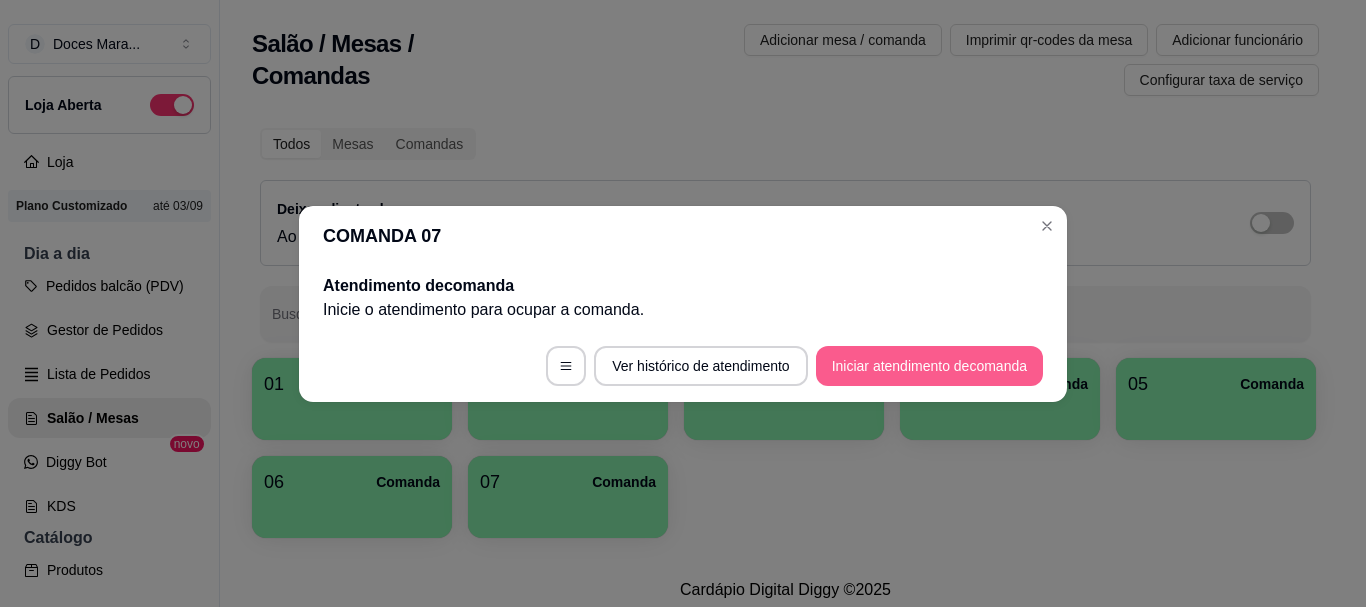 click on "Iniciar atendimento de  comanda" at bounding box center [929, 366] 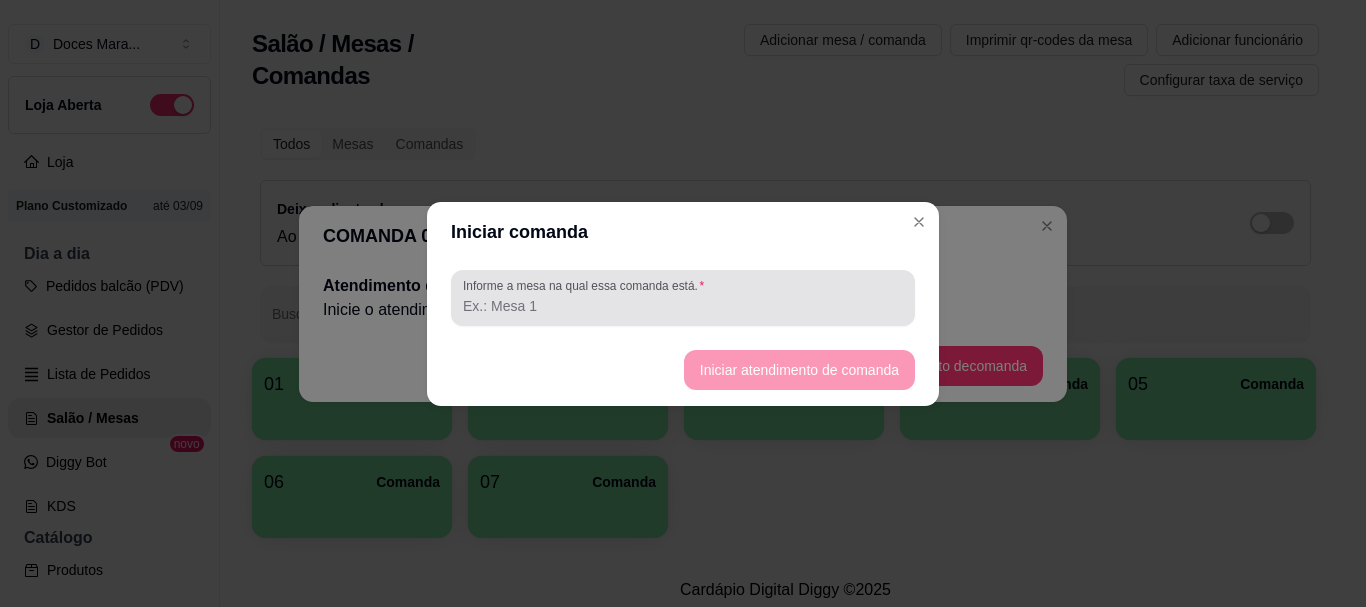 click at bounding box center (683, 298) 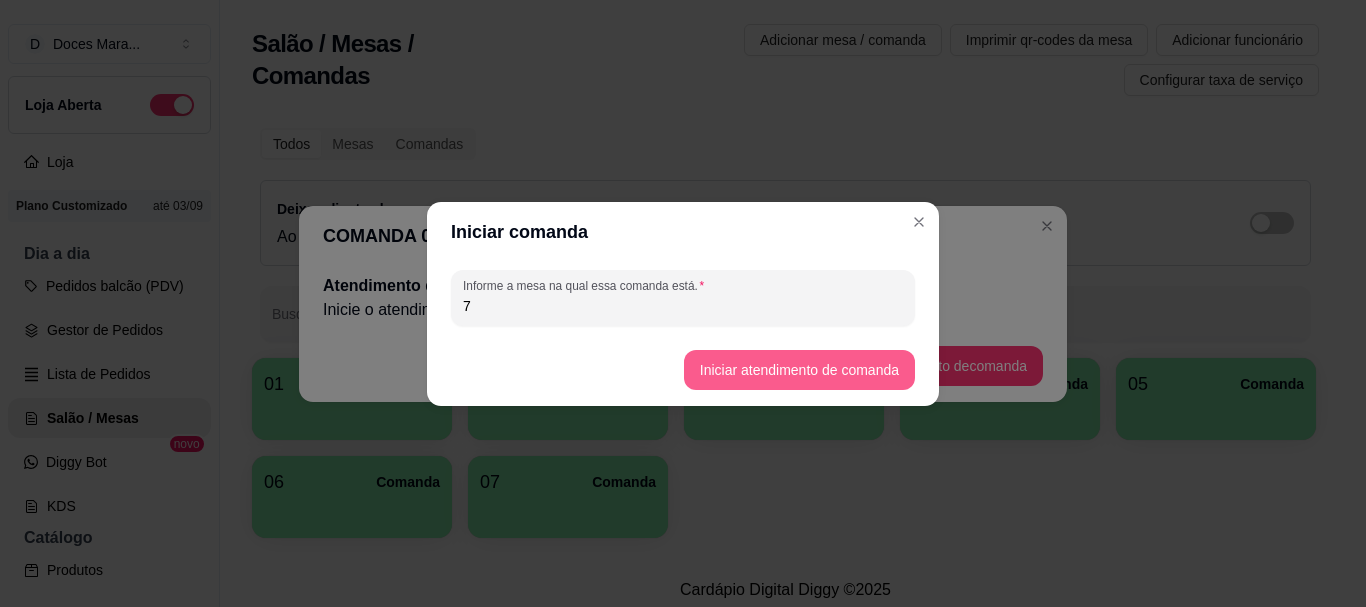type on "7" 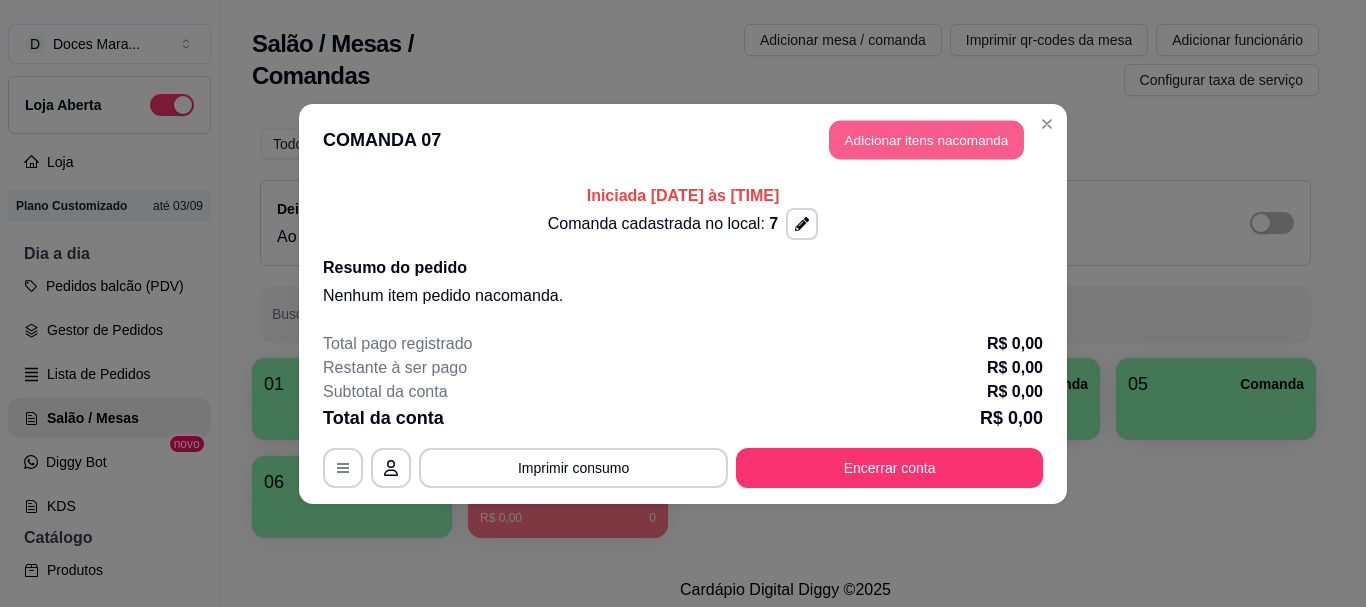 click on "Adicionar itens na  comanda" at bounding box center (926, 139) 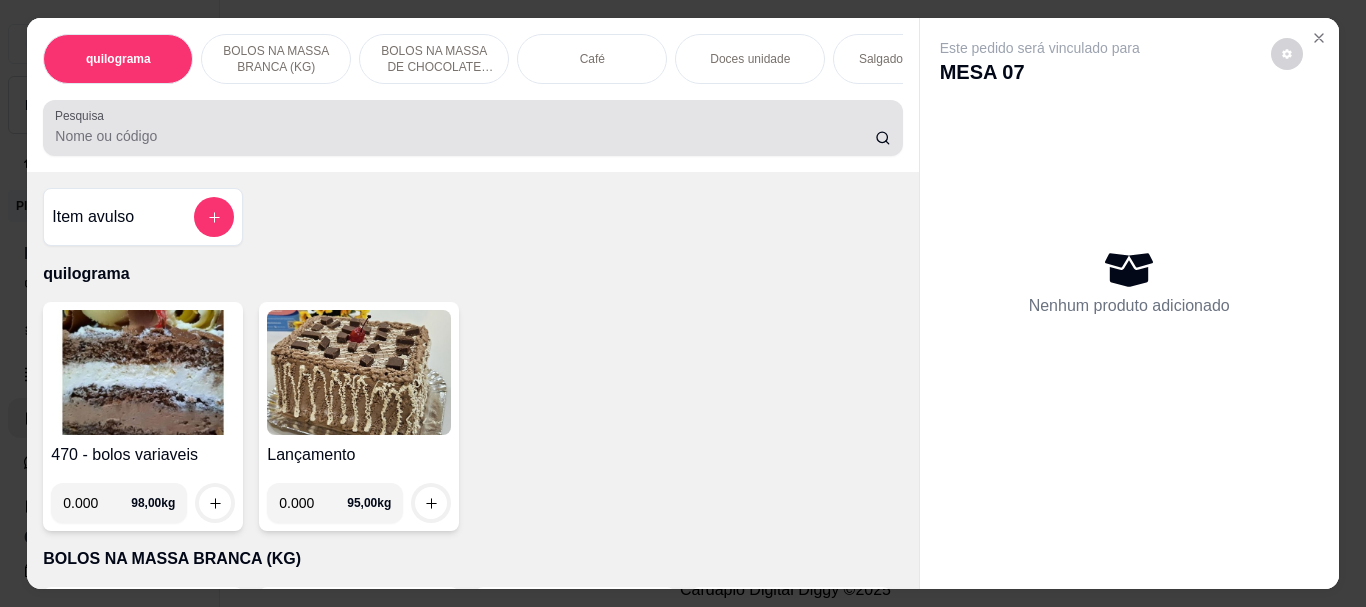 click on "Pesquisa" at bounding box center [465, 136] 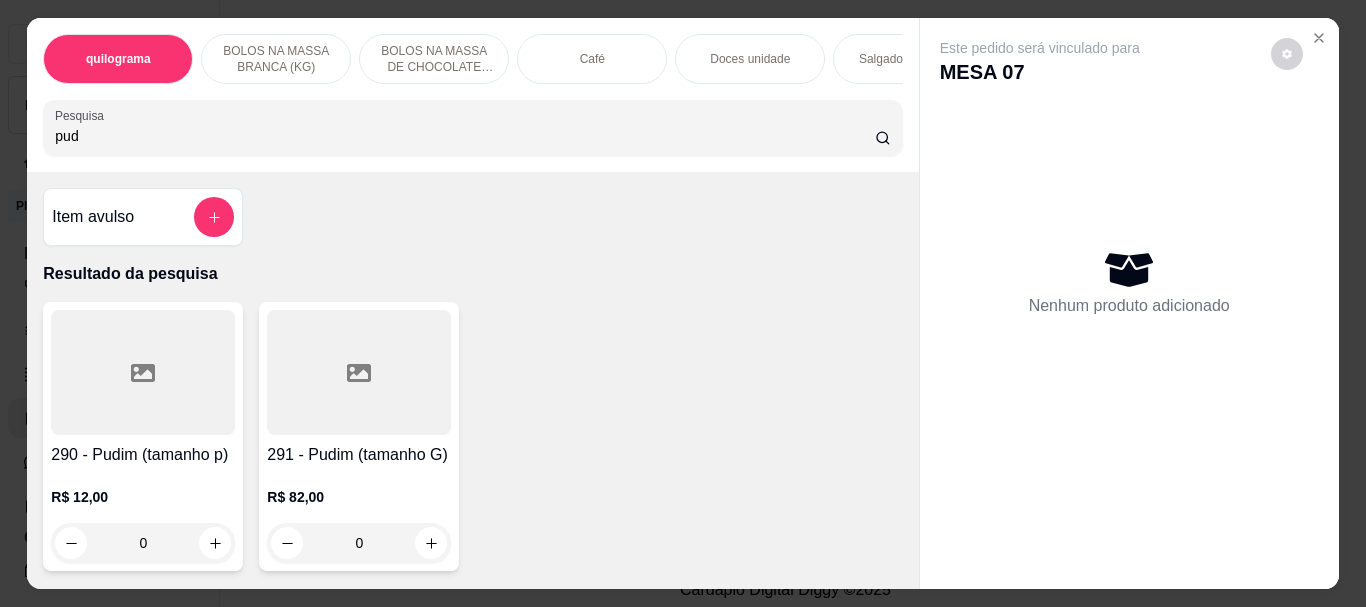 type on "pud" 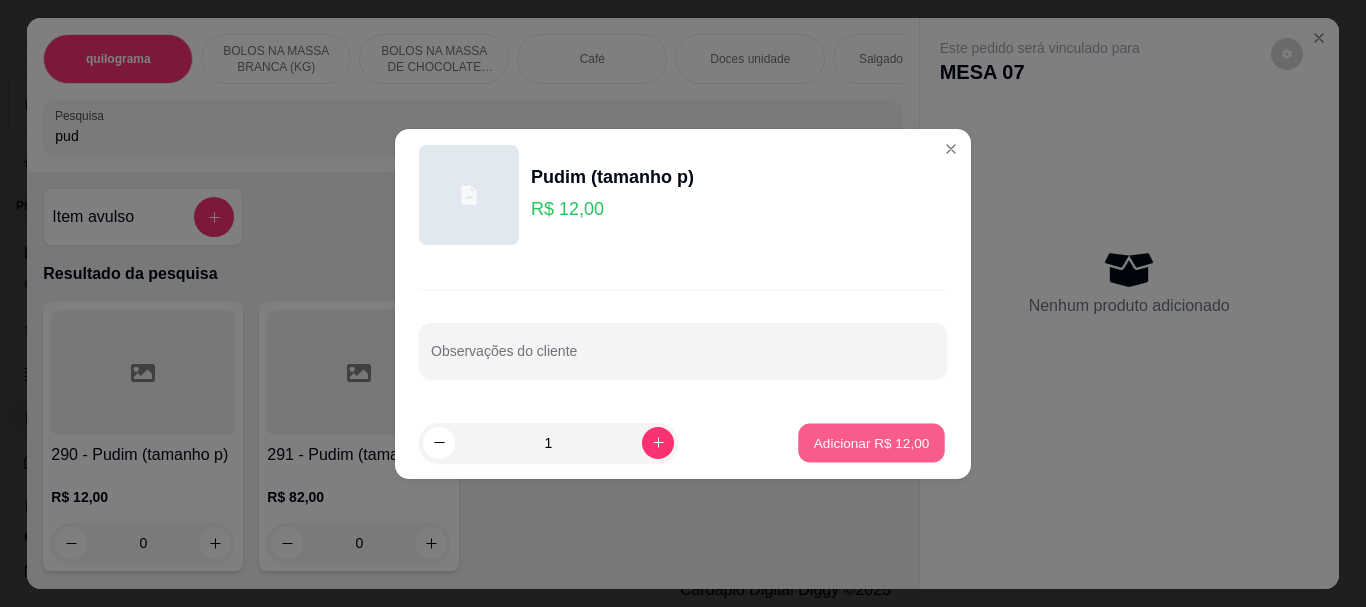 click on "Adicionar   R$ 12,00" at bounding box center [871, 442] 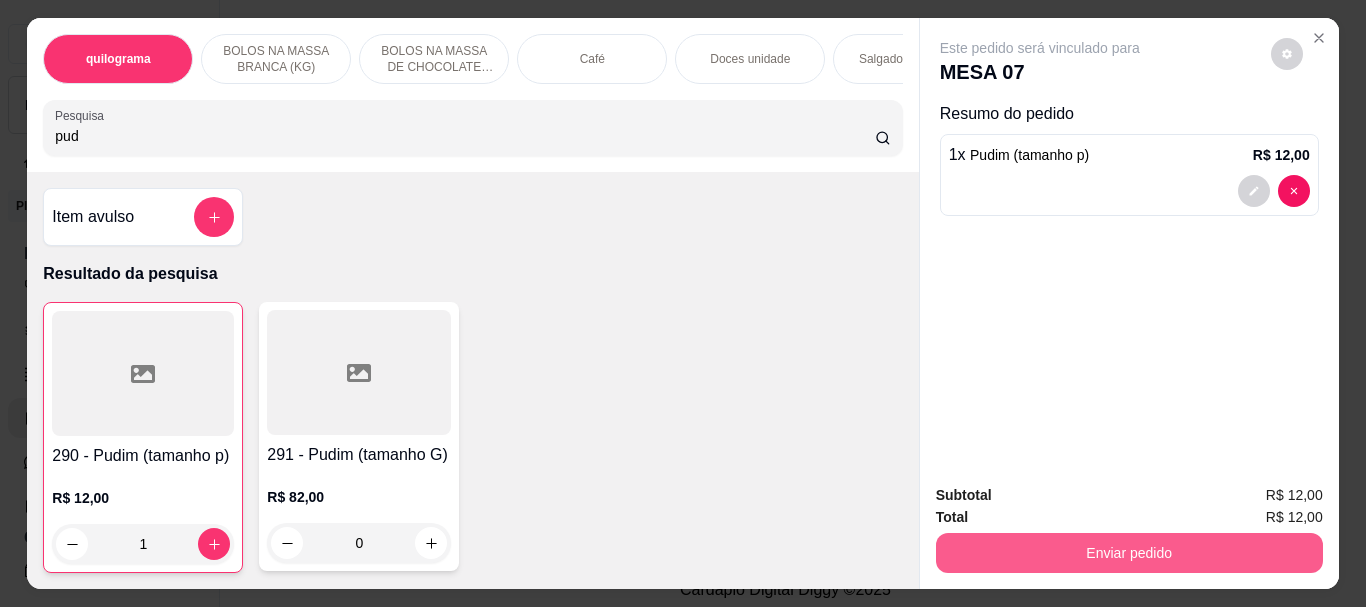 click on "Enviar pedido" at bounding box center [1129, 553] 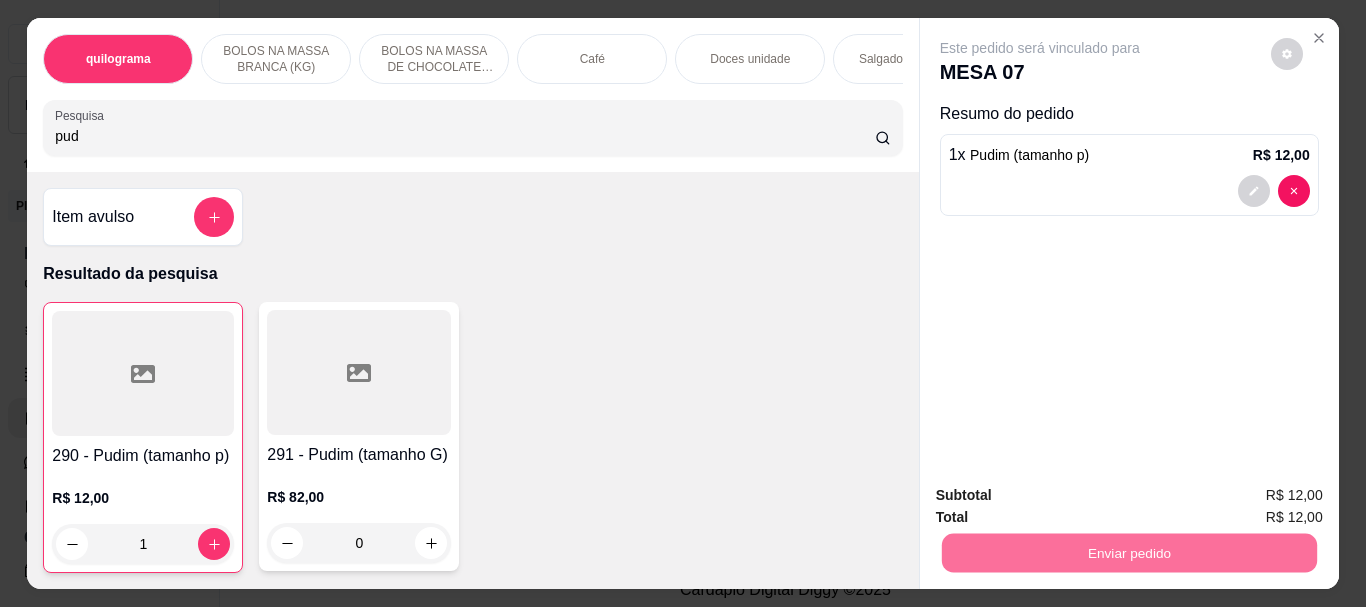 click on "Não registrar e enviar pedido" at bounding box center [1063, 495] 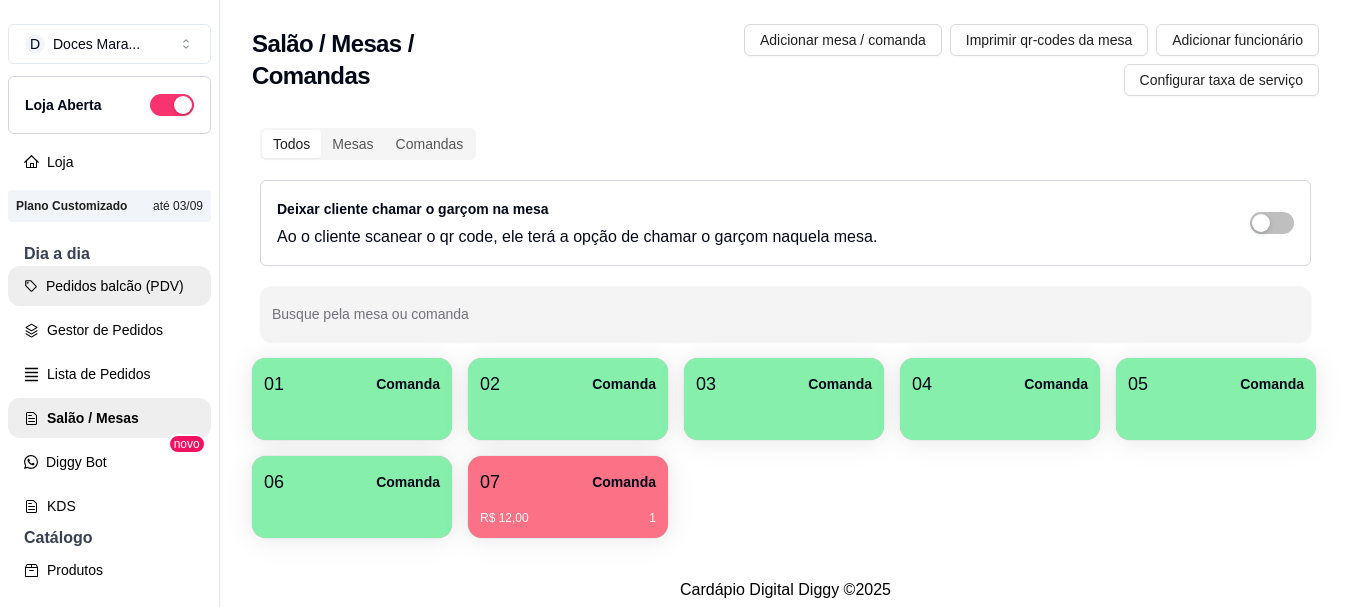 click on "Pedidos balcão (PDV)" at bounding box center (109, 286) 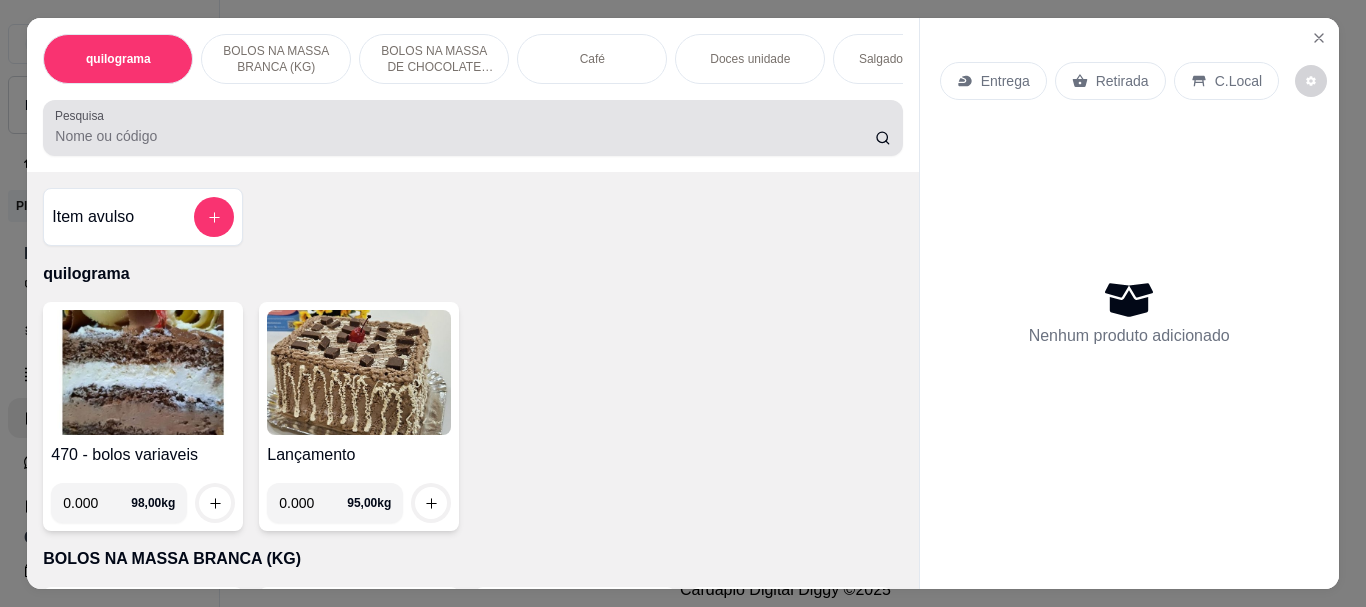 click at bounding box center (472, 128) 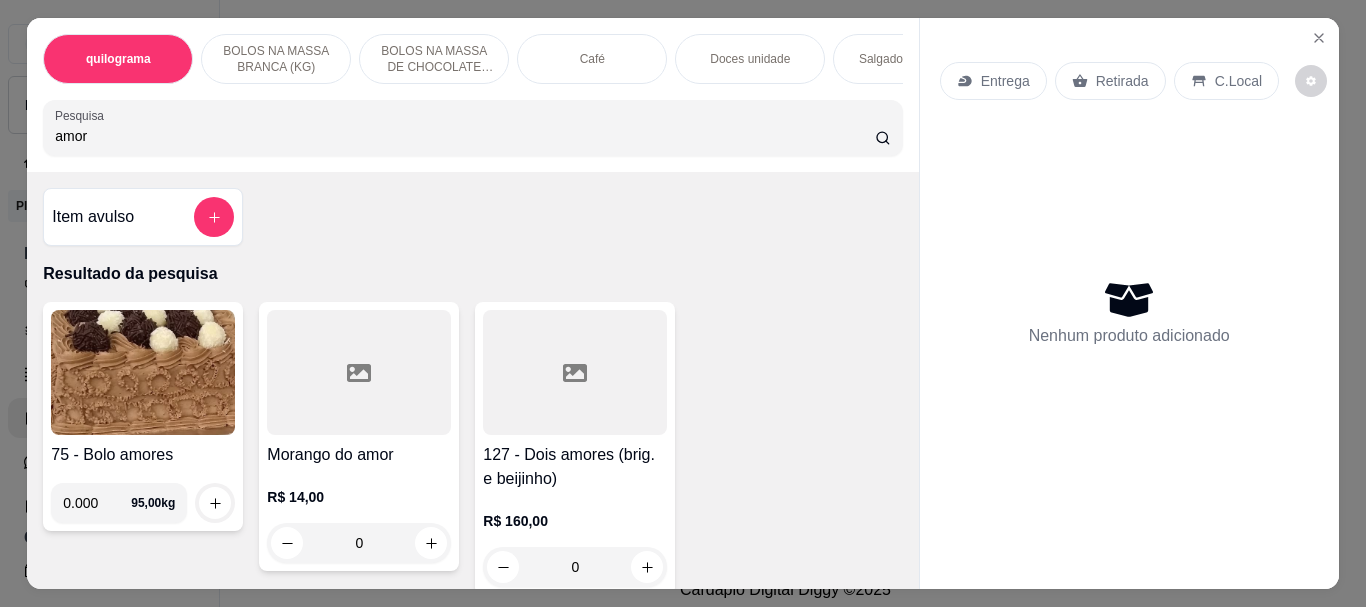 type on "amor" 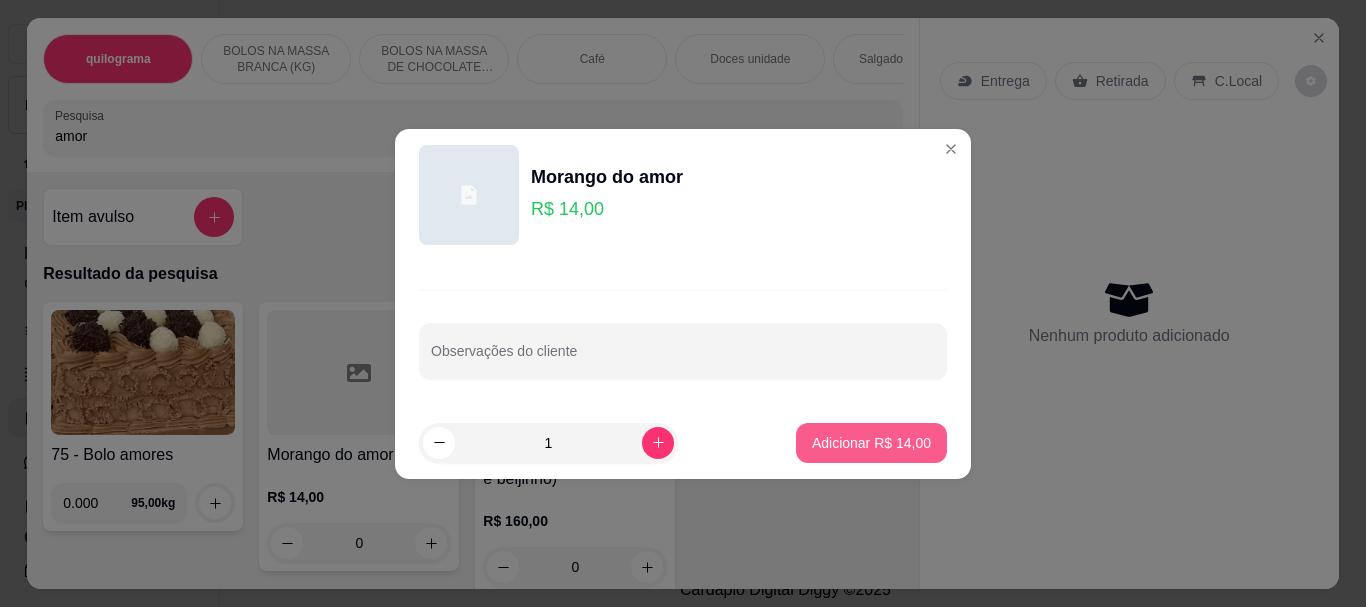 click on "Adicionar   R$ 14,00" at bounding box center (871, 443) 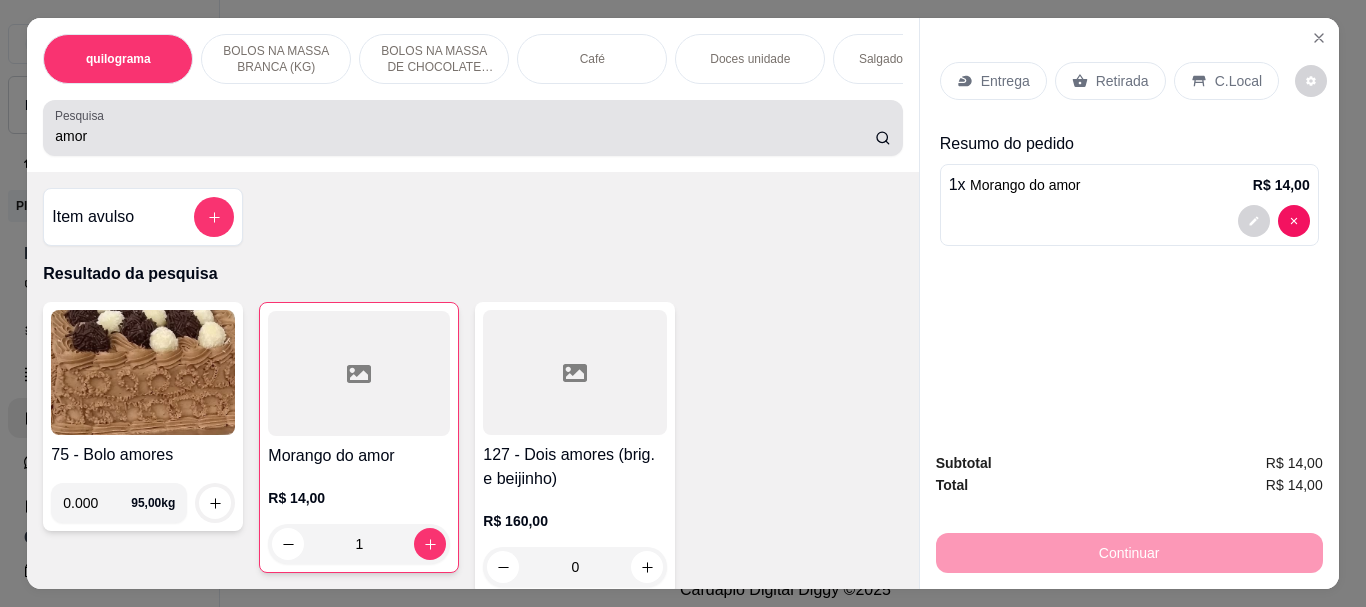 click on "amor" at bounding box center [465, 136] 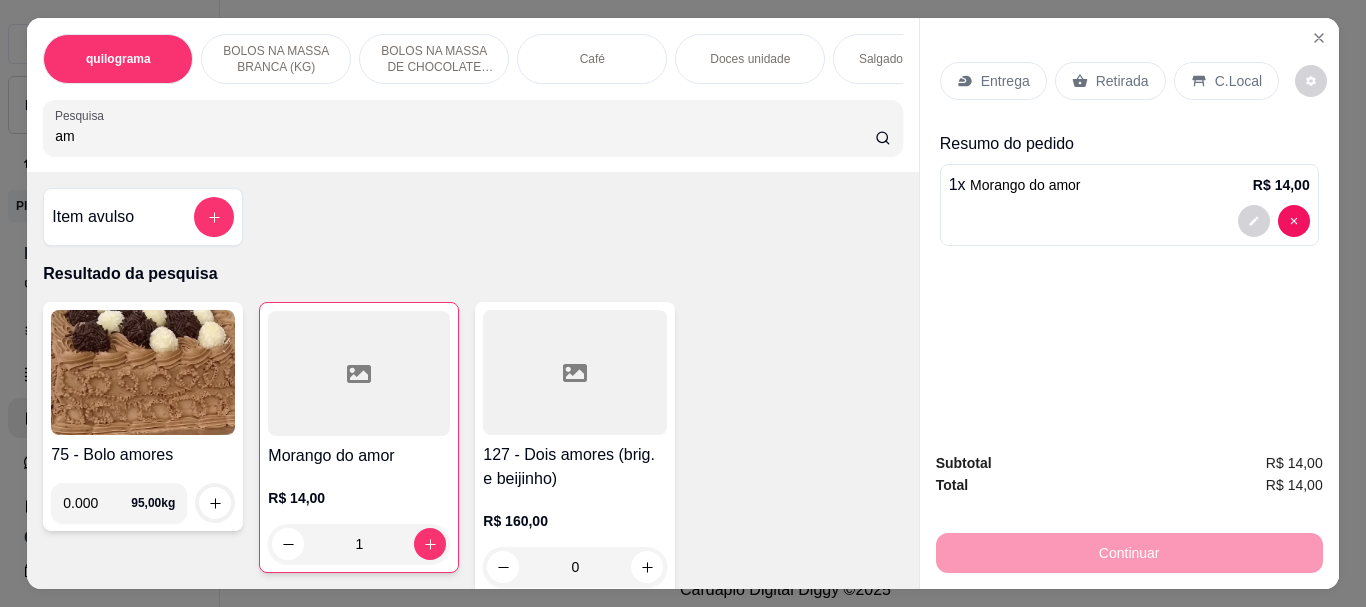 type on "a" 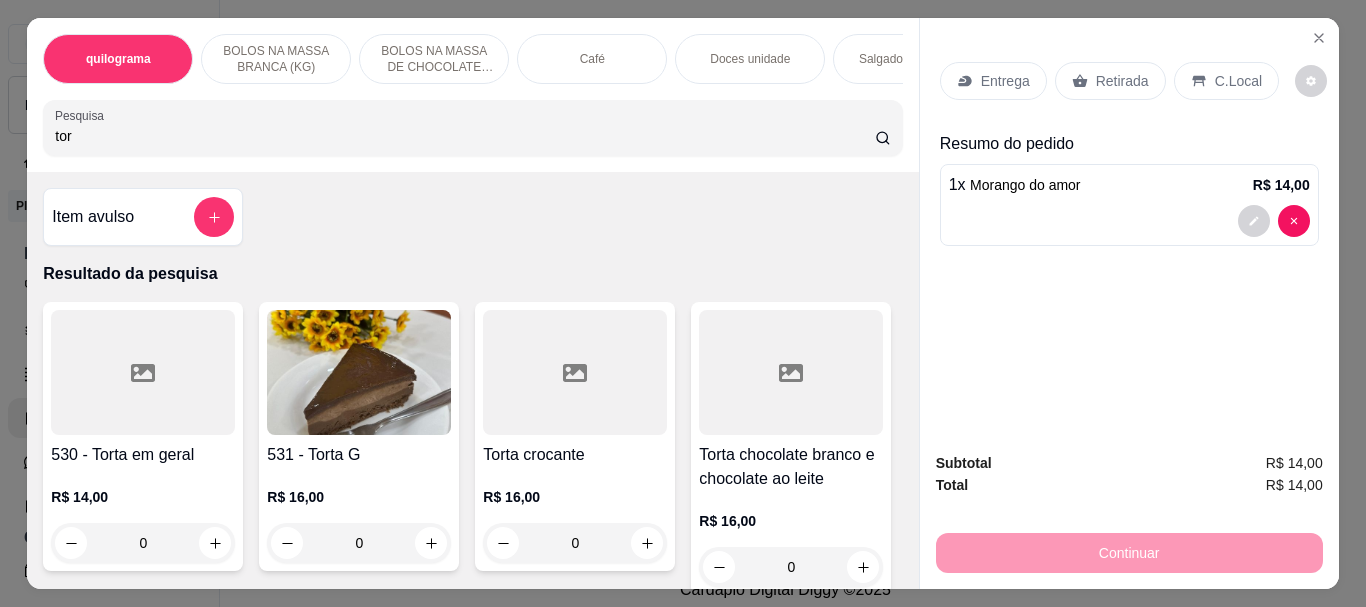 type on "tor" 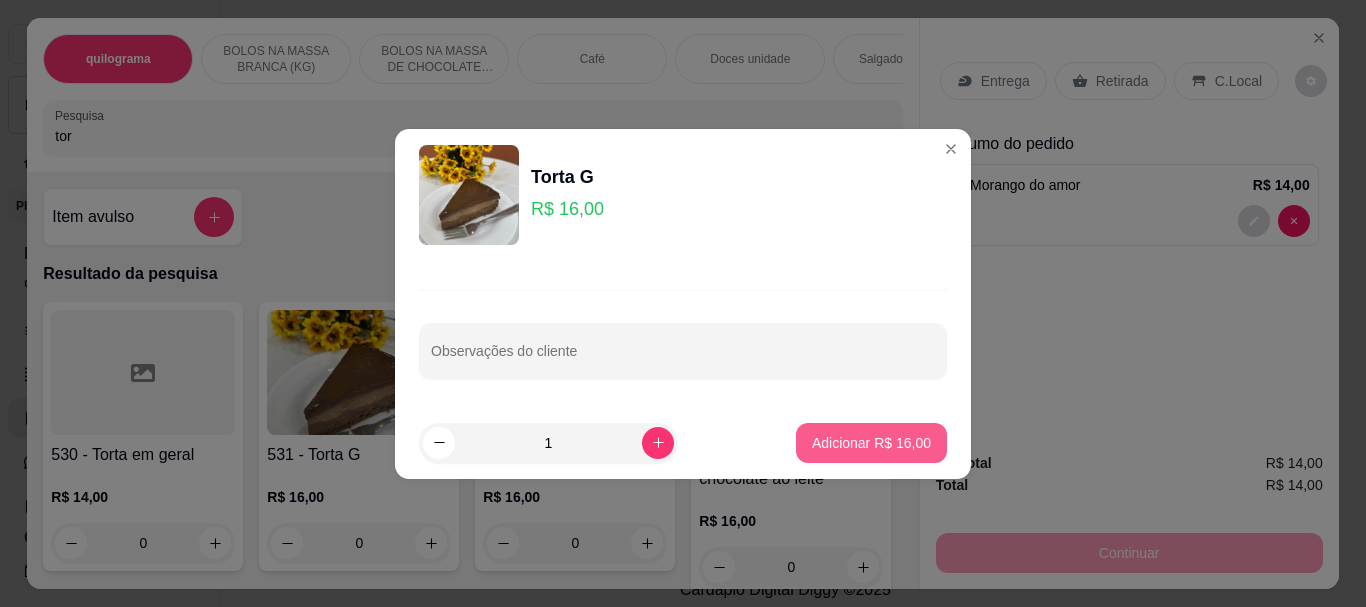 click on "Adicionar   R$ 16,00" at bounding box center (871, 443) 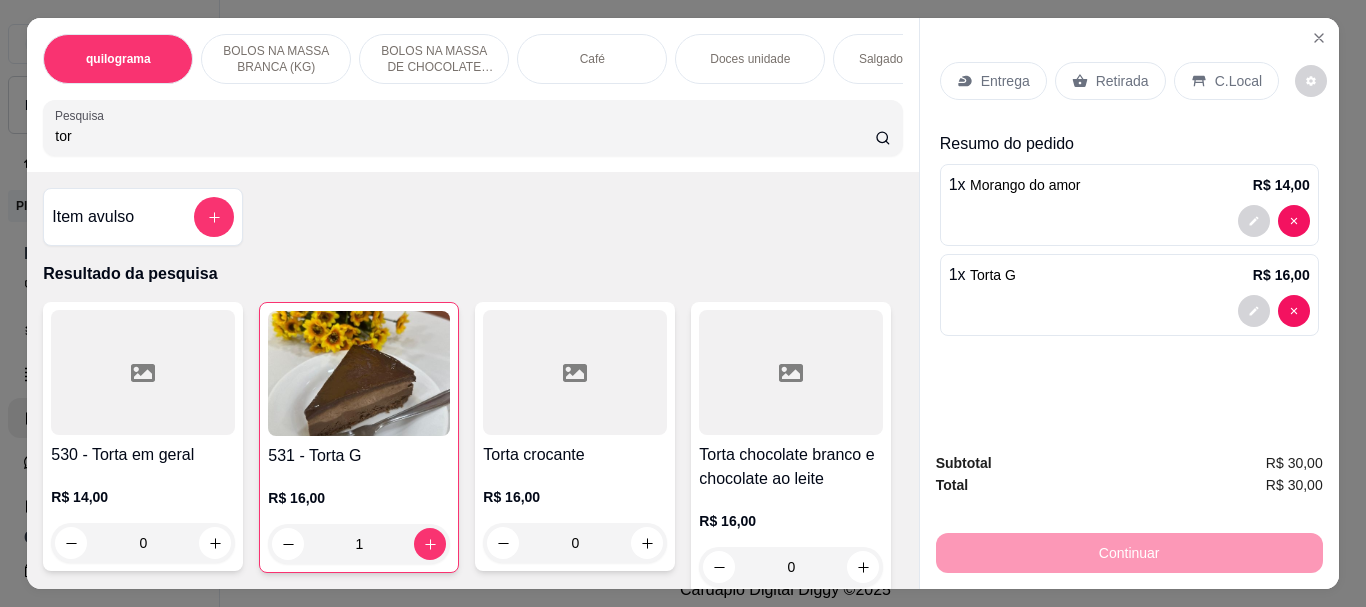 click on "Retirada" at bounding box center [1122, 81] 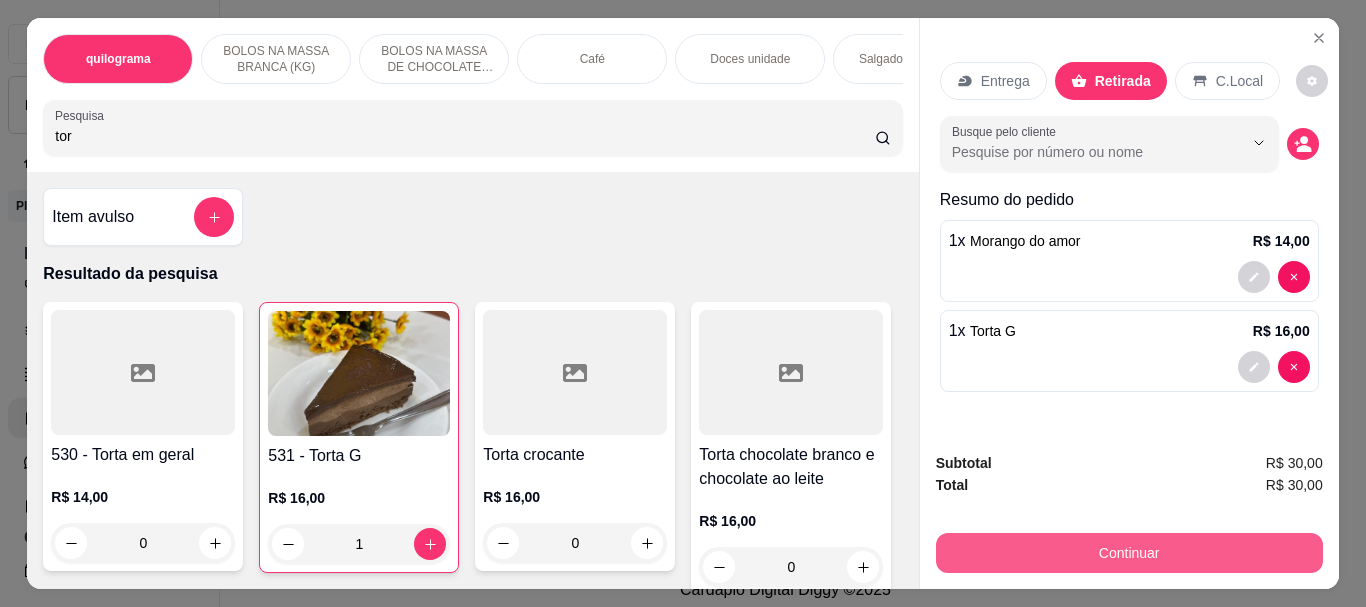 click on "Continuar" at bounding box center [1129, 553] 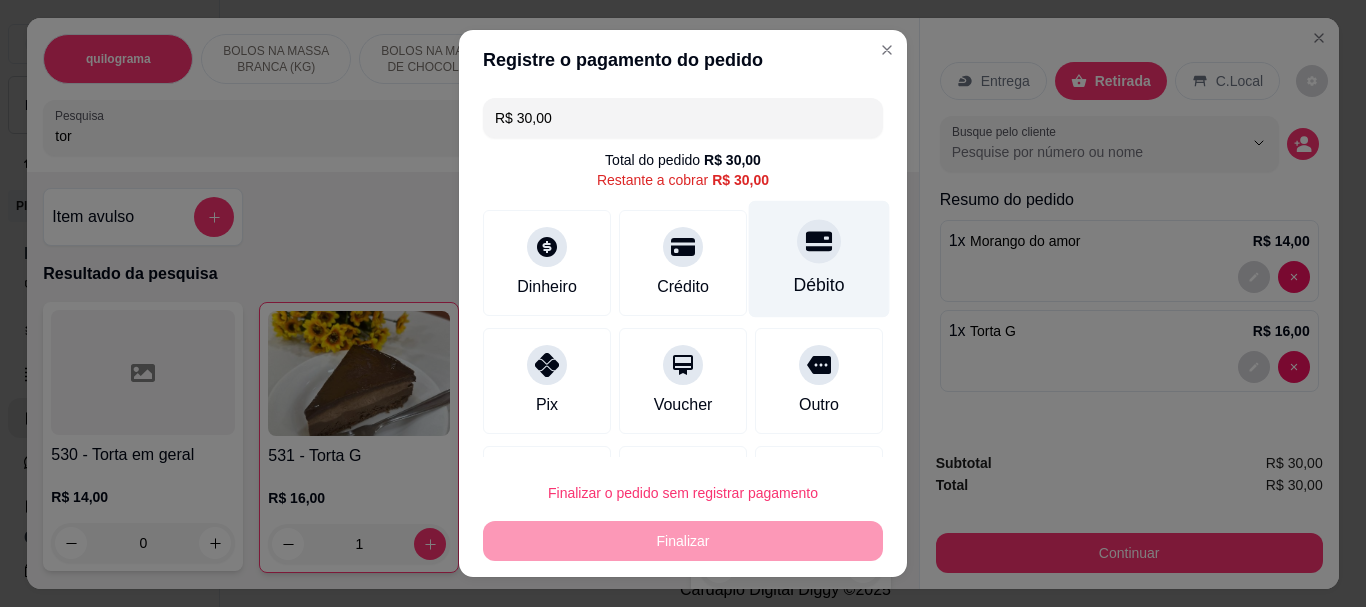 click on "Débito" at bounding box center (819, 259) 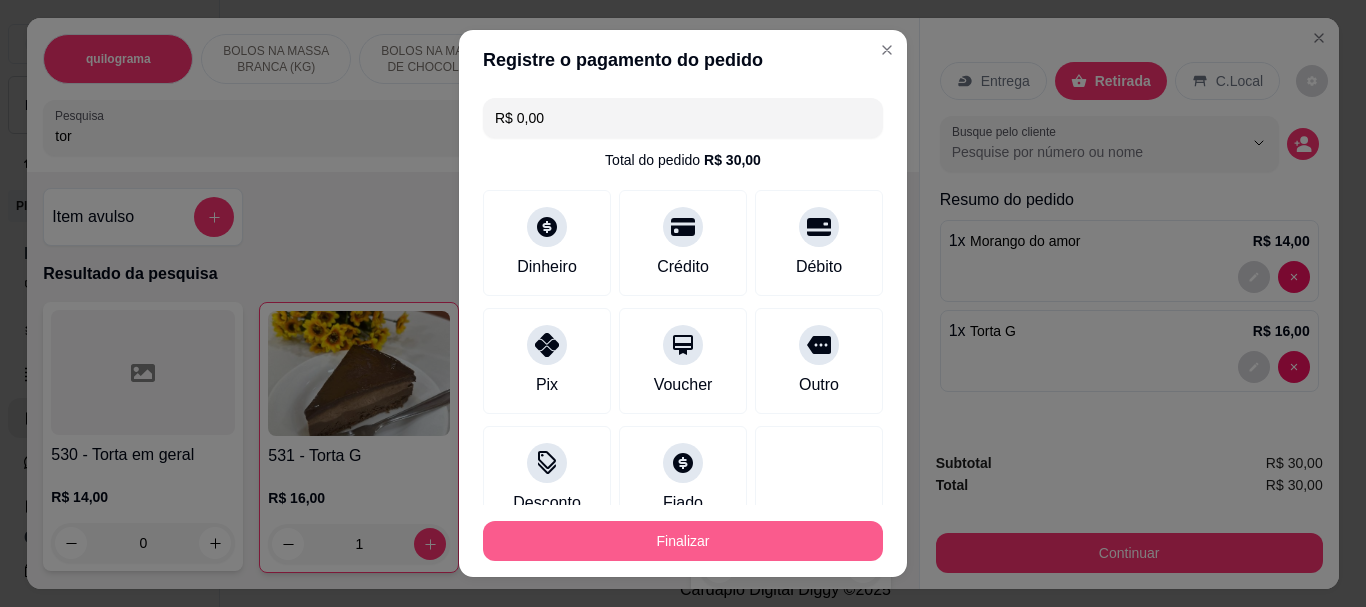 click on "Finalizar" at bounding box center [683, 541] 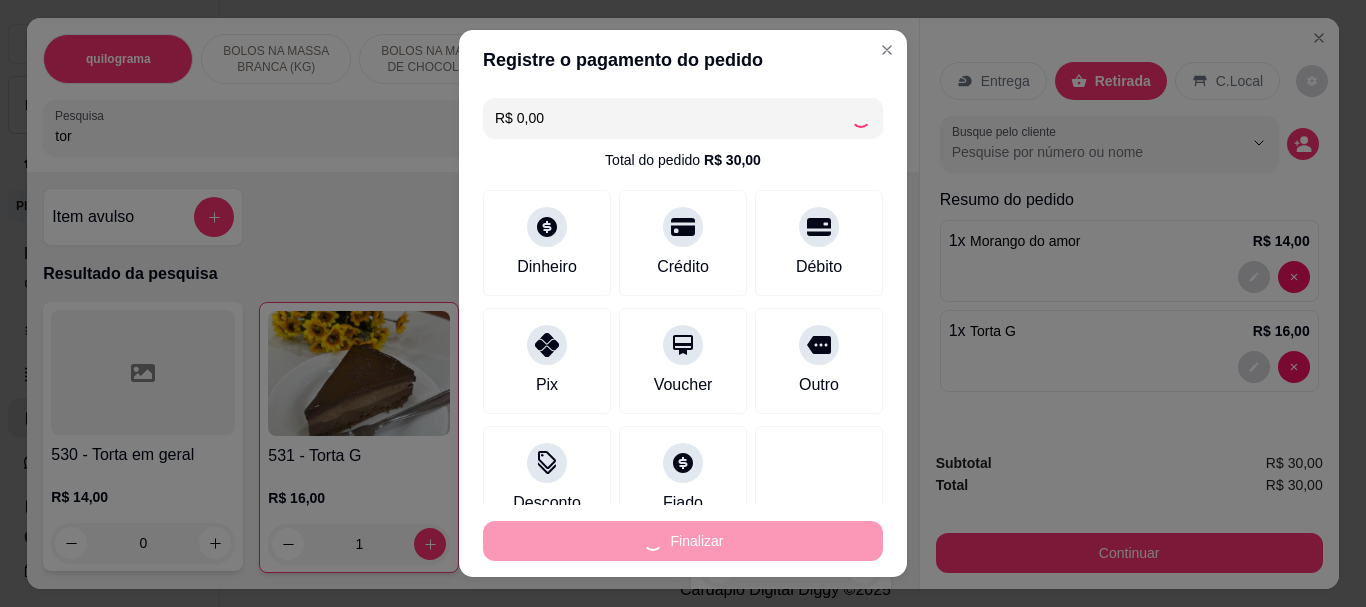 type on "0" 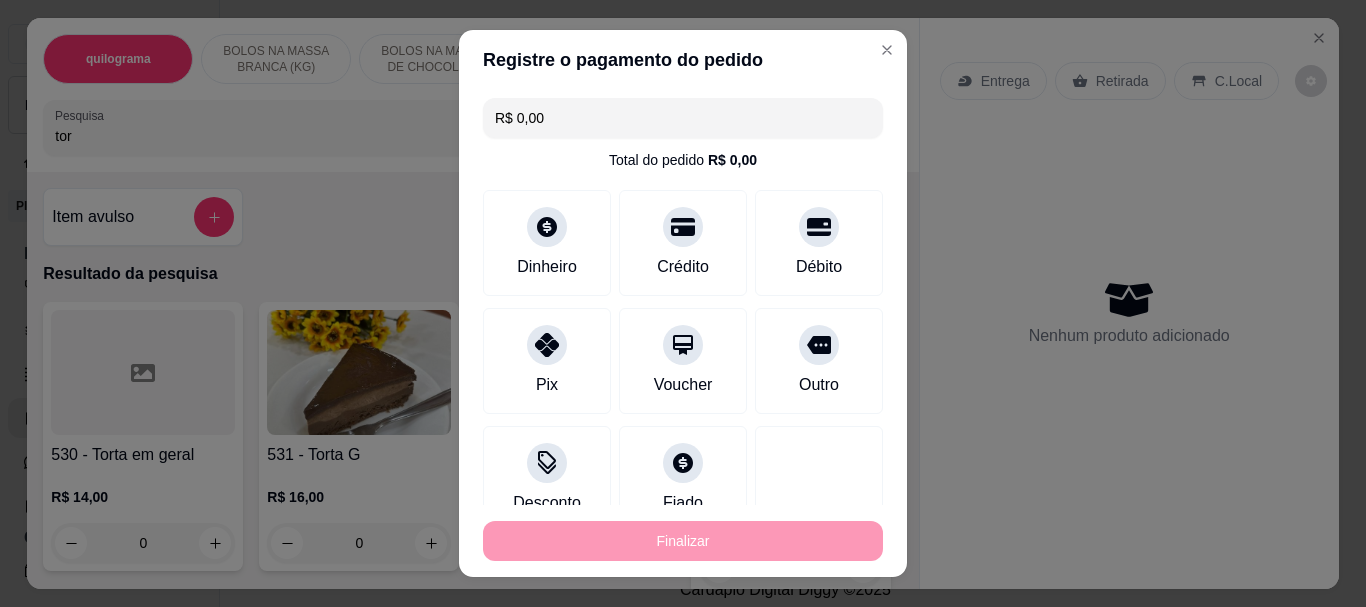 type on "-R$ 30,00" 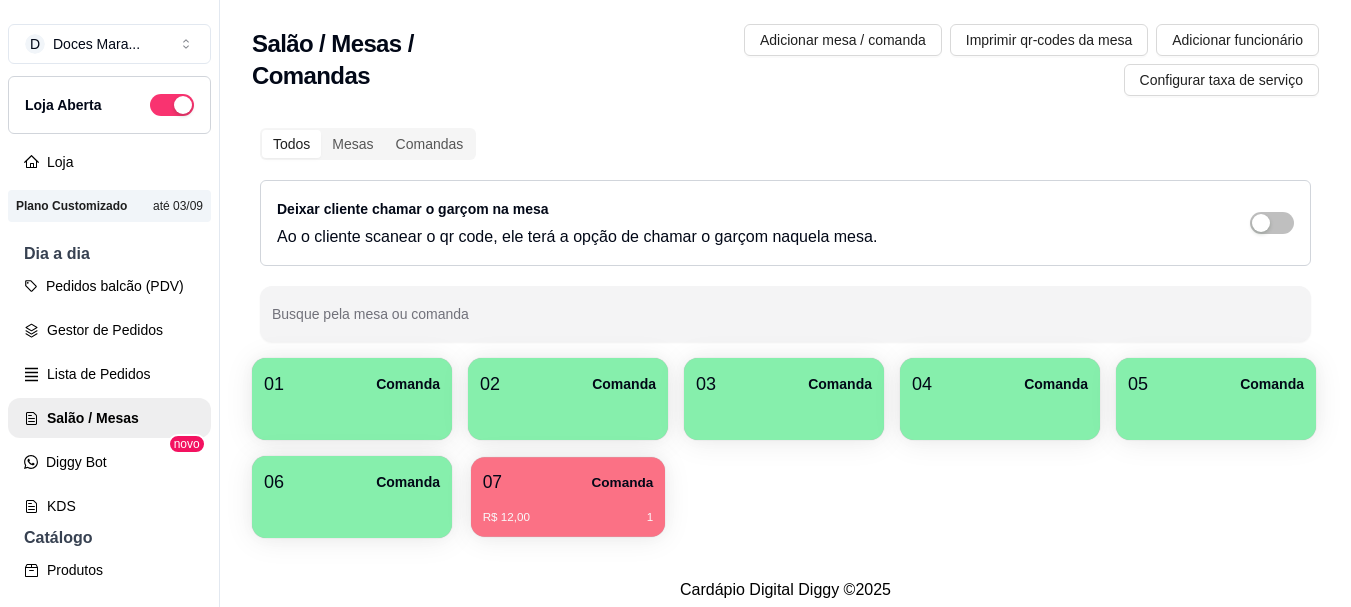 click on "R$ 12,00 1" at bounding box center [568, 510] 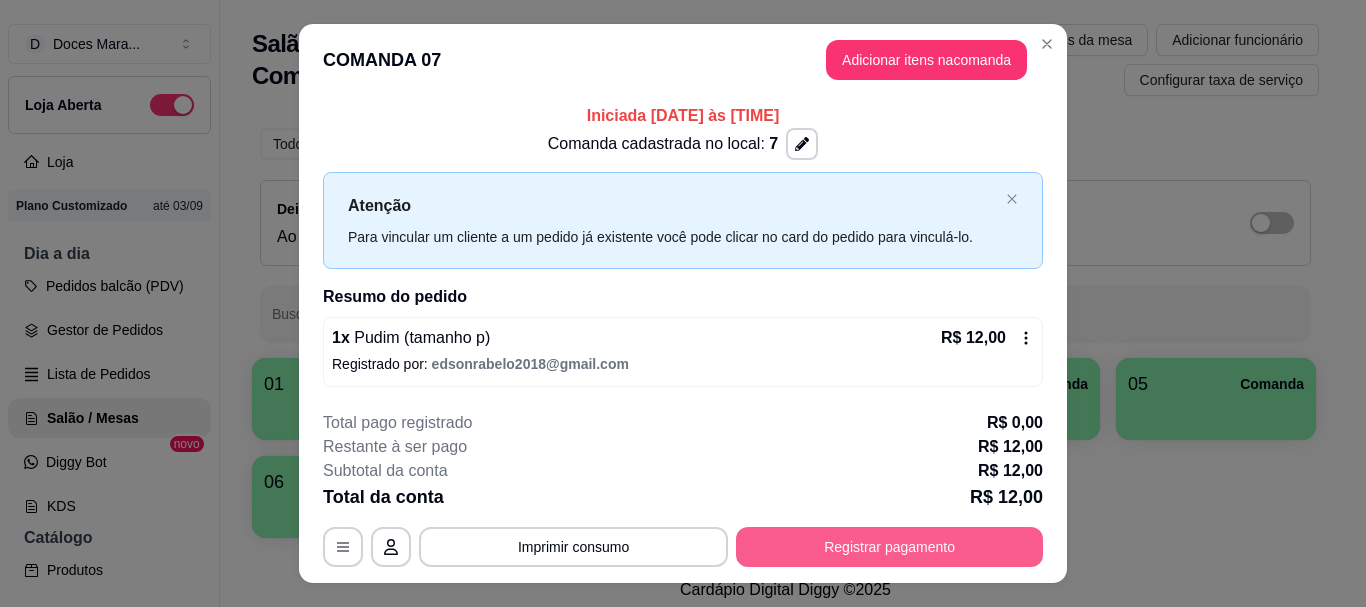 click on "Registrar pagamento" at bounding box center [889, 547] 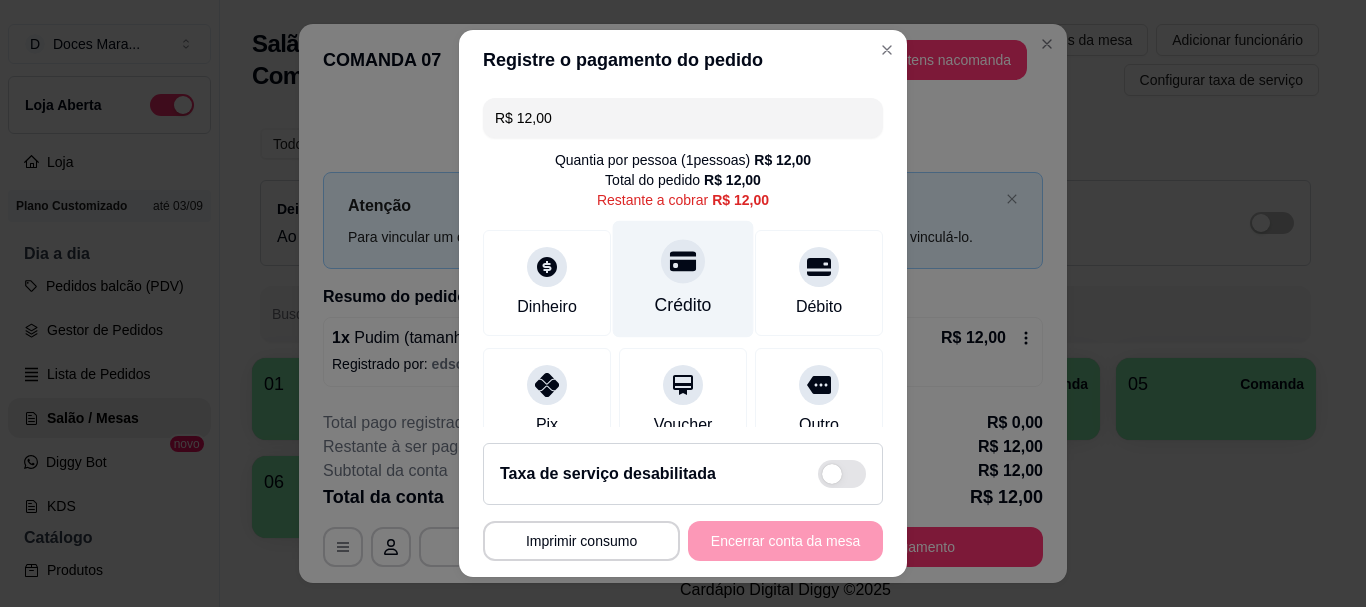 click at bounding box center [683, 262] 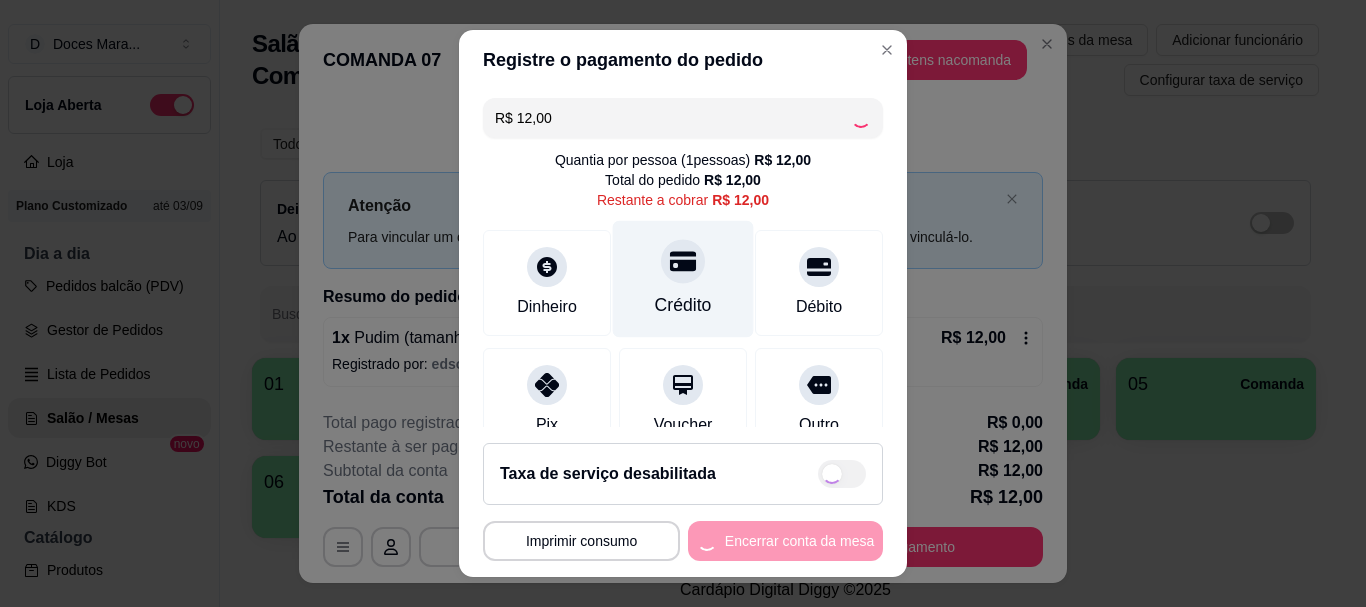 type on "R$ 0,00" 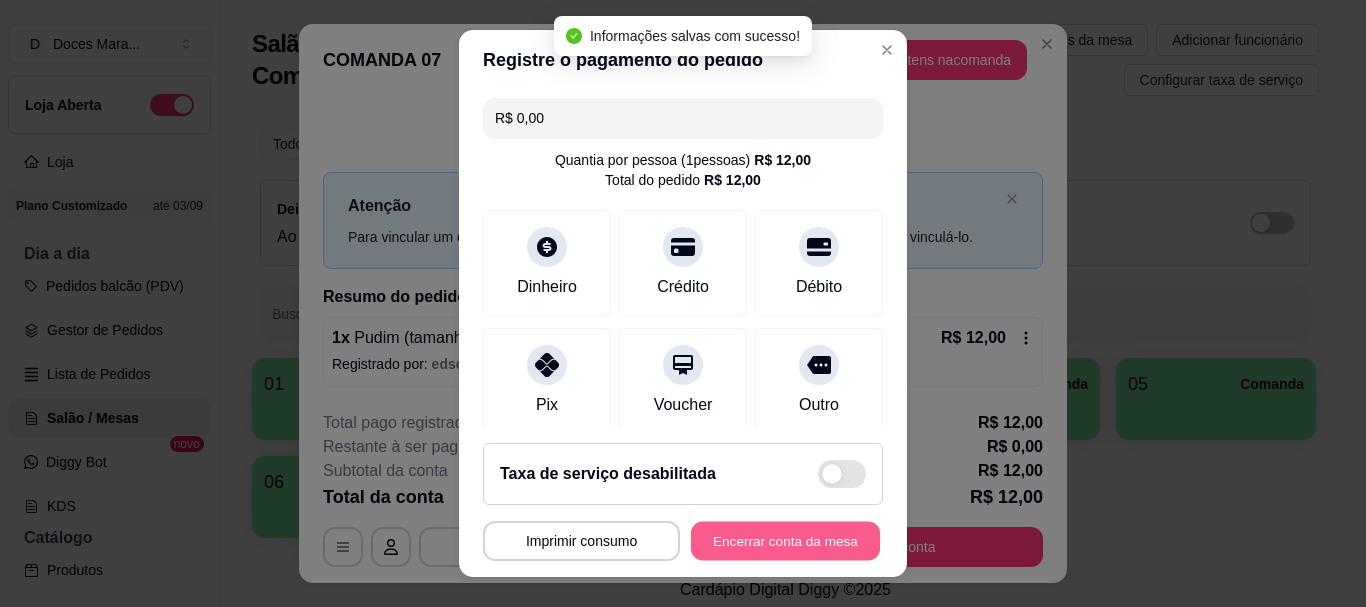 click on "Encerrar conta da mesa" at bounding box center [785, 540] 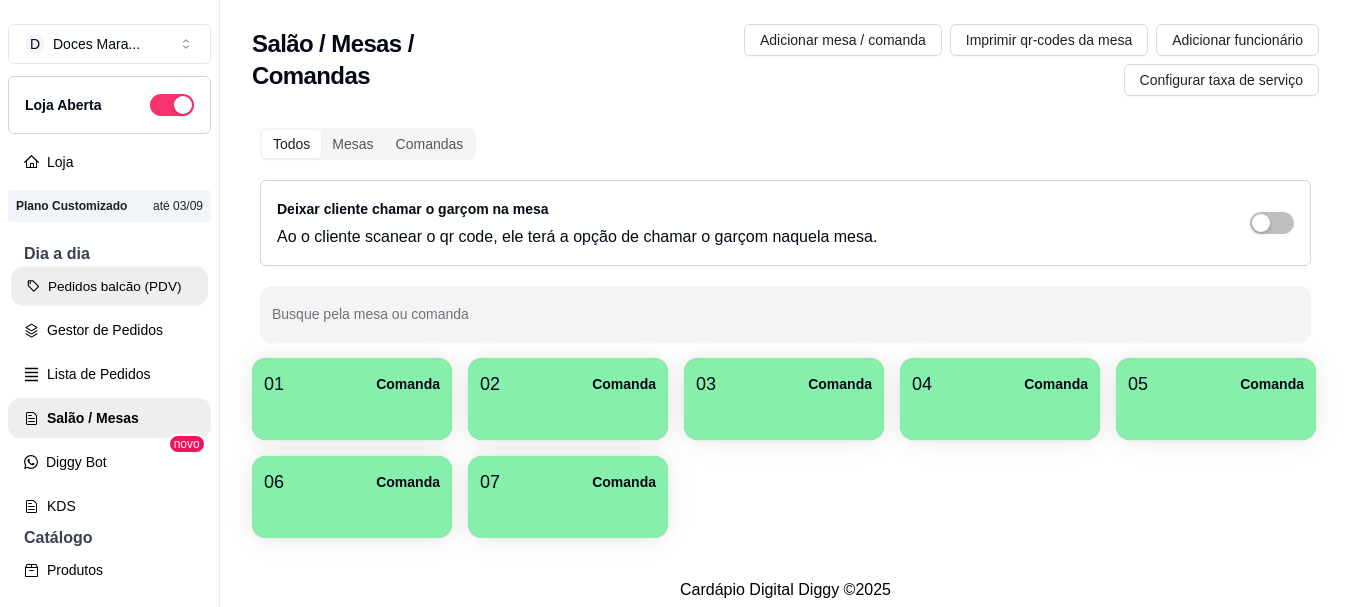 click on "Pedidos balcão (PDV)" at bounding box center (109, 286) 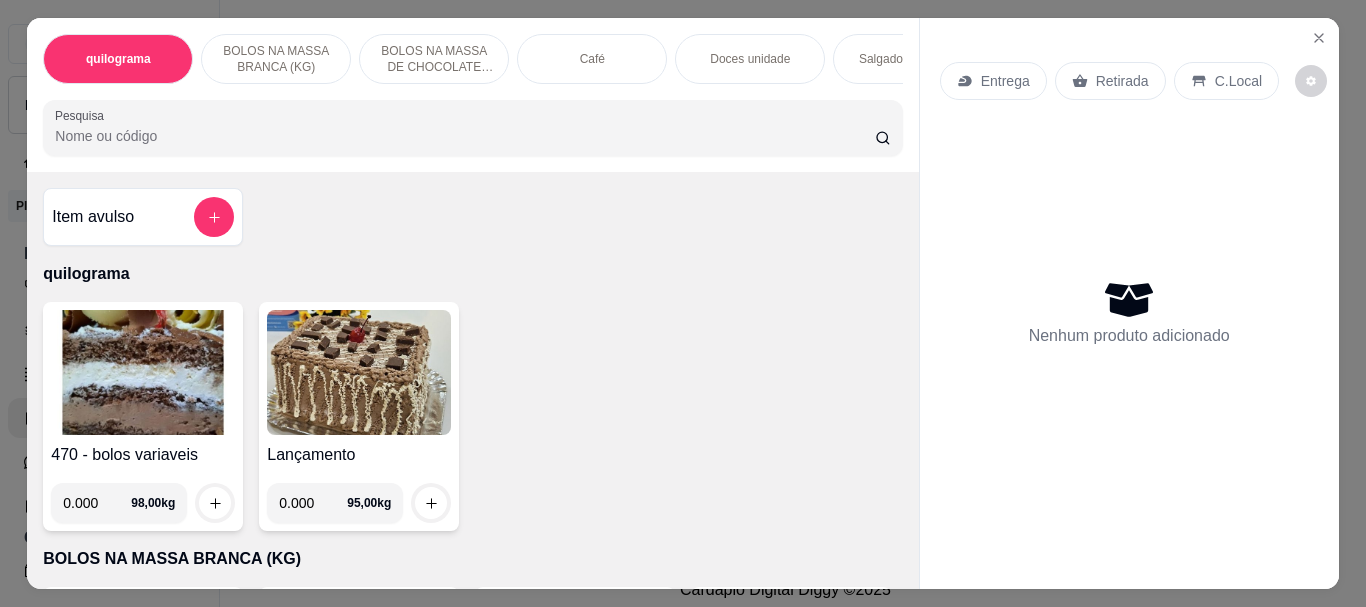 click on "Pesquisa" at bounding box center (465, 136) 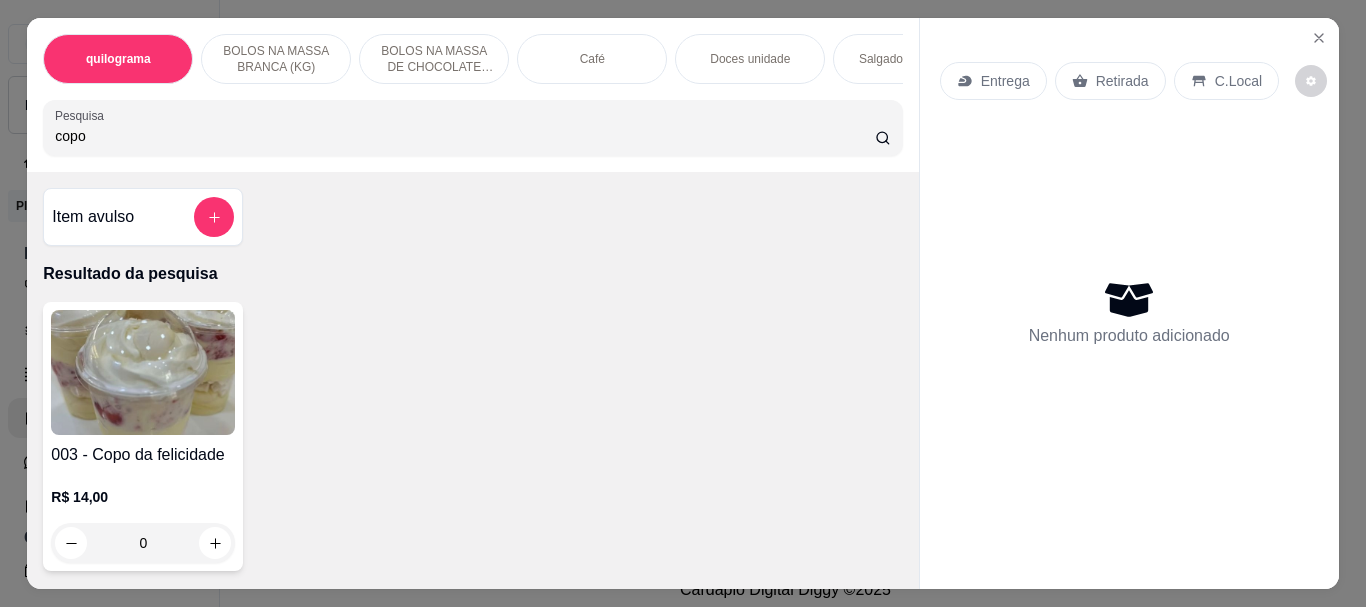 type on "copo" 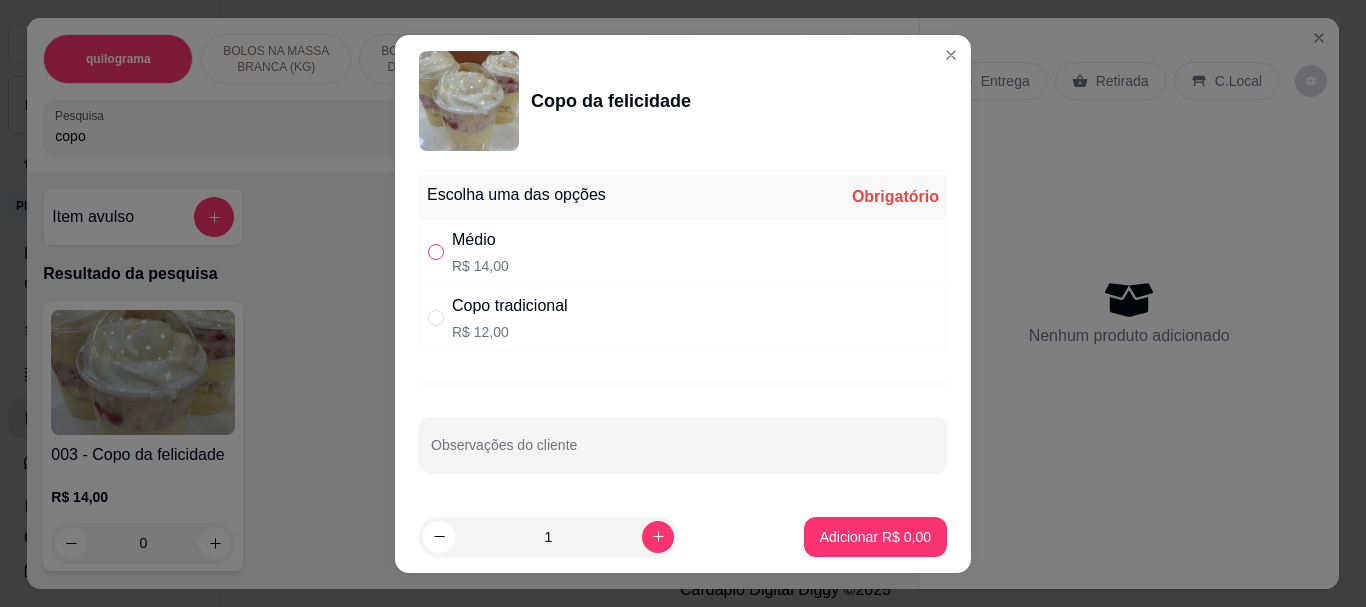 click at bounding box center (436, 252) 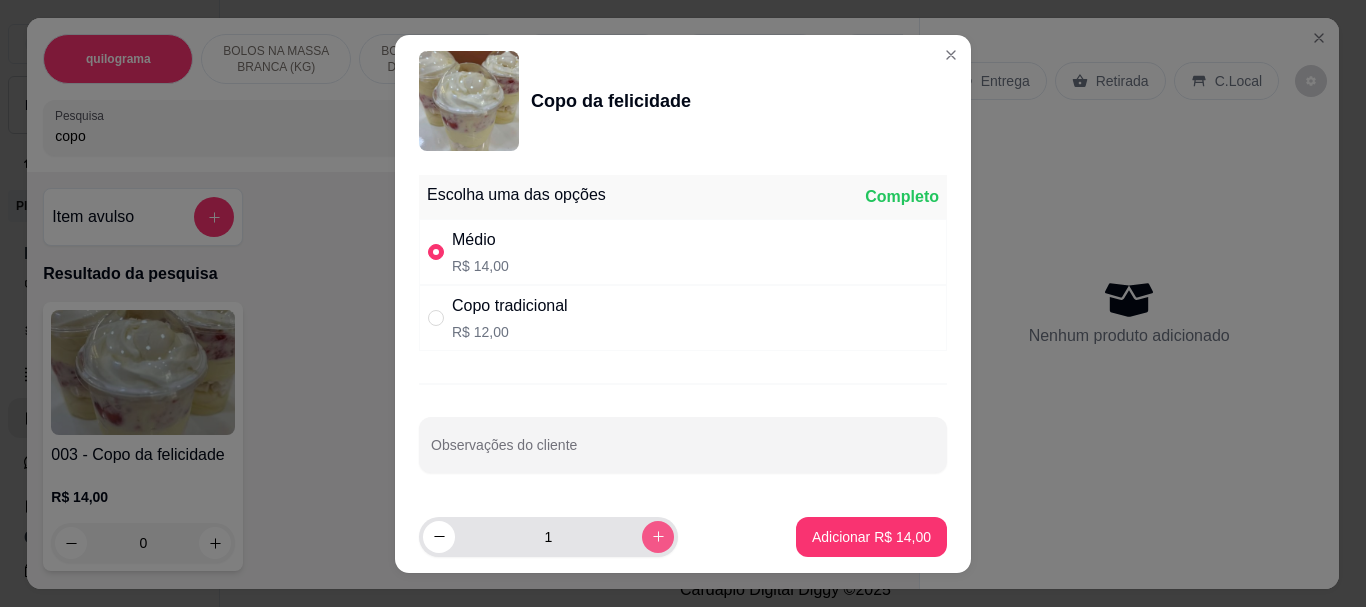 click 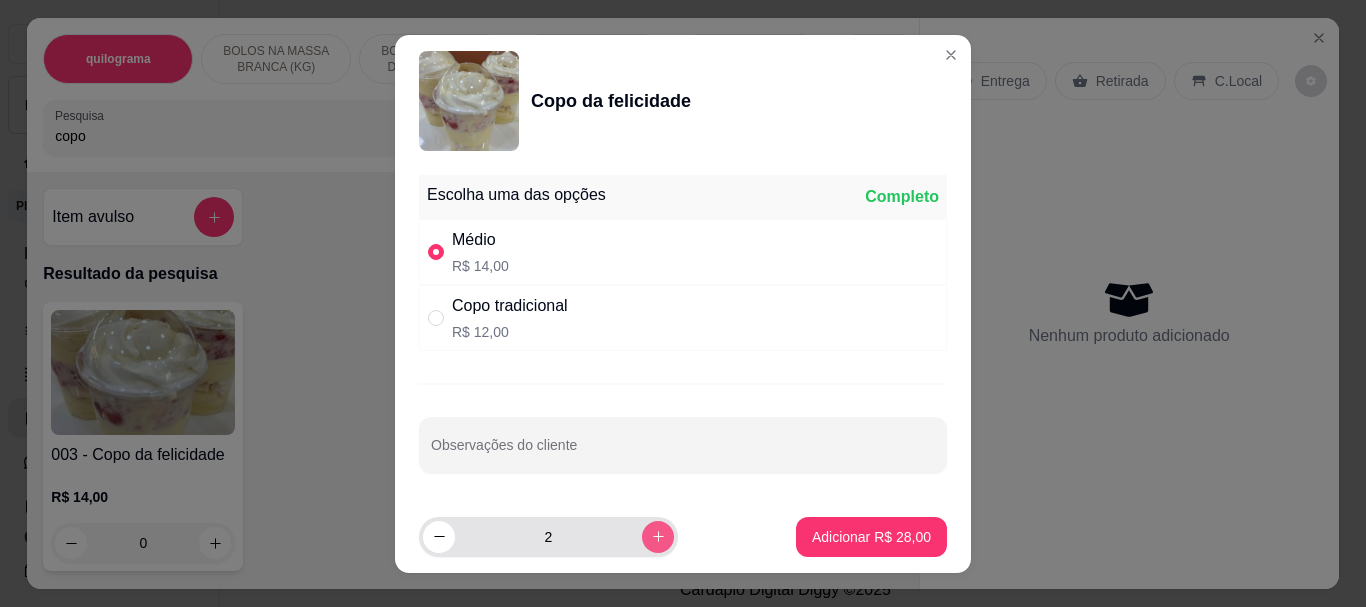 type on "2" 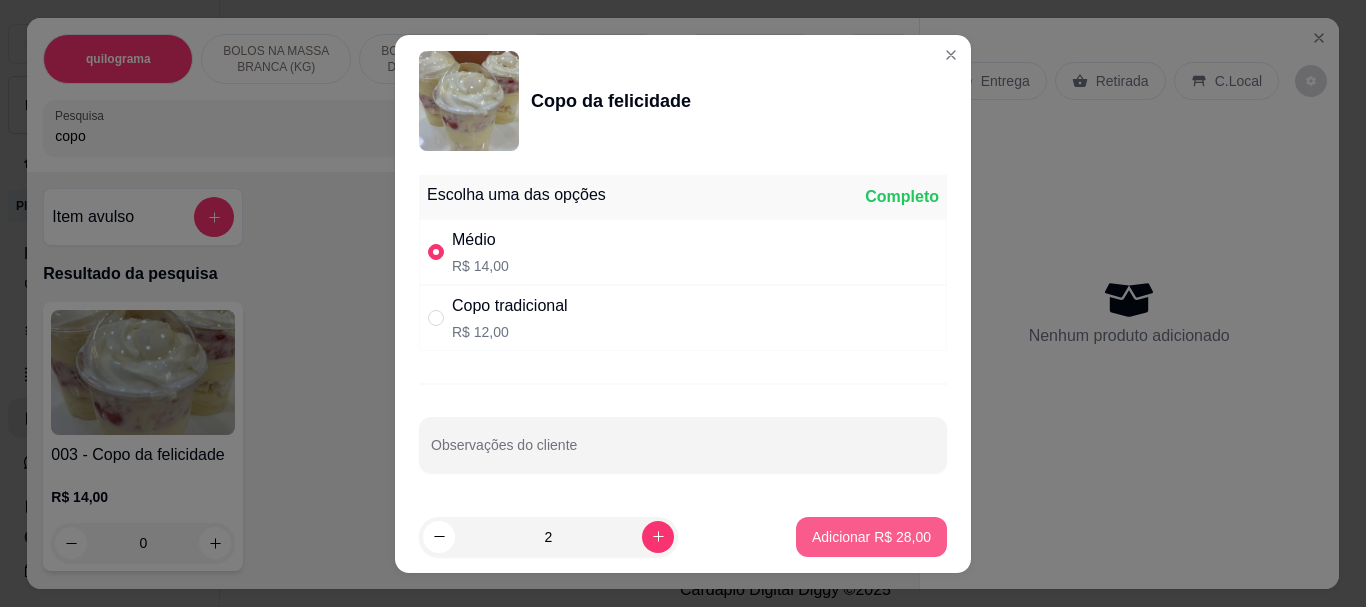 click on "Adicionar   R$ 28,00" at bounding box center [871, 537] 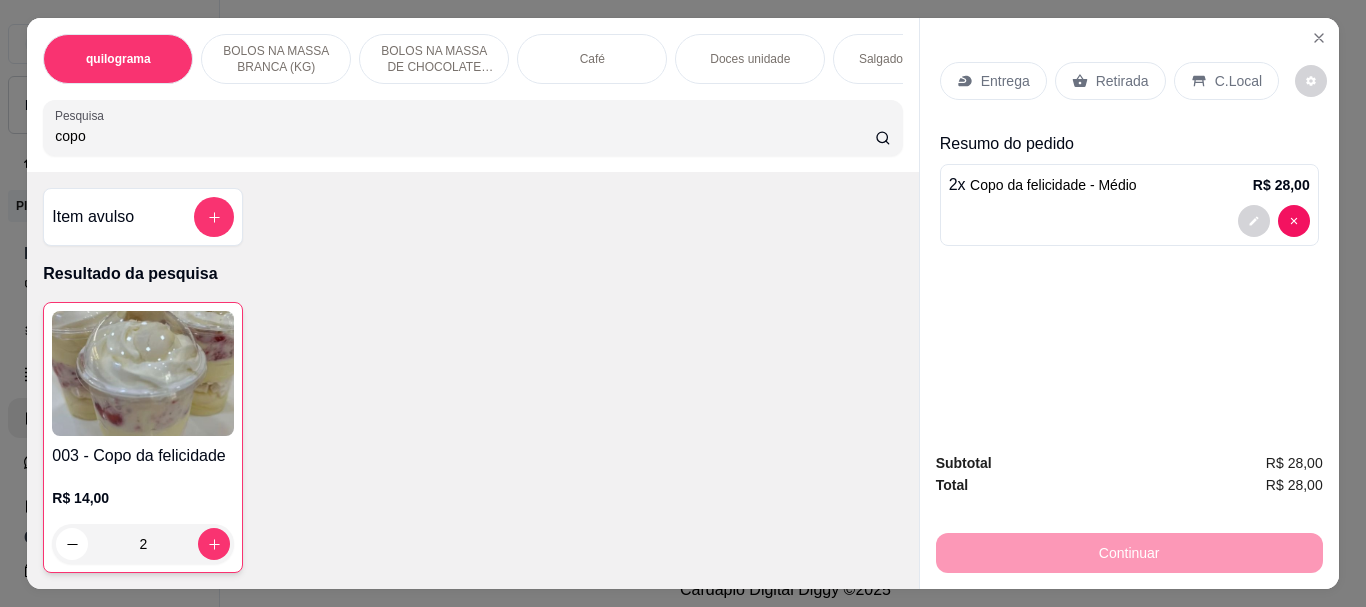 click on "copo" at bounding box center (465, 136) 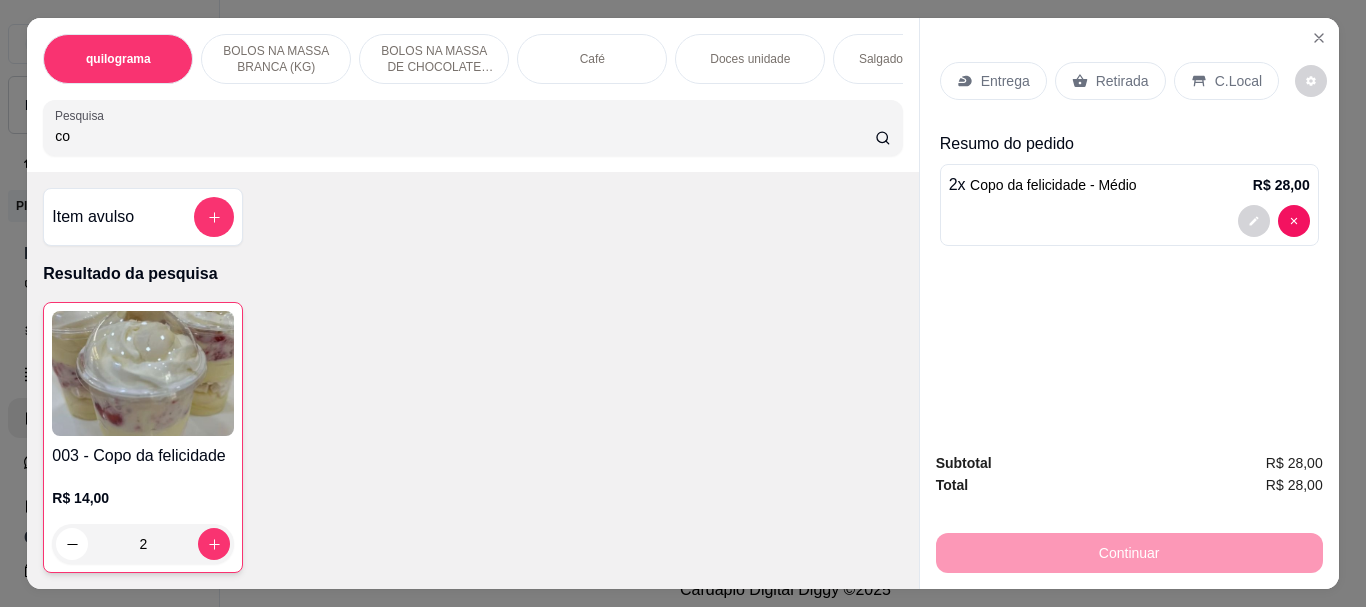 type on "c" 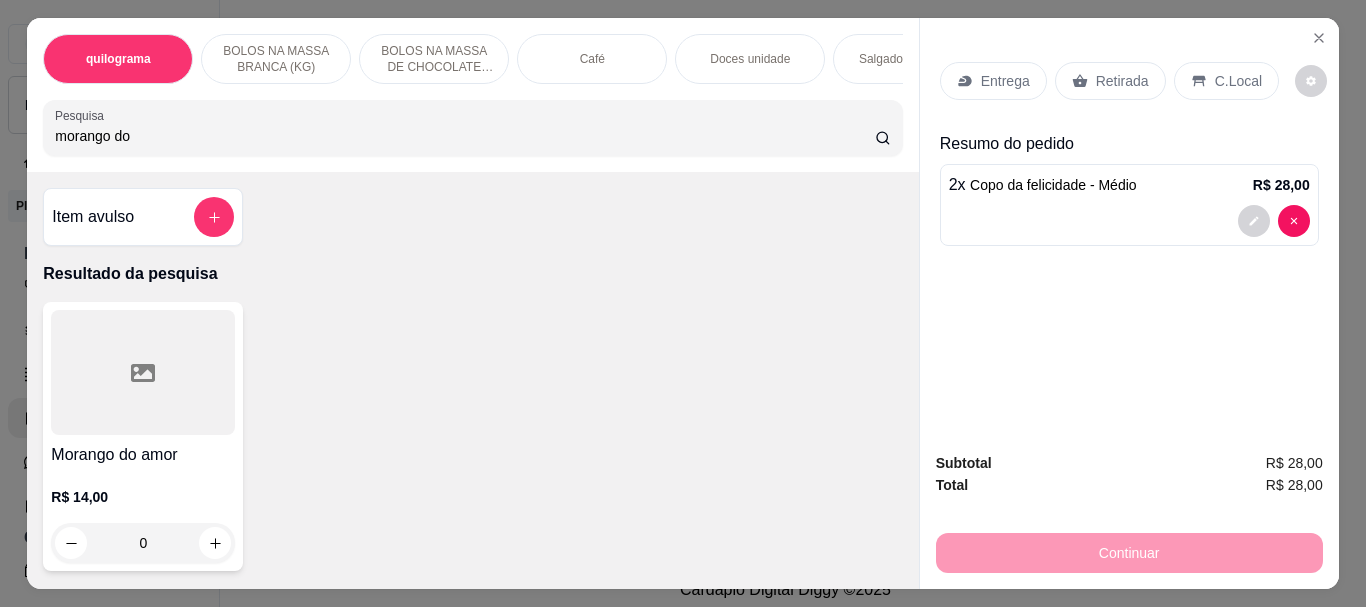 type on "morango do" 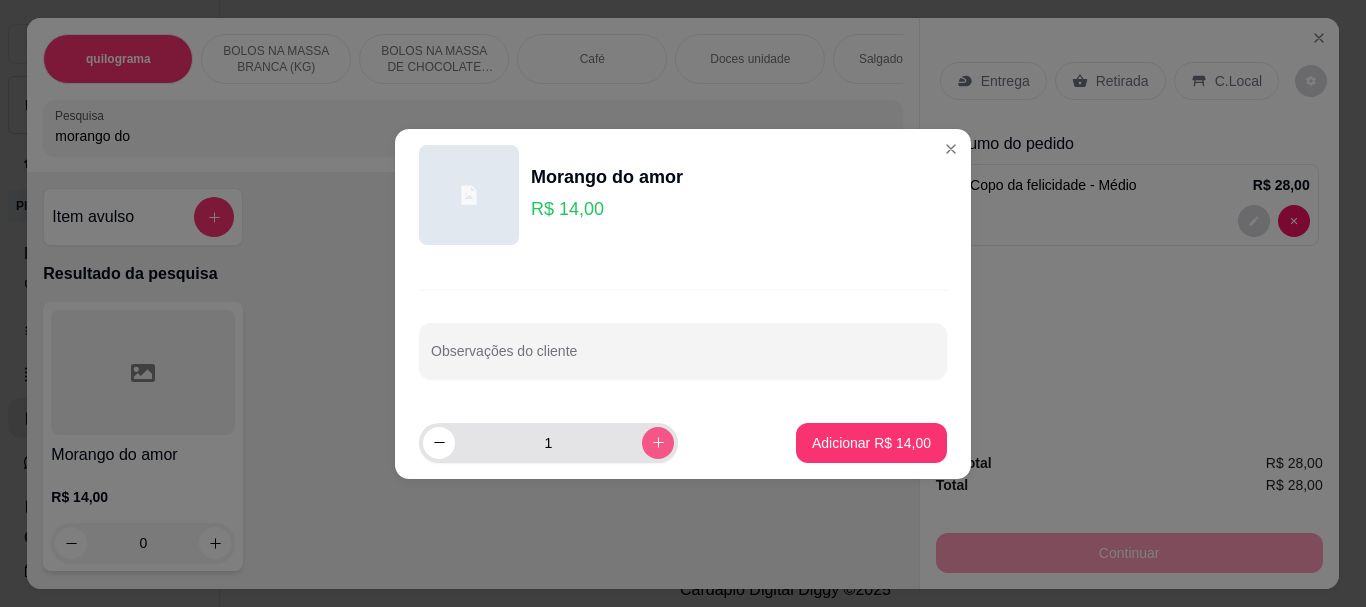 click 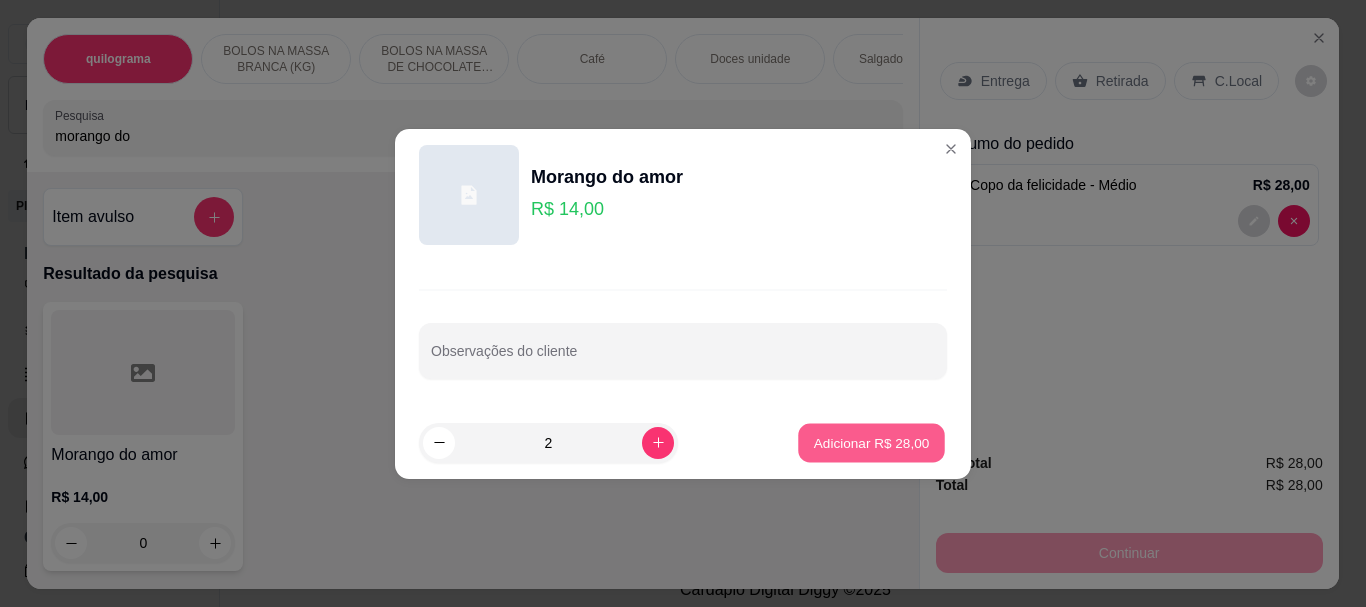 click on "Adicionar   R$ 28,00" at bounding box center [872, 442] 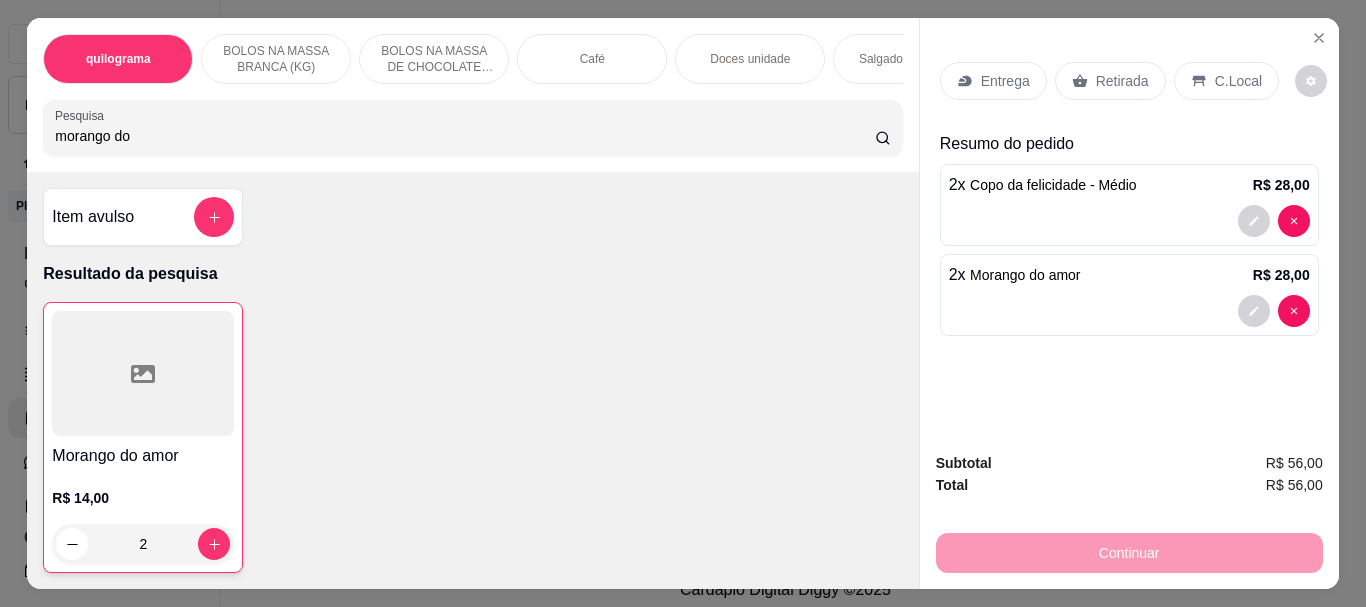 click on "Retirada" at bounding box center [1122, 81] 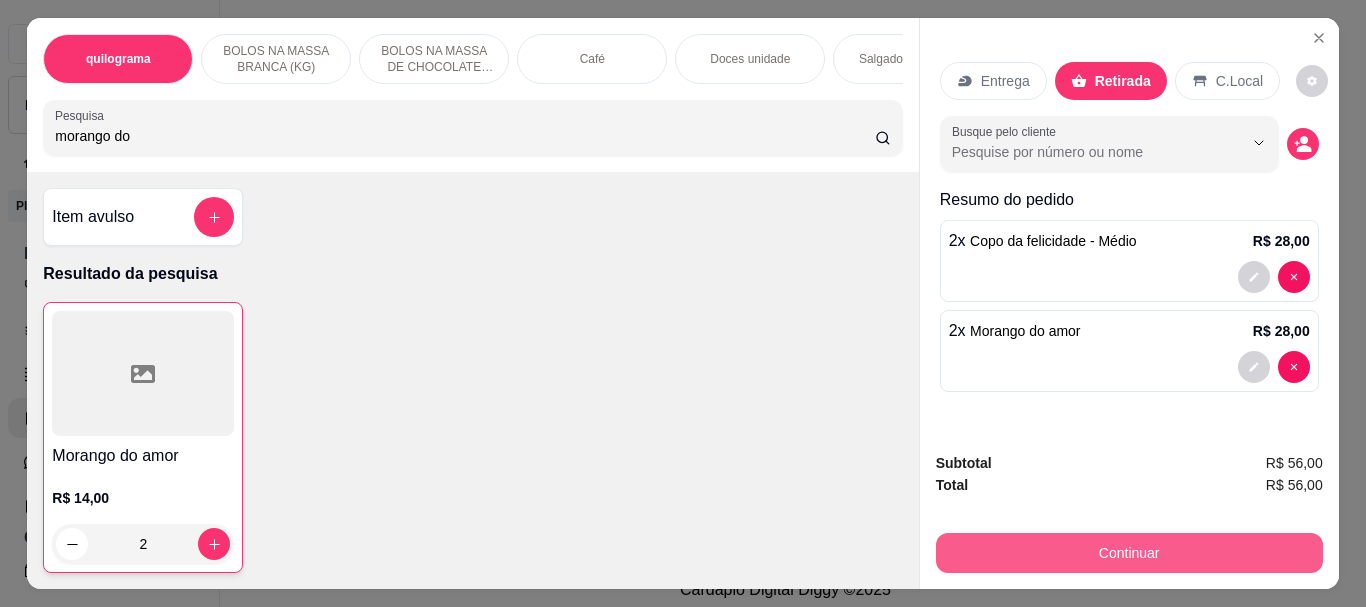 click on "Continuar" at bounding box center (1129, 553) 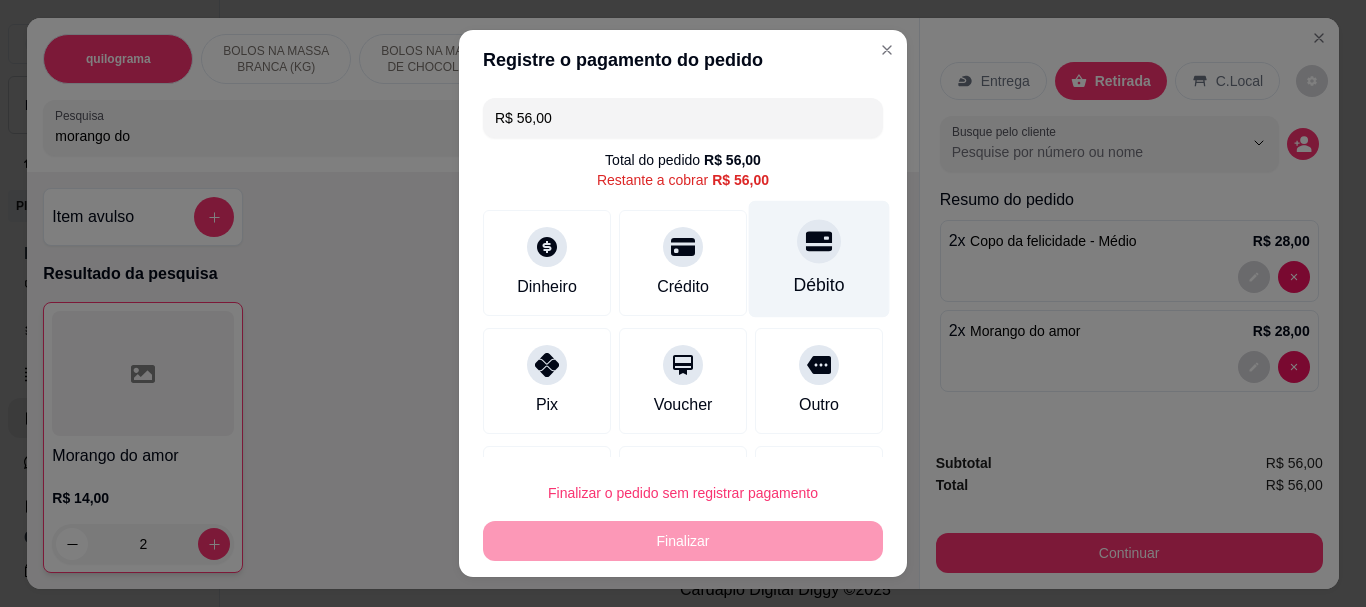 click on "Débito" at bounding box center [819, 286] 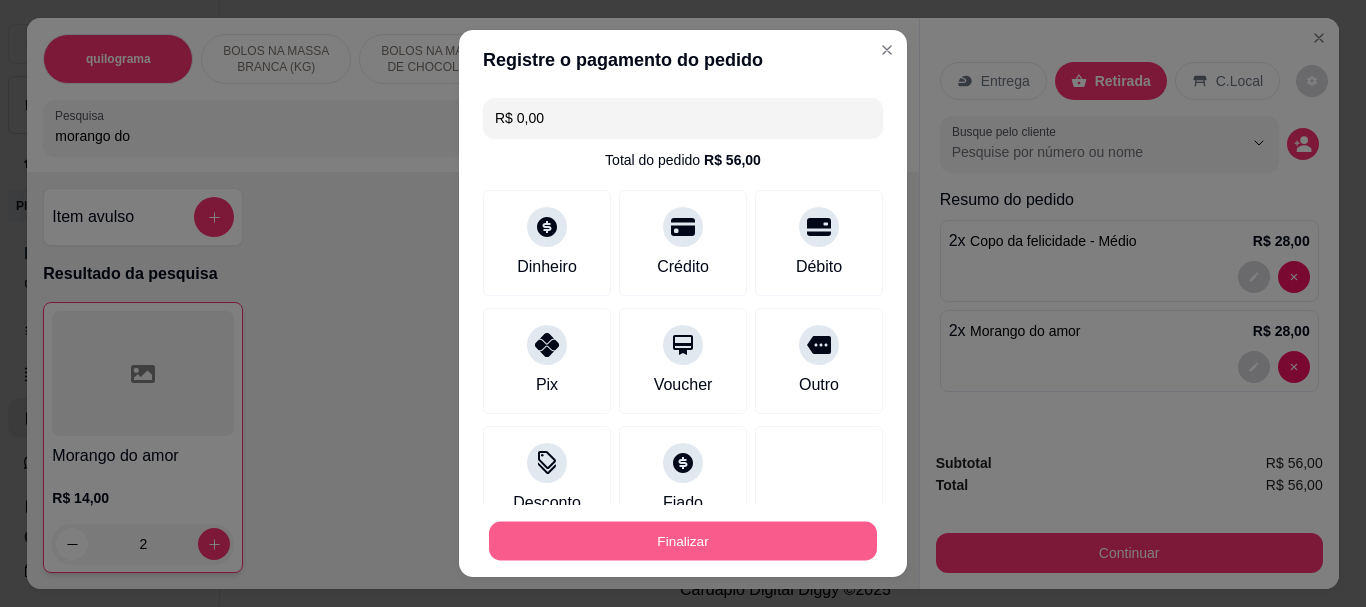 click on "Finalizar" at bounding box center [683, 540] 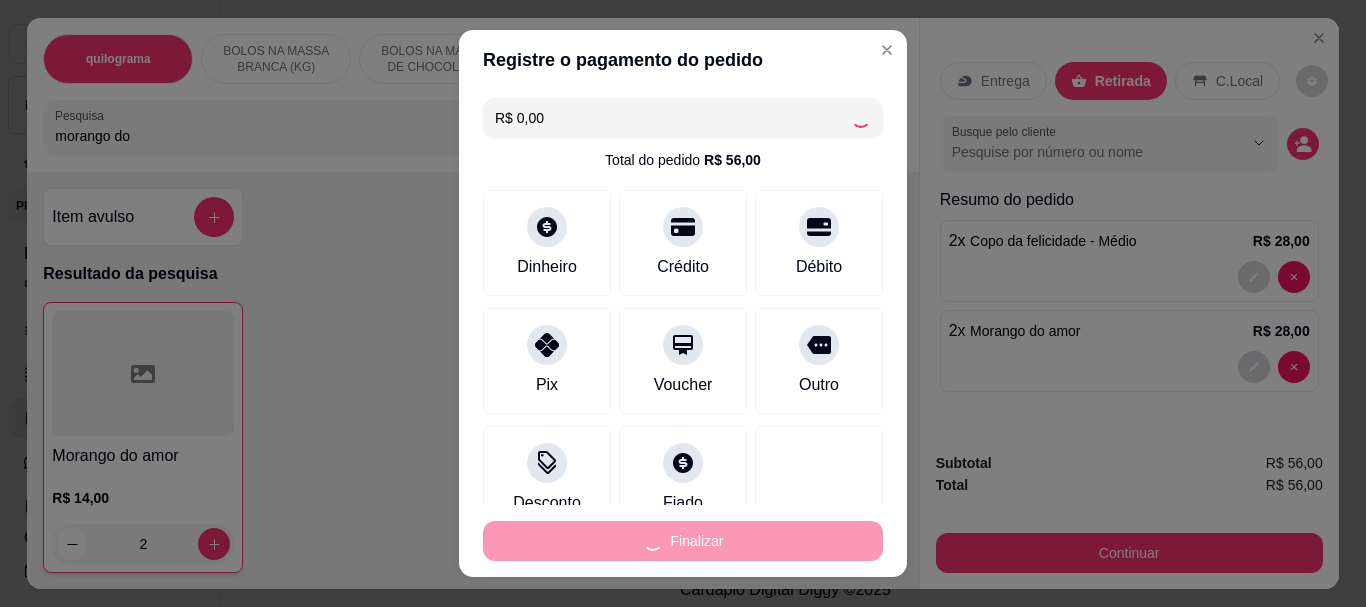 type on "0" 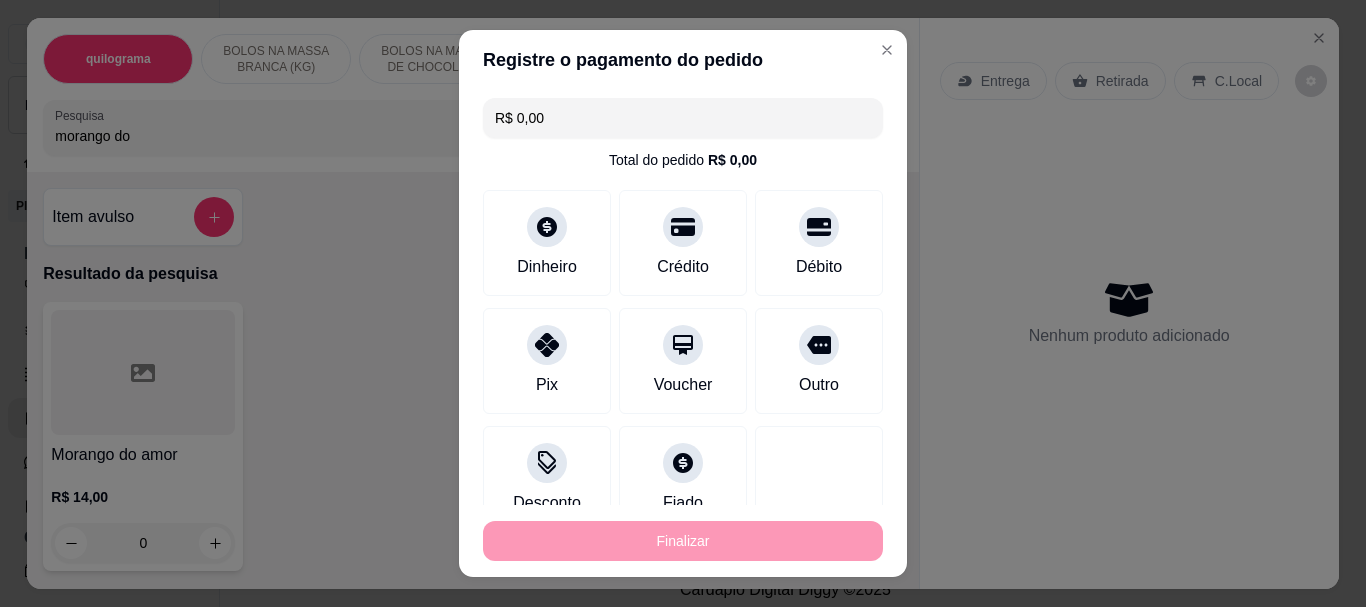 type on "-R$ 56,00" 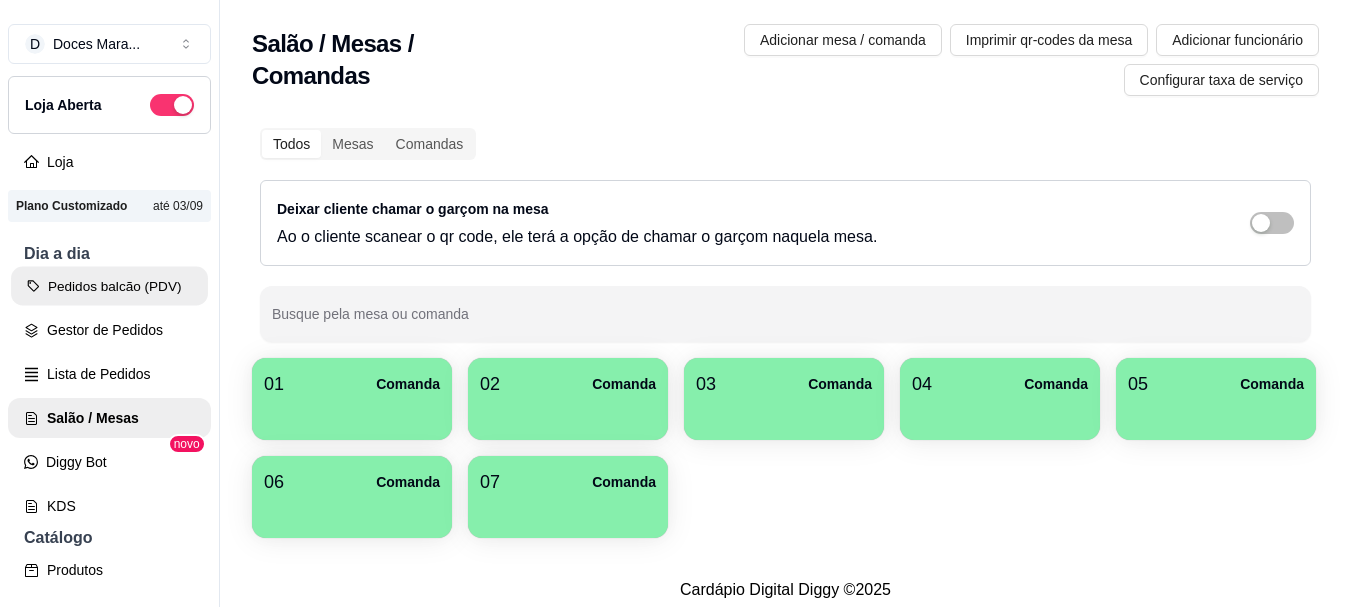 click on "Pedidos balcão (PDV)" at bounding box center (109, 286) 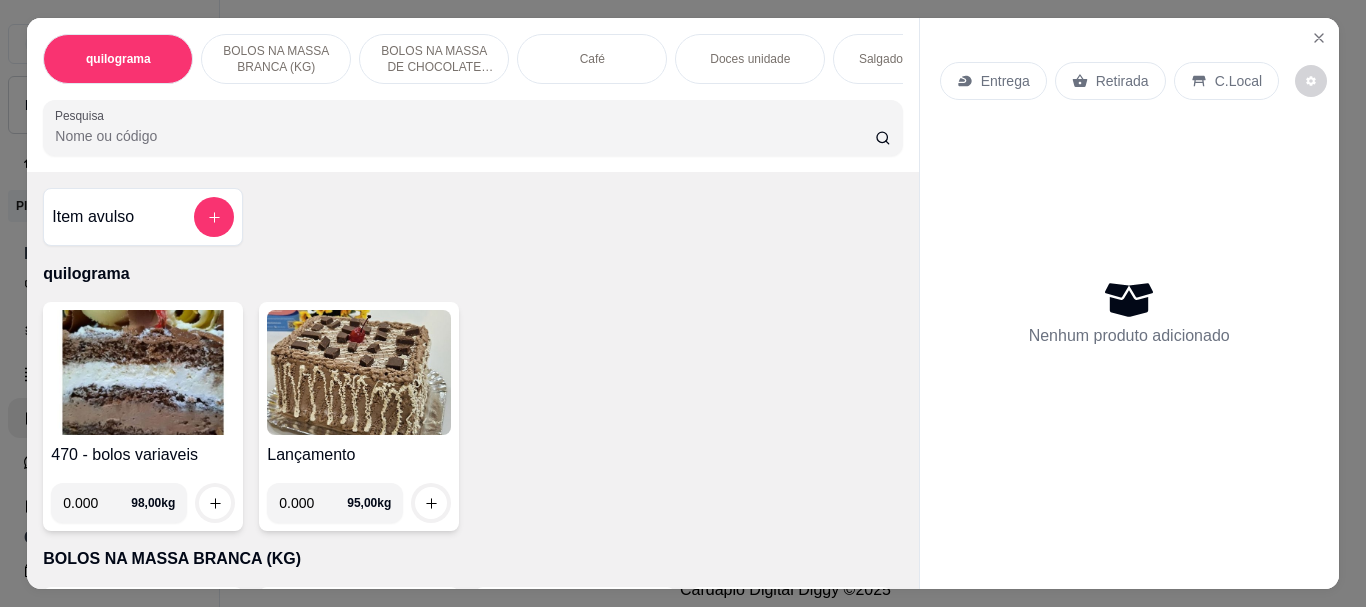 select on "ALL" 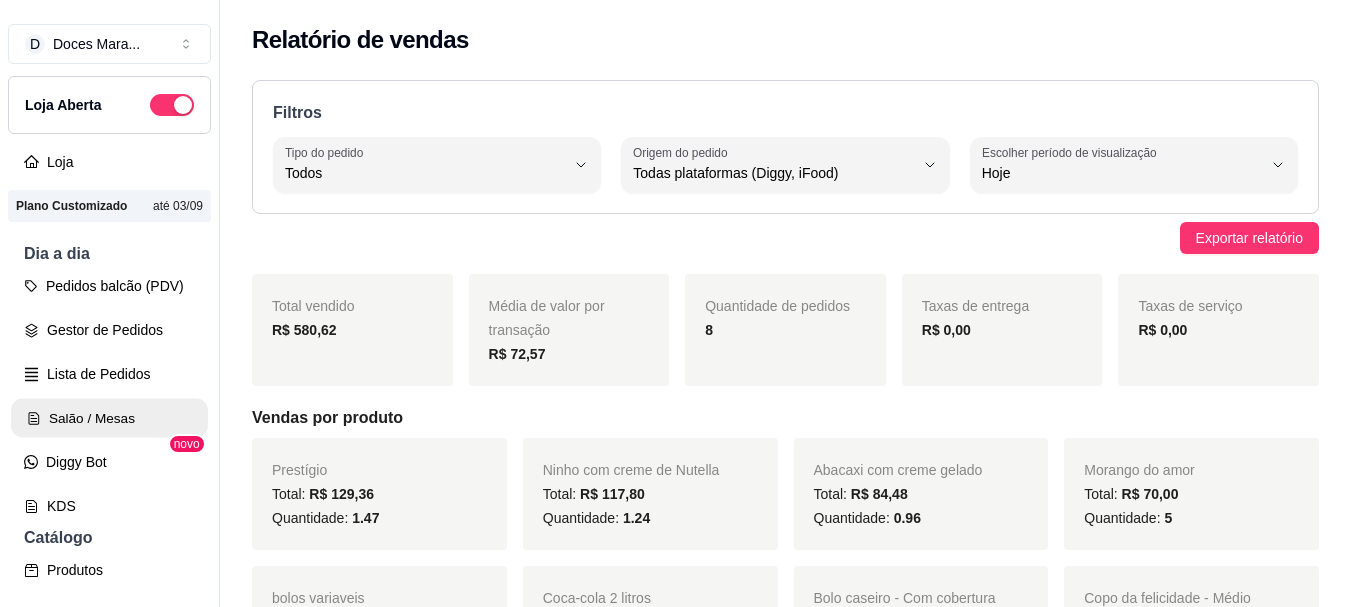 click on "Salão / Mesas" at bounding box center [109, 418] 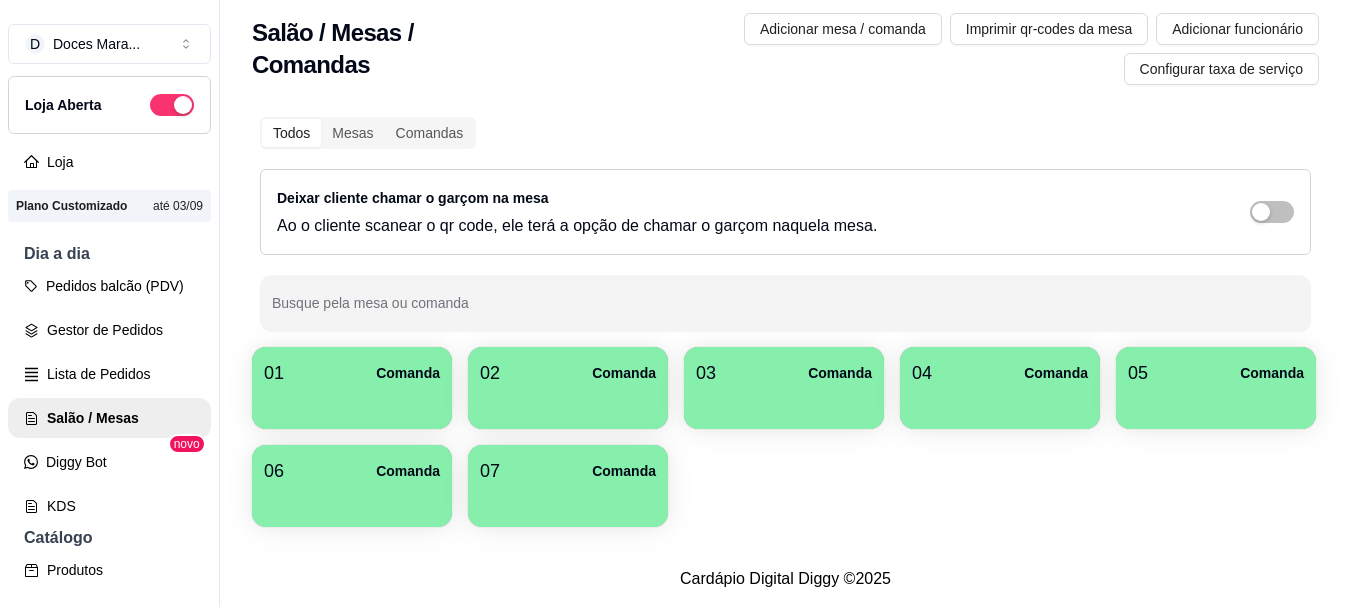 scroll, scrollTop: 26, scrollLeft: 0, axis: vertical 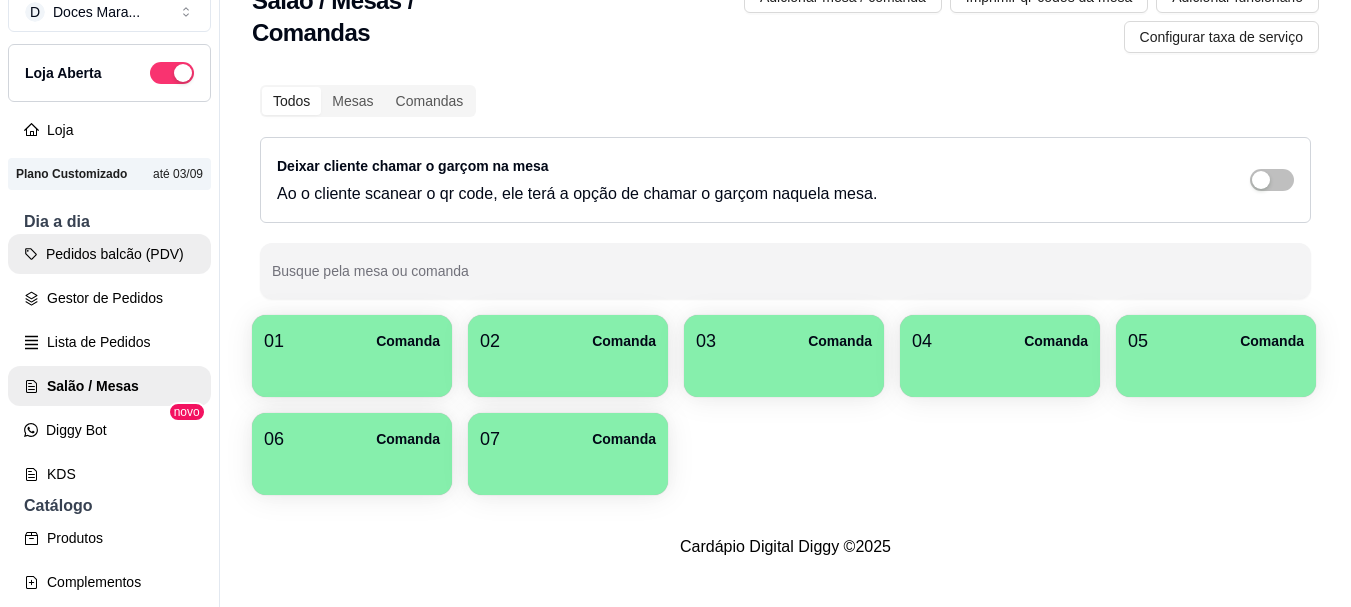click on "Pedidos balcão (PDV)" at bounding box center (109, 254) 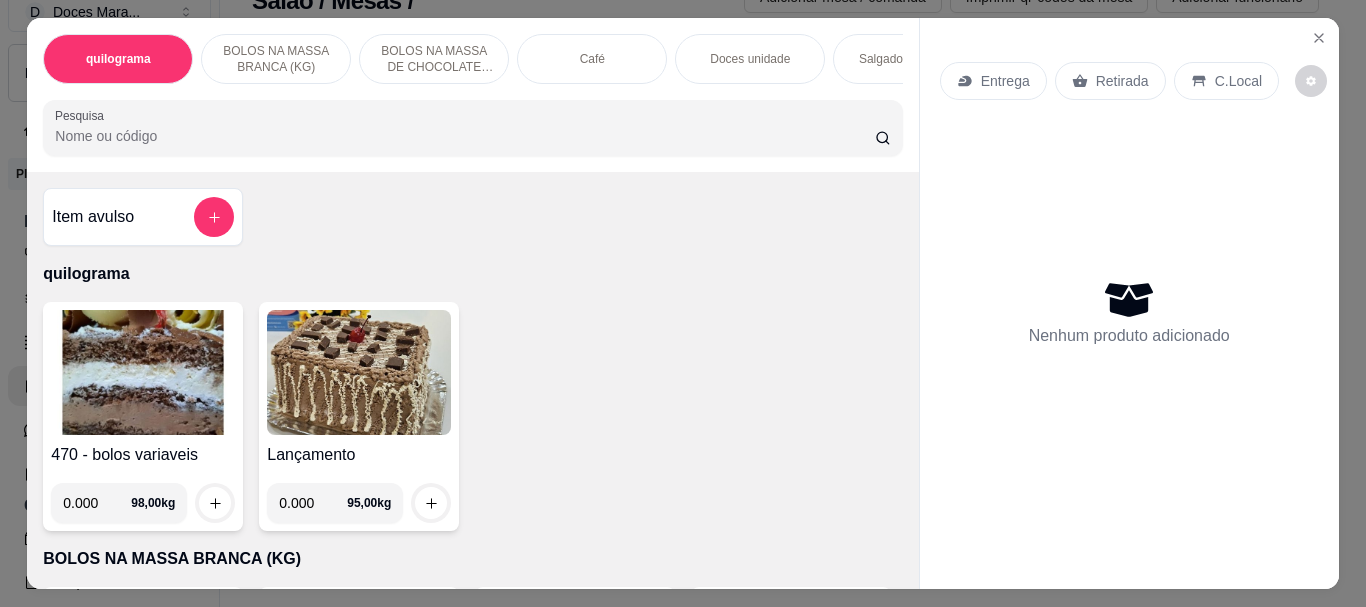 click on "Pesquisa" at bounding box center [465, 136] 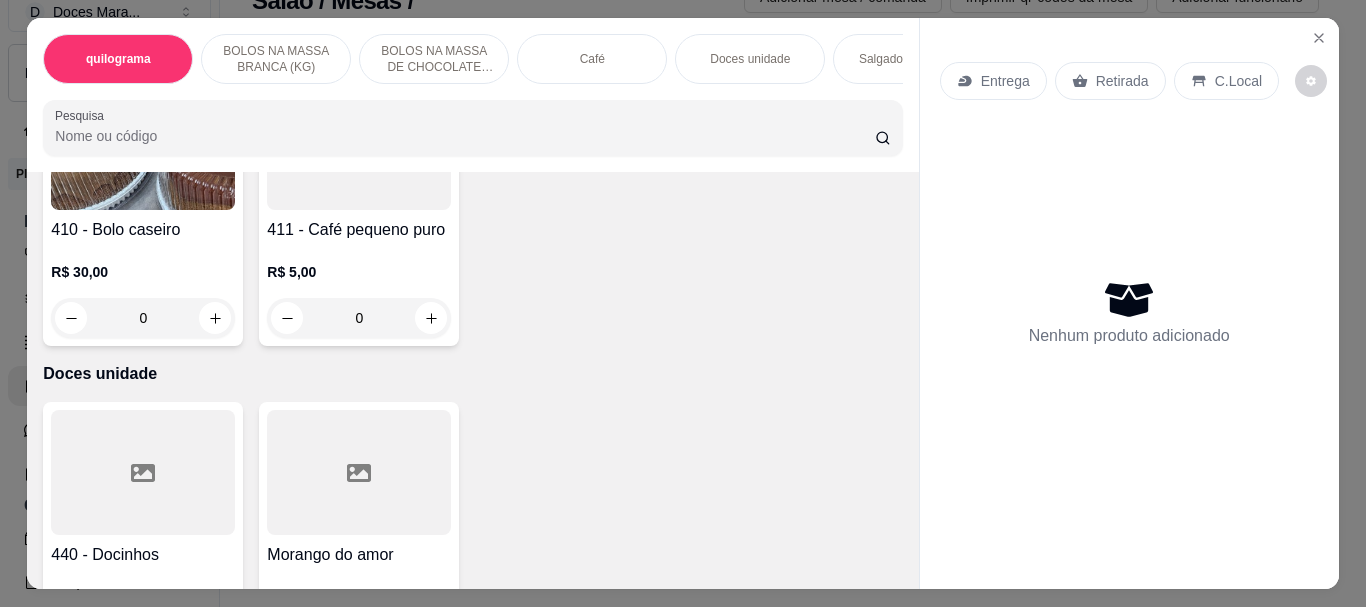 scroll, scrollTop: 5400, scrollLeft: 0, axis: vertical 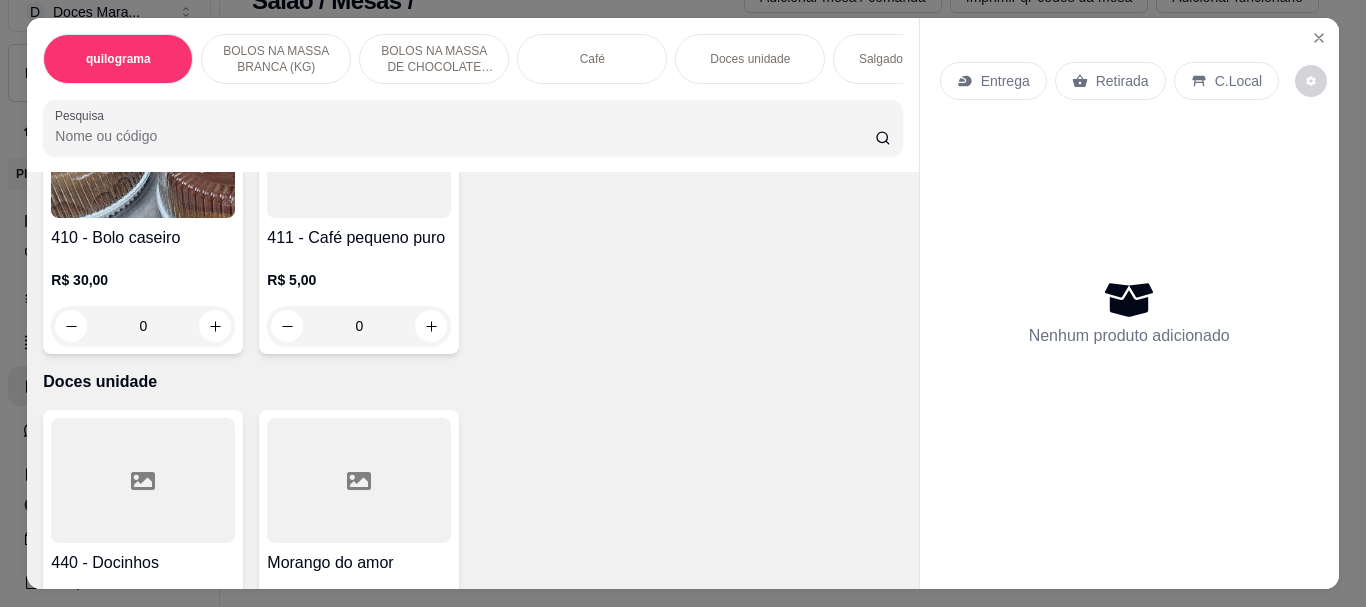 drag, startPoint x: 59, startPoint y: 137, endPoint x: 63, endPoint y: 127, distance: 10.770329 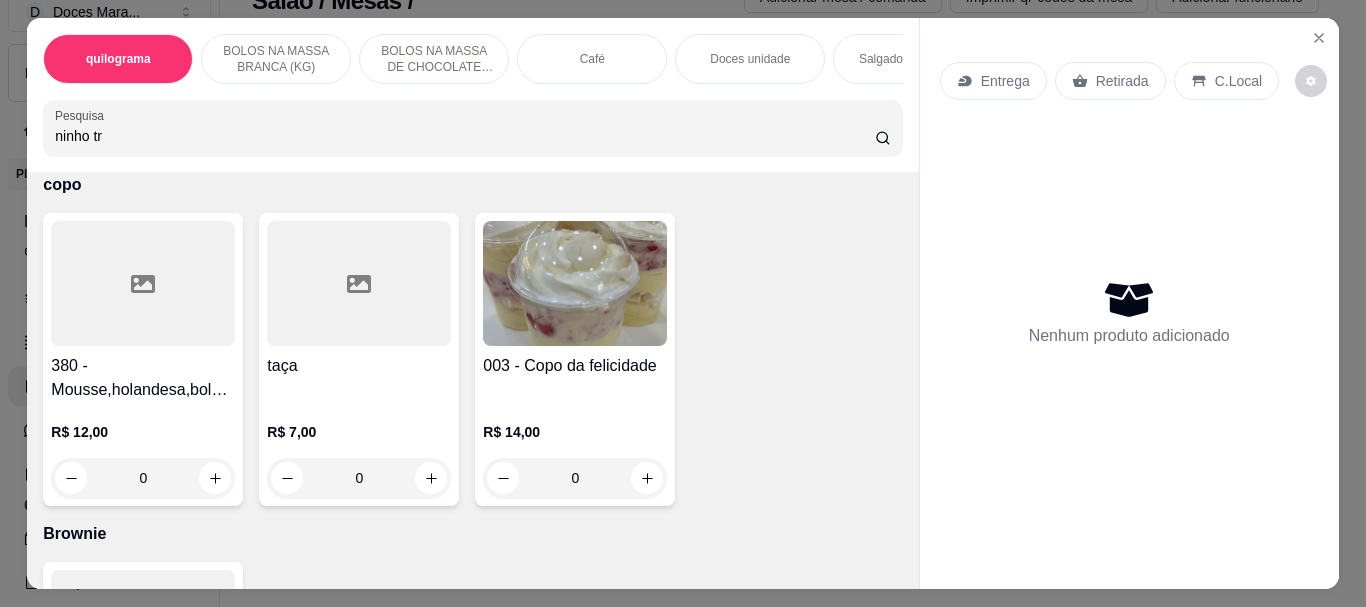 scroll, scrollTop: 5685, scrollLeft: 0, axis: vertical 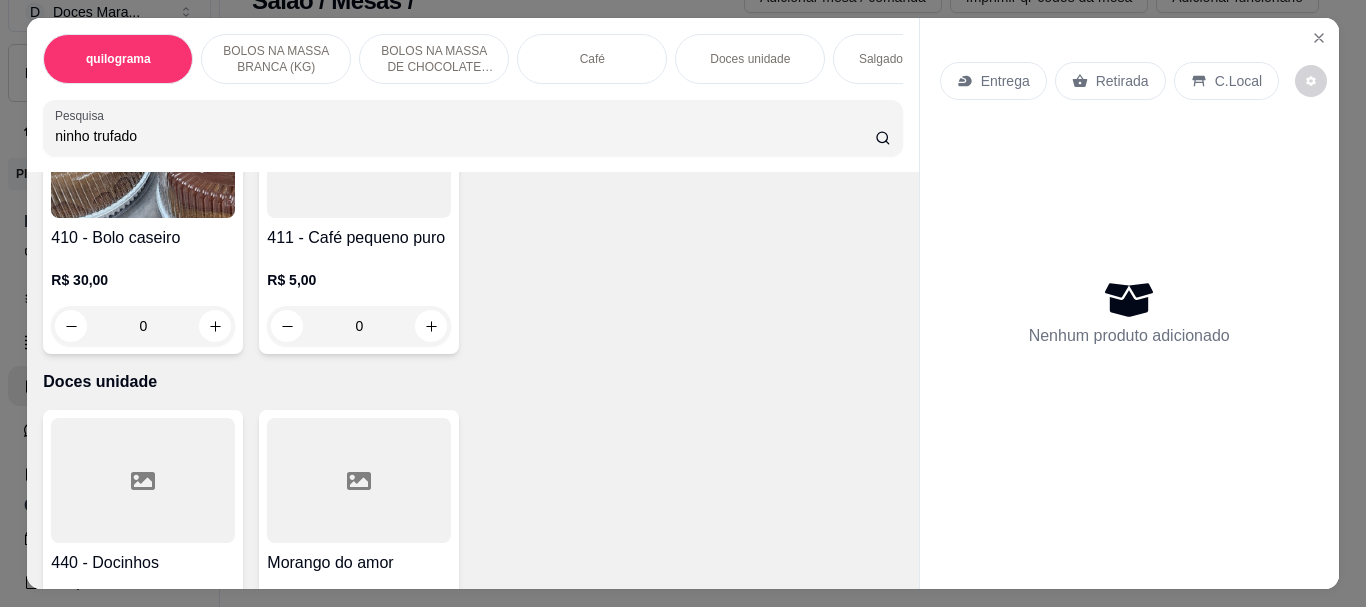 type on "ninho trufado" 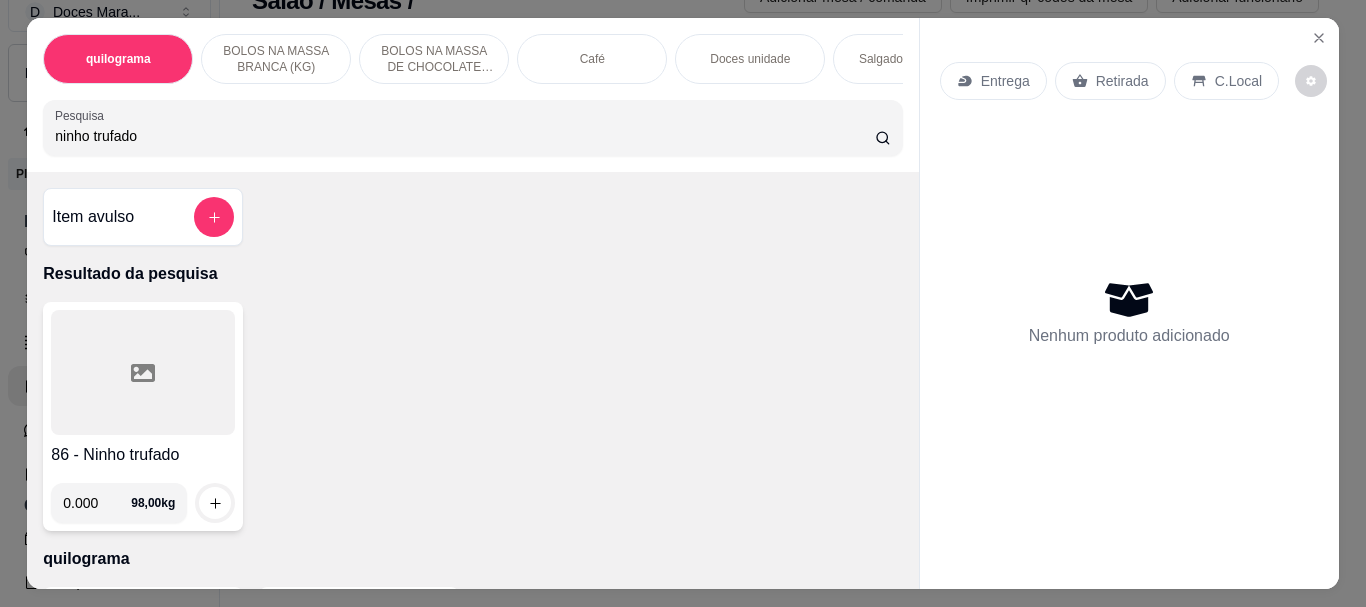 click at bounding box center (143, 372) 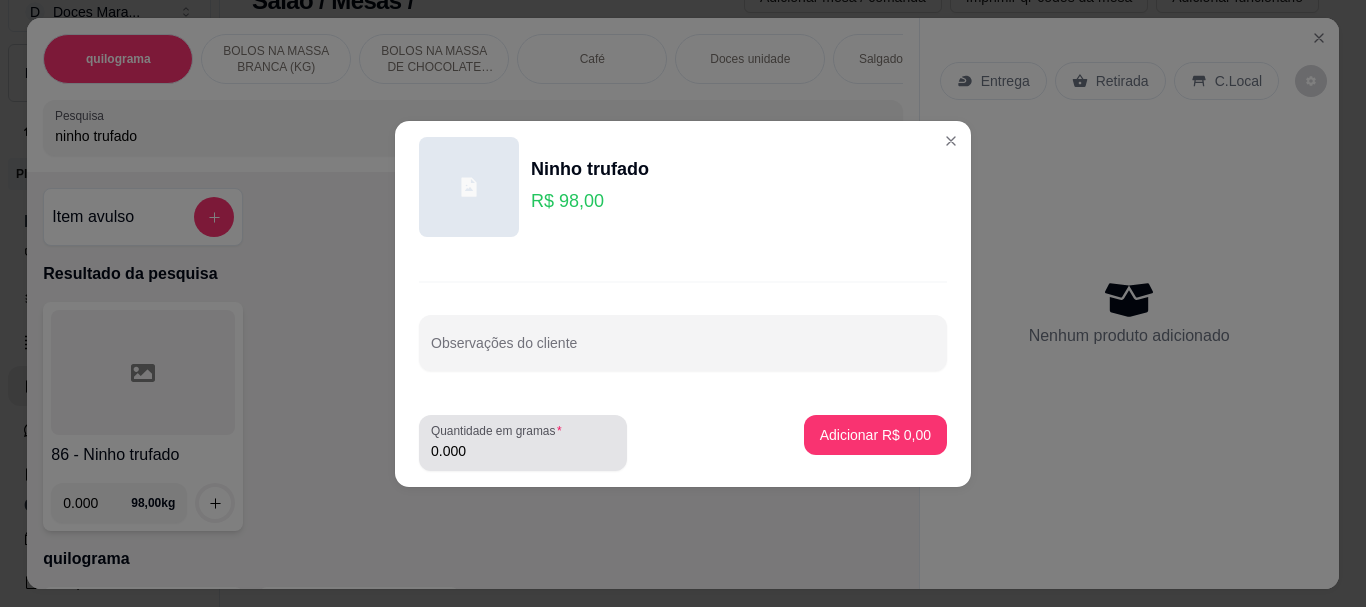 click on "0.000" at bounding box center [523, 451] 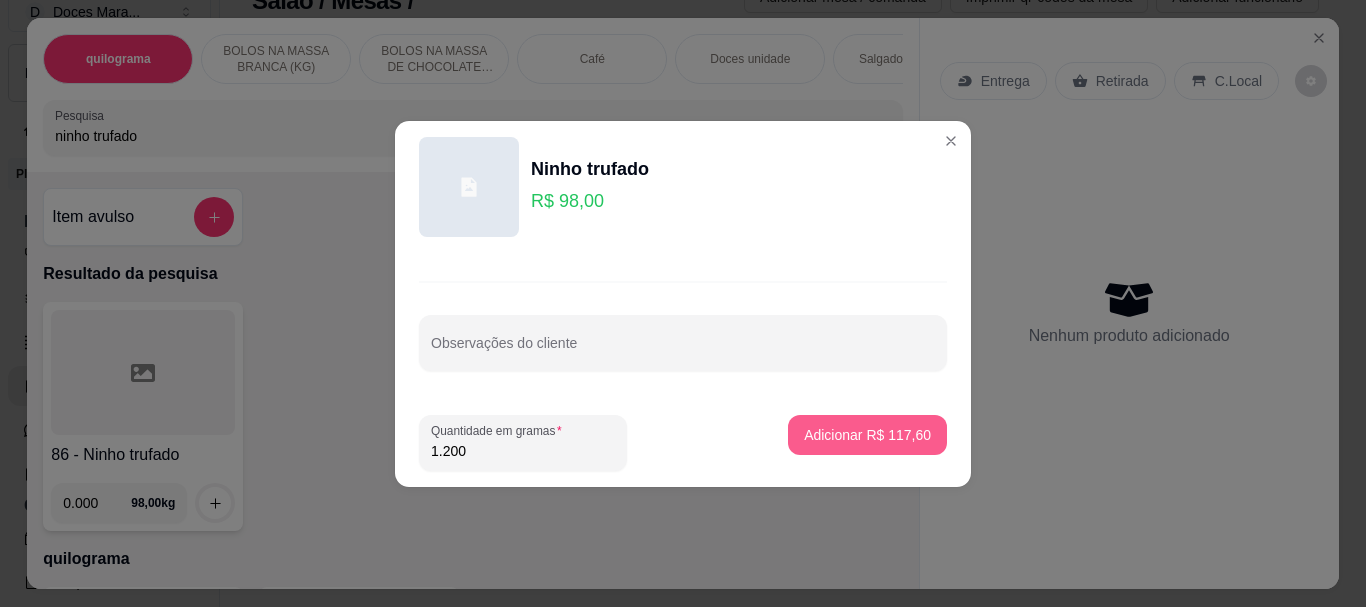 type on "1.200" 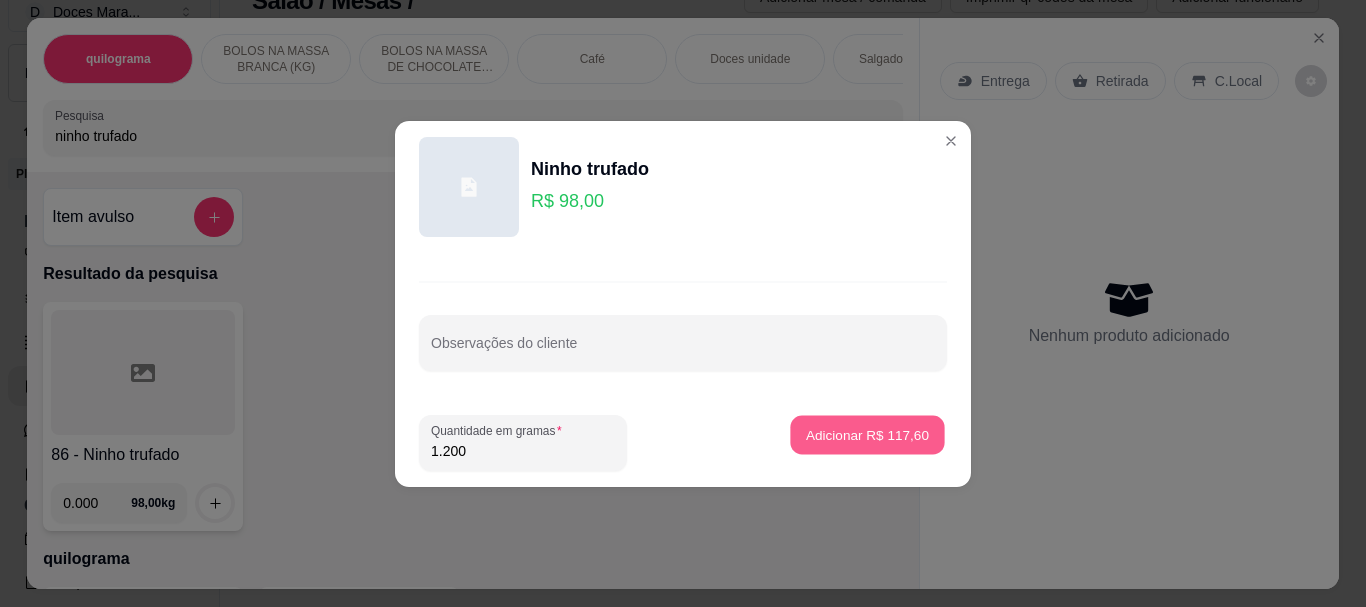click on "Adicionar   R$ 117,60" at bounding box center [867, 434] 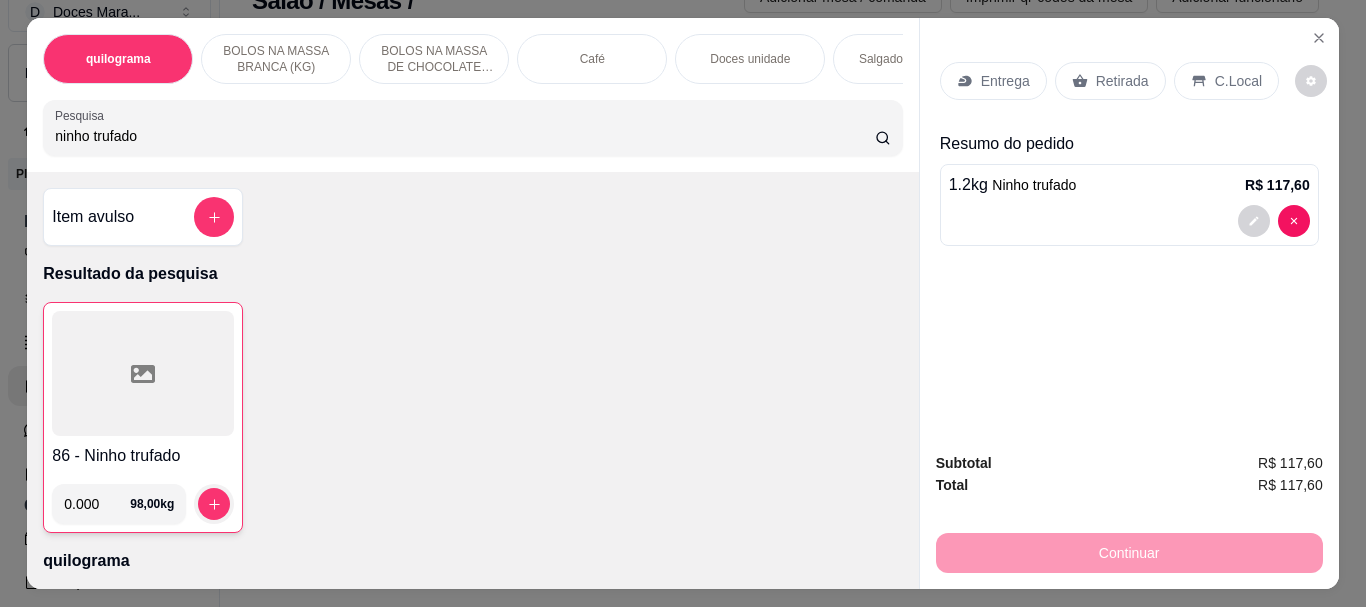 click on "ninho trufado" at bounding box center (465, 136) 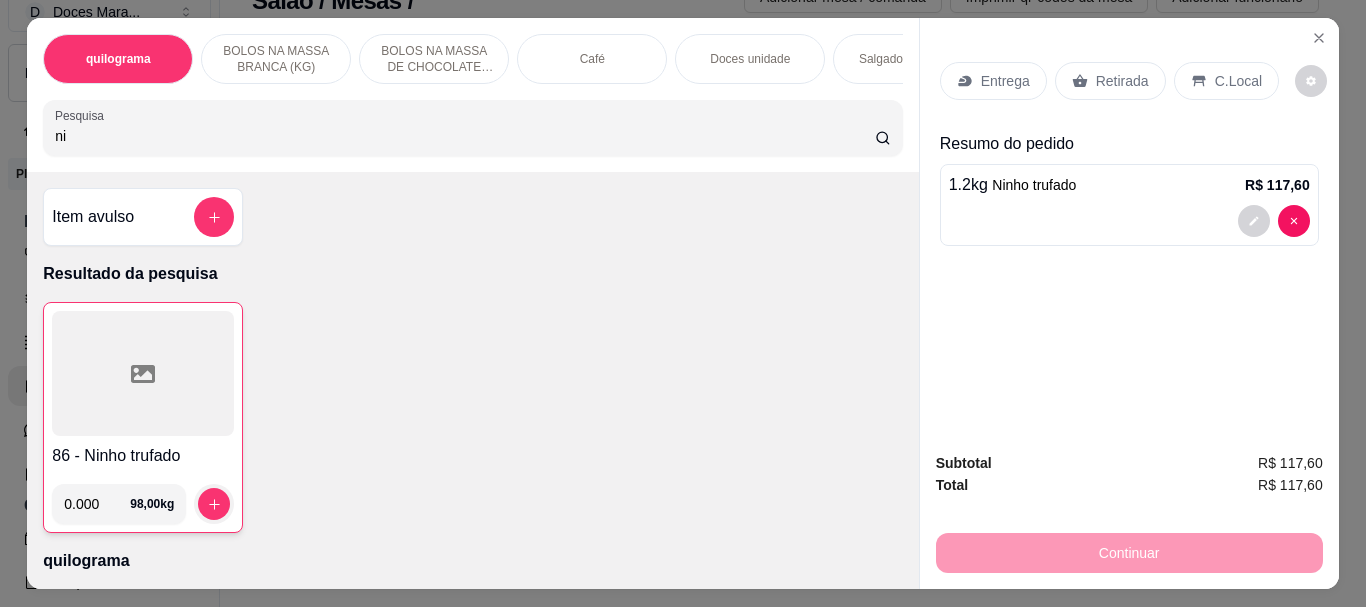 type on "n" 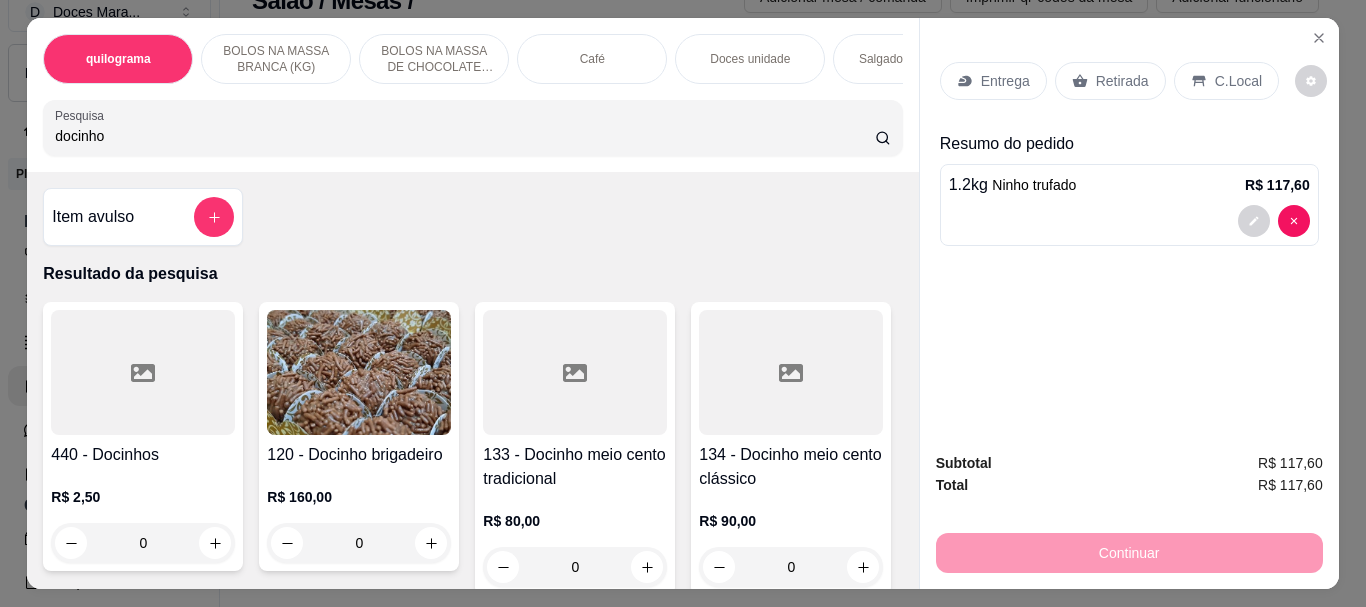 type on "docinho" 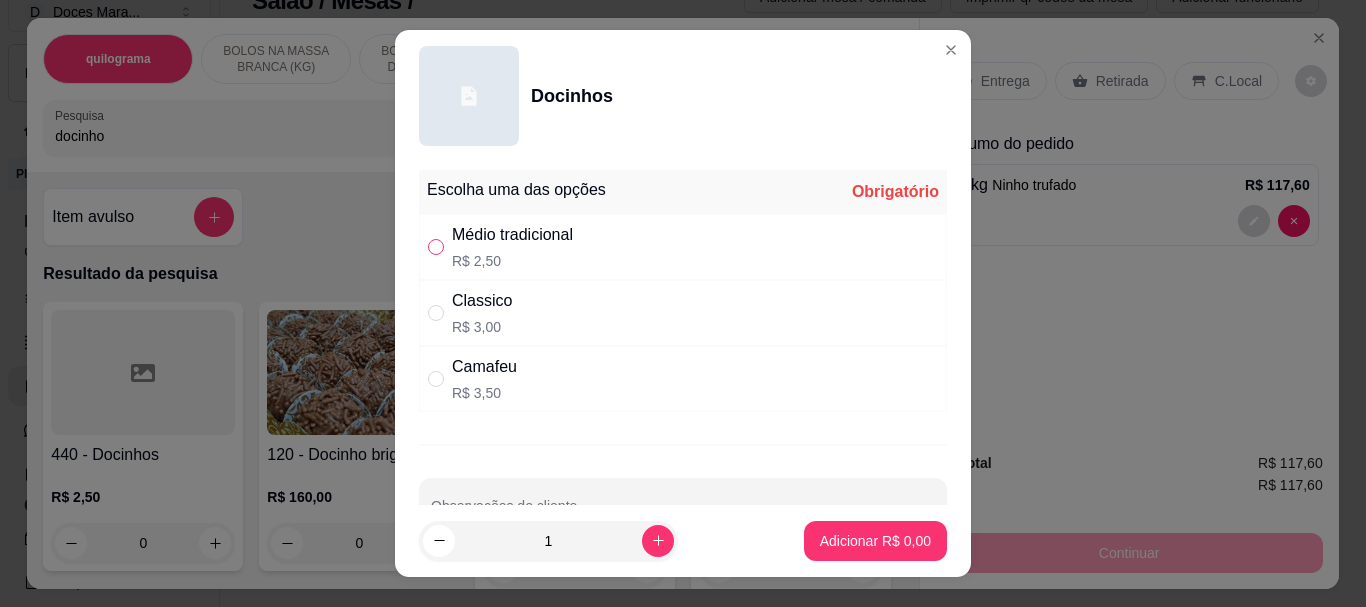 click at bounding box center [436, 247] 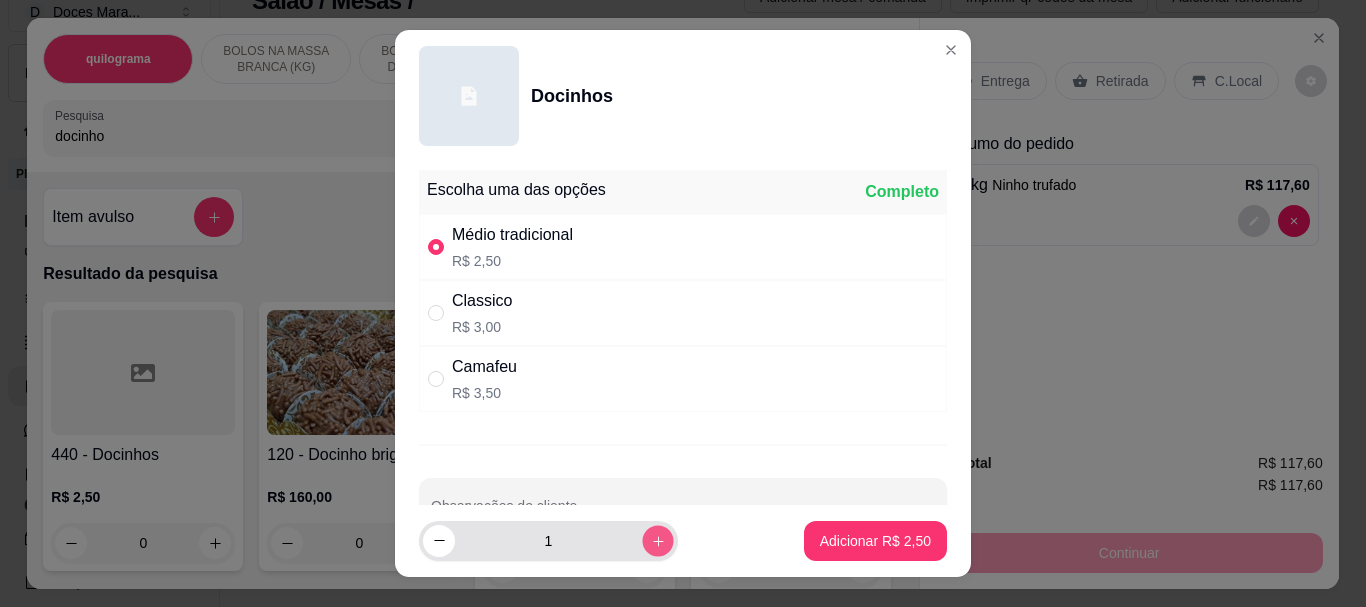 click 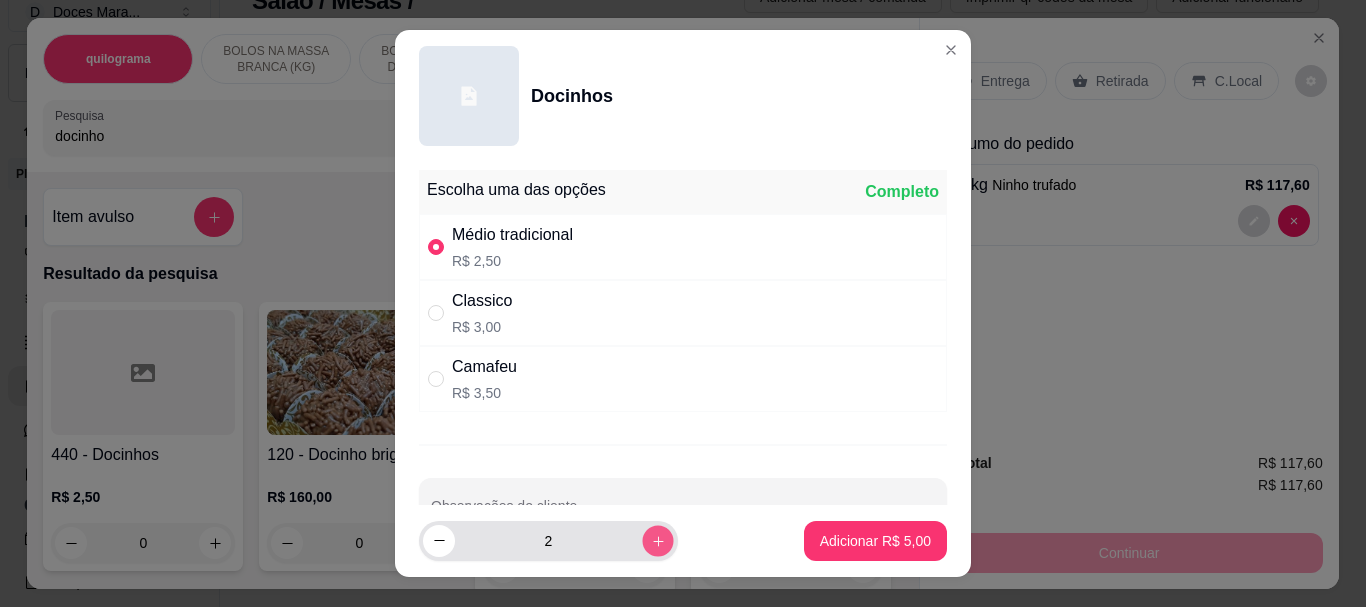 click 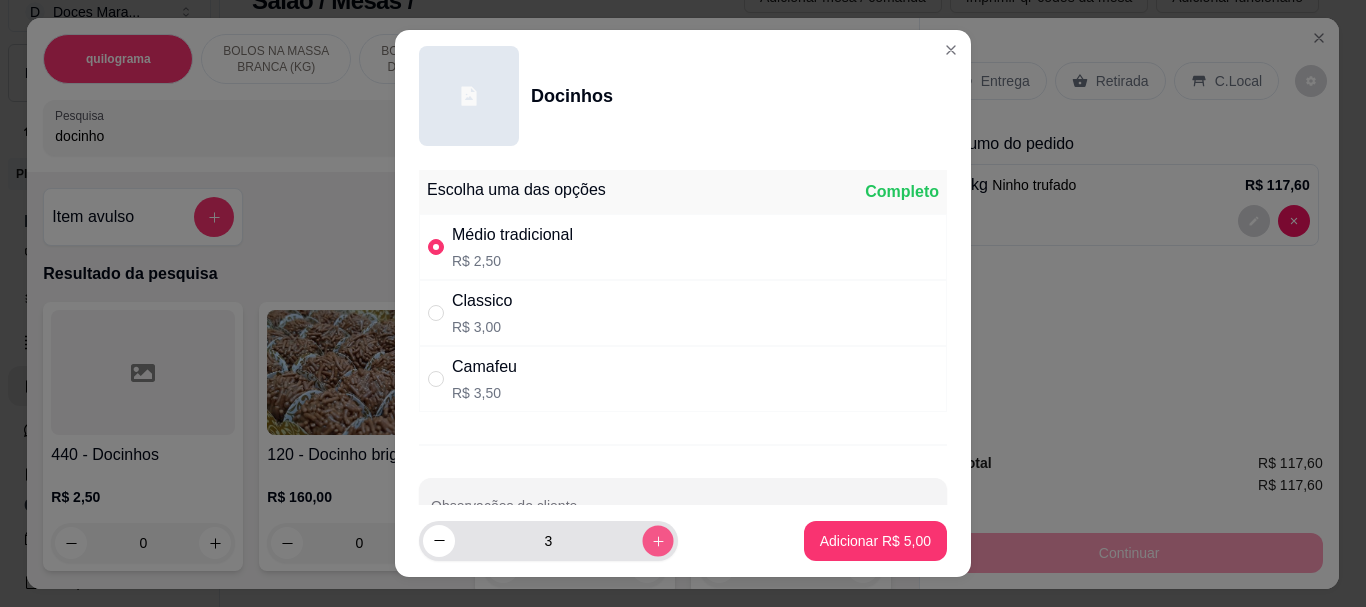 click 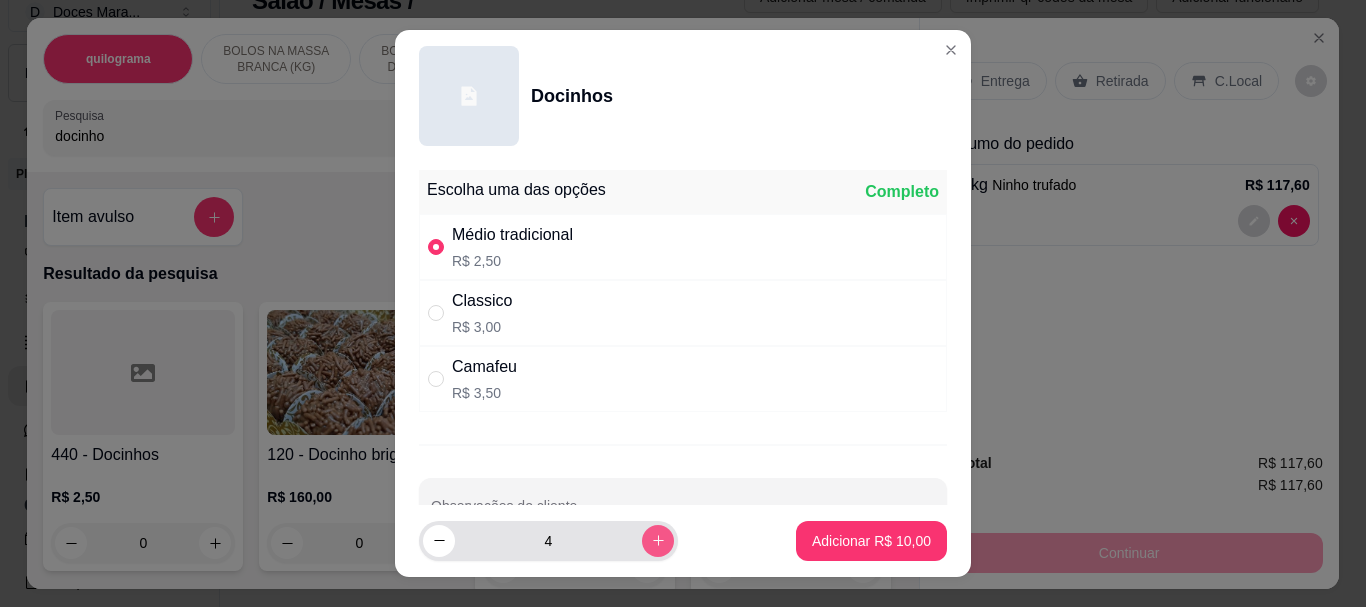 click 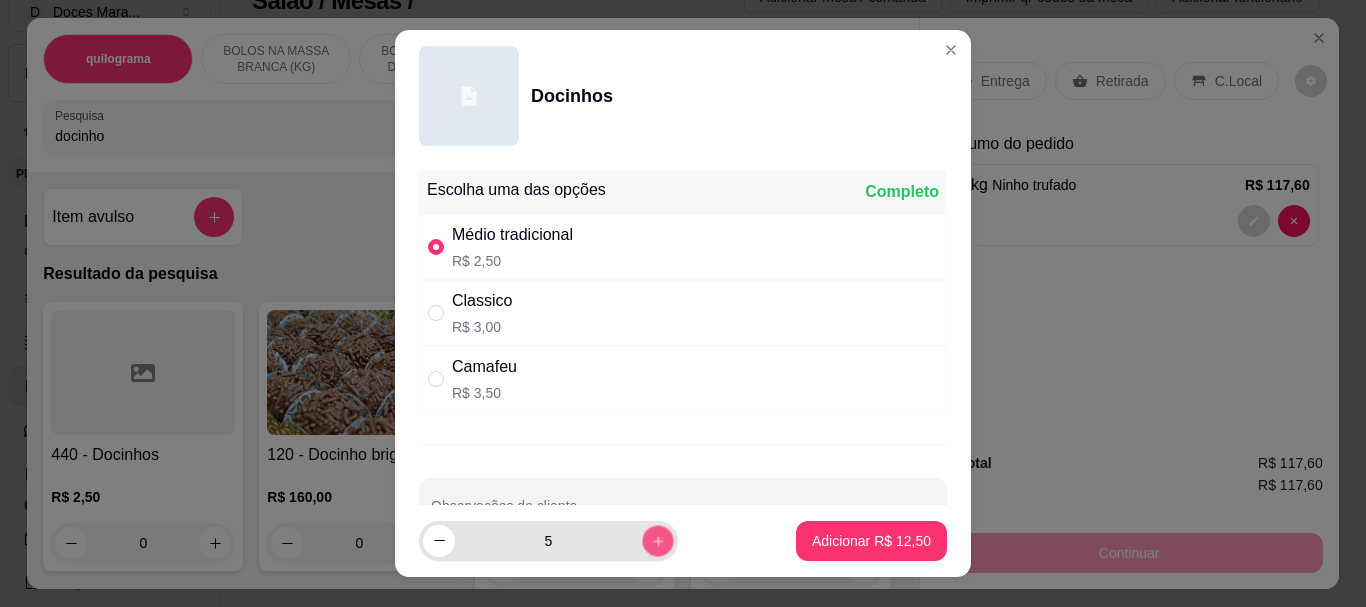 click 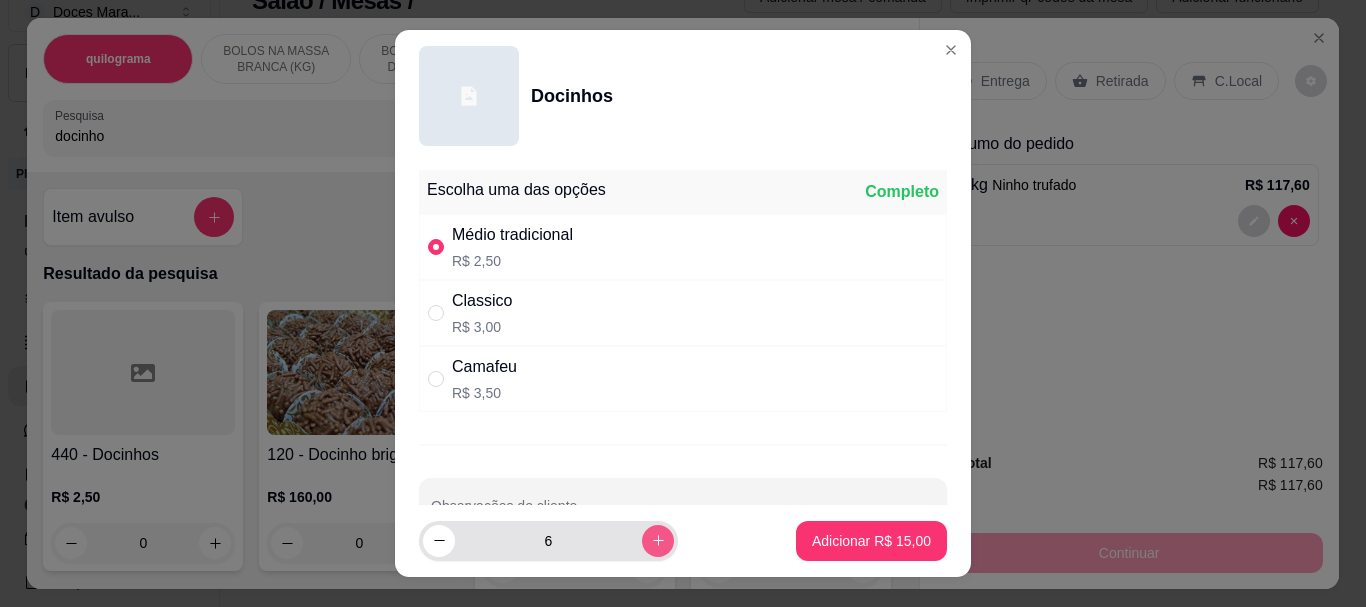click 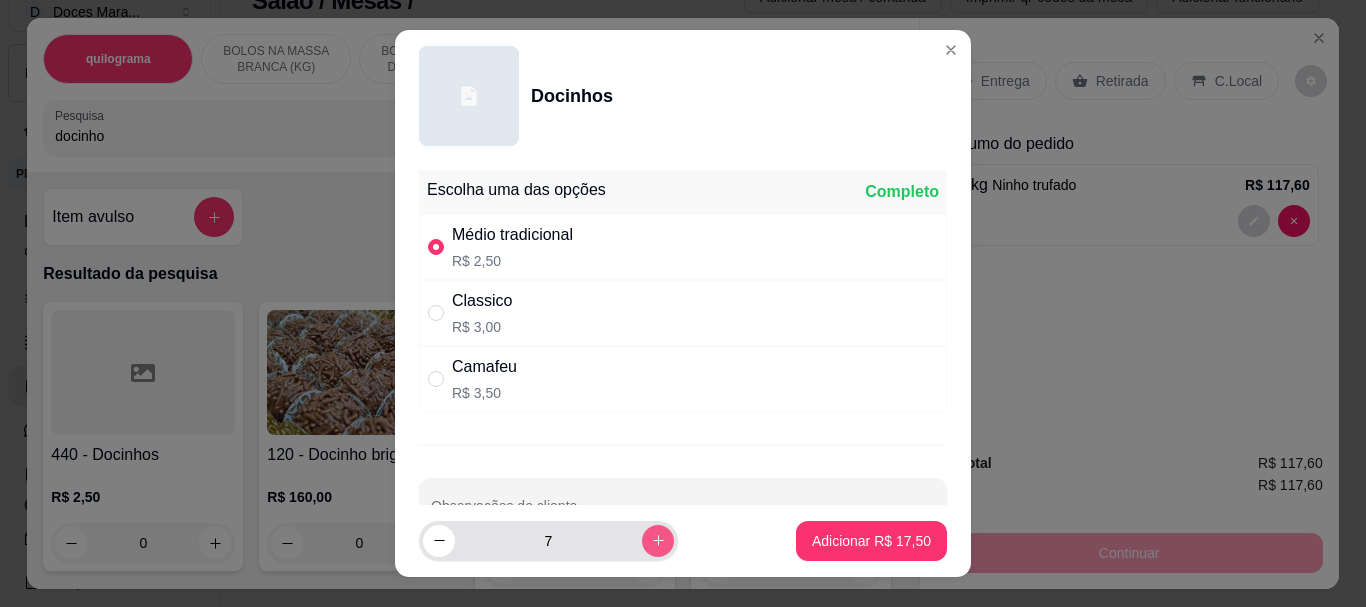 click 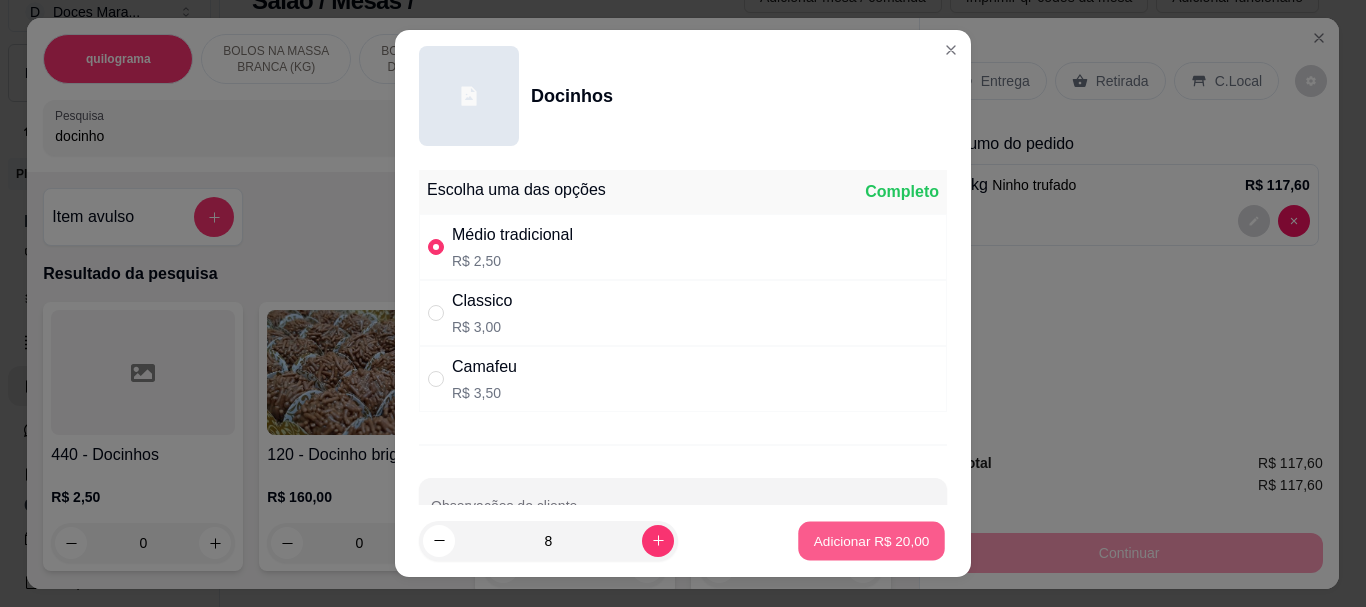 click on "Adicionar   R$ 20,00" at bounding box center [872, 540] 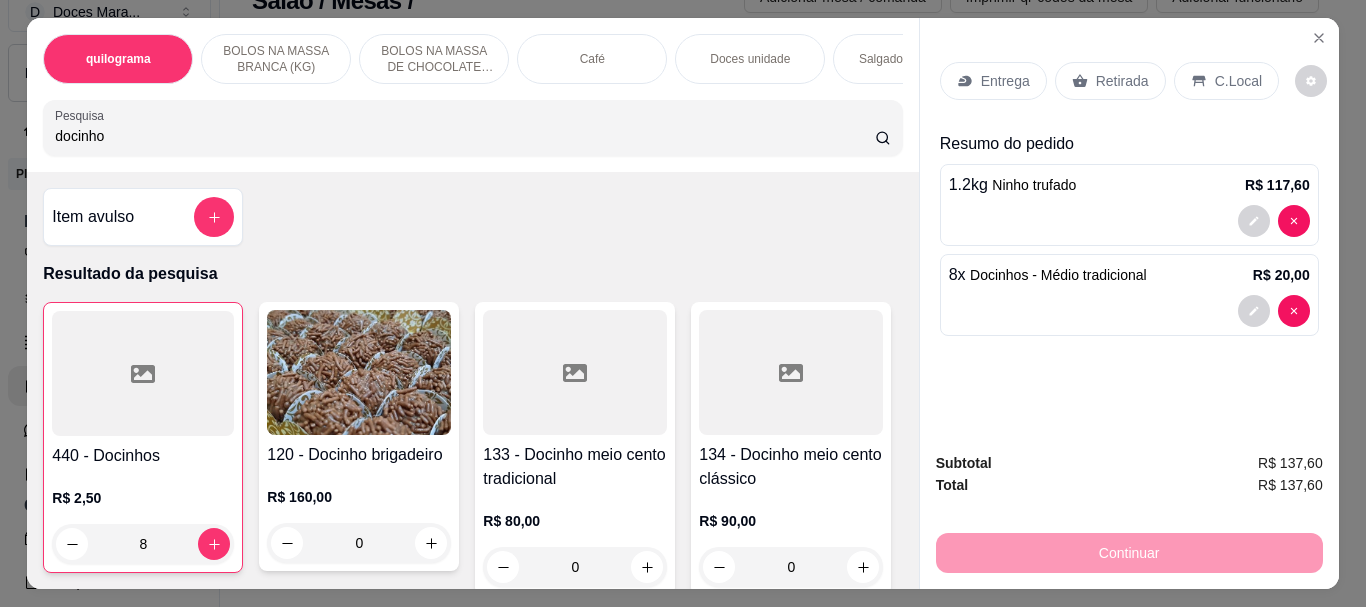 click on "Retirada" at bounding box center (1122, 81) 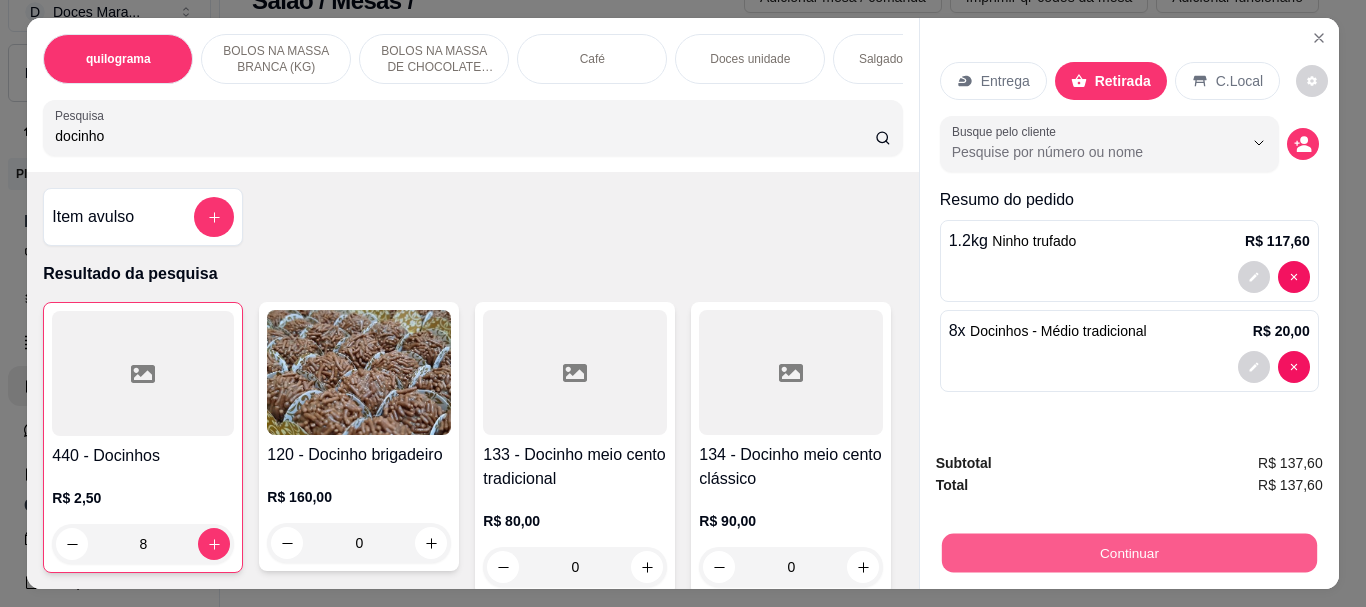 click on "Continuar" at bounding box center (1128, 552) 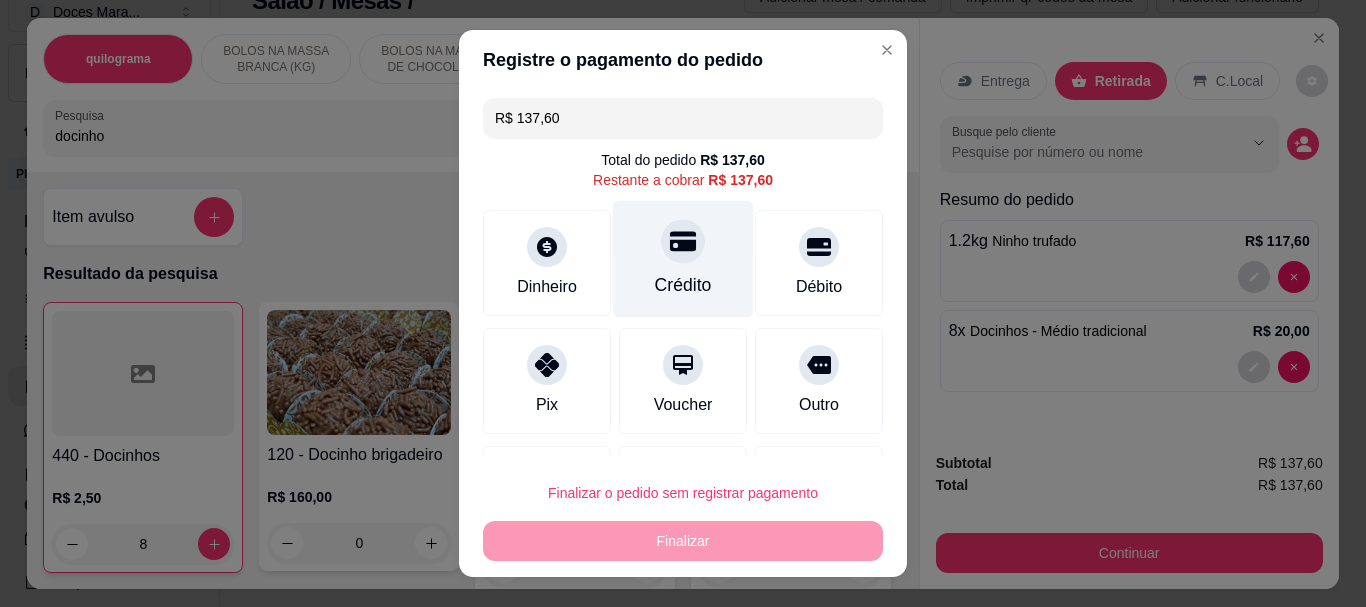 click on "Crédito" at bounding box center (683, 259) 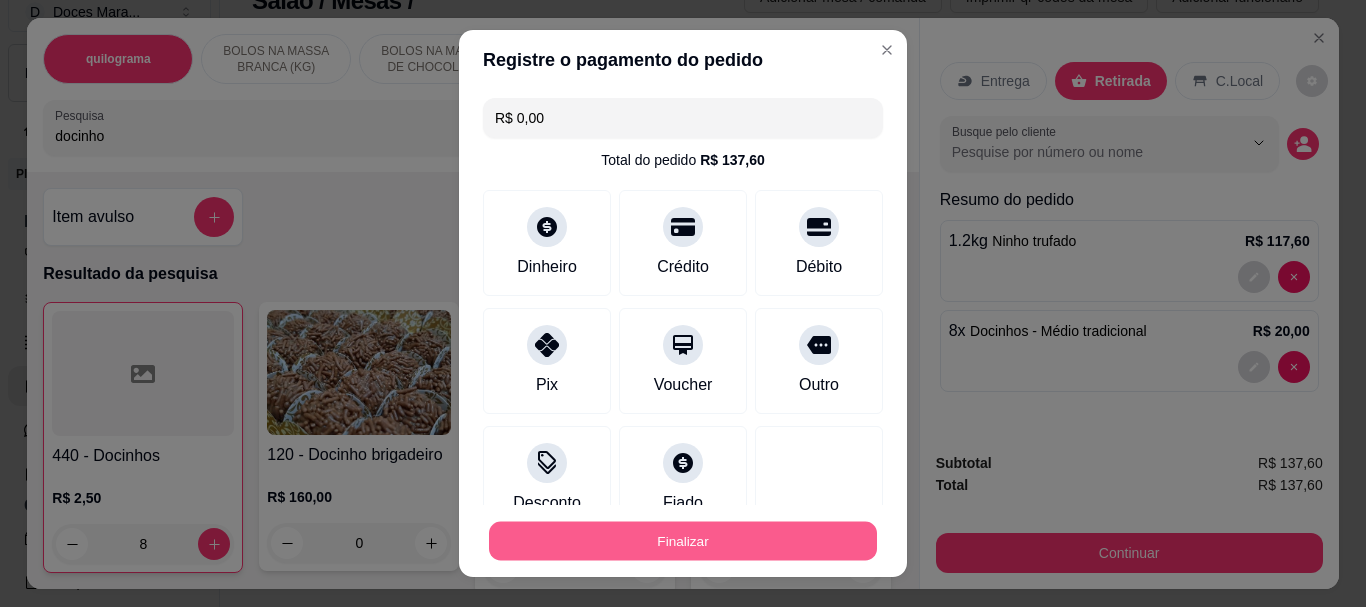 click on "Finalizar" at bounding box center (683, 540) 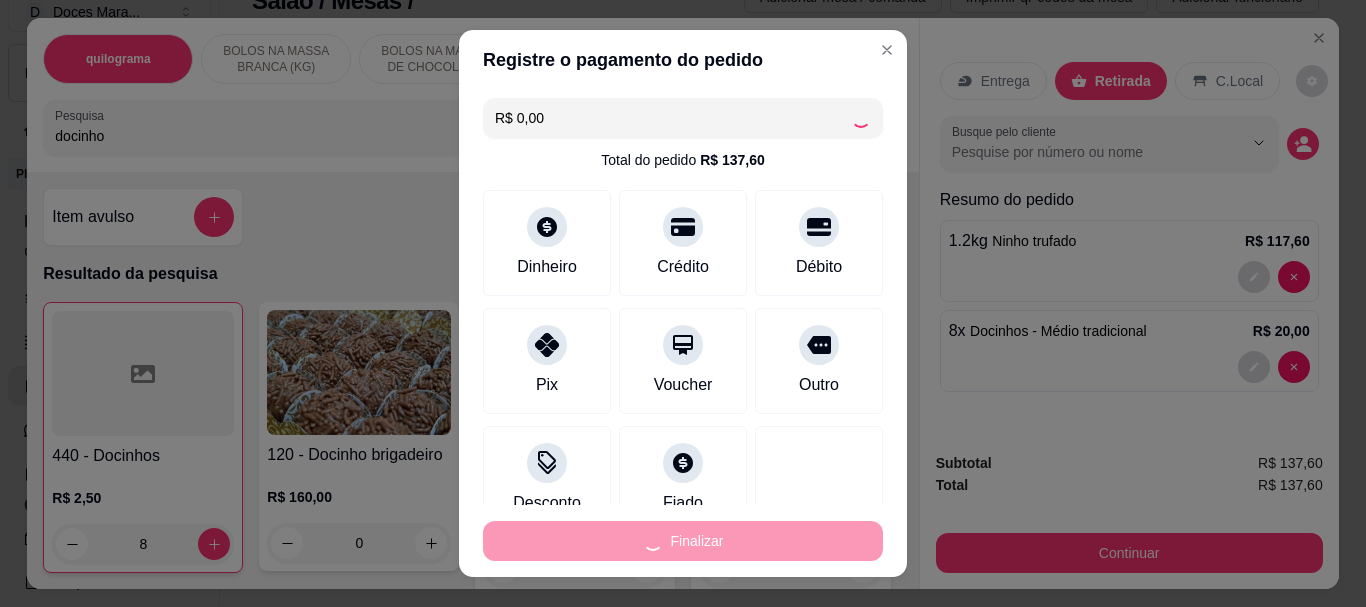 type on "0" 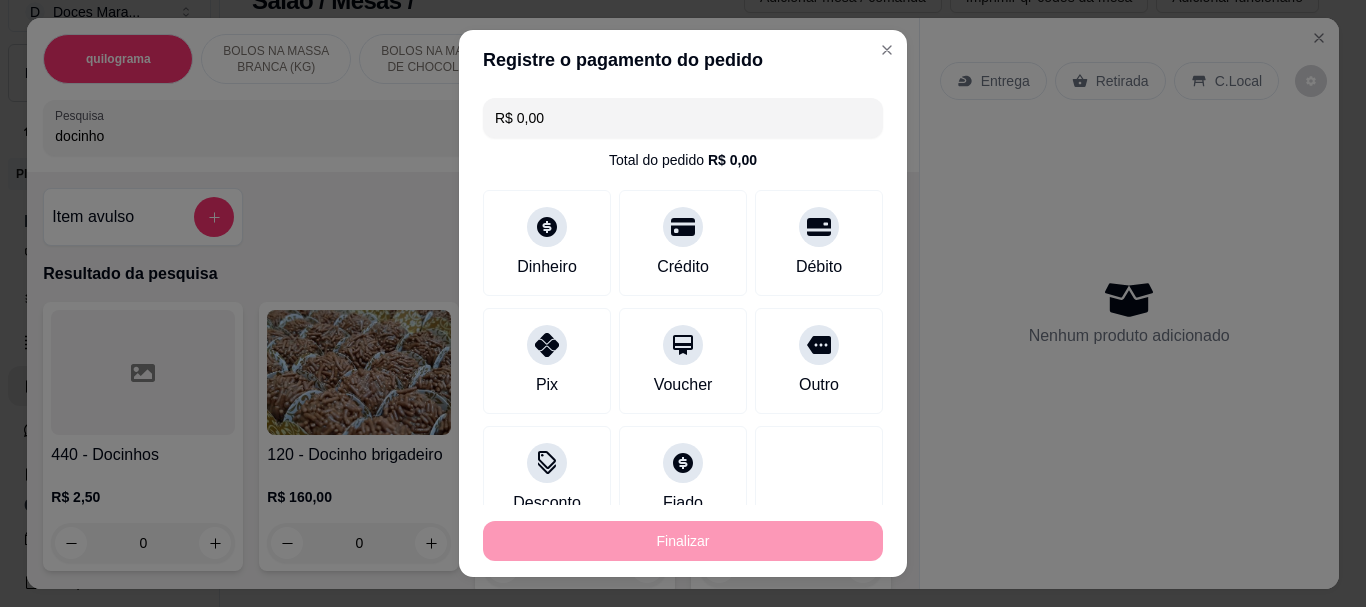 type on "-R$ 137,60" 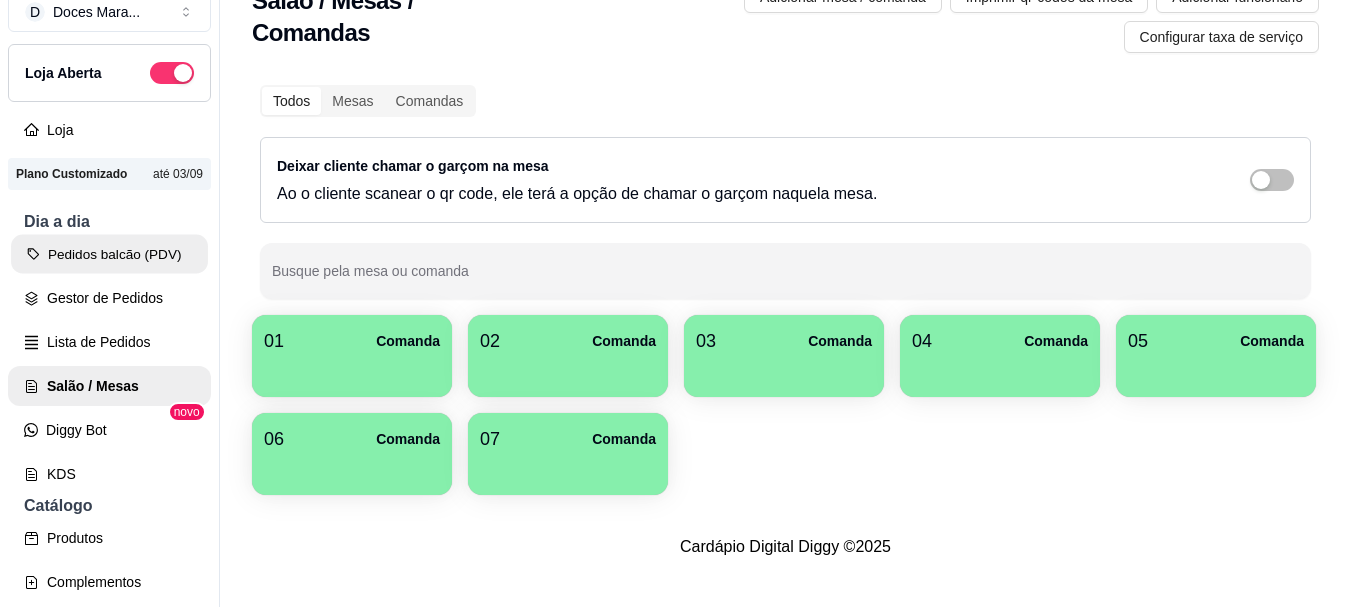 click on "Pedidos balcão (PDV)" at bounding box center (109, 254) 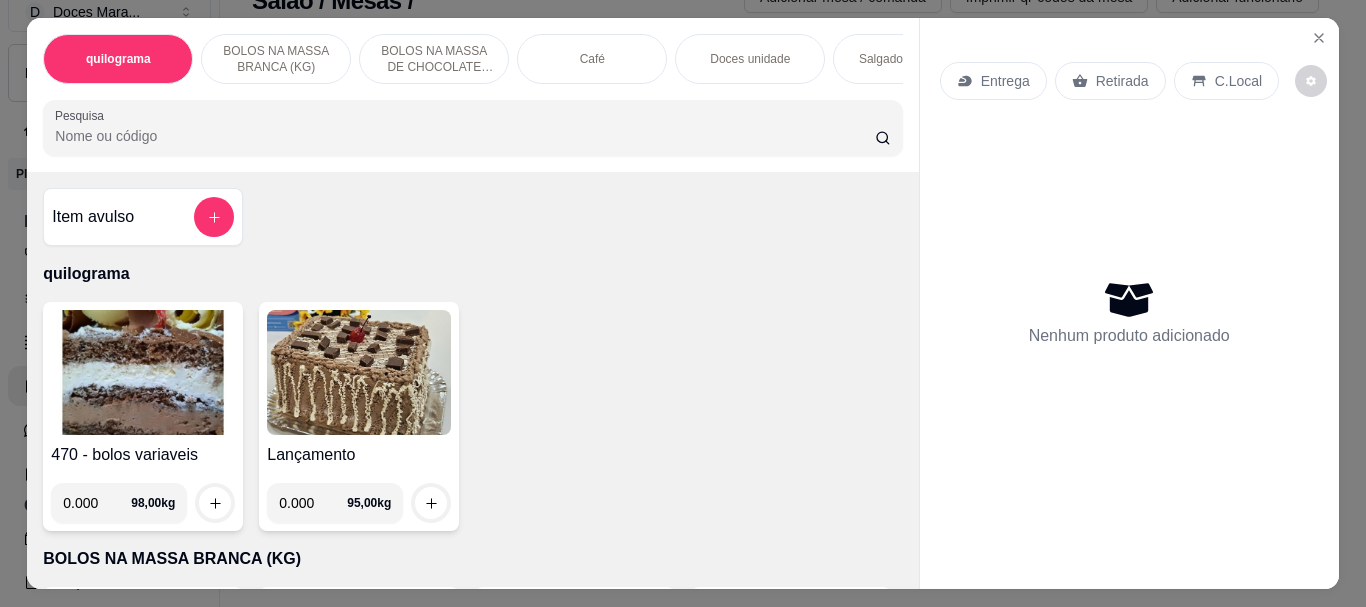 click on "Café" at bounding box center (592, 59) 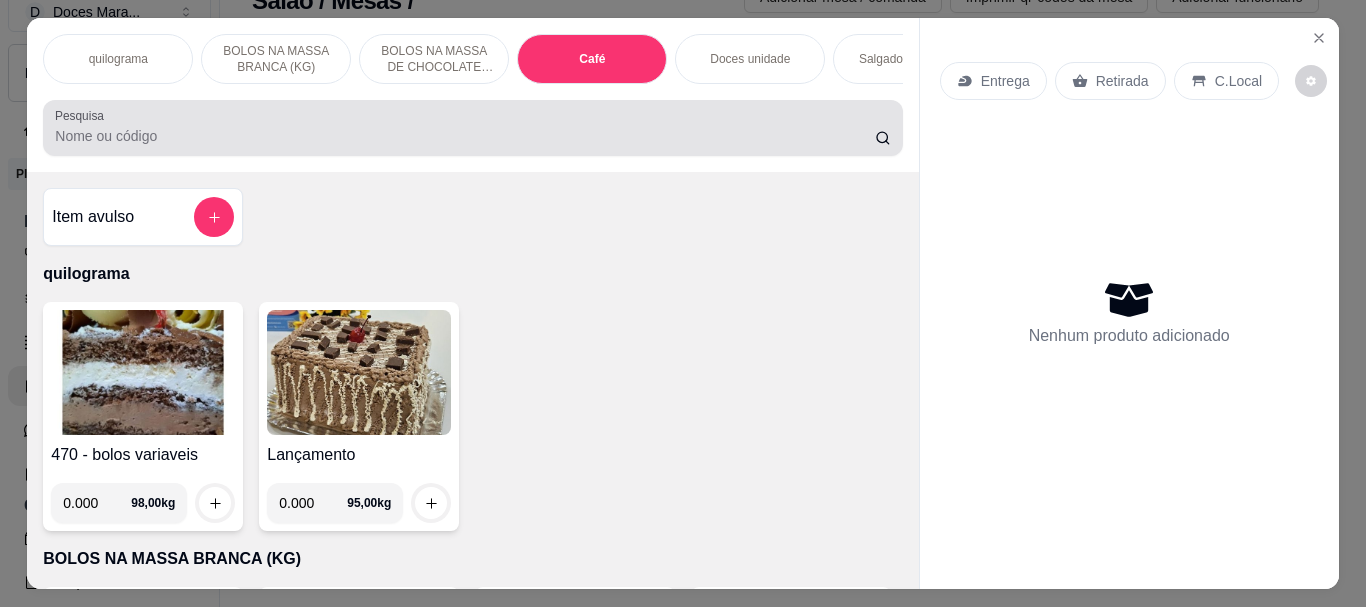 scroll, scrollTop: 7084, scrollLeft: 0, axis: vertical 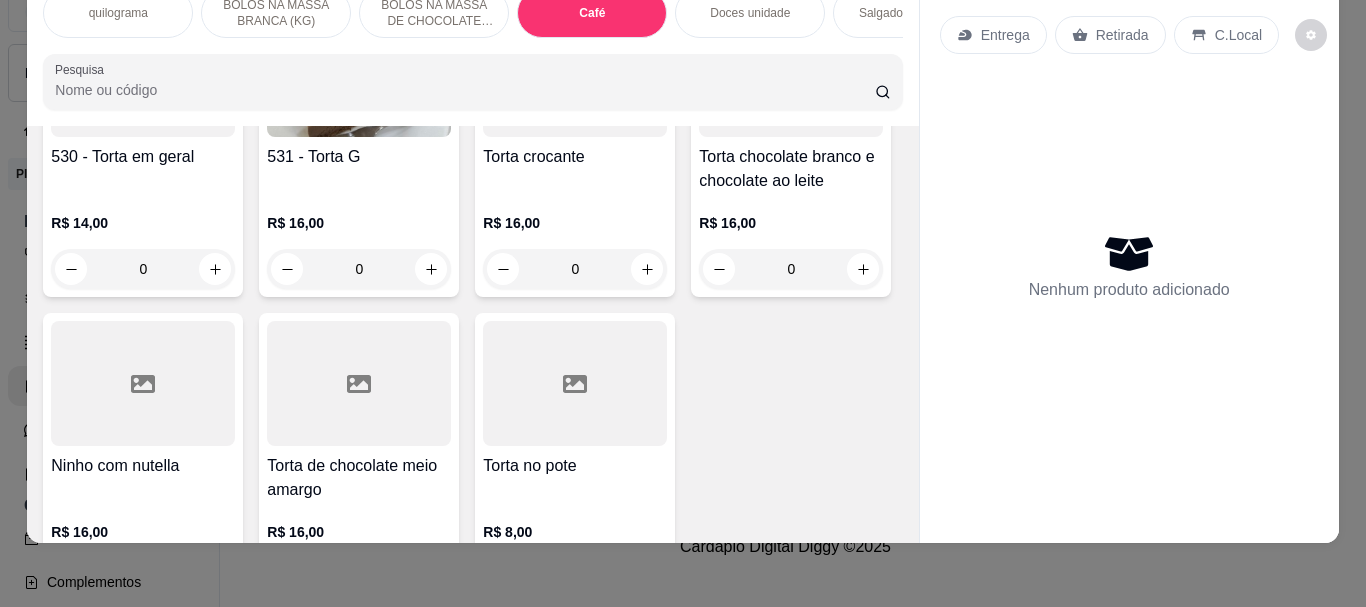click at bounding box center (359, -1575) 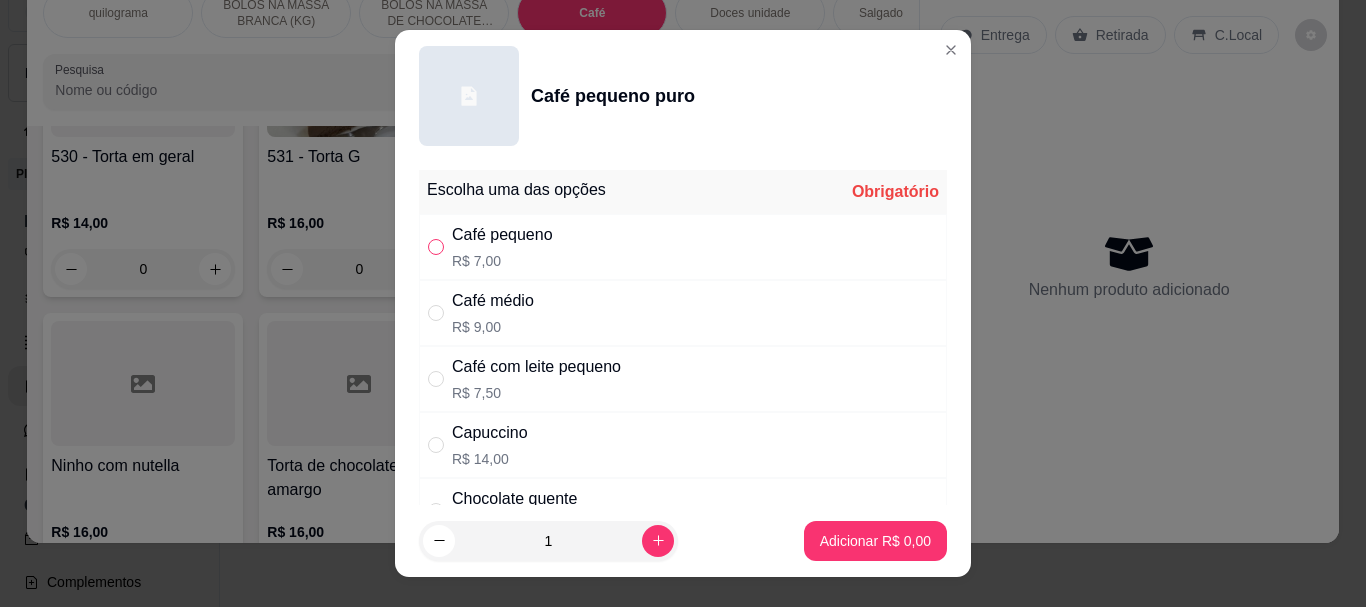 click at bounding box center (436, 247) 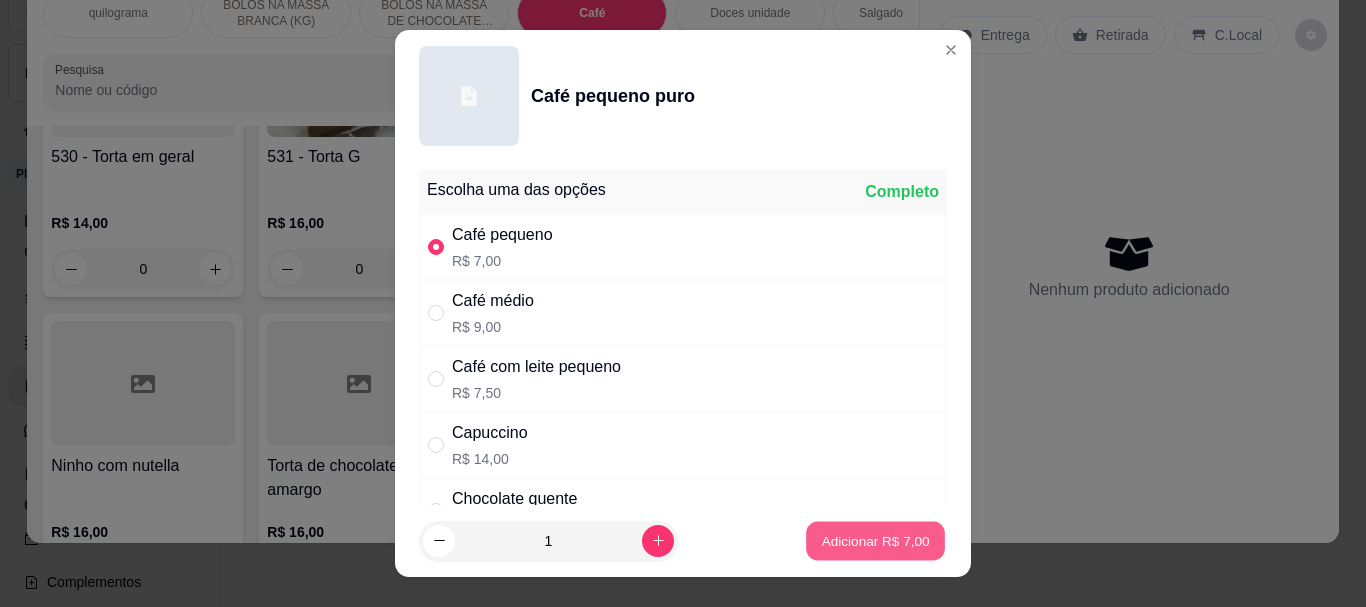 click on "Adicionar   R$ 7,00" at bounding box center (875, 540) 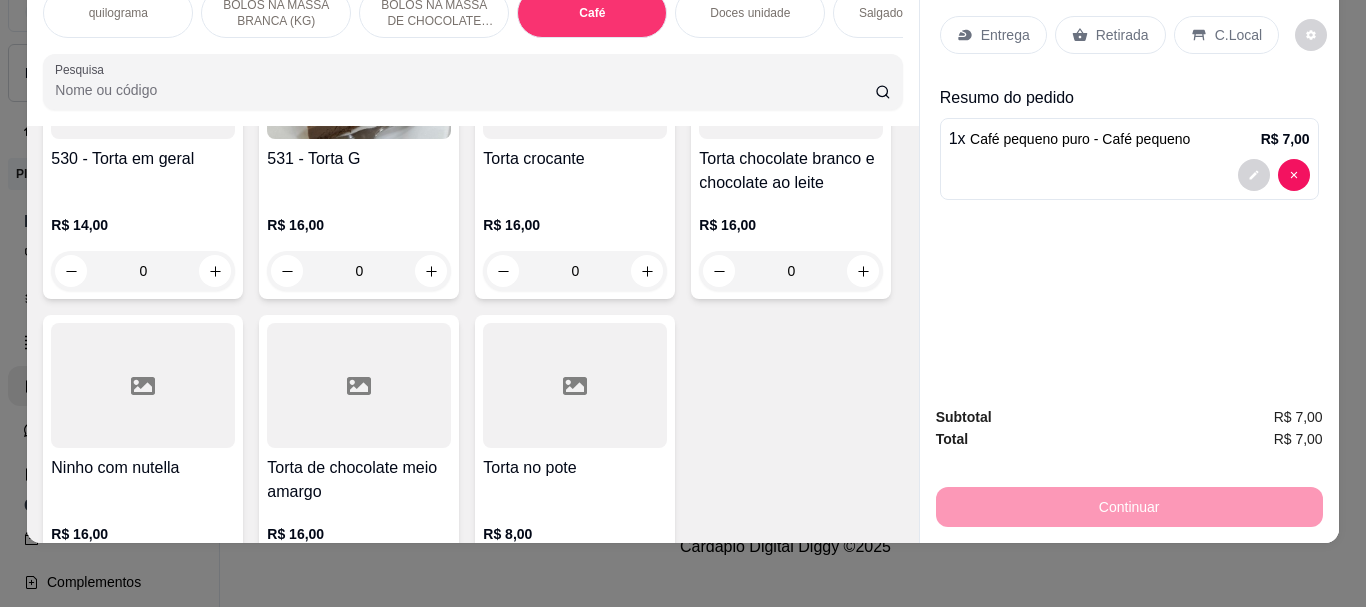 click at bounding box center (359, -1574) 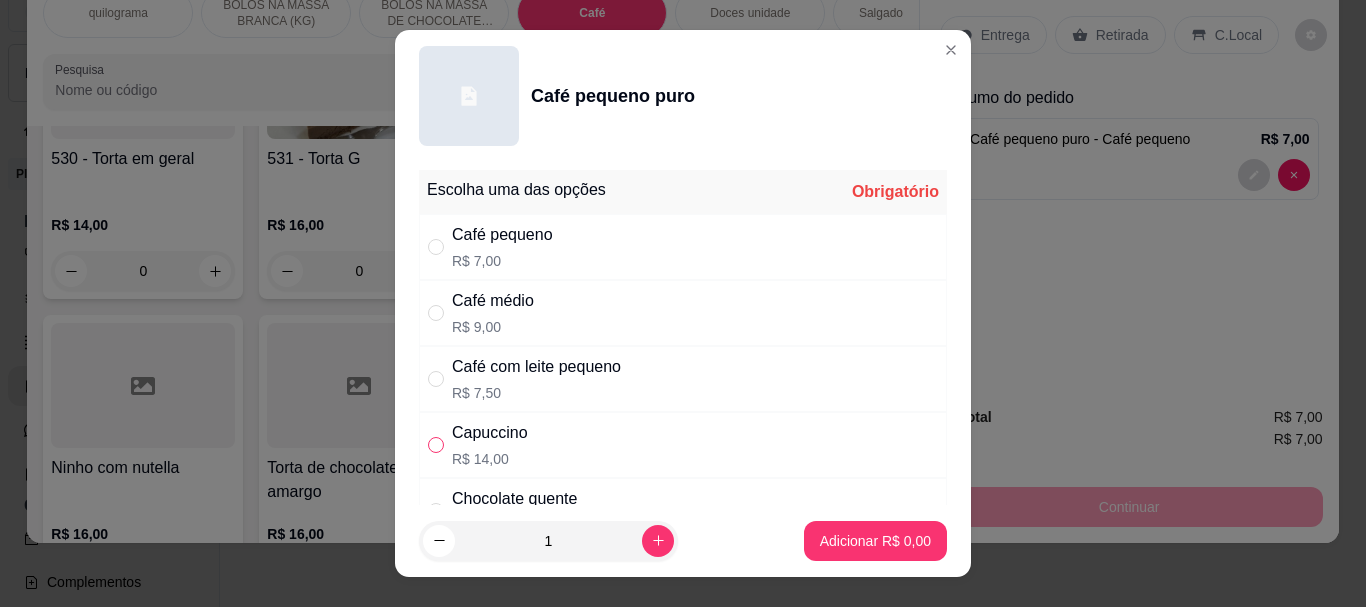click at bounding box center [436, 445] 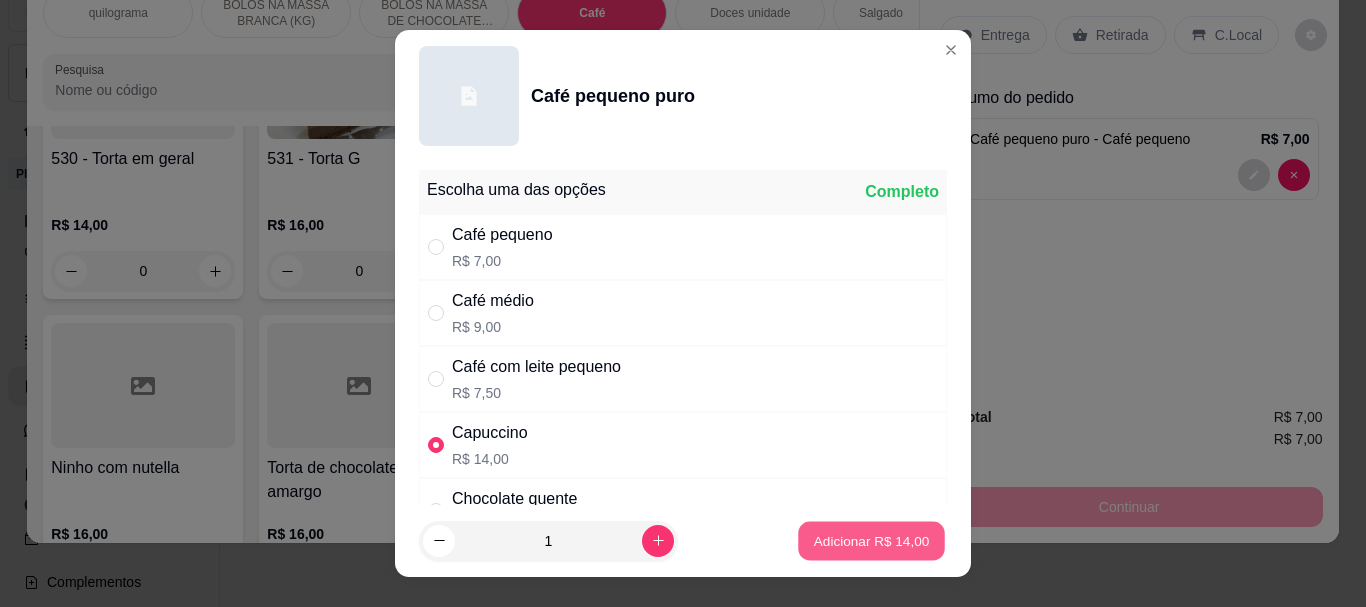 click on "Adicionar   R$ 14,00" at bounding box center (872, 540) 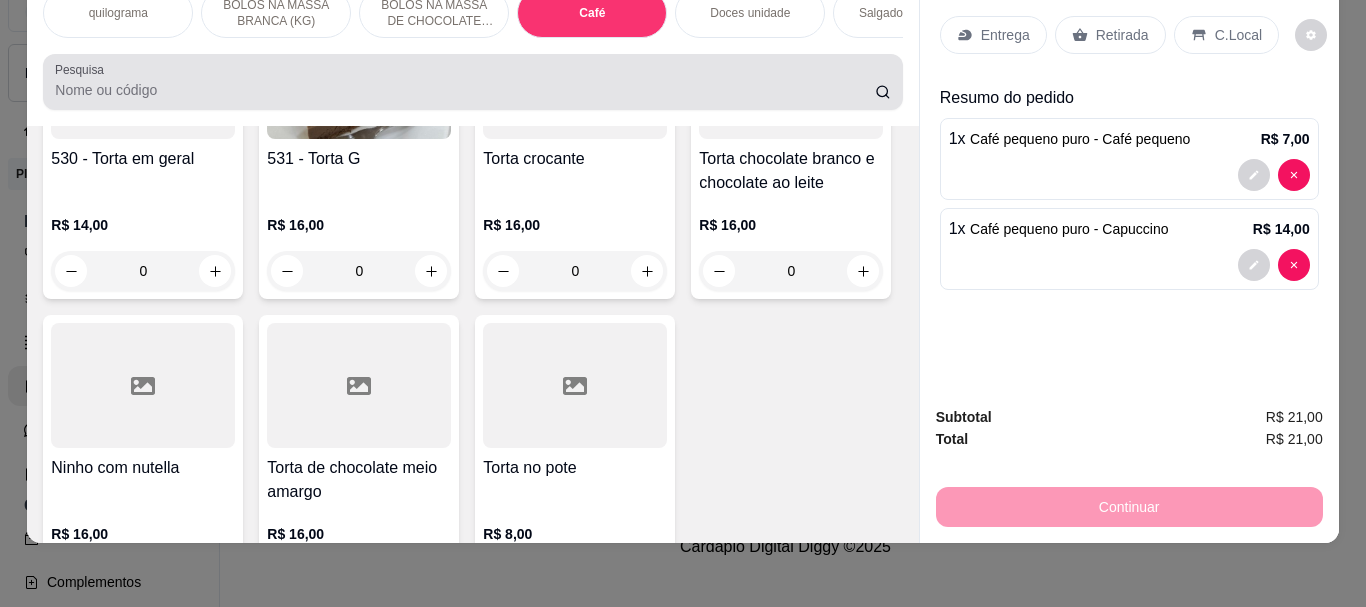 click on "Pesquisa" at bounding box center [465, 90] 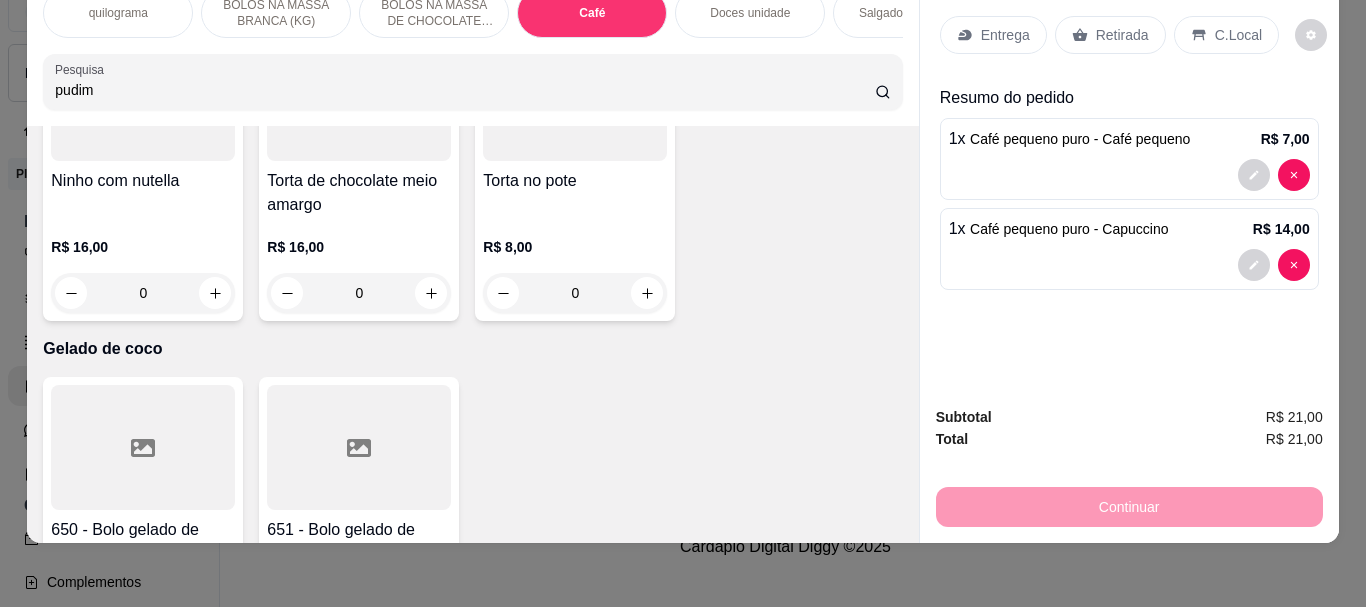 scroll, scrollTop: 7409, scrollLeft: 0, axis: vertical 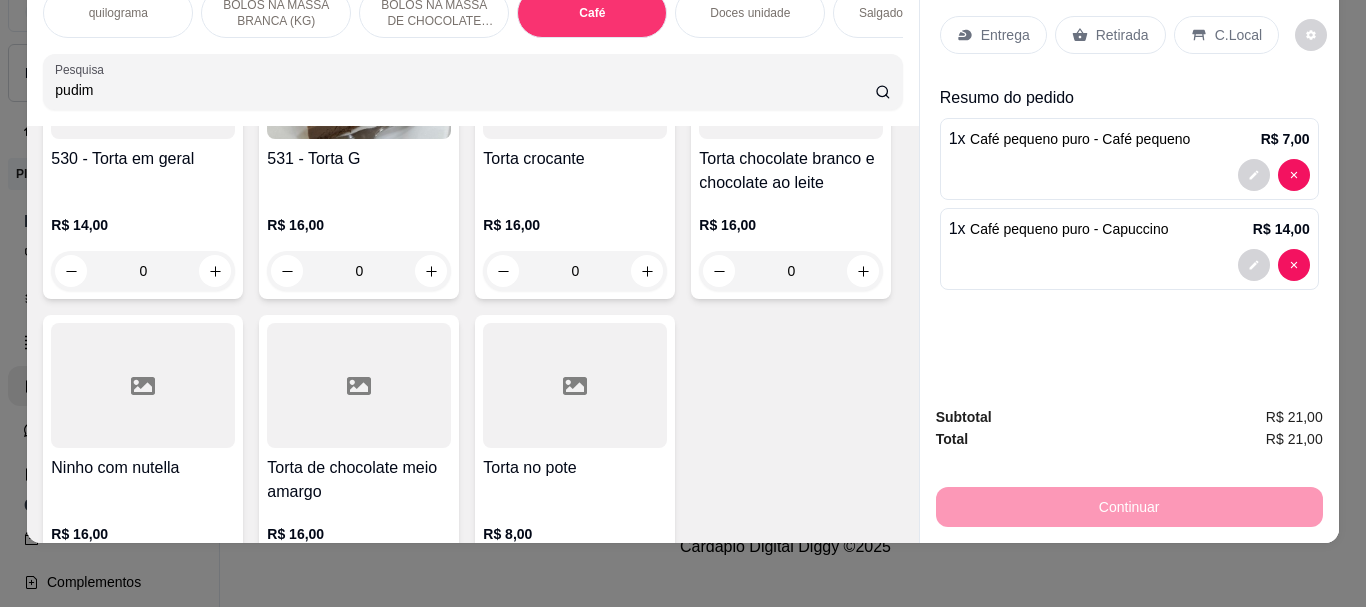 type on "pudim" 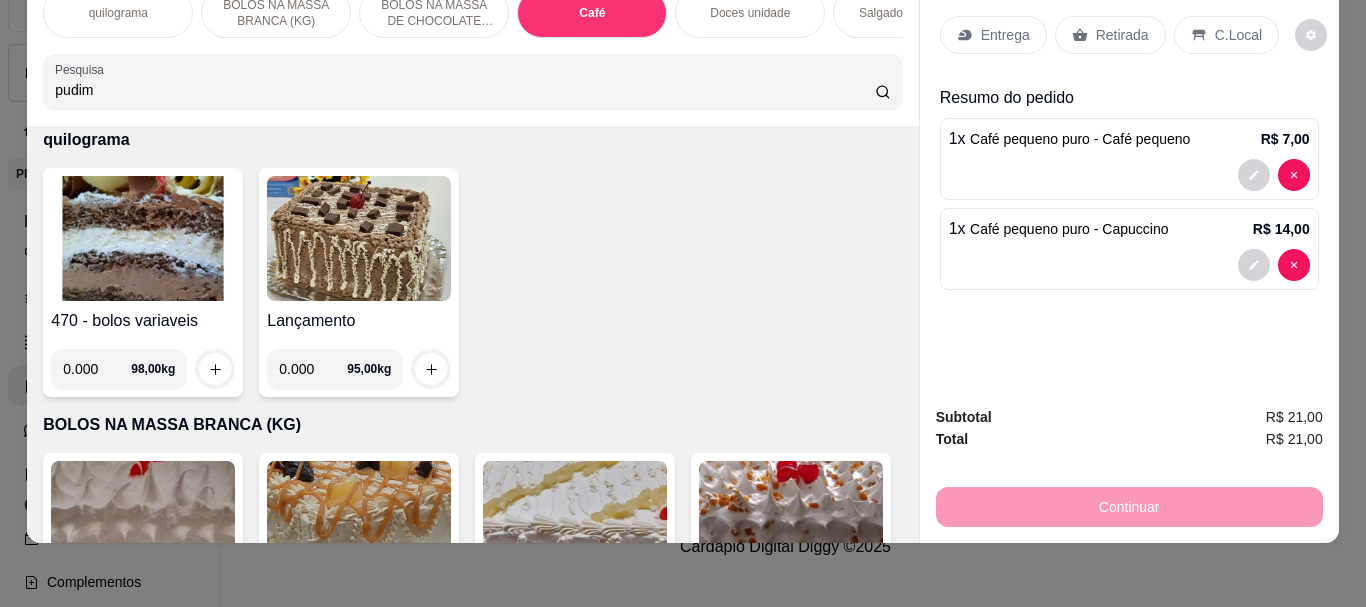 scroll, scrollTop: 0, scrollLeft: 0, axis: both 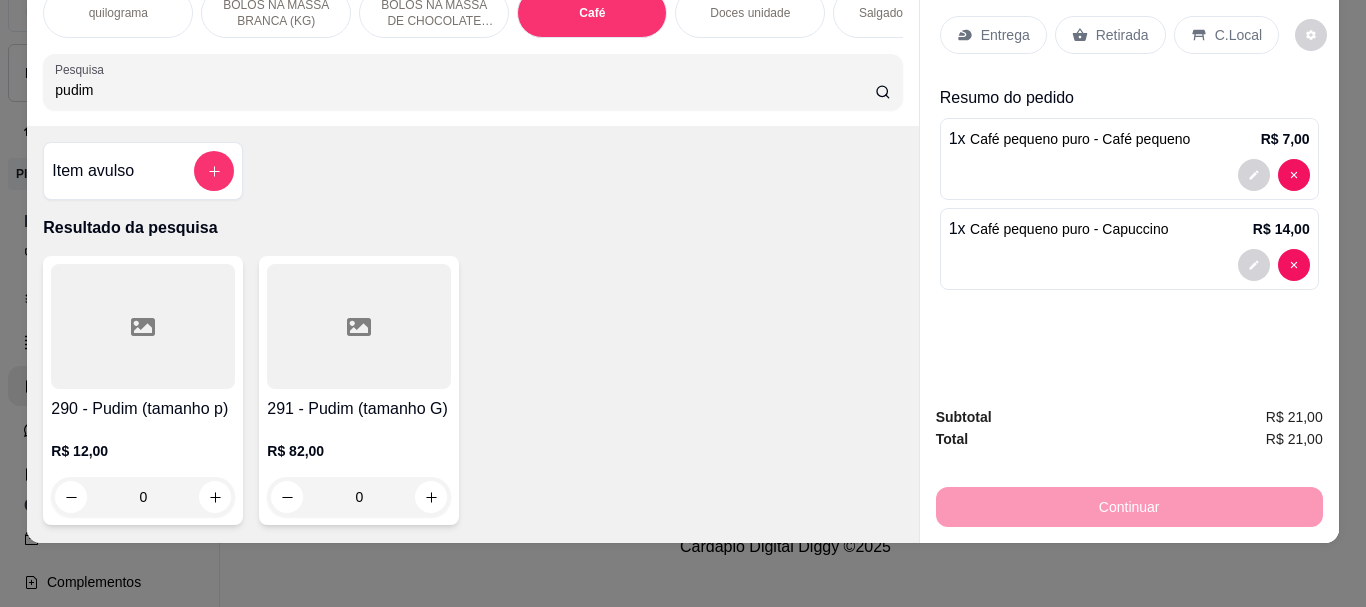 click at bounding box center [143, 326] 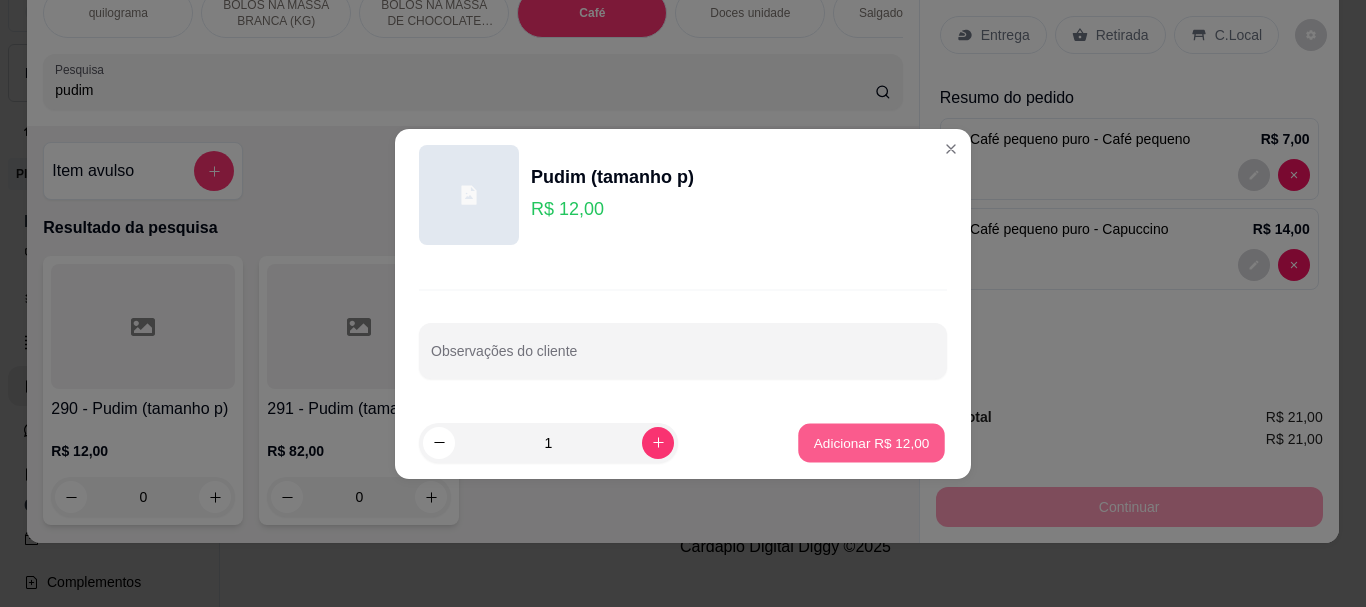 click on "Adicionar   R$ 12,00" at bounding box center [872, 442] 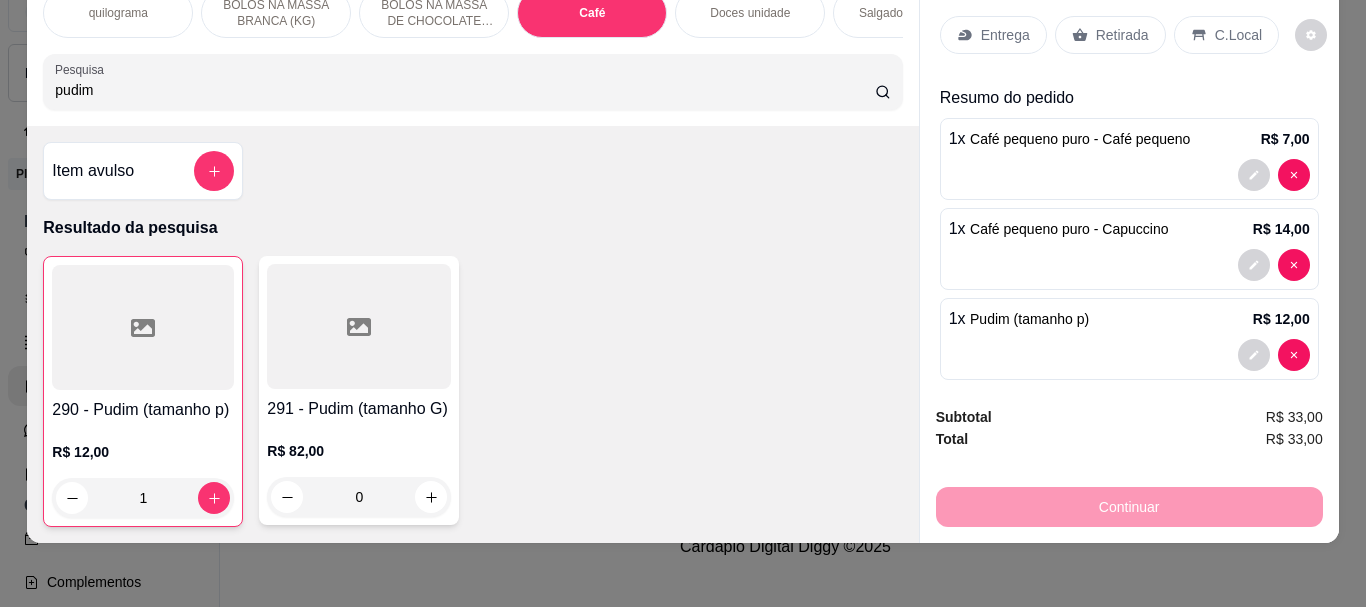 click on "pudim" at bounding box center [465, 90] 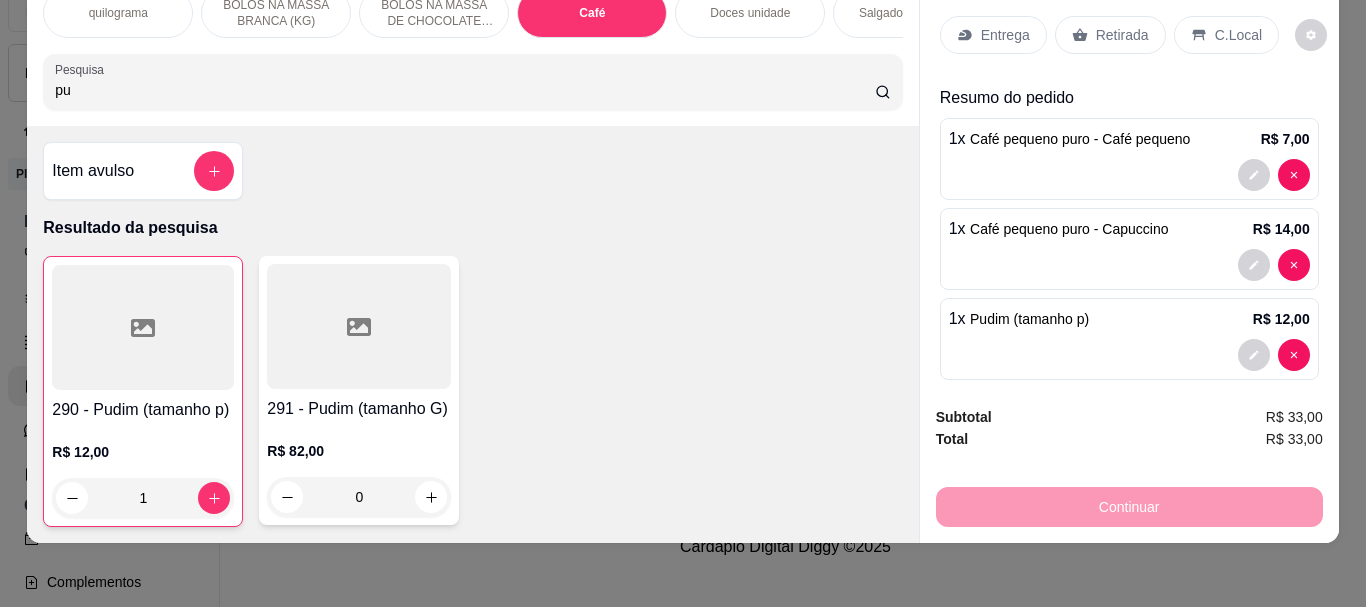 type on "p" 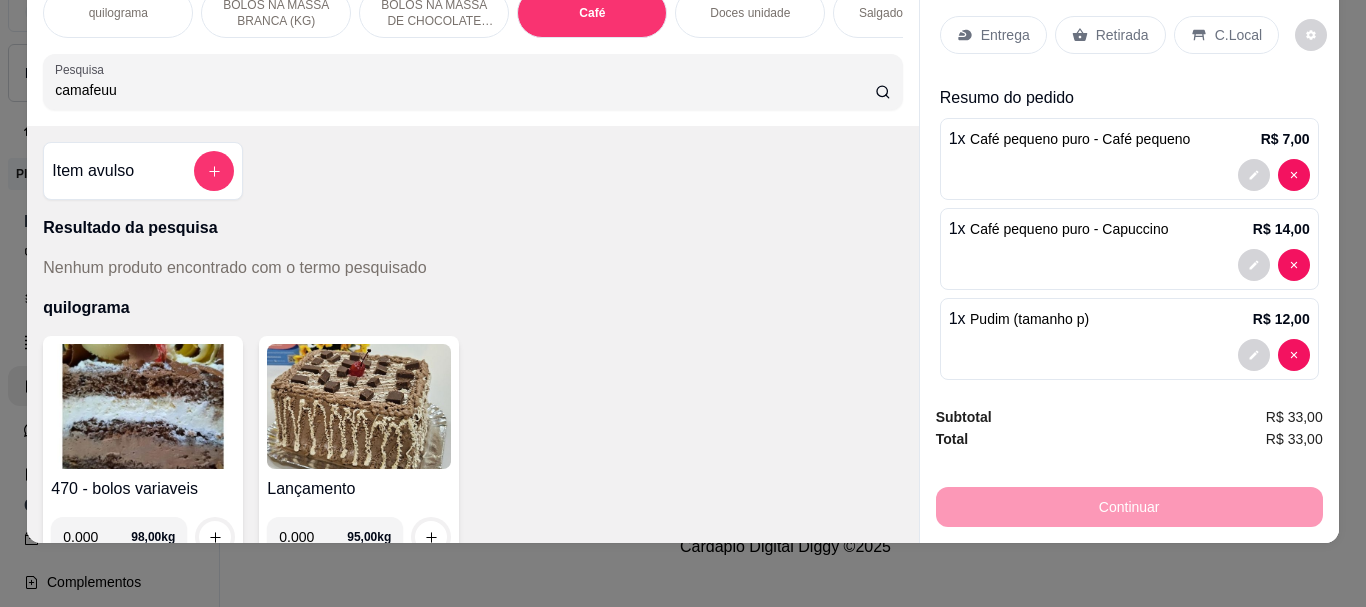 click on "camafeuu" at bounding box center (465, 90) 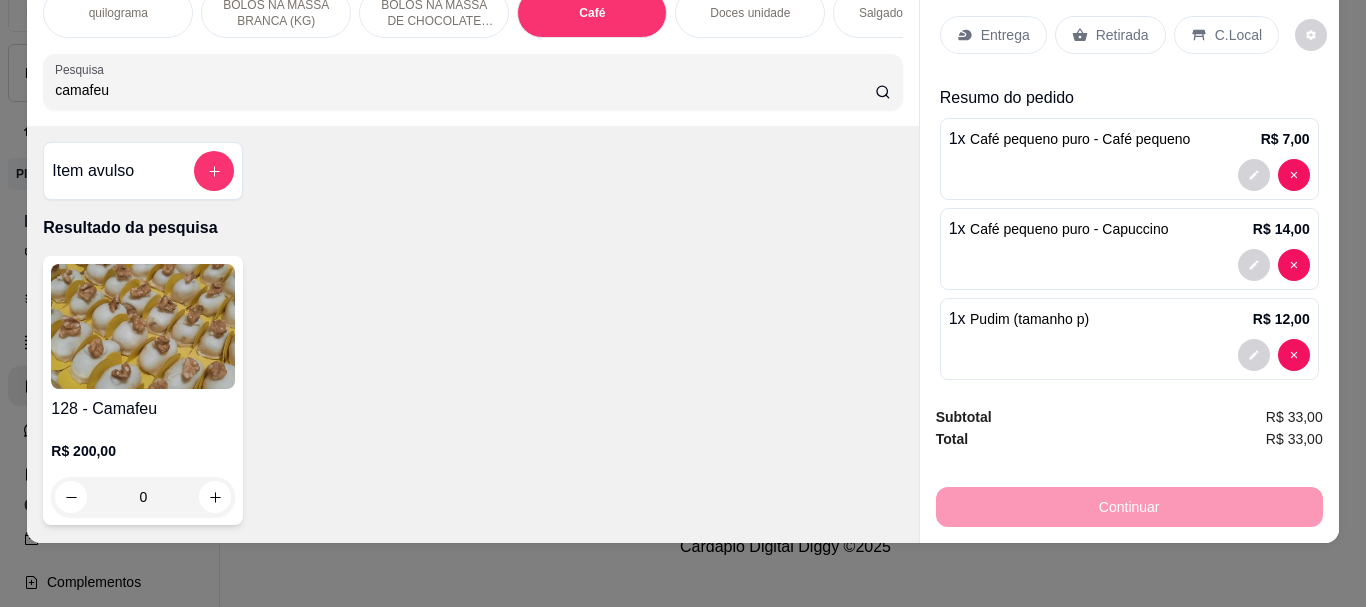 scroll, scrollTop: 0, scrollLeft: 0, axis: both 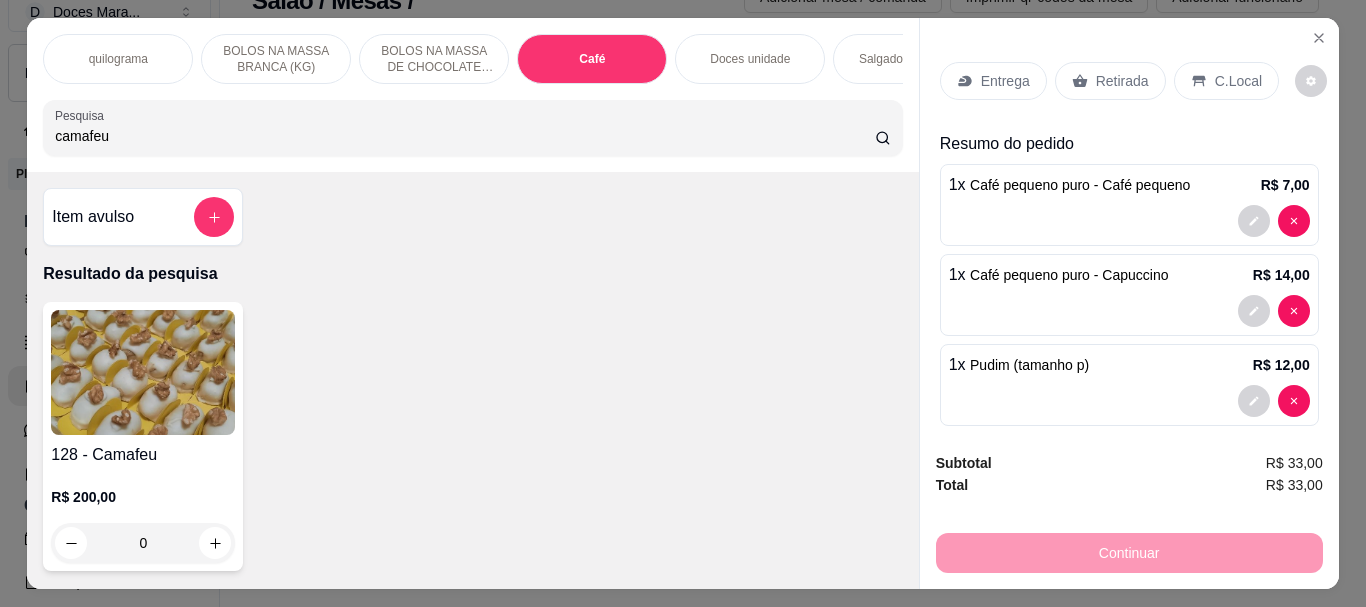 click on "camafeu" at bounding box center [465, 136] 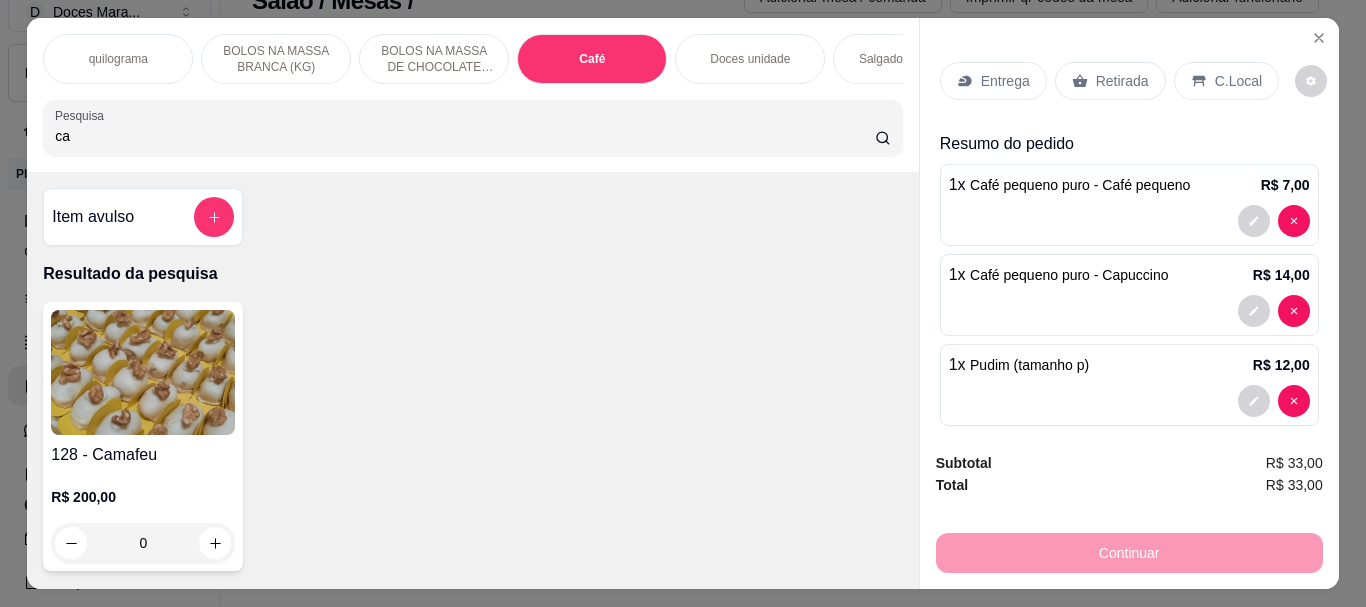 type on "c" 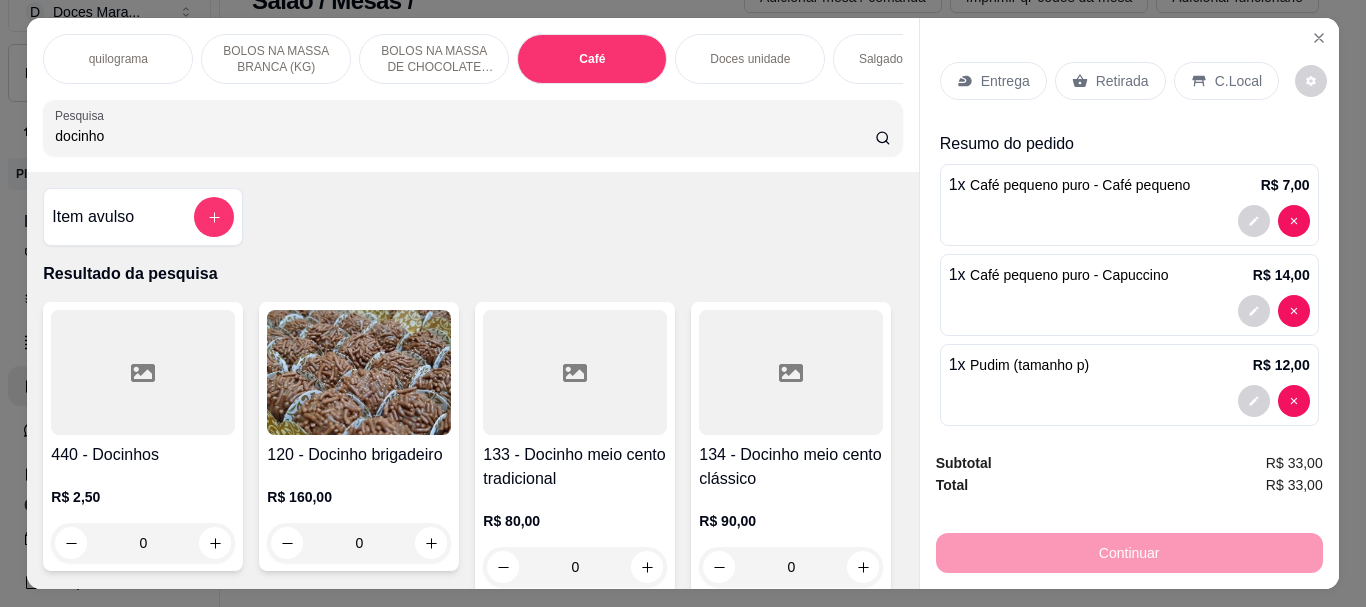 type on "docinho" 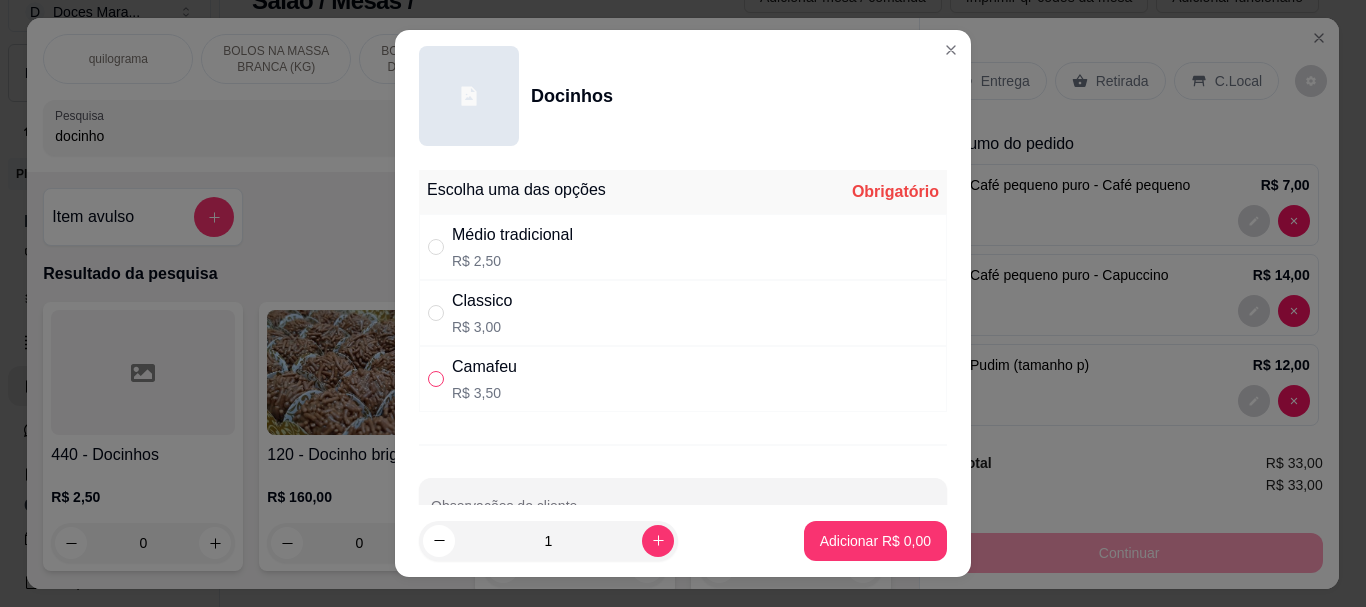 click at bounding box center [436, 379] 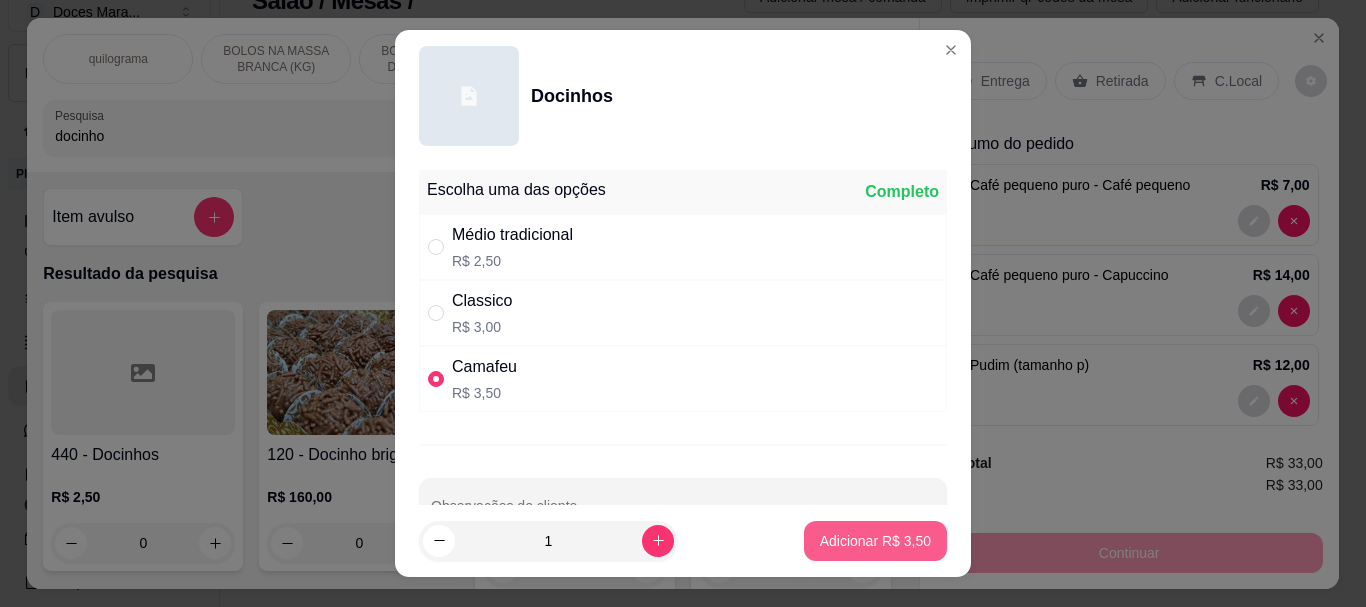 click on "Adicionar   R$ 3,50" at bounding box center [875, 541] 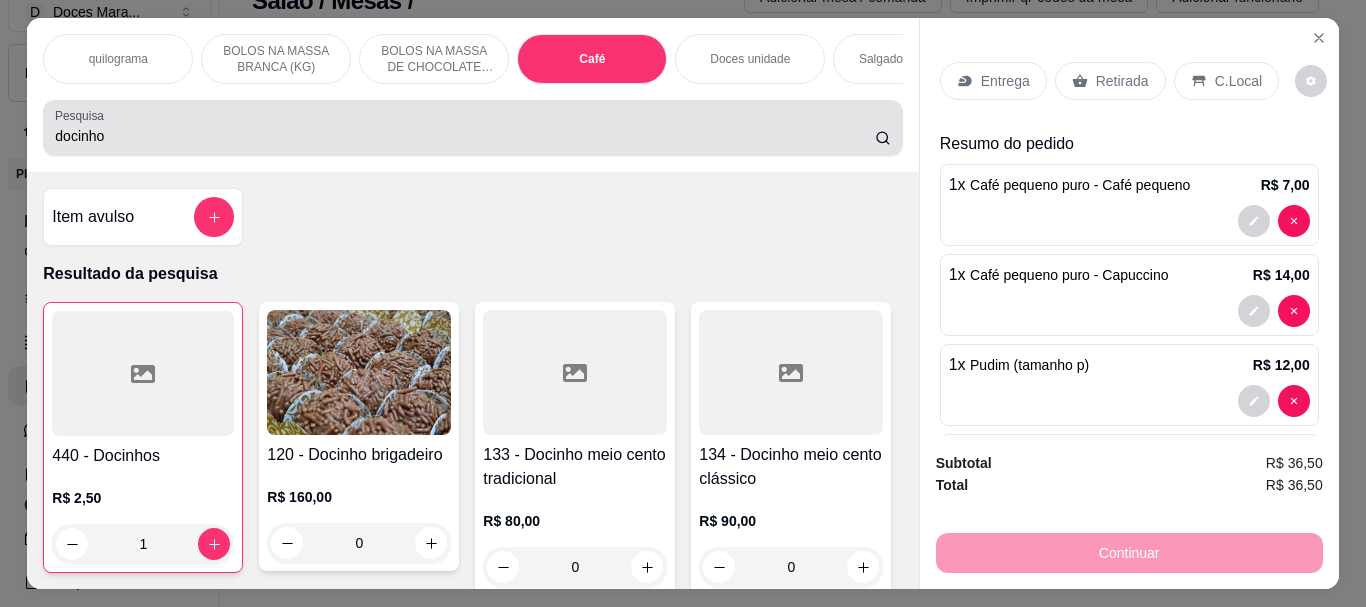 click on "docinho" at bounding box center [465, 136] 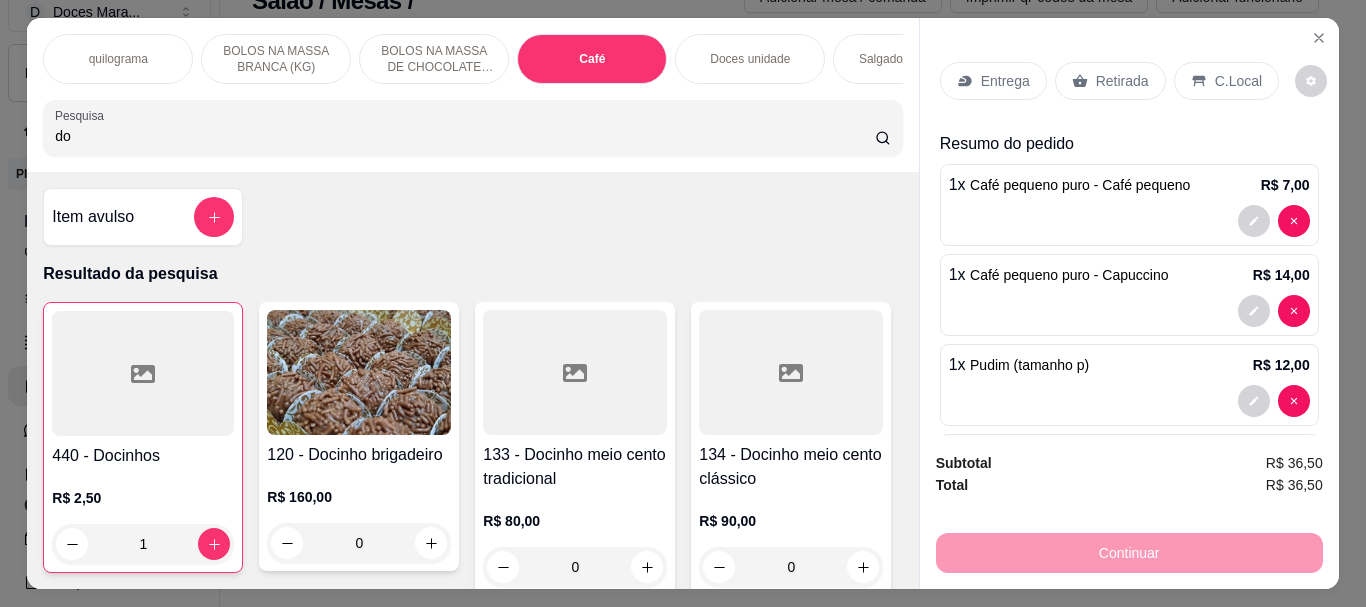 type on "d" 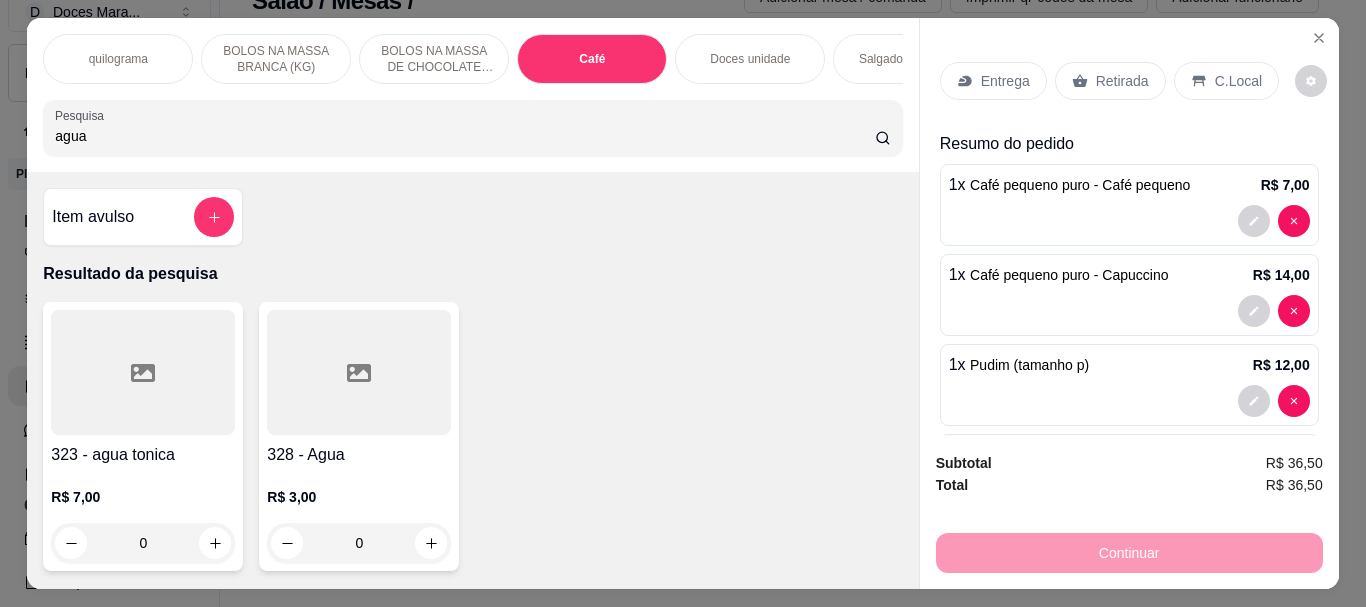 type on "agua" 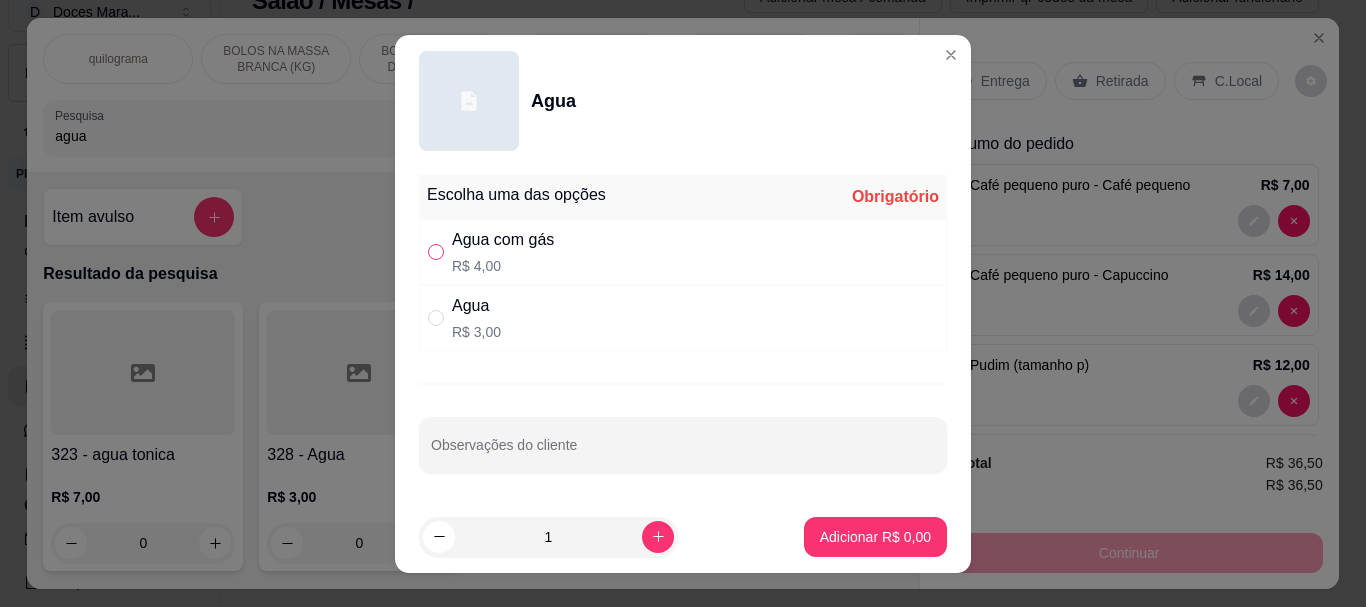 click at bounding box center [436, 252] 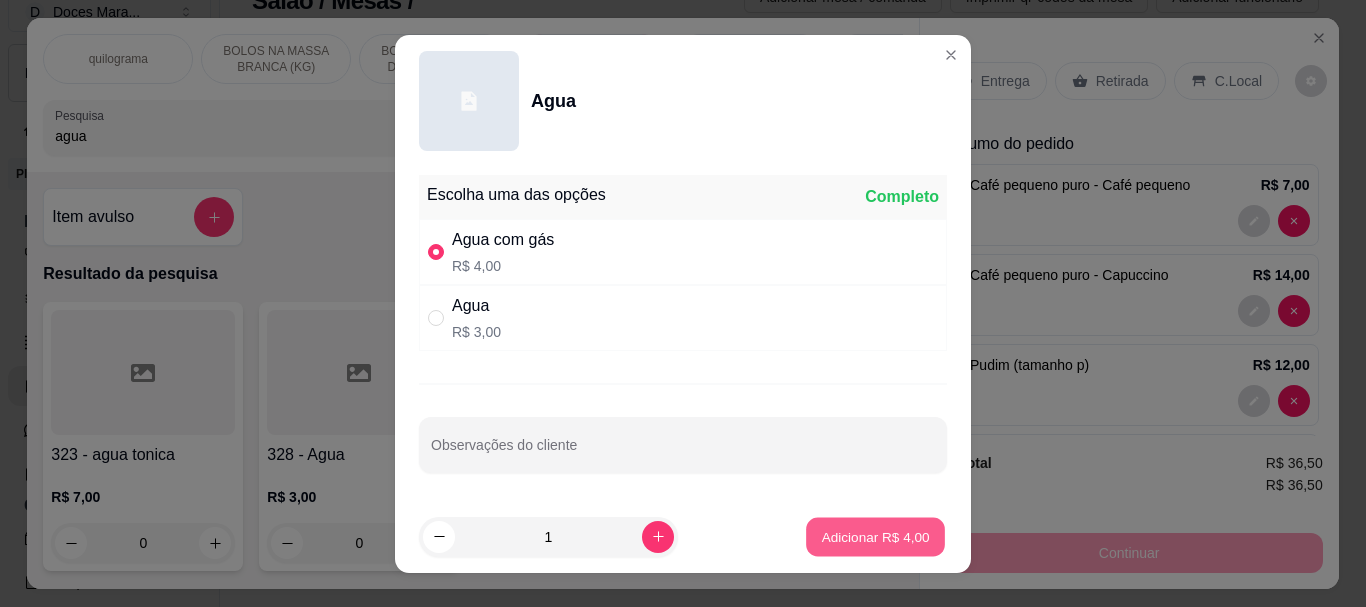click on "Adicionar   R$ 4,00" at bounding box center (875, 536) 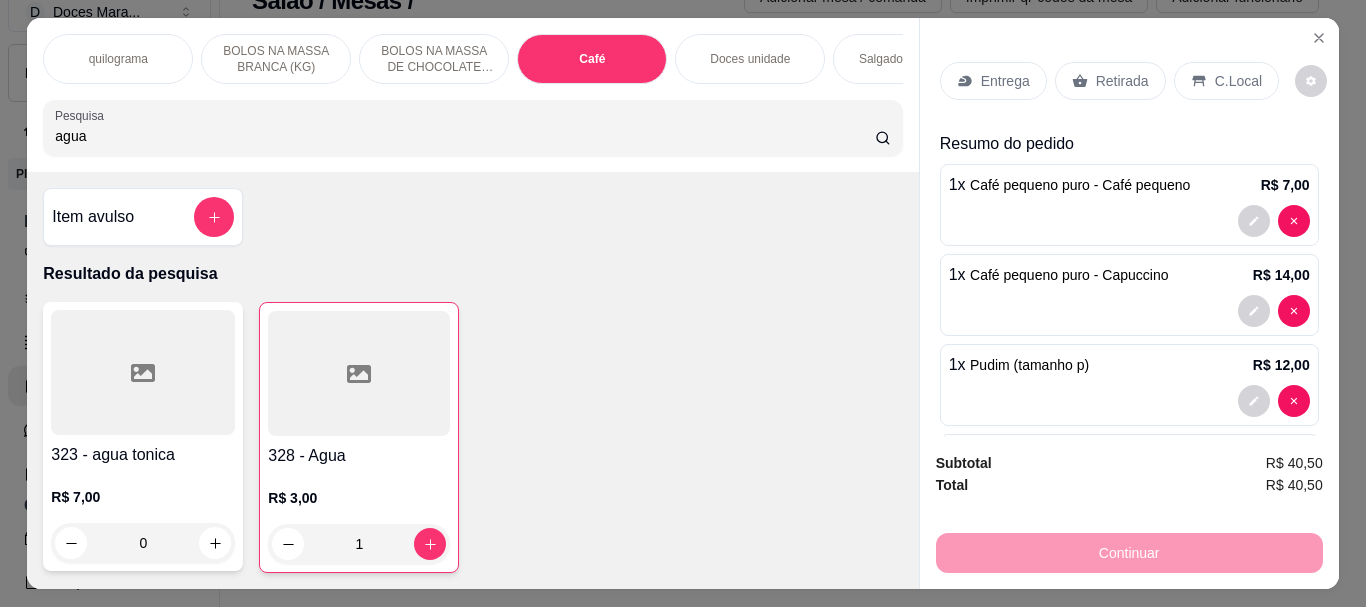 click at bounding box center [359, 373] 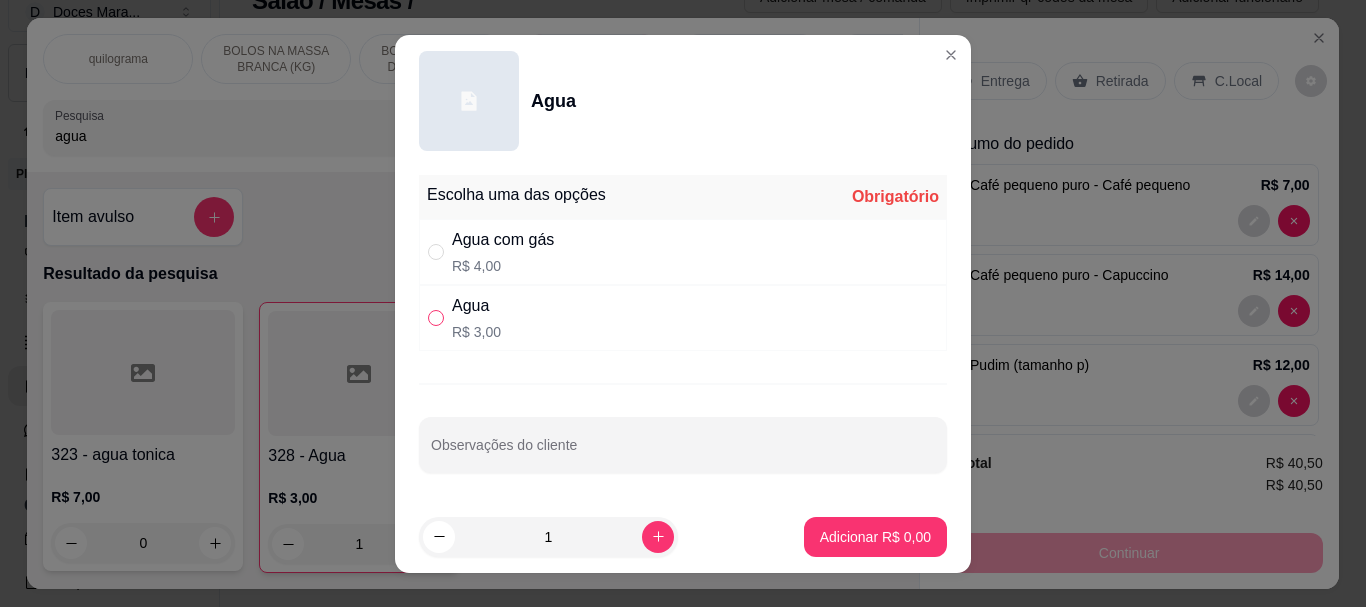 click at bounding box center [436, 318] 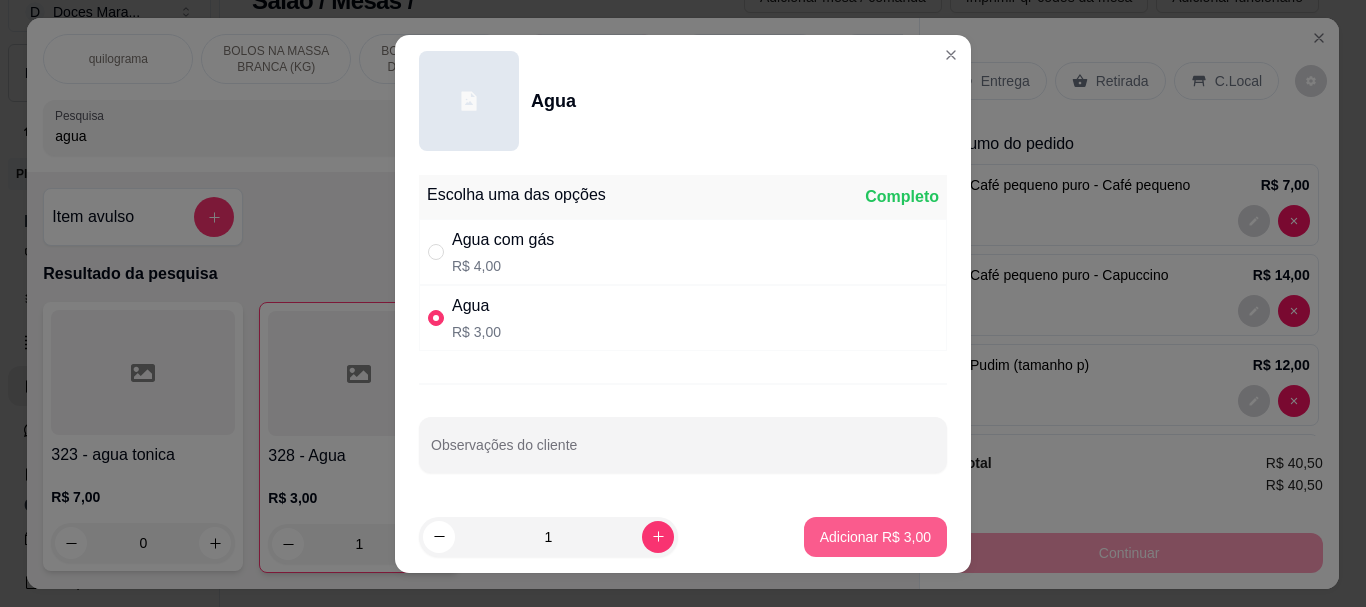 click on "Adicionar   R$ 3,00" at bounding box center [875, 537] 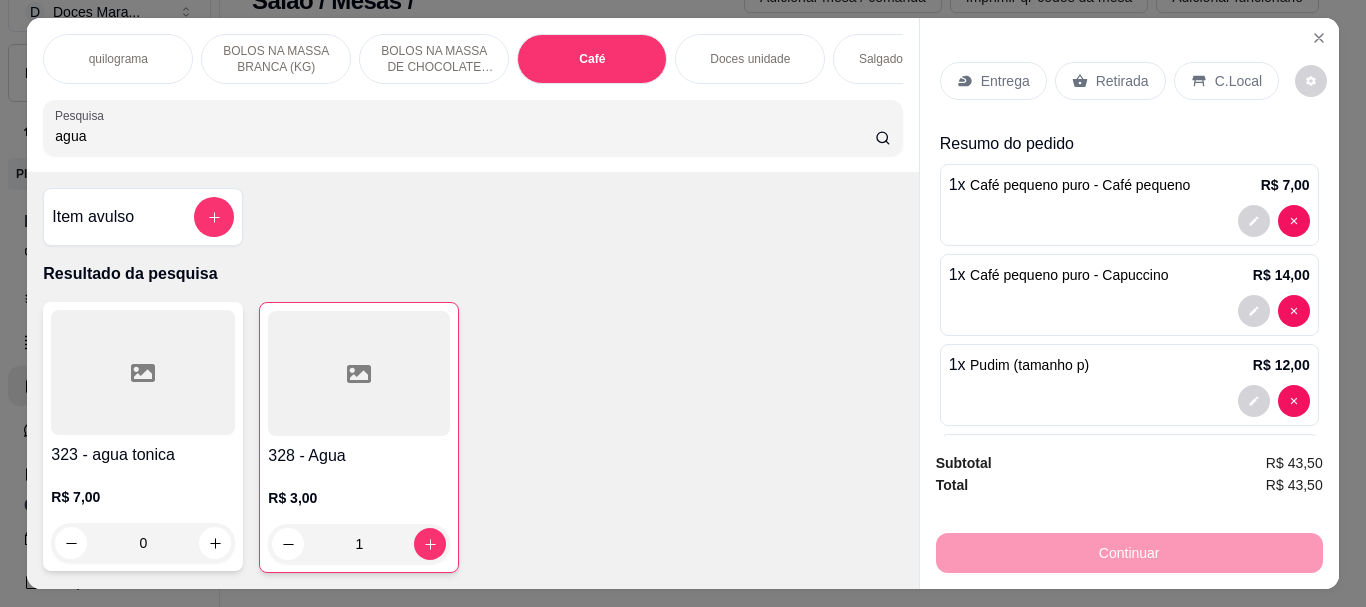 click on "Retirada" at bounding box center [1122, 81] 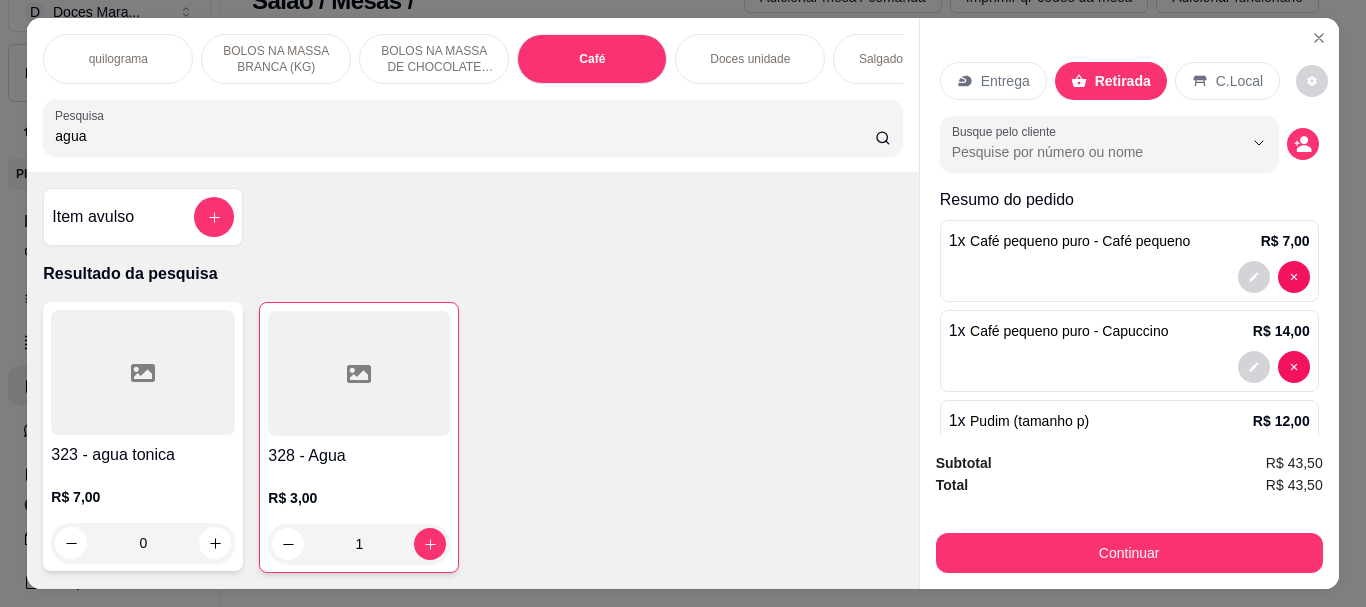 click on "C.Local" at bounding box center [1227, 81] 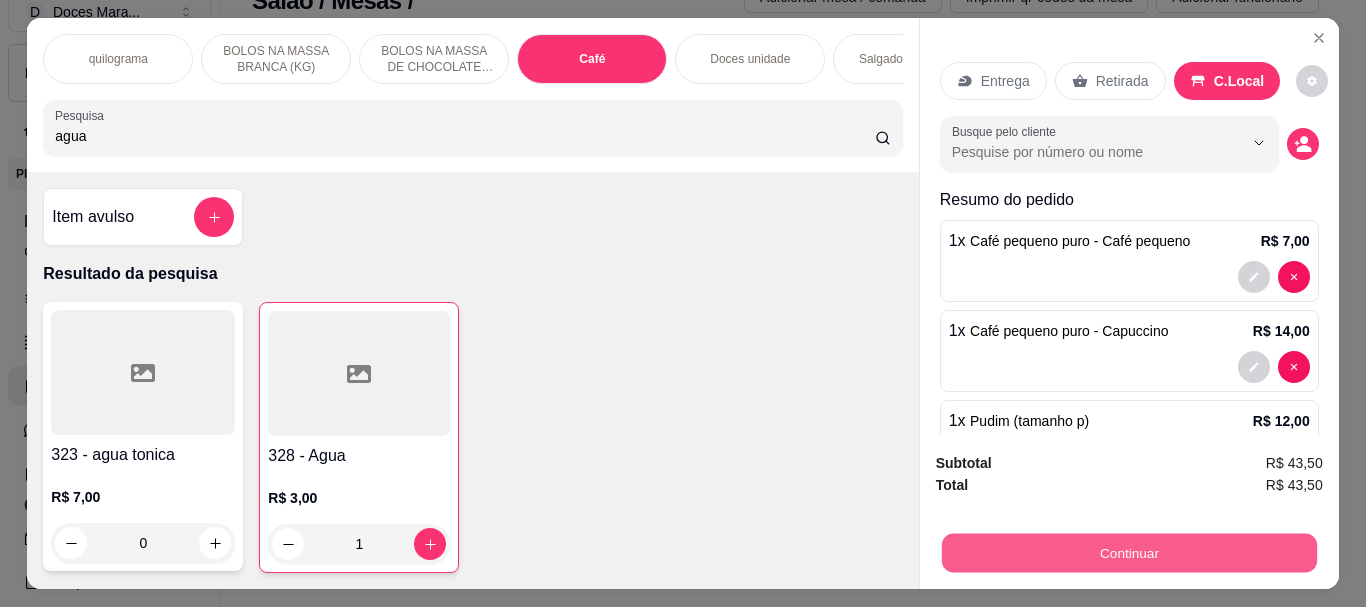 click on "Continuar" at bounding box center [1128, 552] 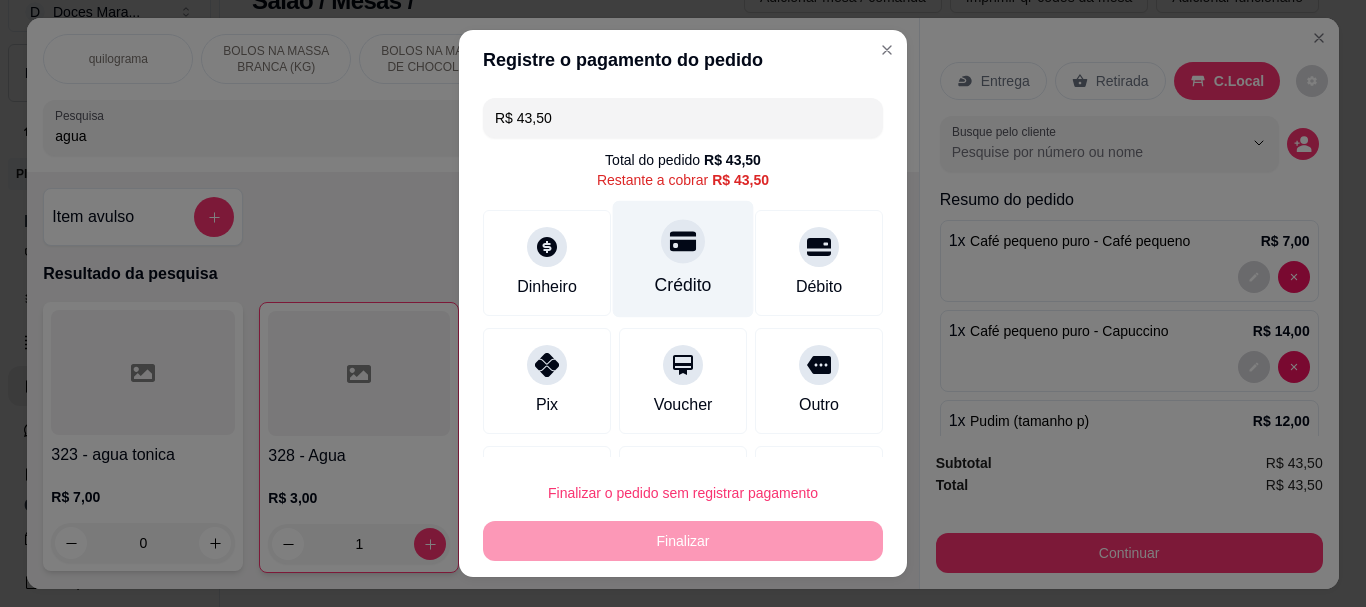 click on "Crédito" at bounding box center (683, 259) 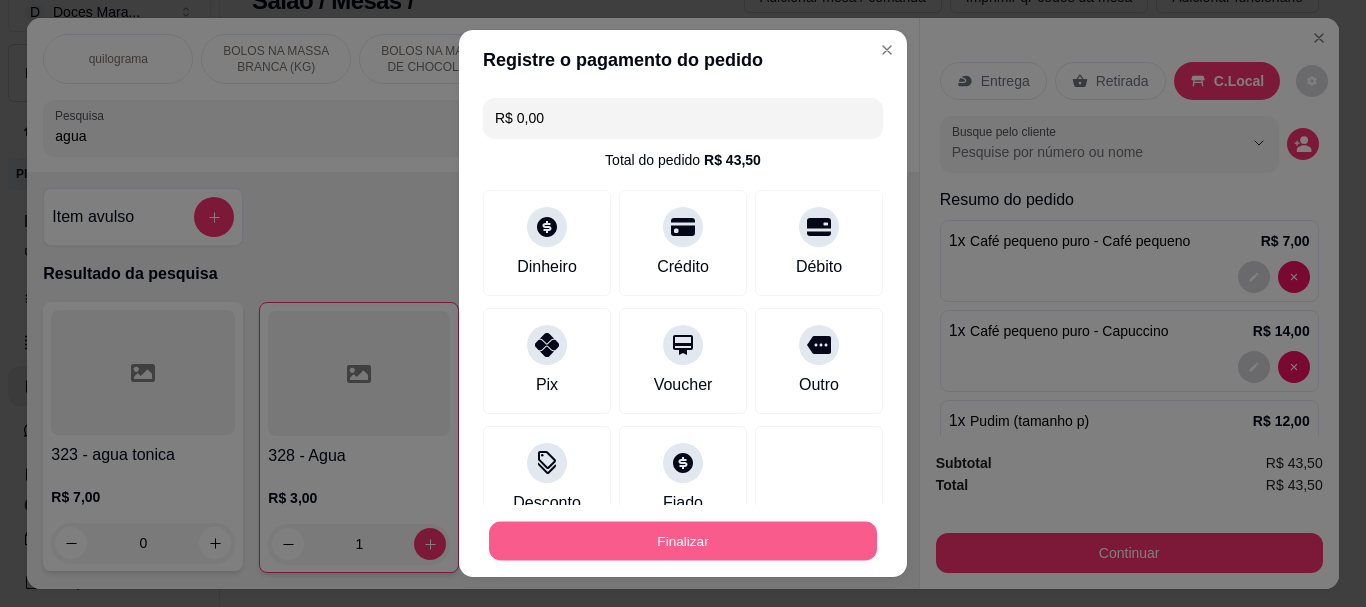 click on "Finalizar" at bounding box center (683, 540) 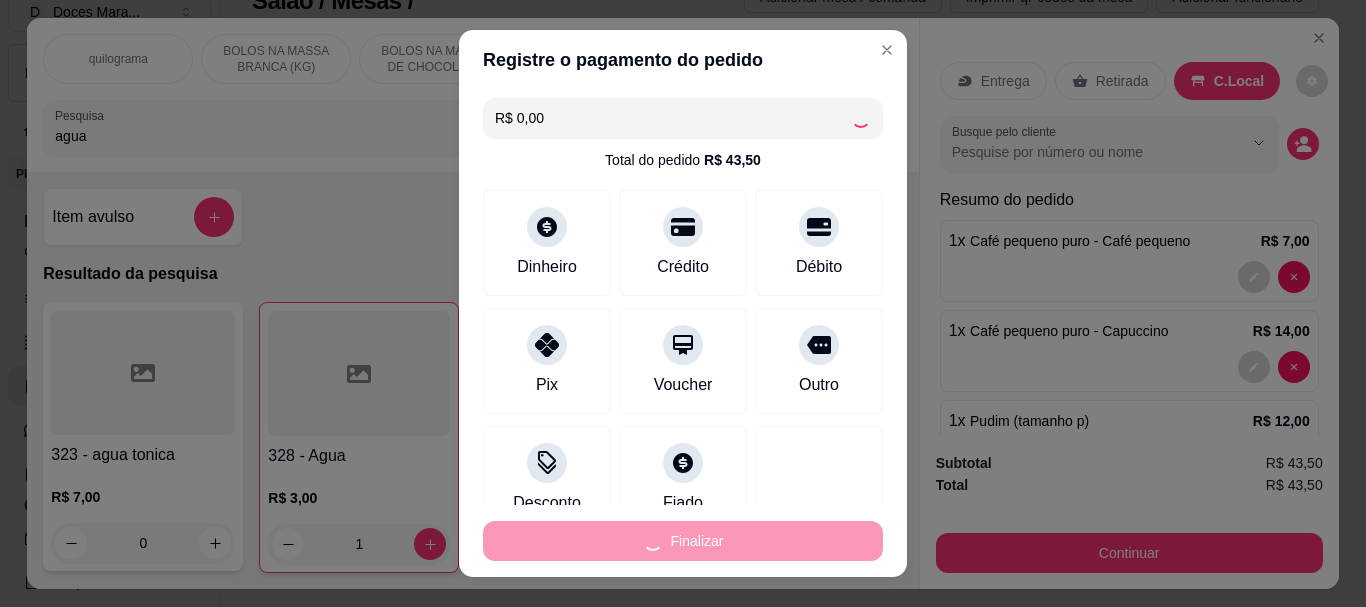 type on "0" 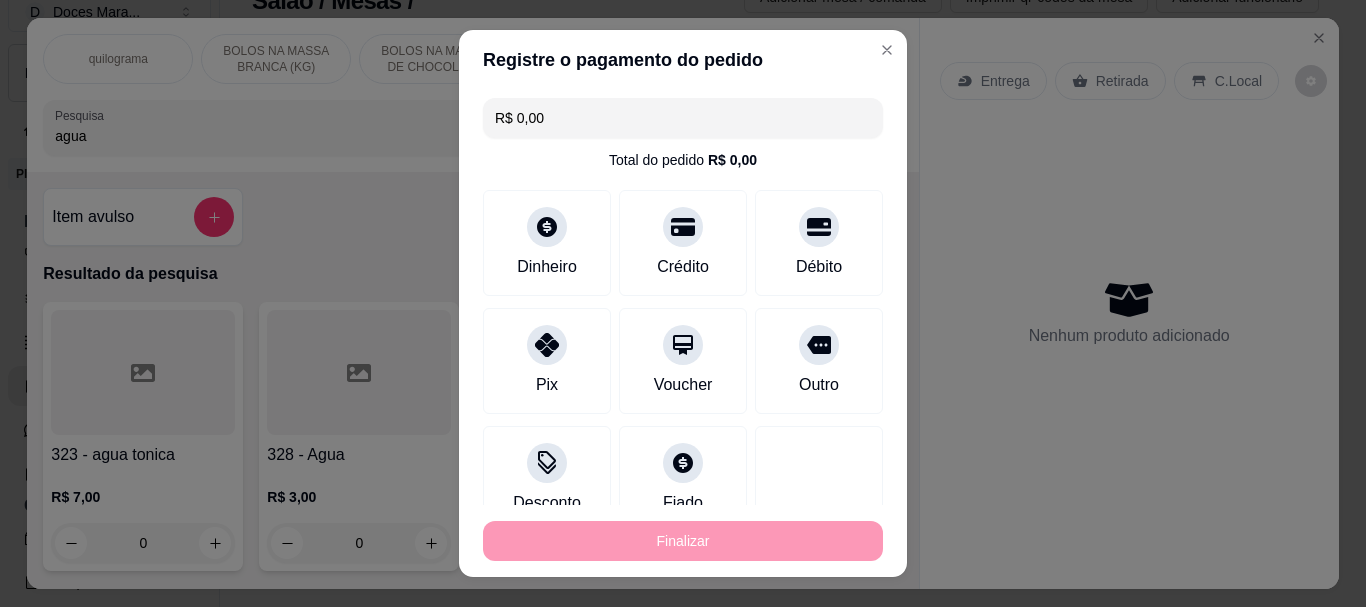 type on "-R$ 43,50" 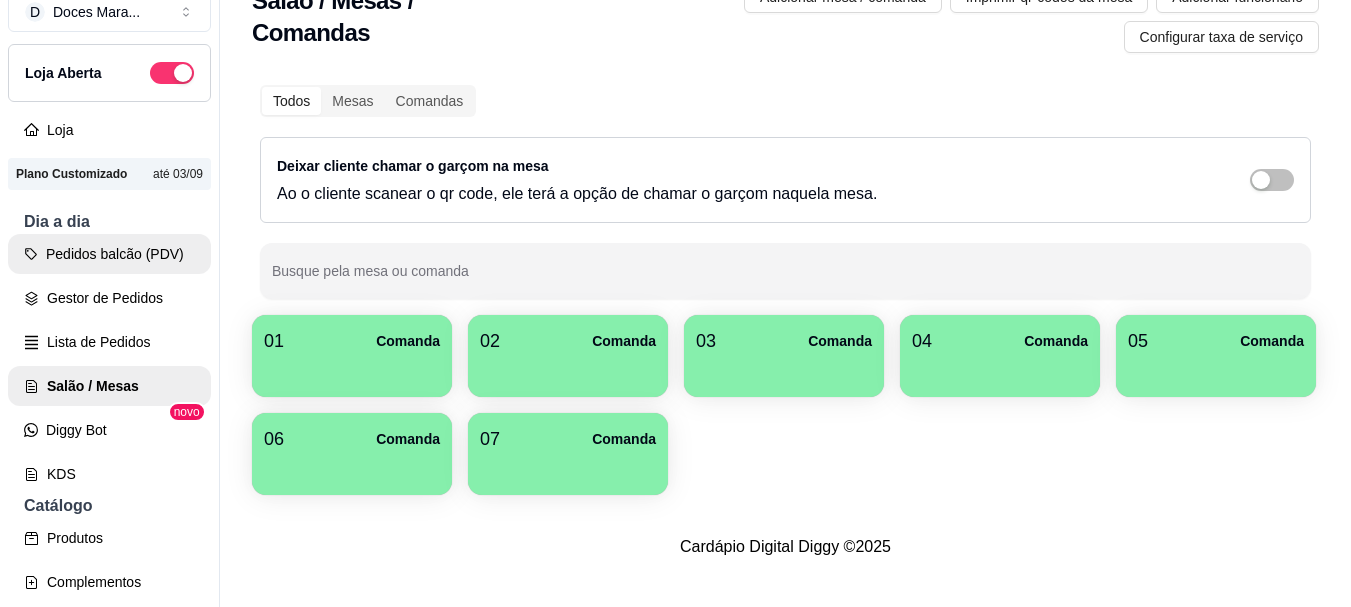 click on "Pedidos balcão (PDV)" at bounding box center [109, 254] 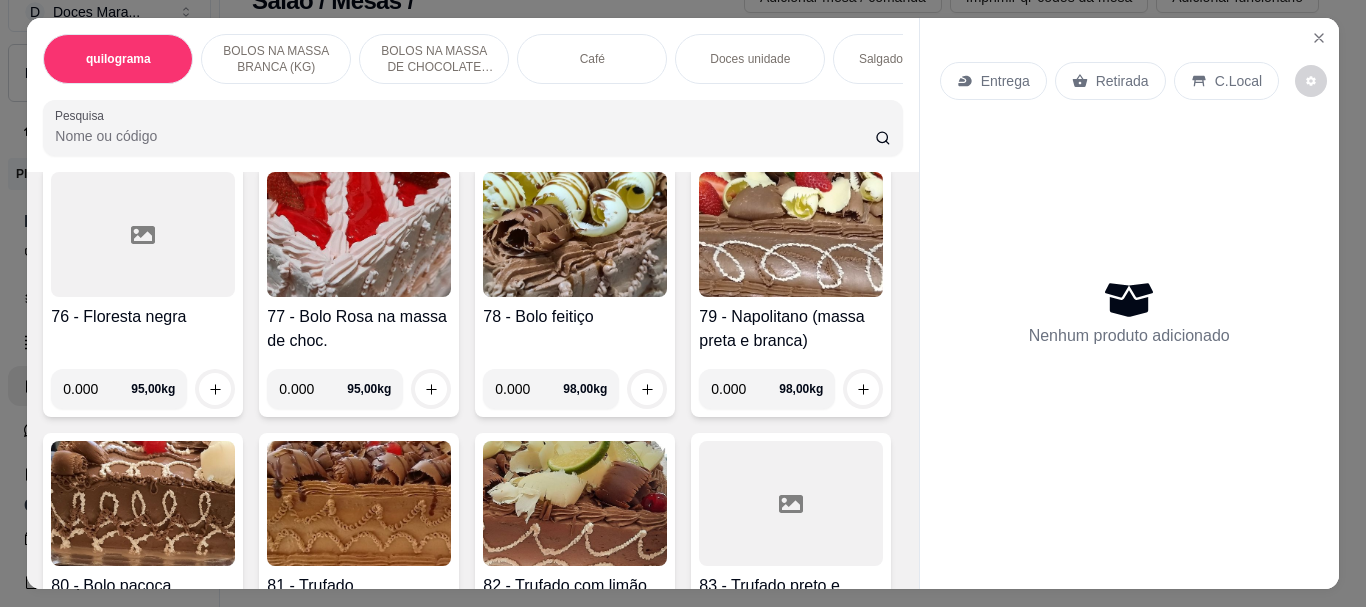 scroll, scrollTop: 4200, scrollLeft: 0, axis: vertical 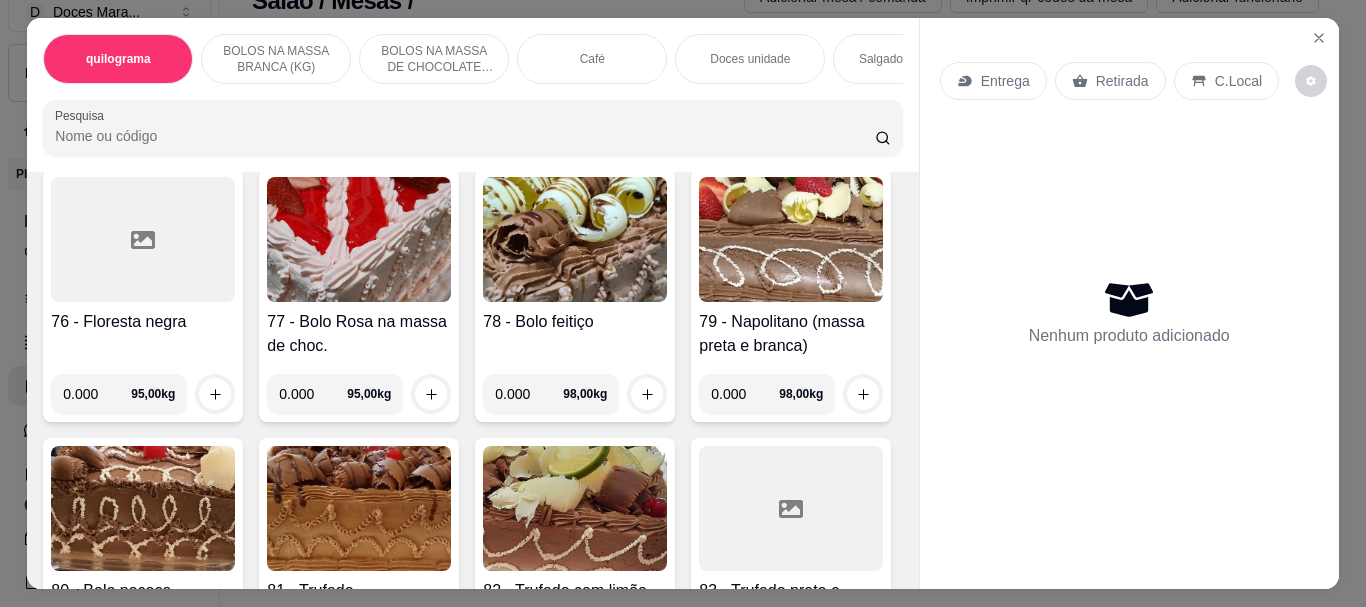 click at bounding box center (359, -813) 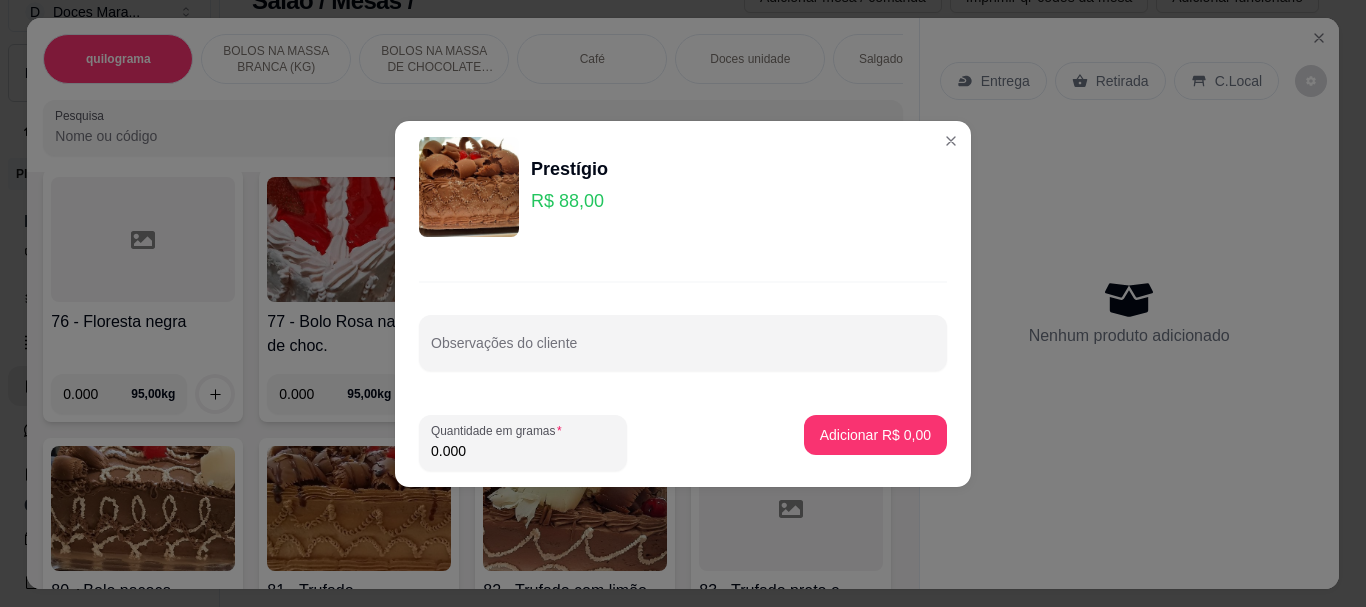 click on "0.000" at bounding box center (523, 451) 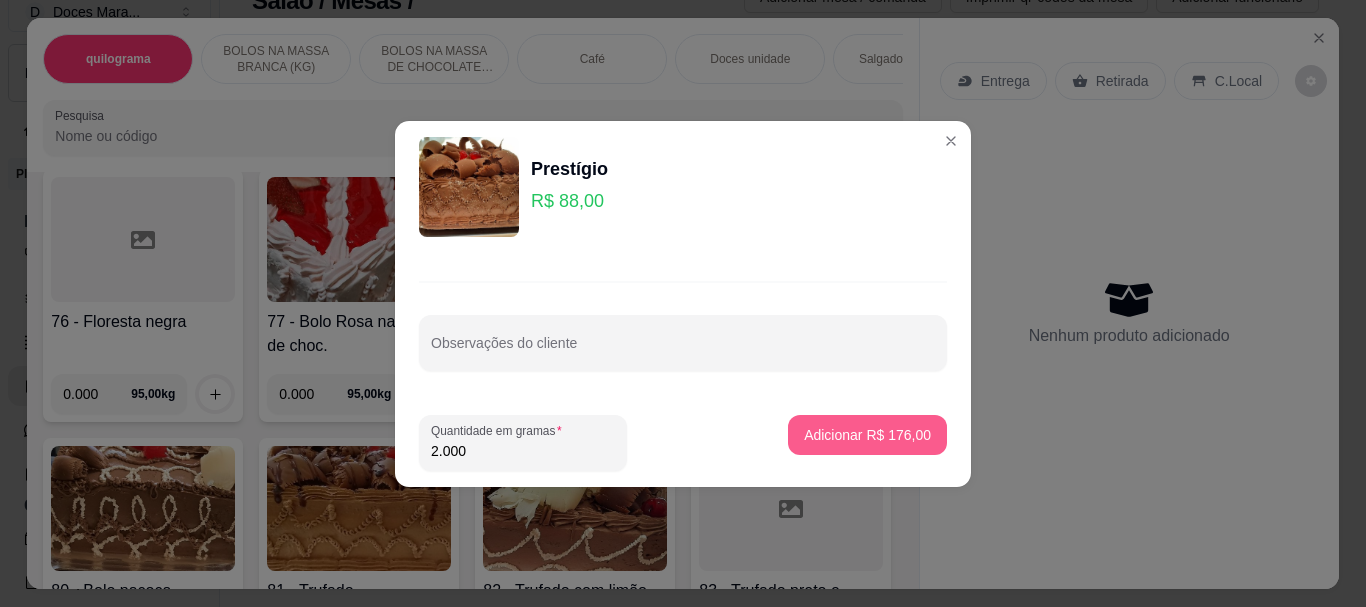 type on "2.000" 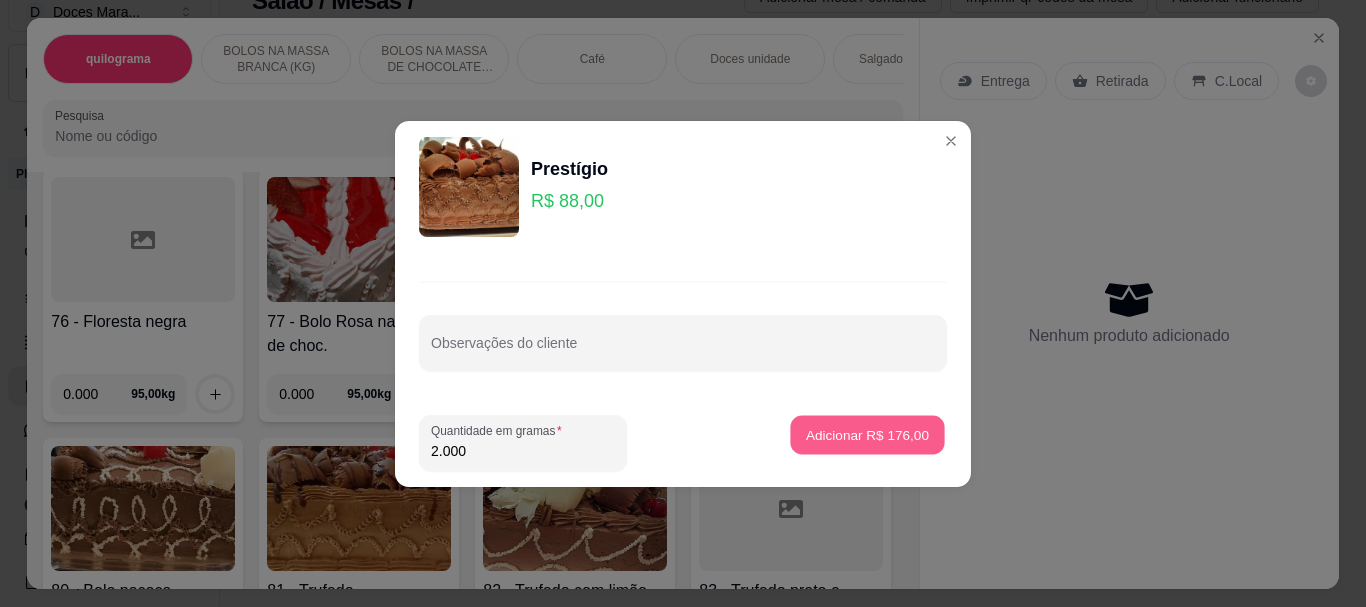 click on "Adicionar   R$ 176,00" at bounding box center (867, 434) 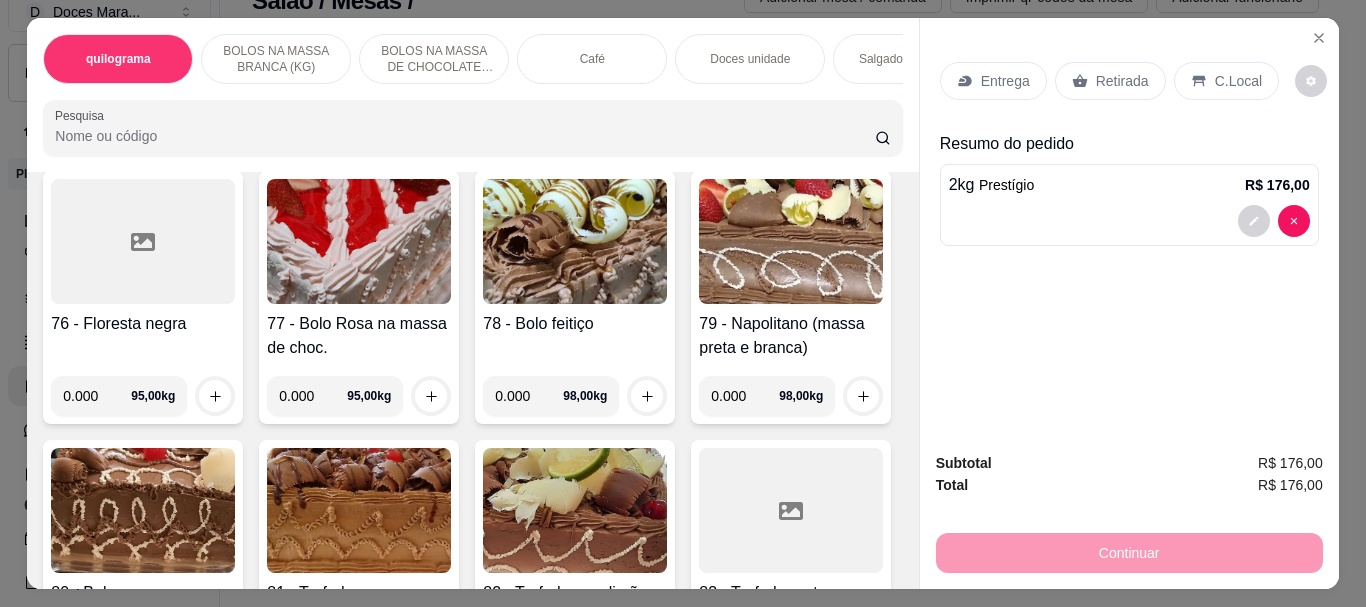 click on "Retirada" at bounding box center (1122, 81) 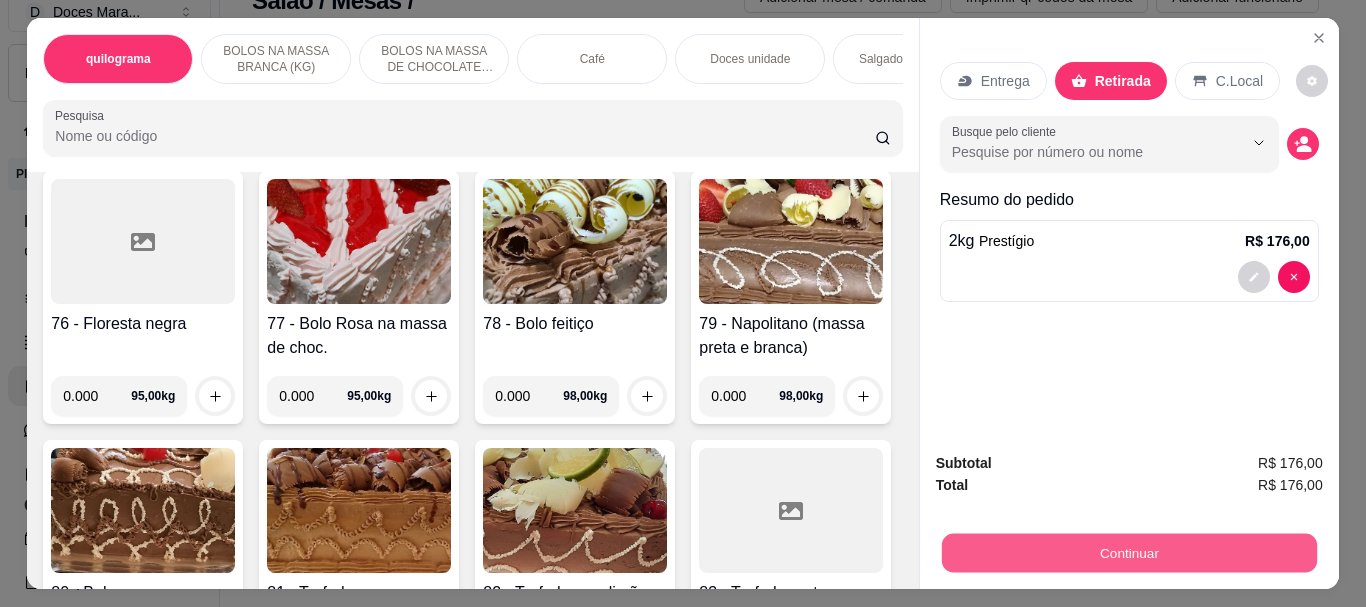 click on "Continuar" at bounding box center (1128, 552) 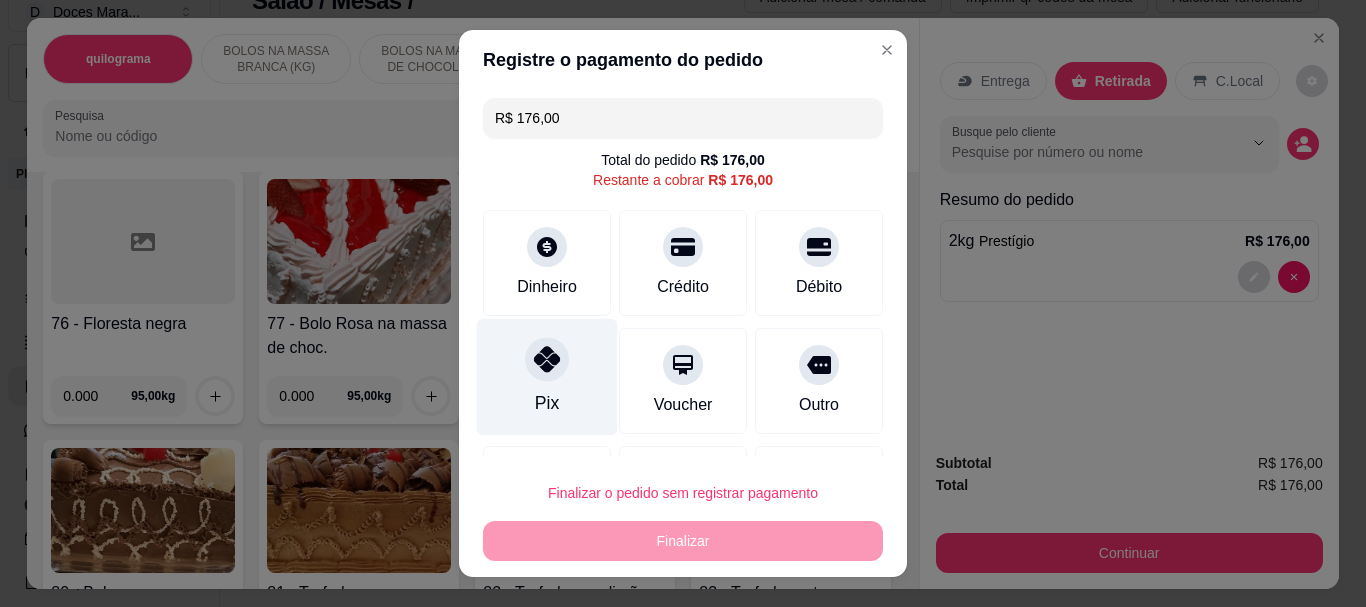 click on "Pix" at bounding box center (547, 377) 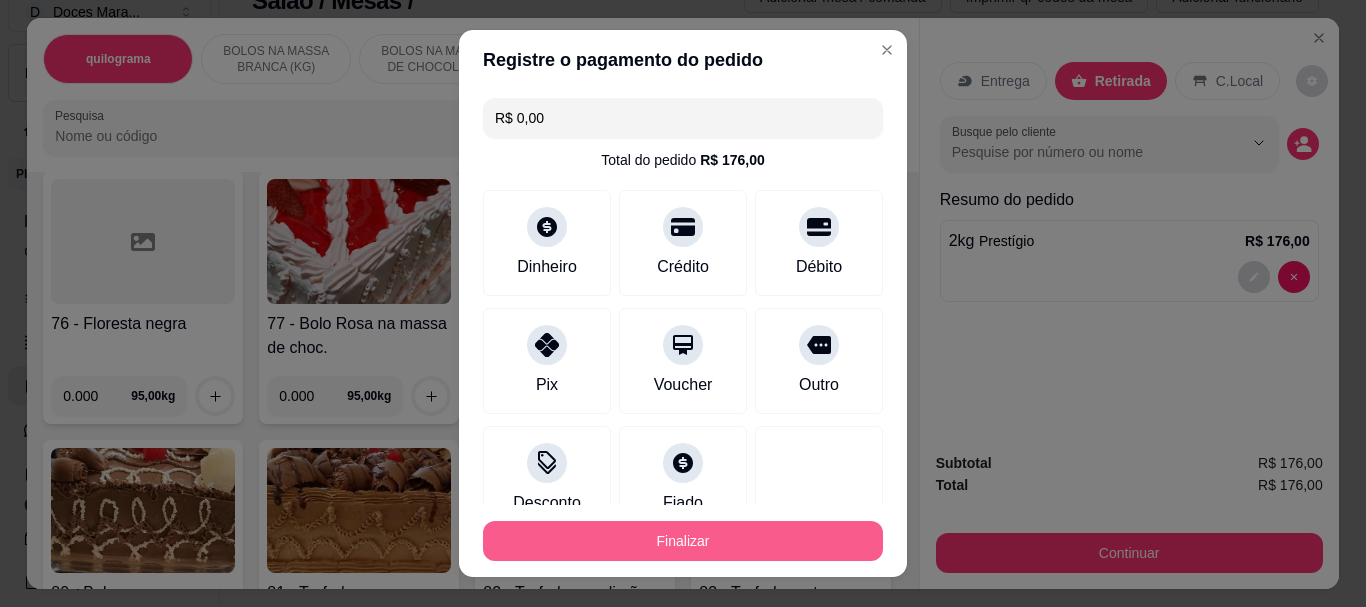 click on "Finalizar" at bounding box center [683, 541] 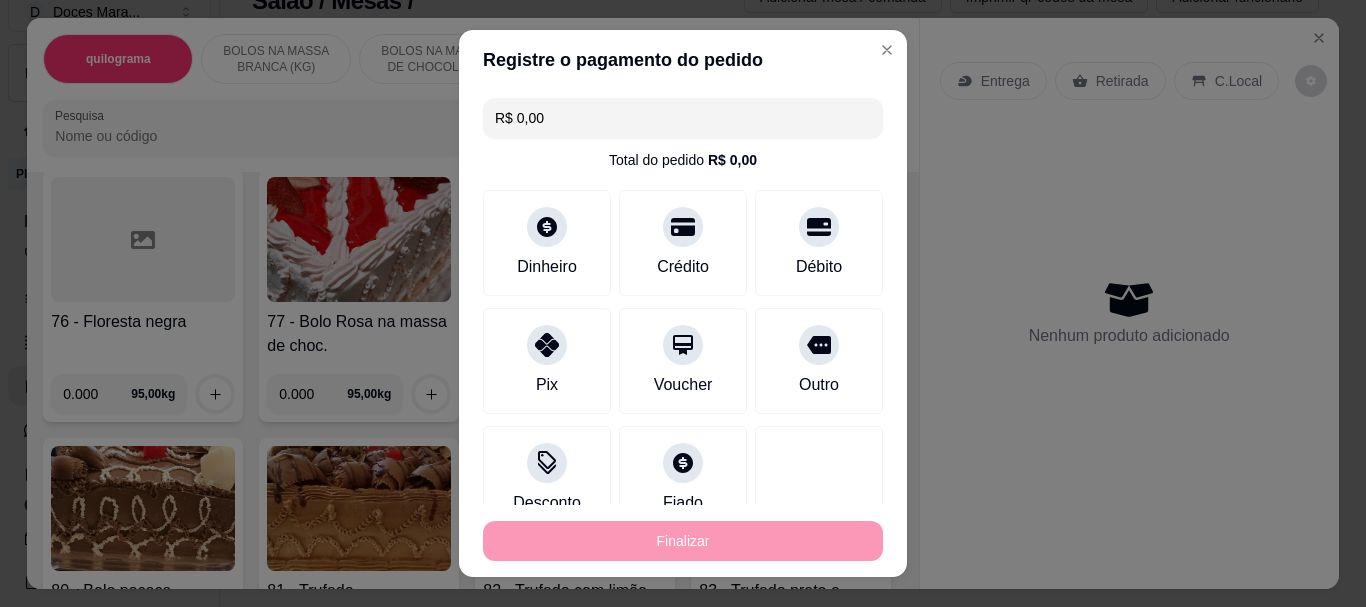 type on "-R$ 176,00" 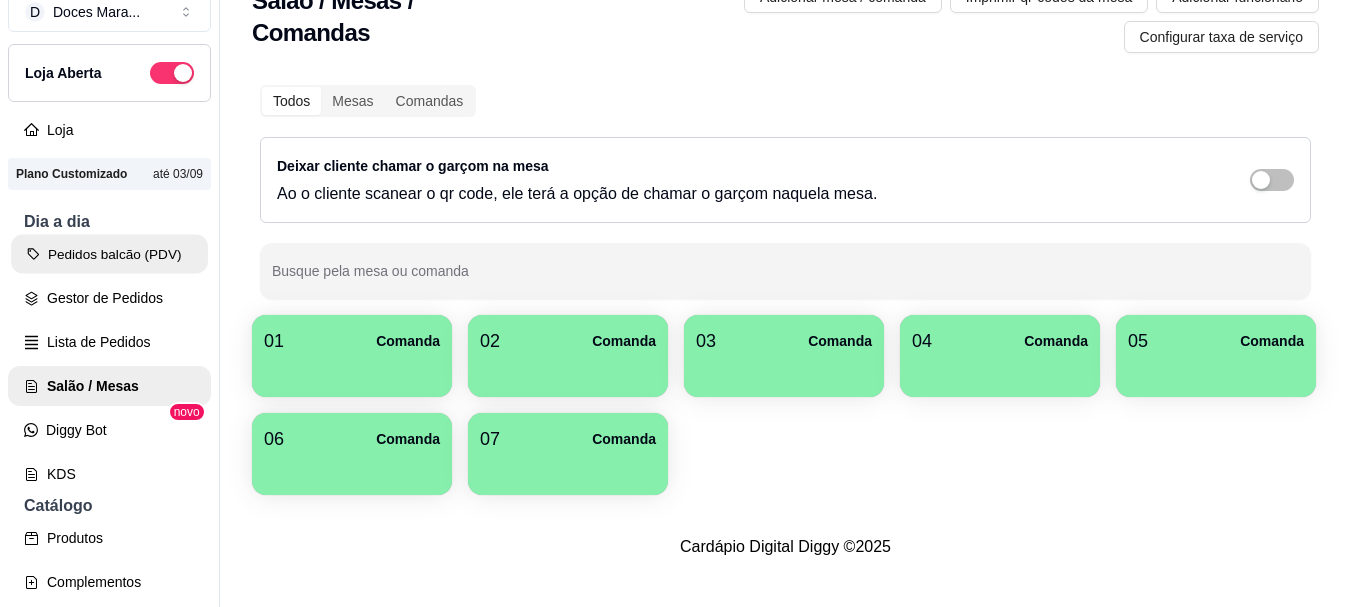 click on "Pedidos balcão (PDV)" at bounding box center [109, 254] 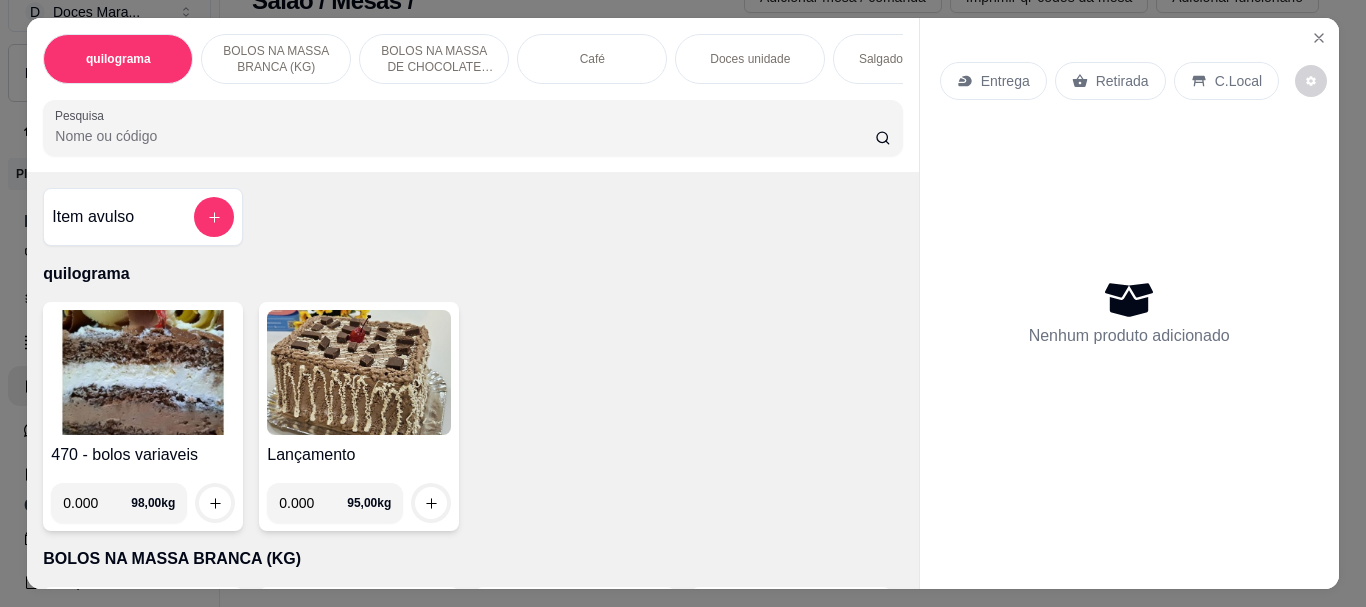 click at bounding box center [143, 372] 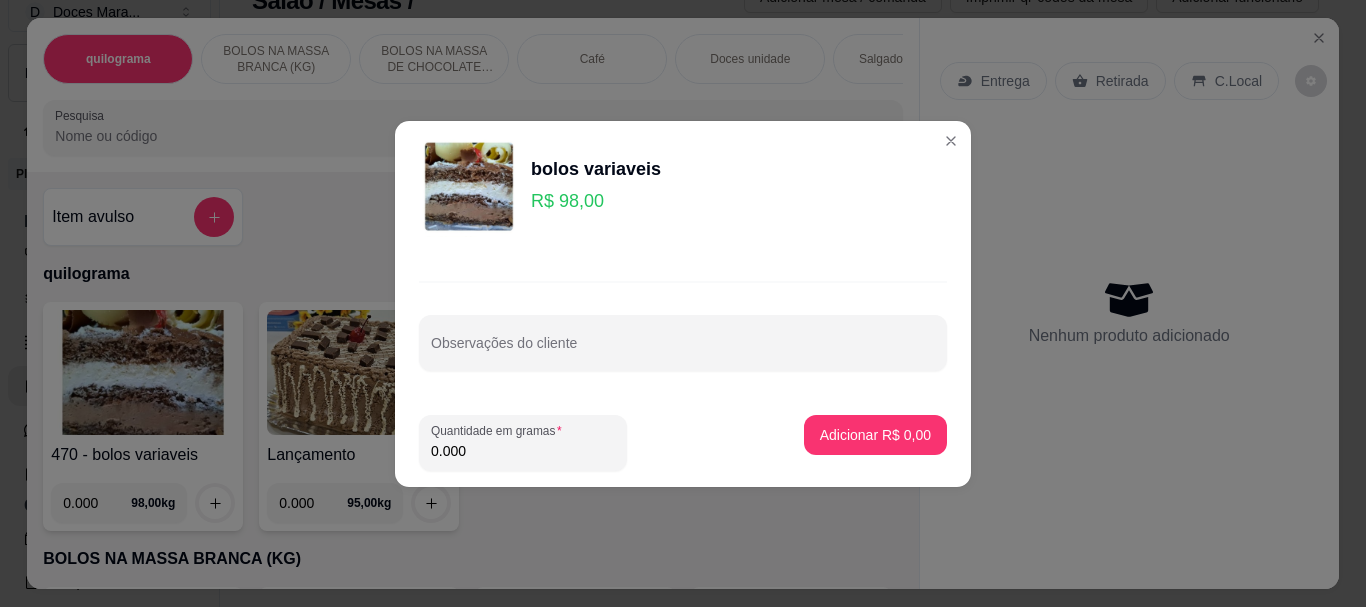 click on "0.000" at bounding box center (523, 451) 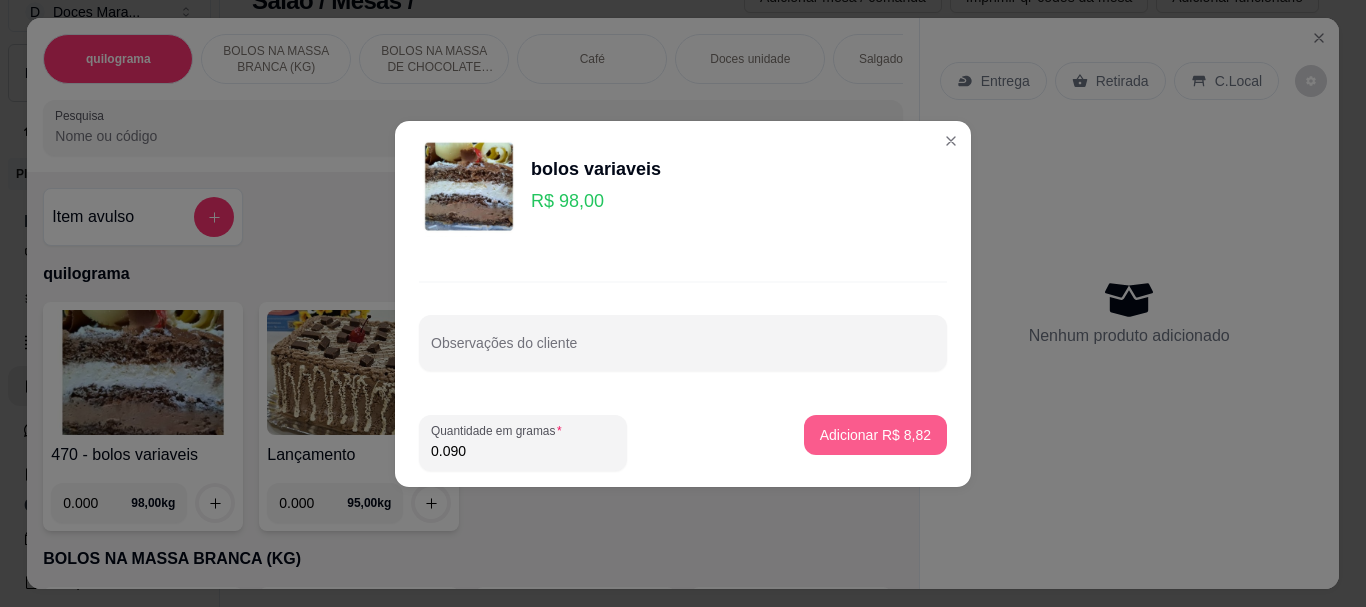 type on "0.090" 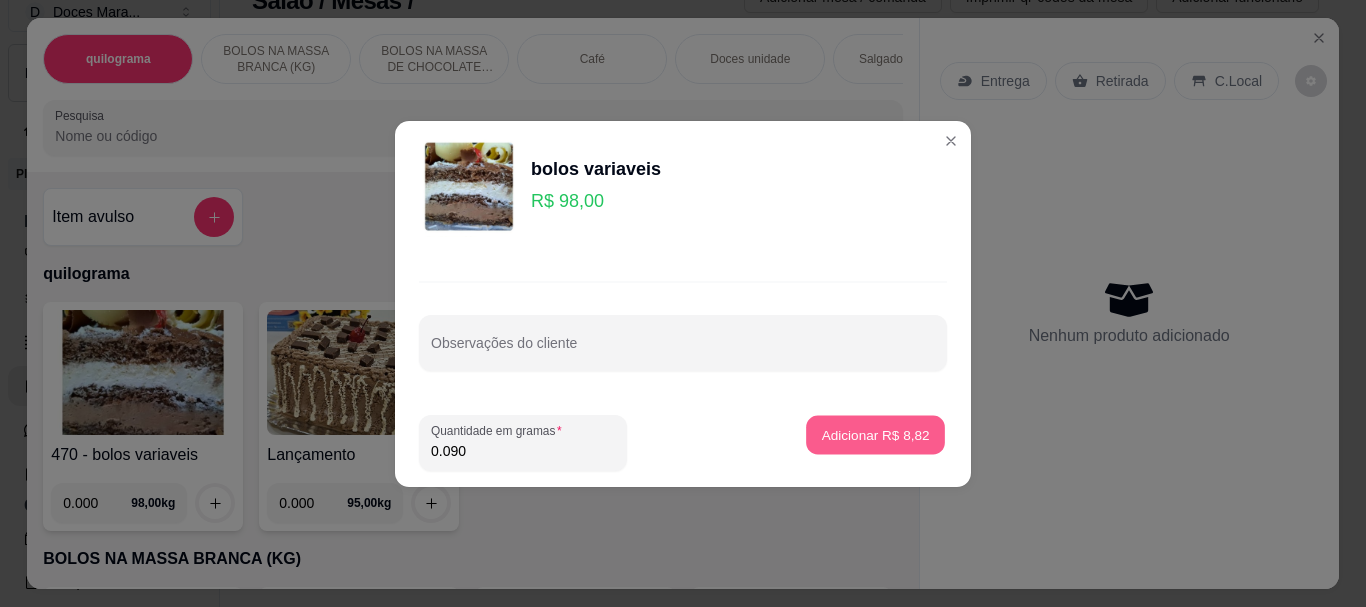 click on "Adicionar   R$ 8,82" at bounding box center [875, 434] 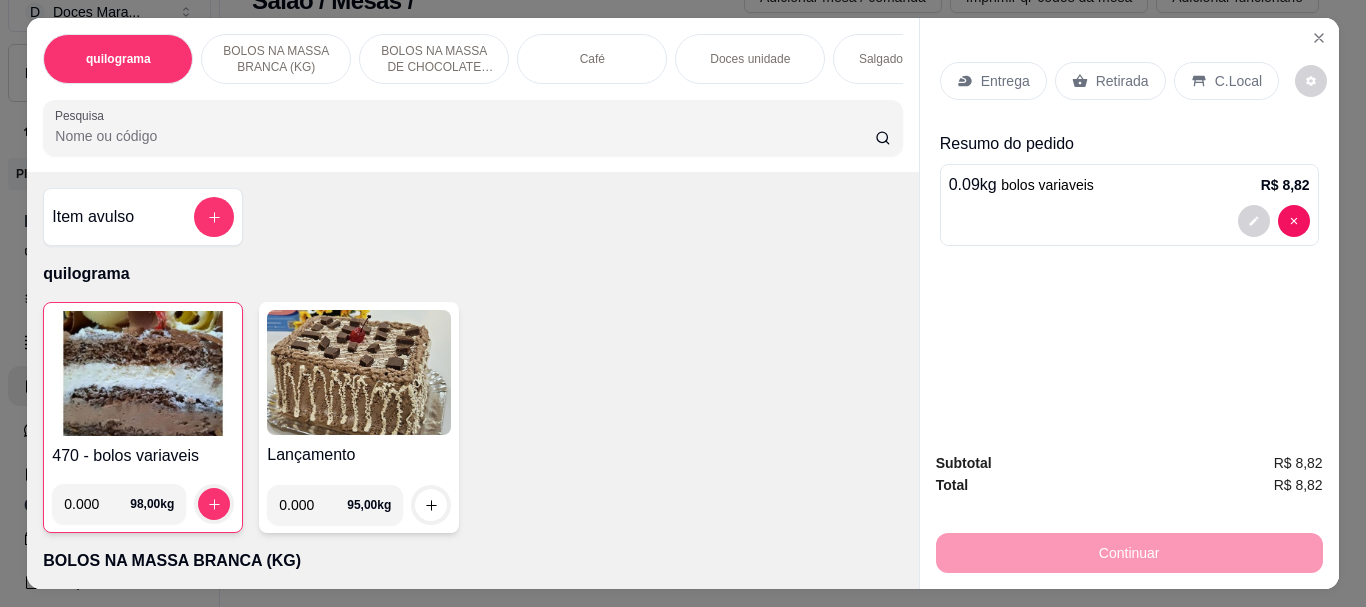 click at bounding box center [143, 373] 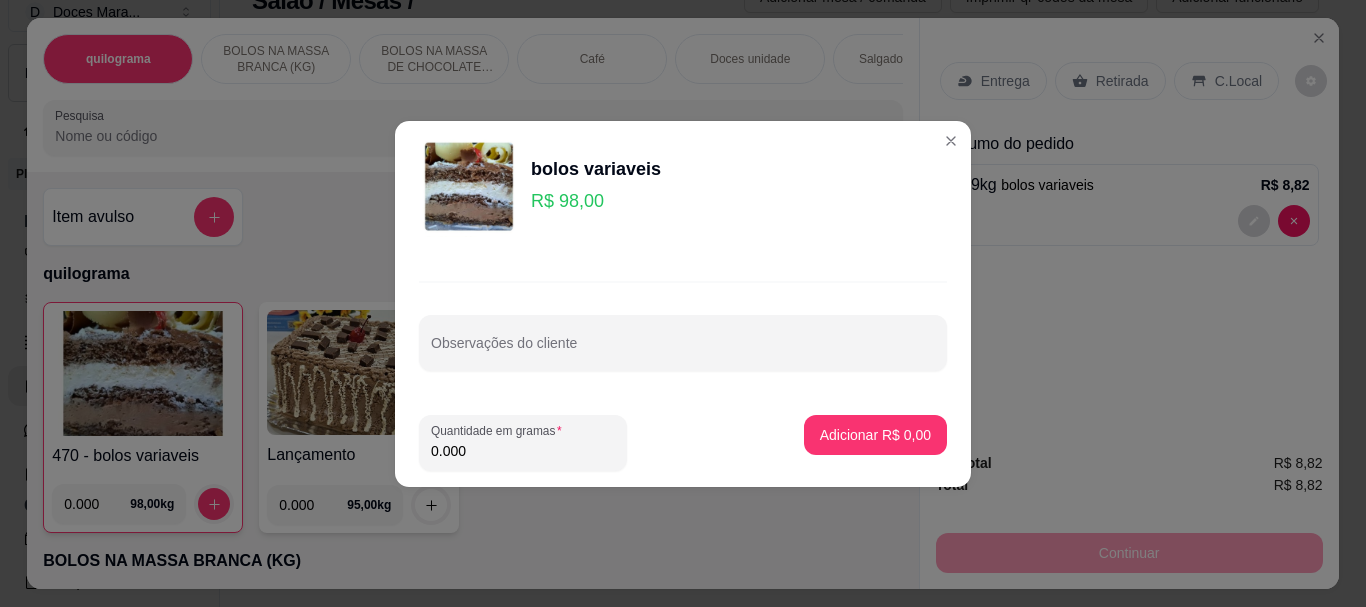click on "0.000" at bounding box center (523, 451) 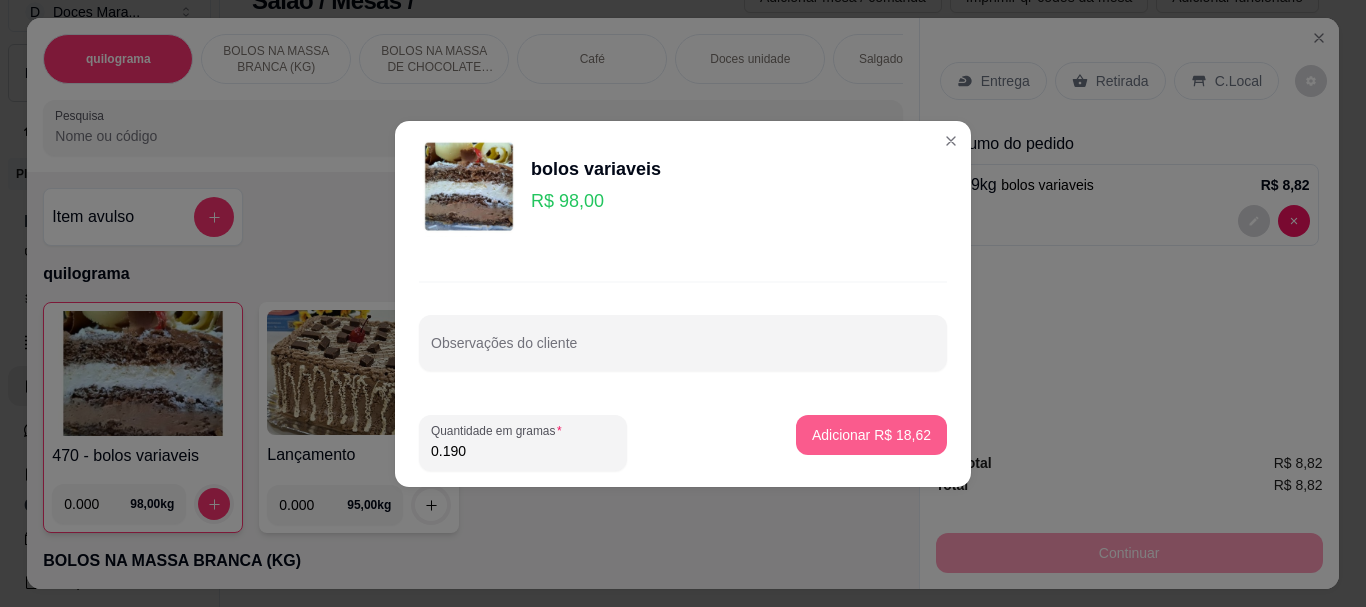 type on "0.190" 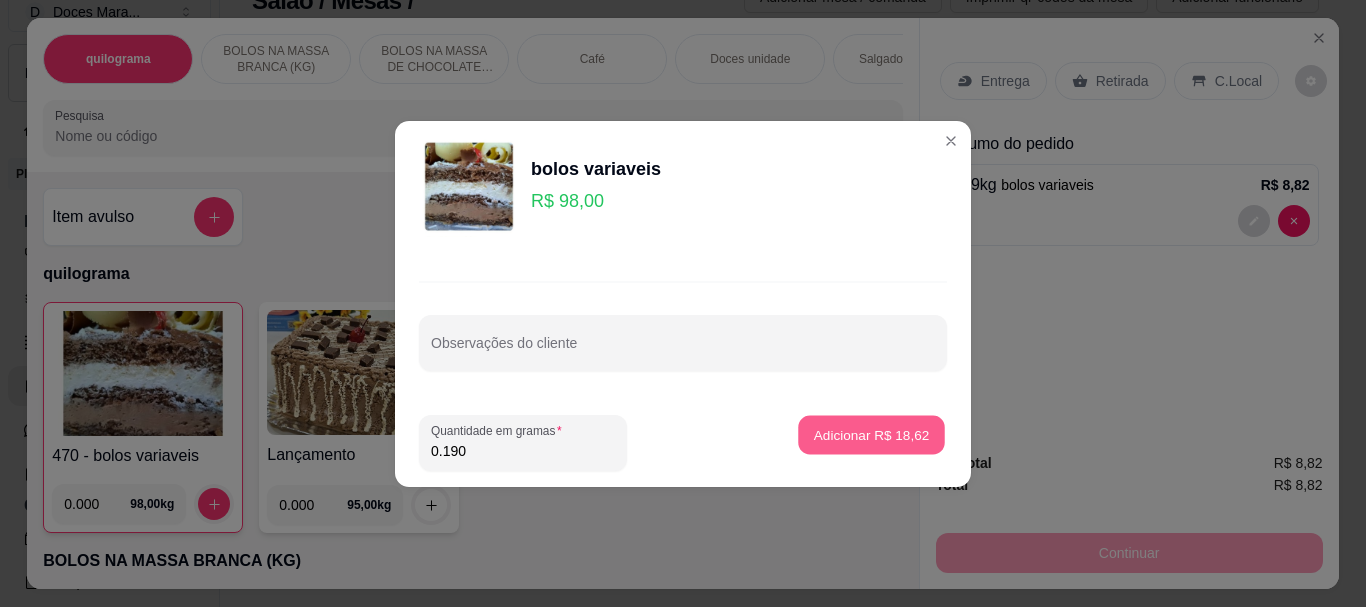 click on "Adicionar   R$ 18,62" at bounding box center [871, 434] 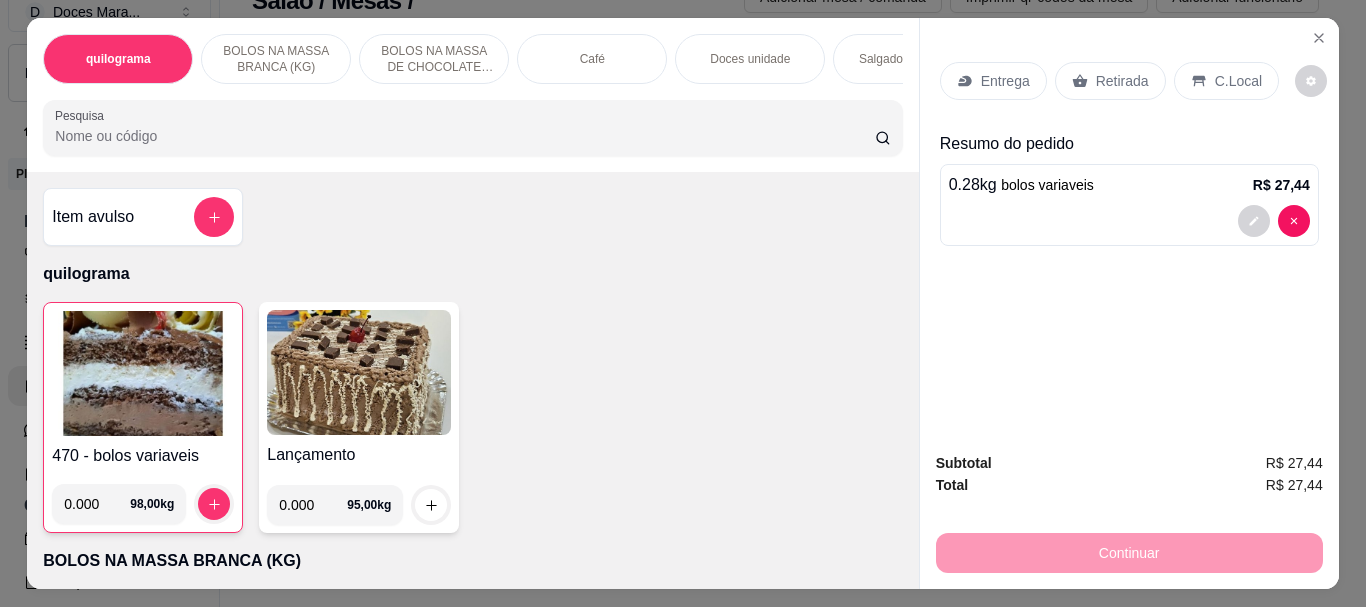 click on "Retirada" at bounding box center [1122, 81] 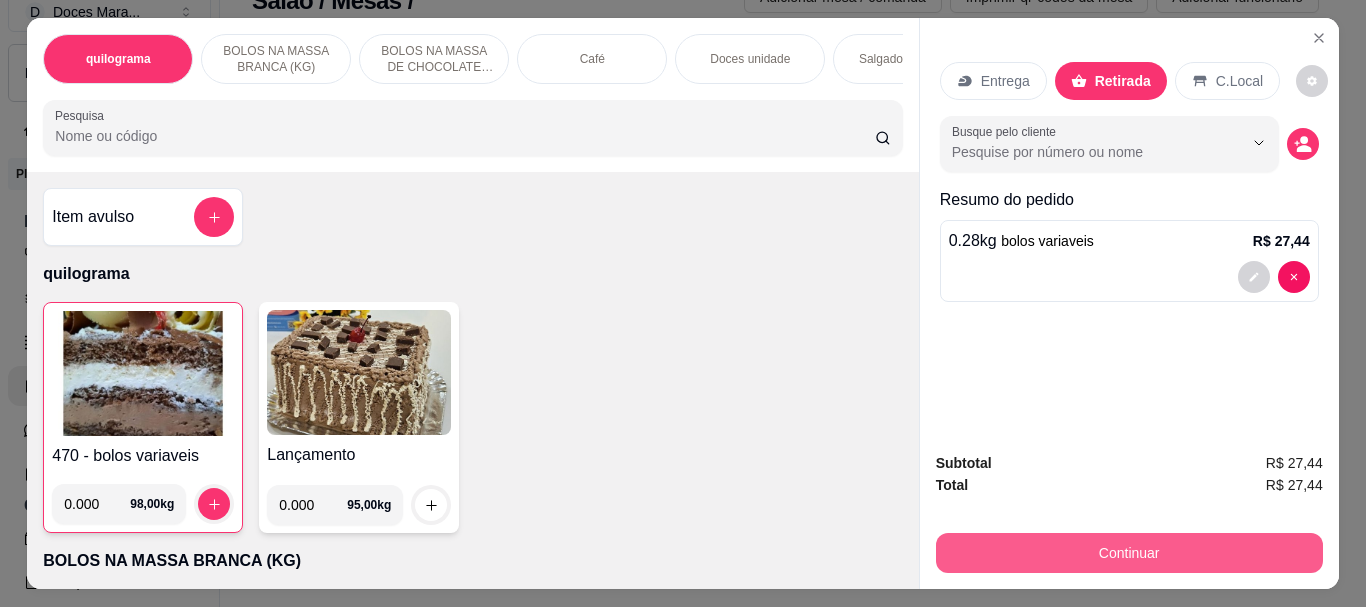 click on "Continuar" at bounding box center (1129, 553) 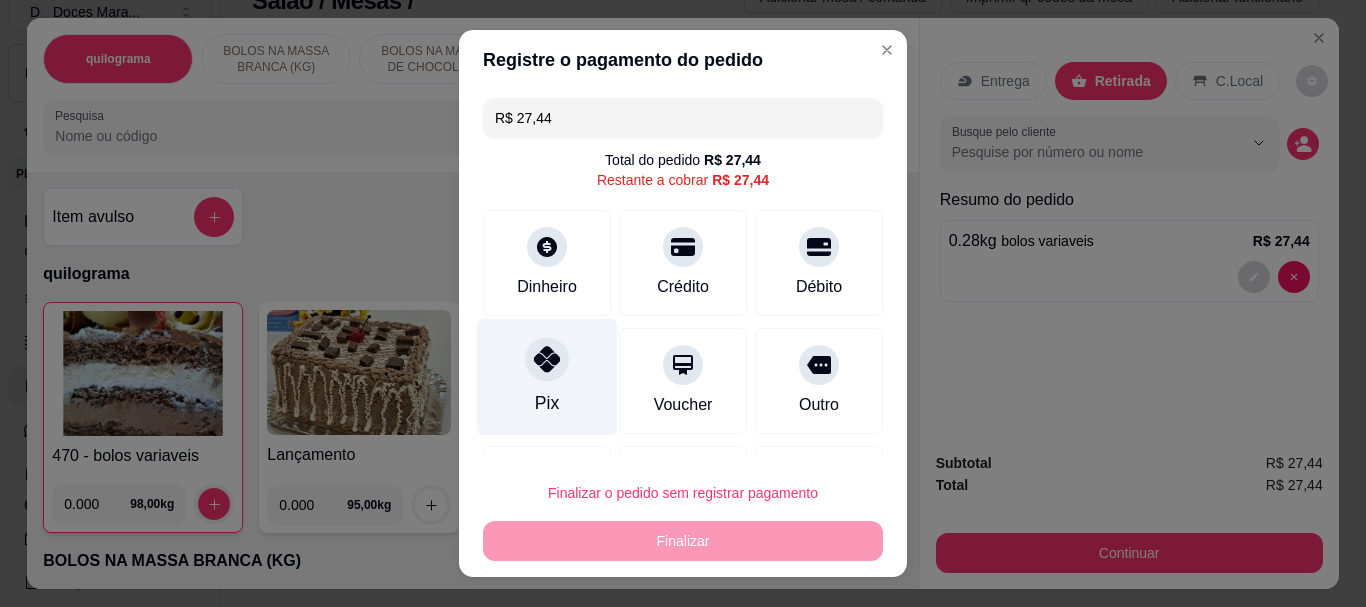 click 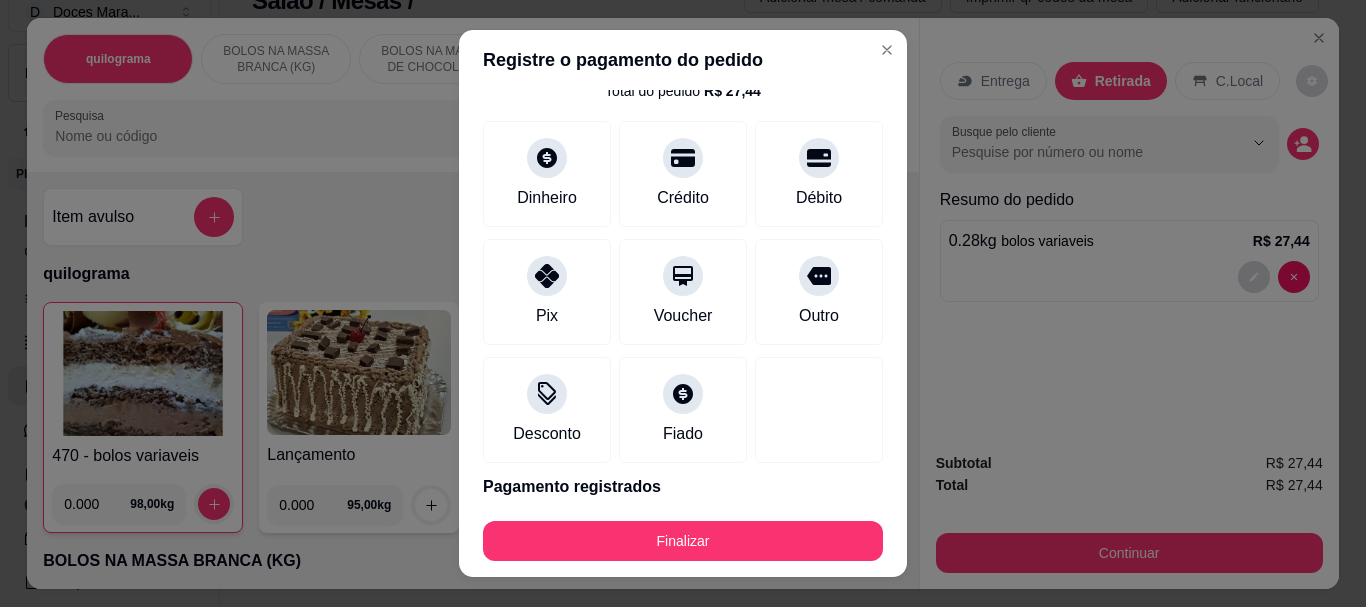 scroll, scrollTop: 139, scrollLeft: 0, axis: vertical 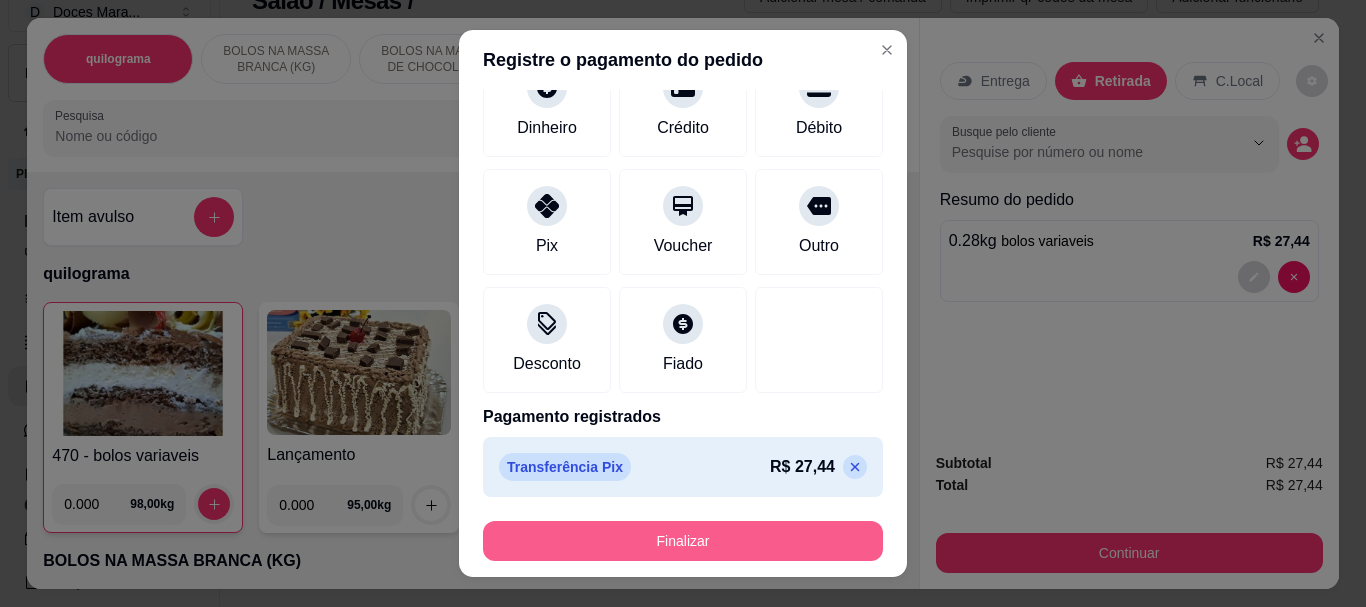 click on "Finalizar" at bounding box center (683, 541) 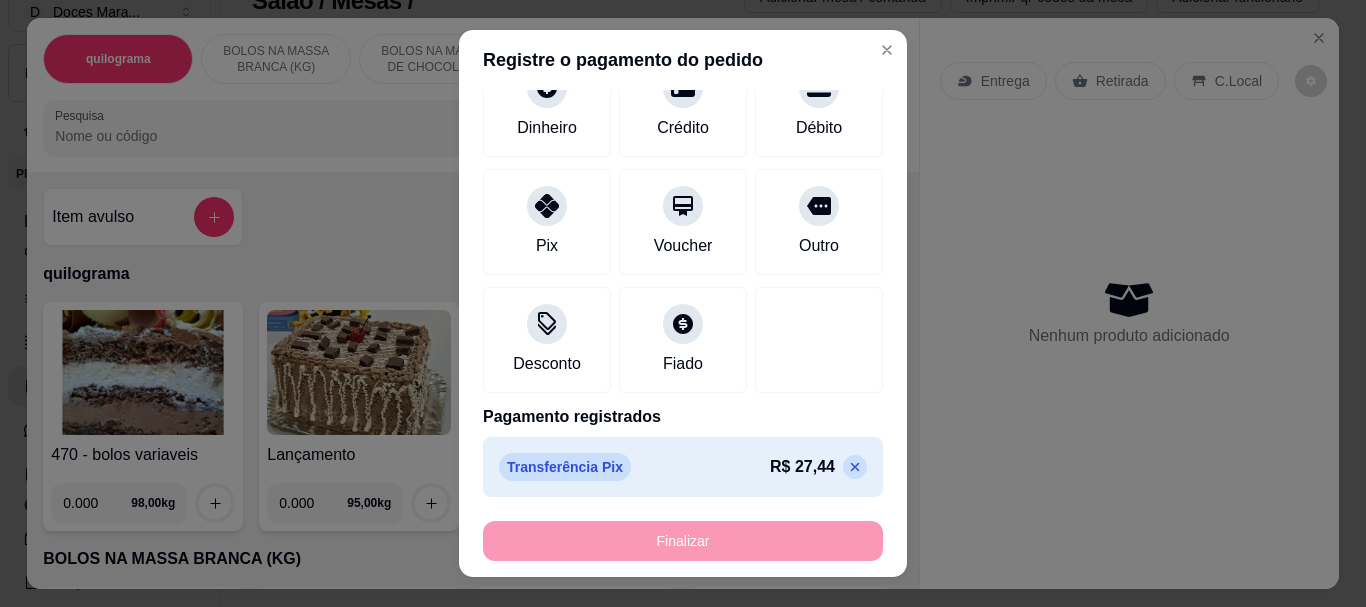 type on "-R$ 27,44" 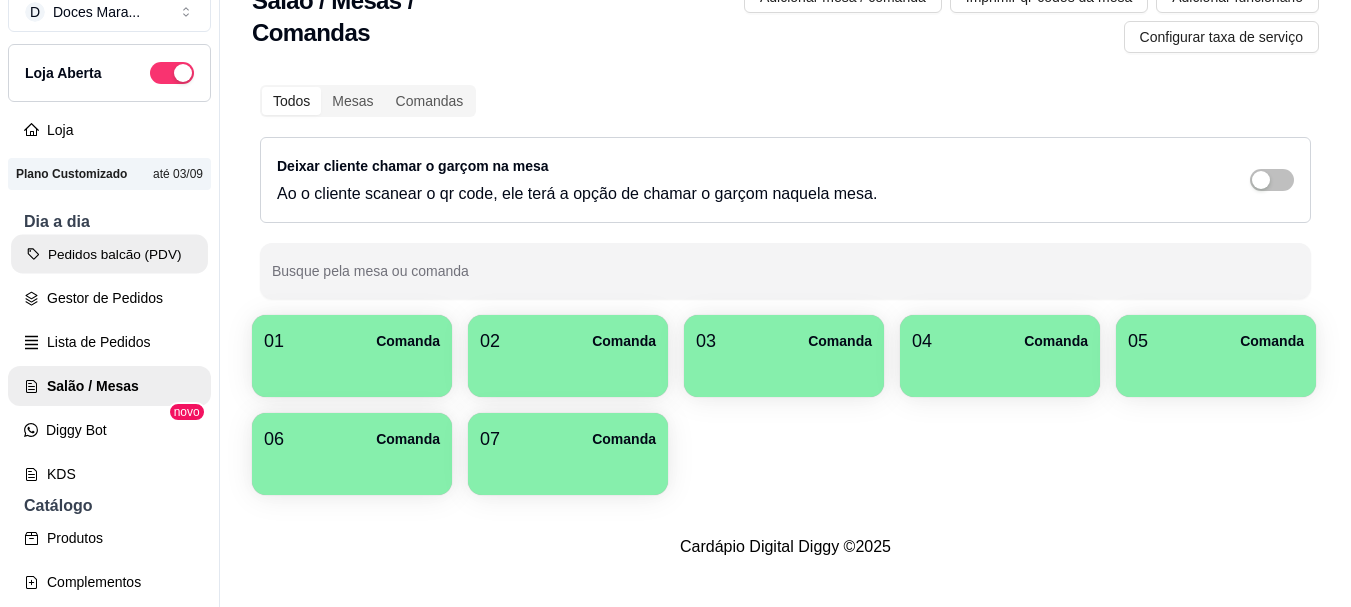 click on "Pedidos balcão (PDV)" at bounding box center (109, 254) 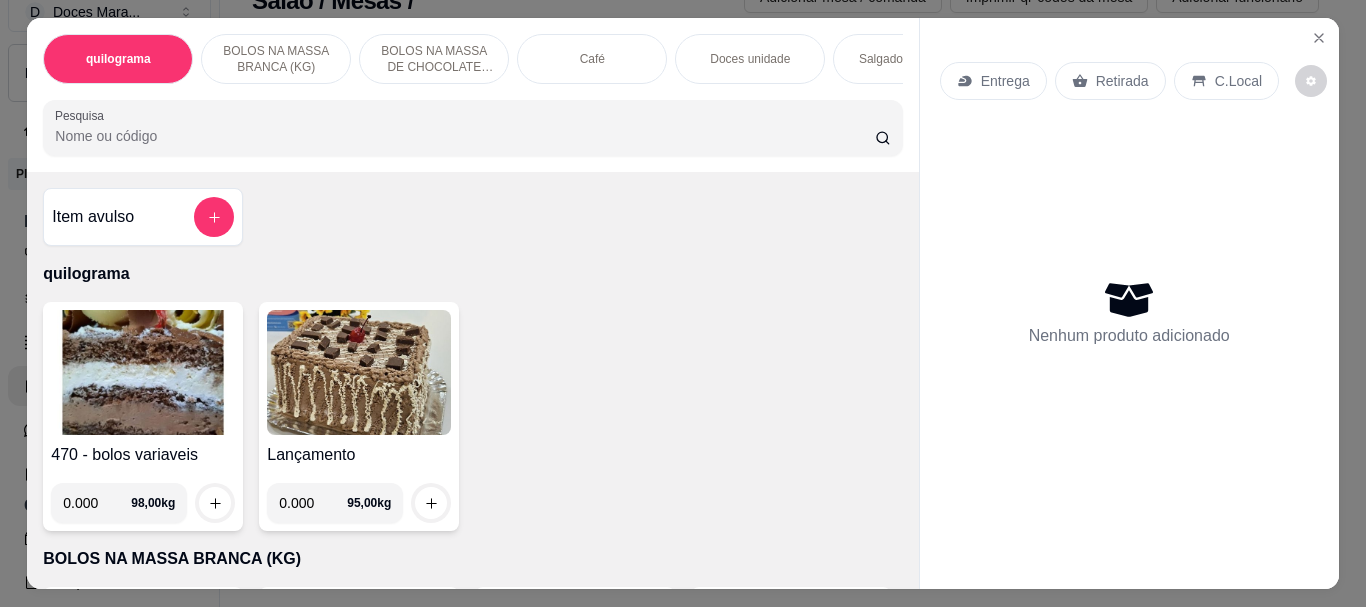 click at bounding box center [472, 128] 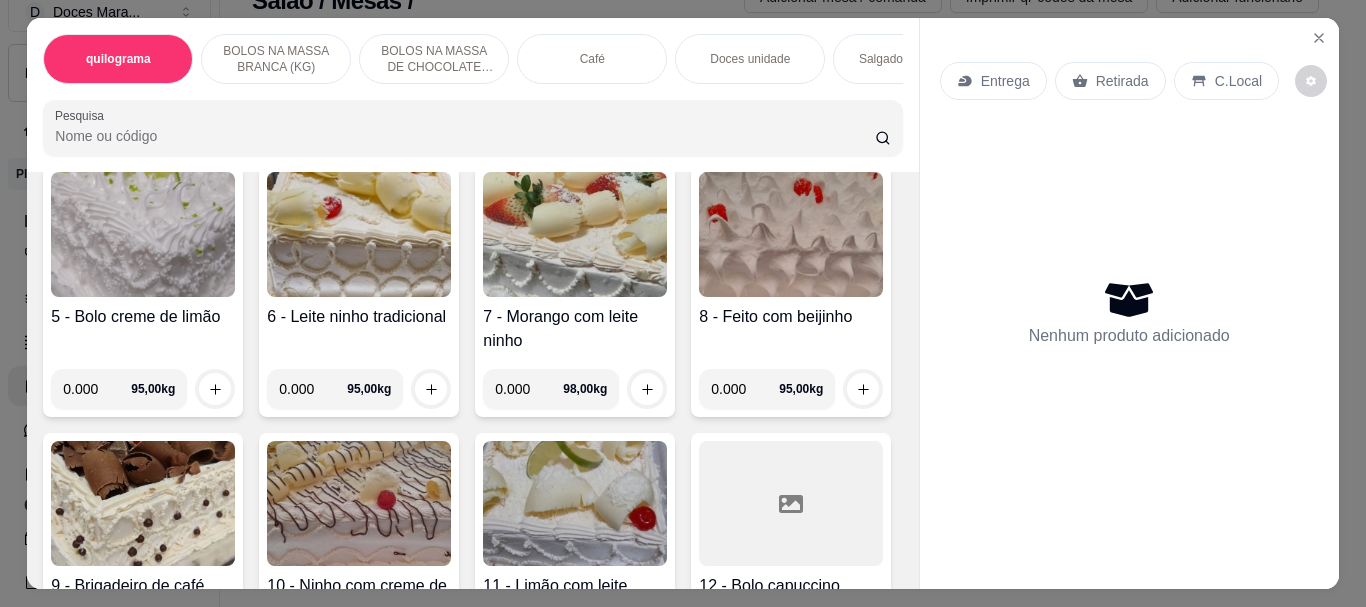 scroll, scrollTop: 700, scrollLeft: 0, axis: vertical 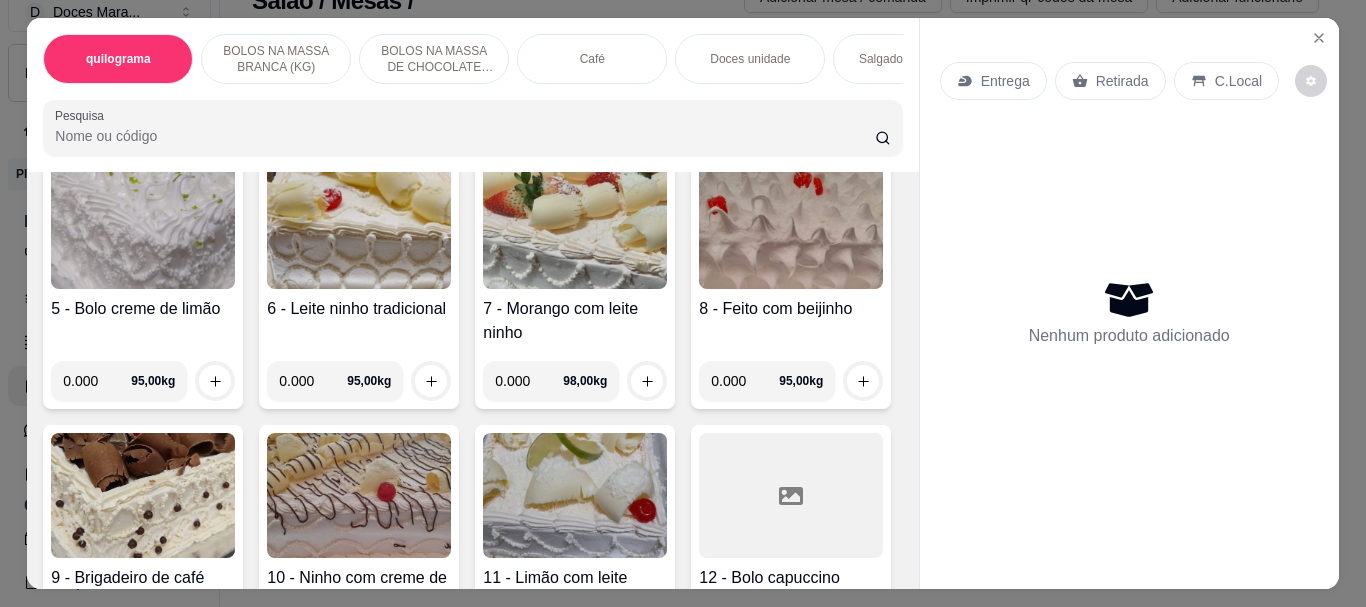 click at bounding box center (359, 226) 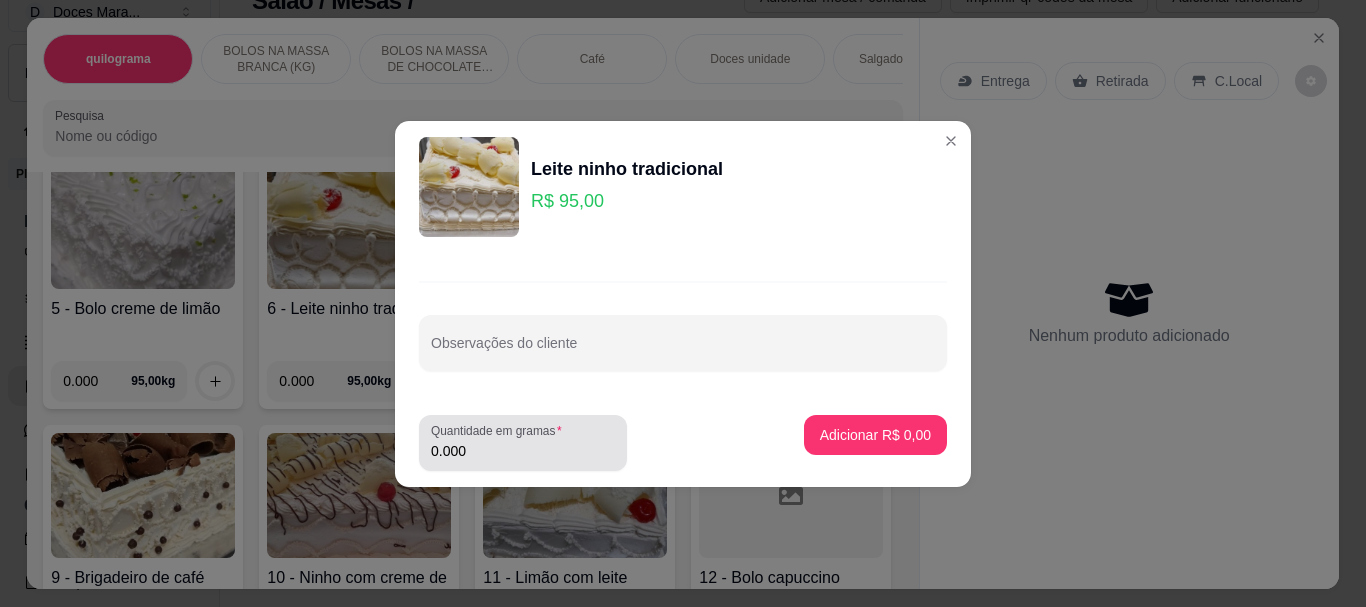 click on "0.000" at bounding box center [523, 451] 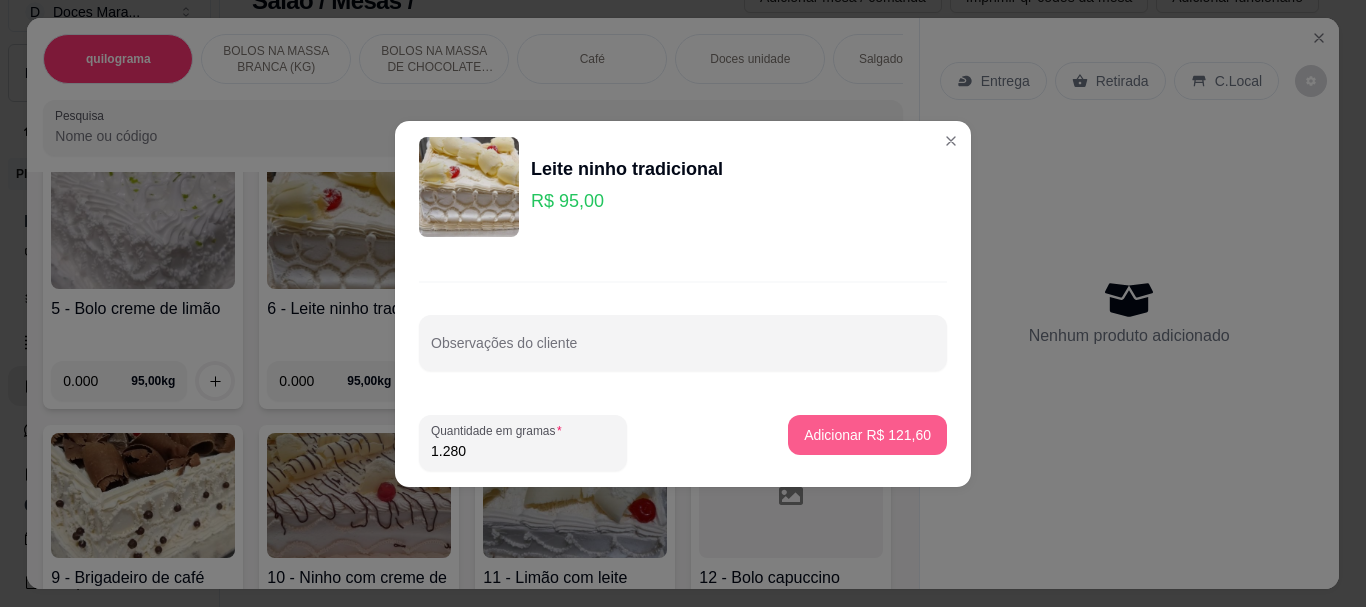 type on "1.280" 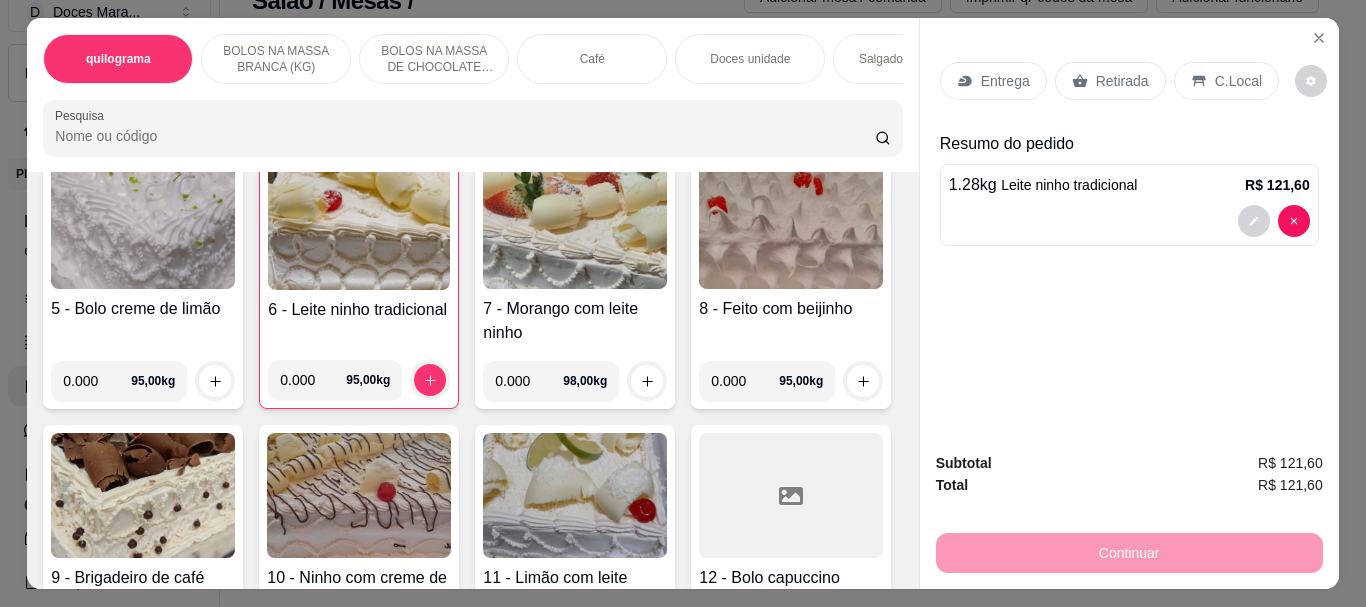 click on "C.Local" at bounding box center [1238, 81] 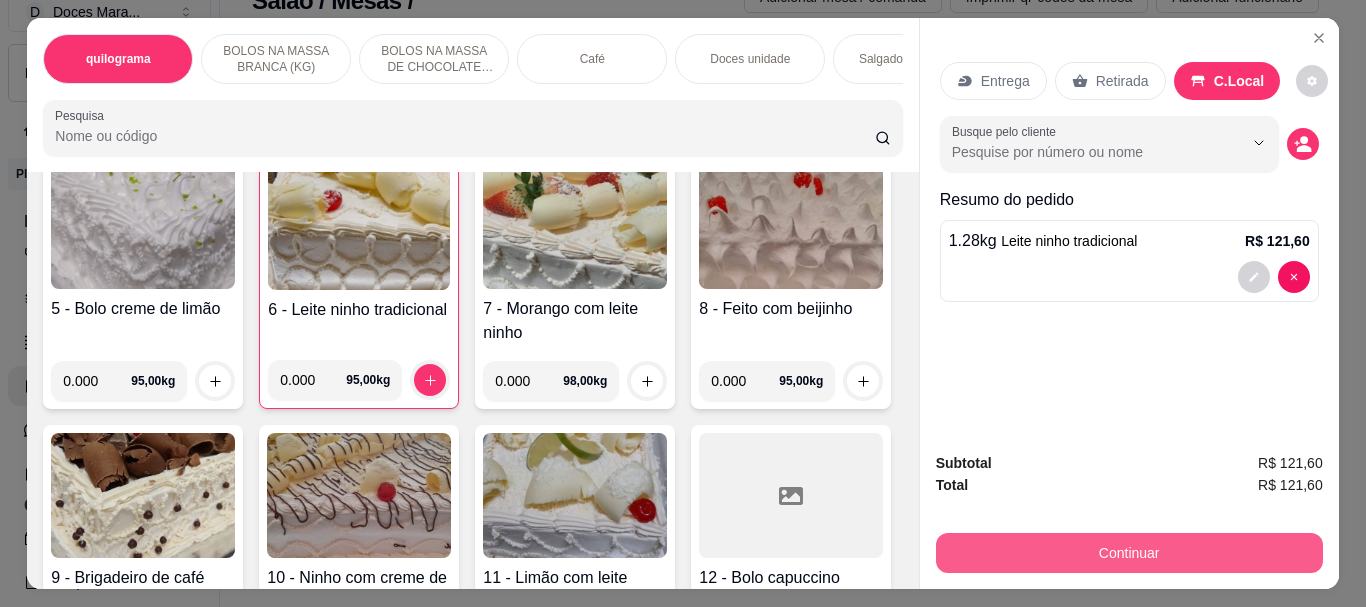 click on "Continuar" at bounding box center (1129, 553) 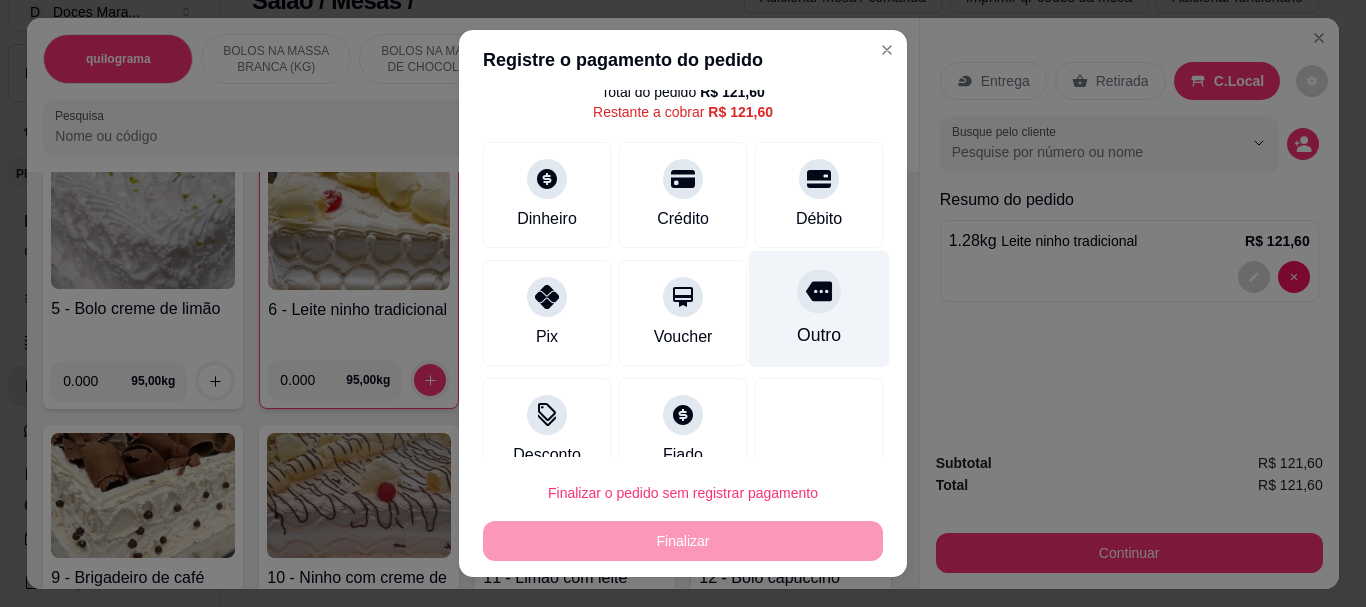 scroll, scrollTop: 103, scrollLeft: 0, axis: vertical 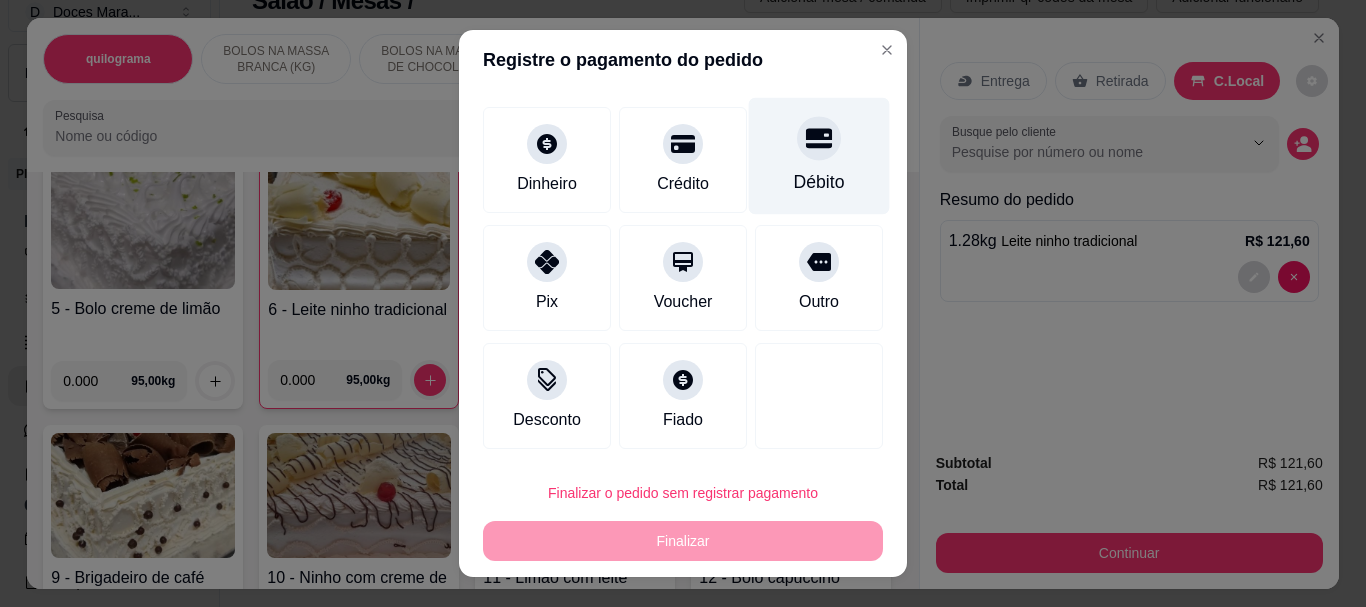 click on "Débito" at bounding box center (819, 156) 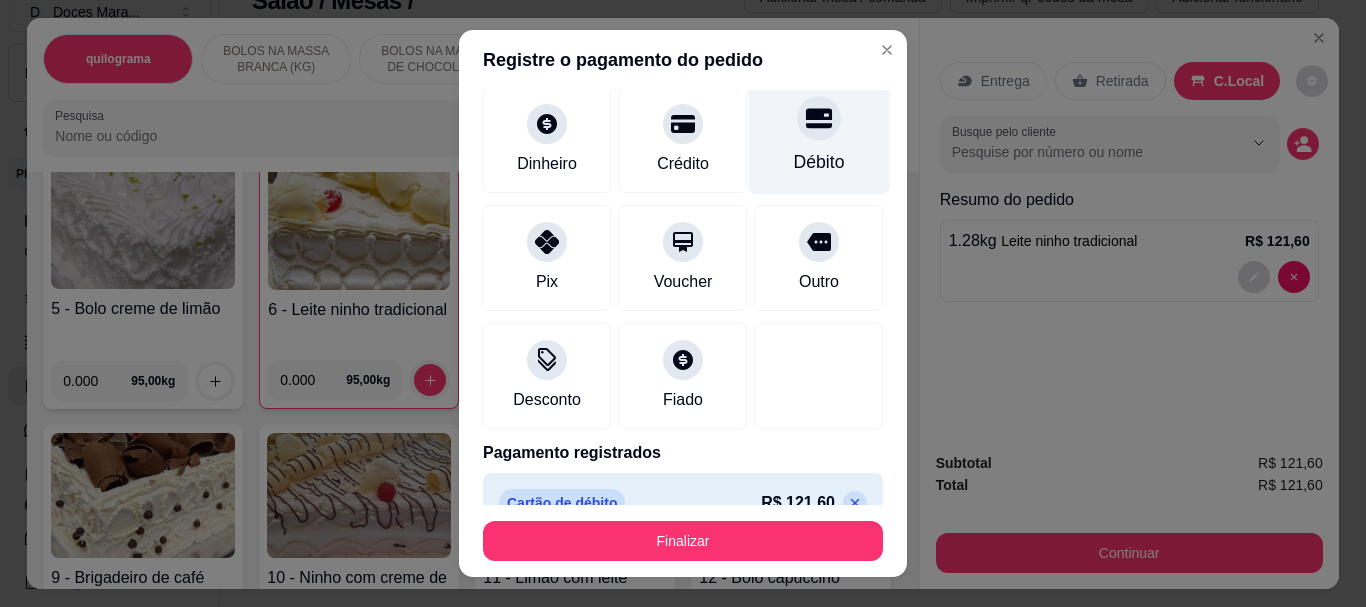 scroll, scrollTop: 83, scrollLeft: 0, axis: vertical 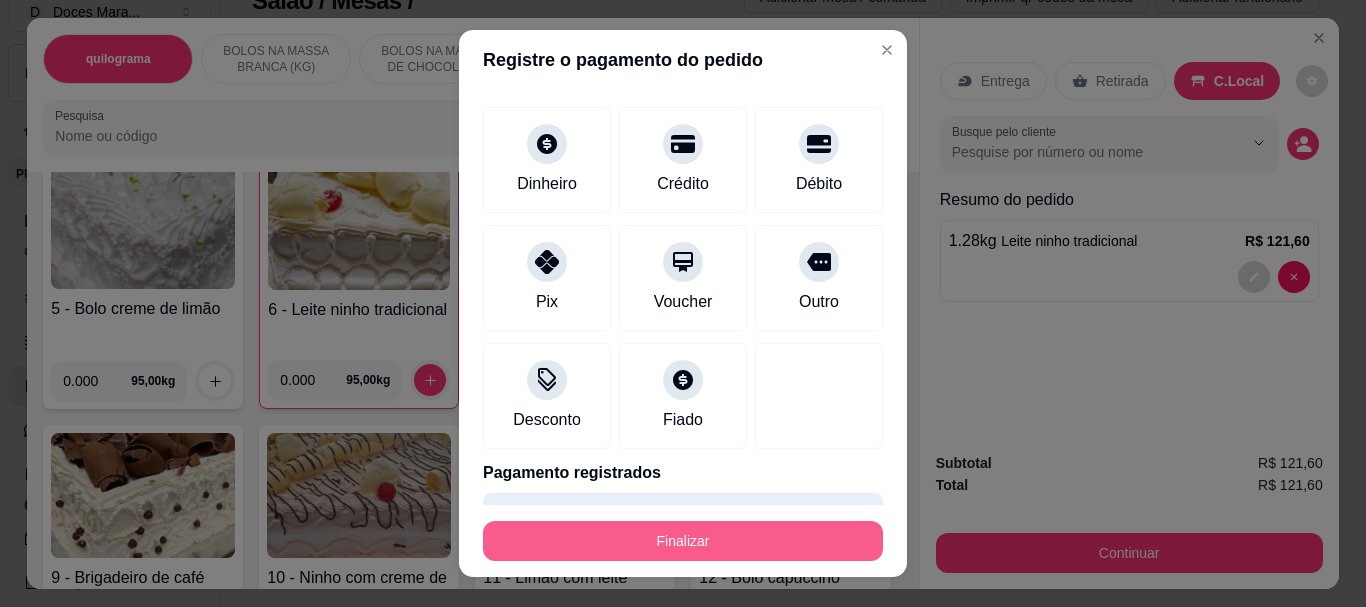 click on "Finalizar" at bounding box center [683, 541] 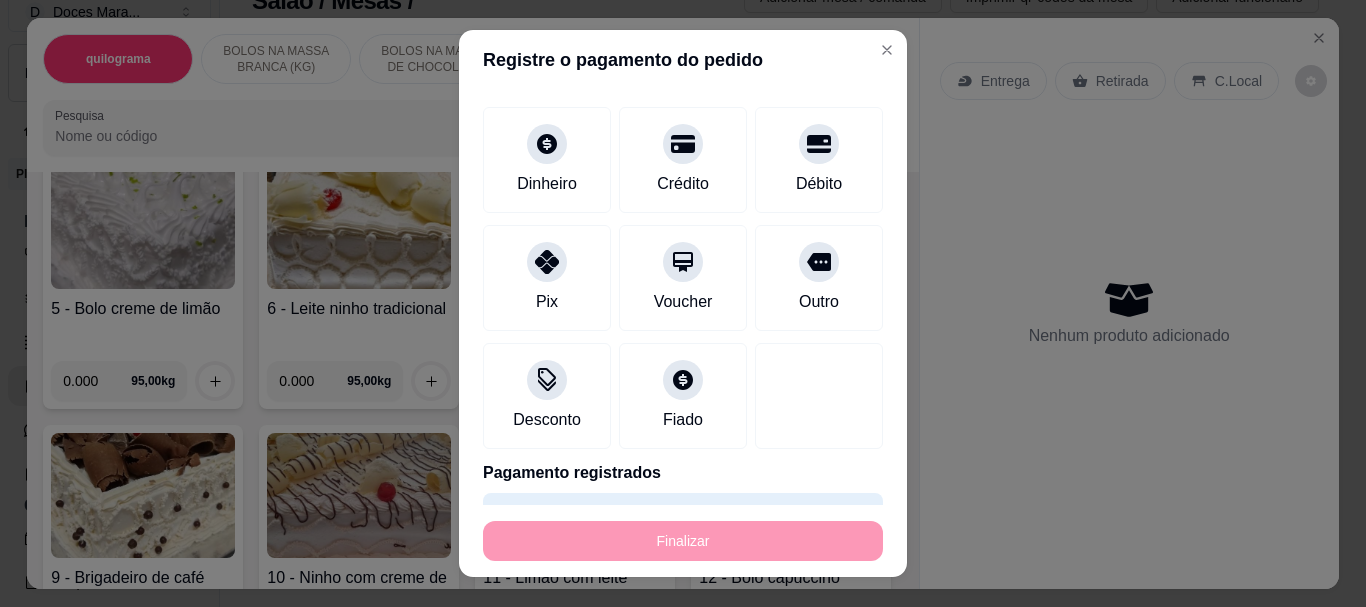 type on "-R$ 121,60" 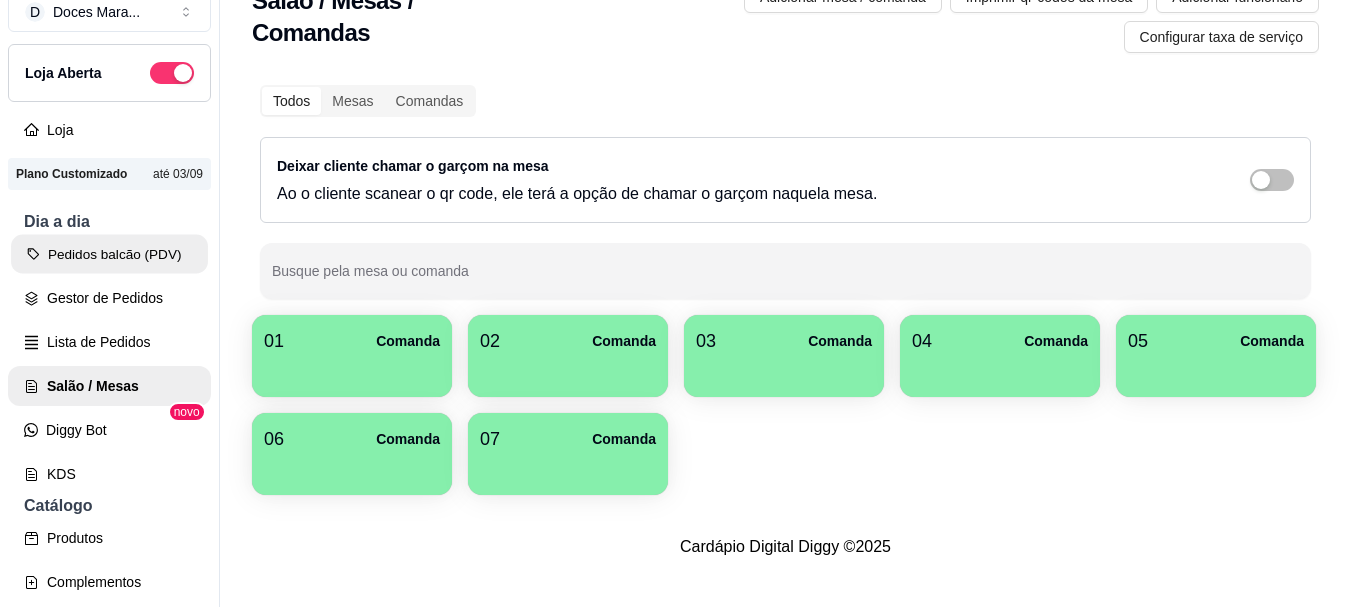 click on "Pedidos balcão (PDV)" at bounding box center (109, 254) 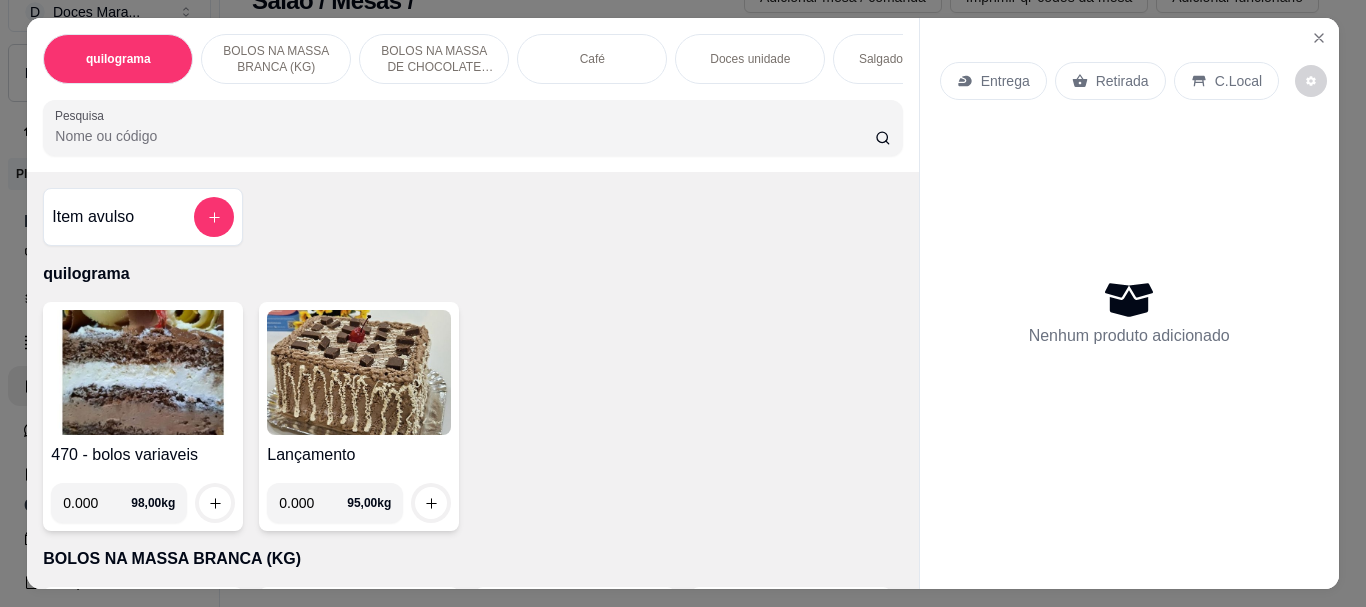 click on "Café" at bounding box center [592, 59] 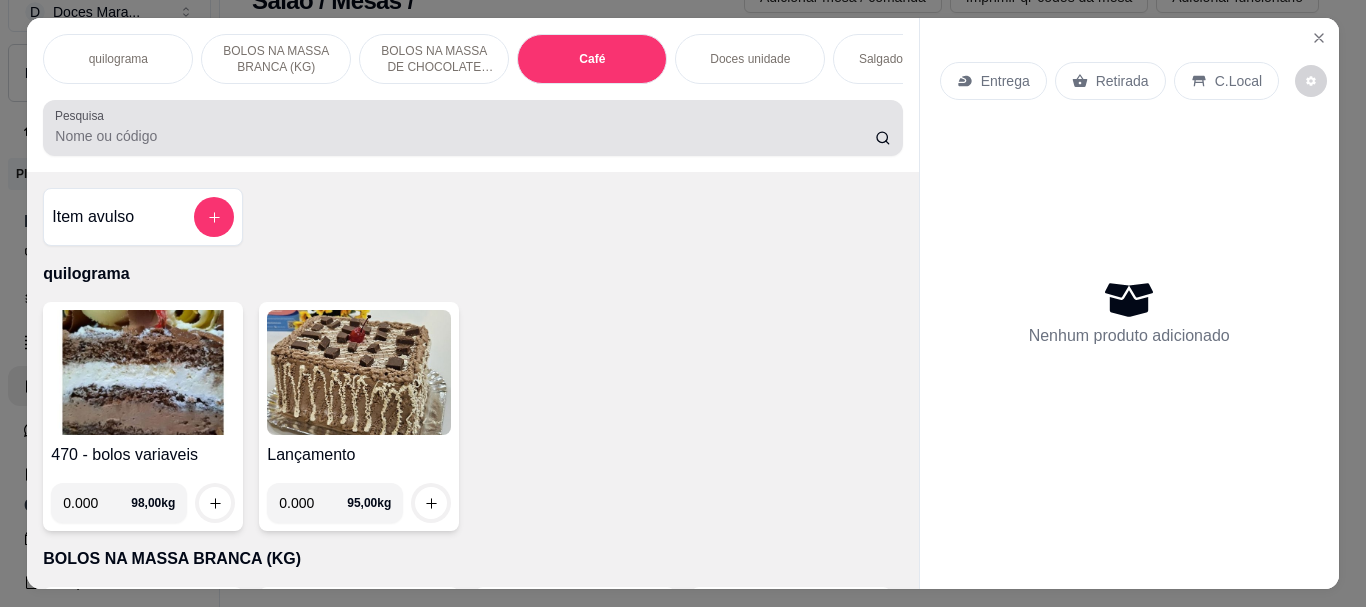 scroll, scrollTop: 7084, scrollLeft: 0, axis: vertical 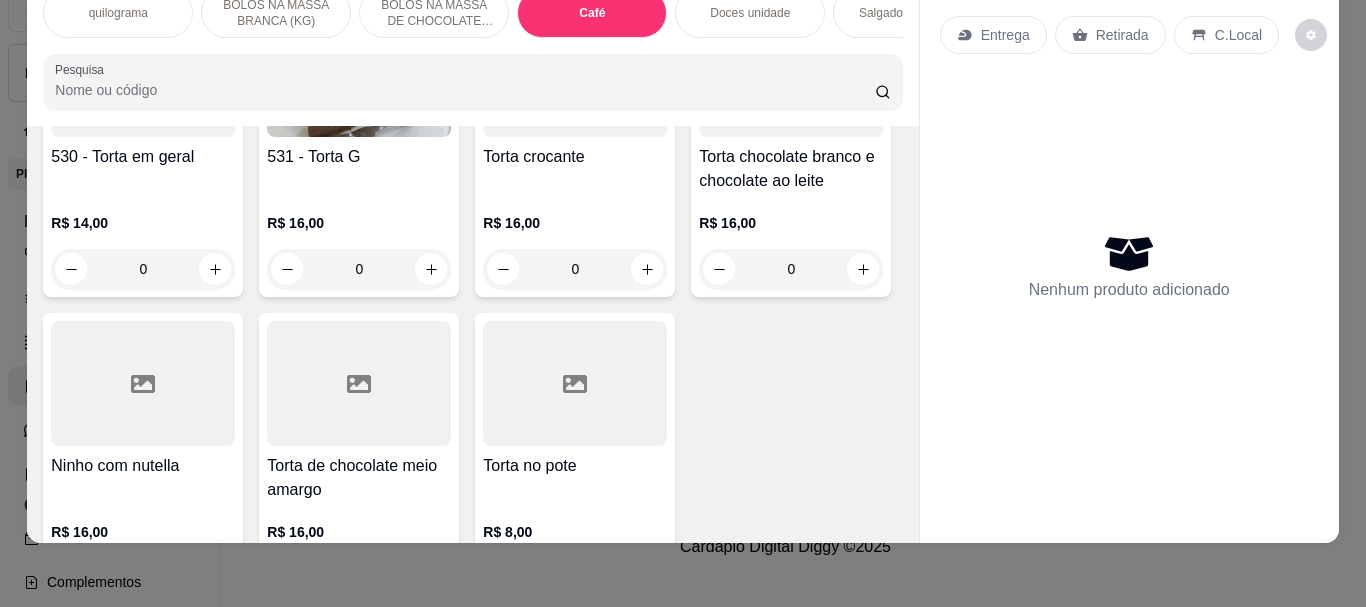 click at bounding box center (143, -1575) 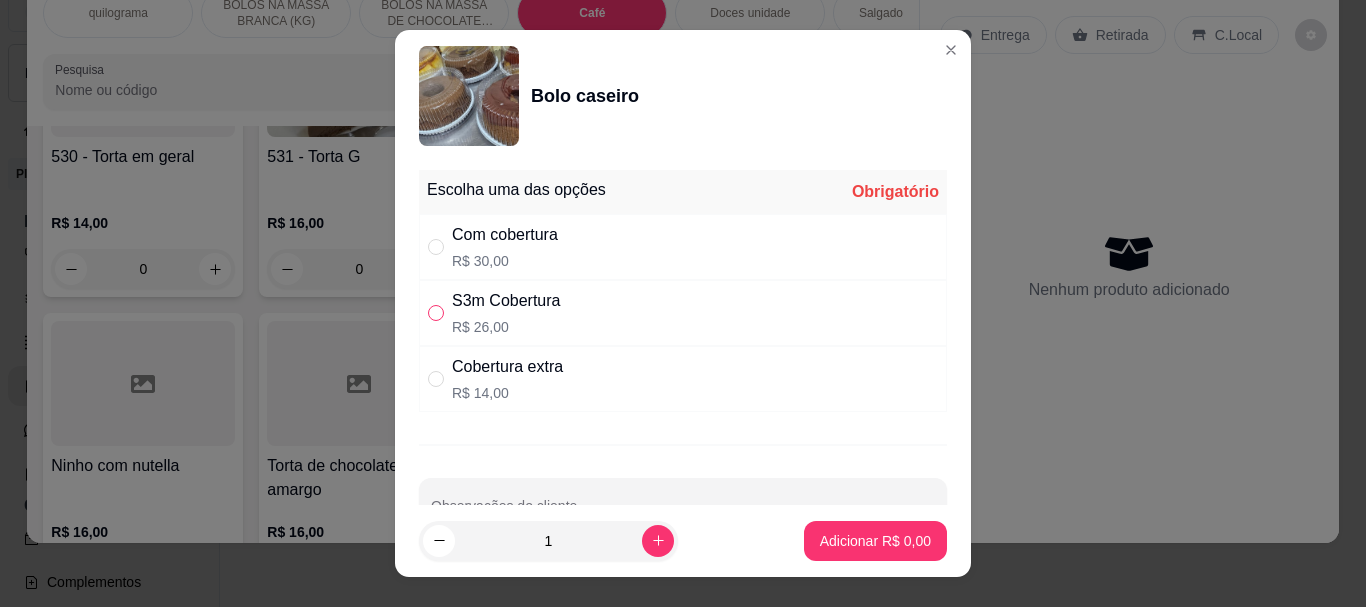 click at bounding box center (436, 313) 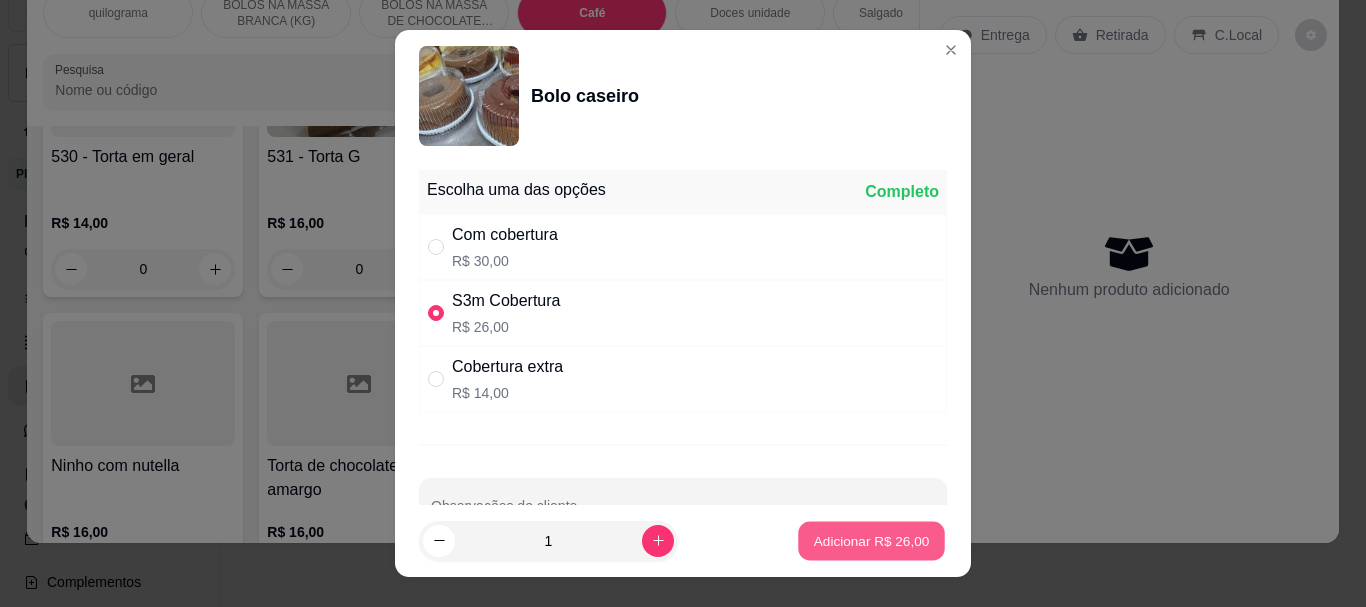 click on "Adicionar   R$ 26,00" at bounding box center [872, 540] 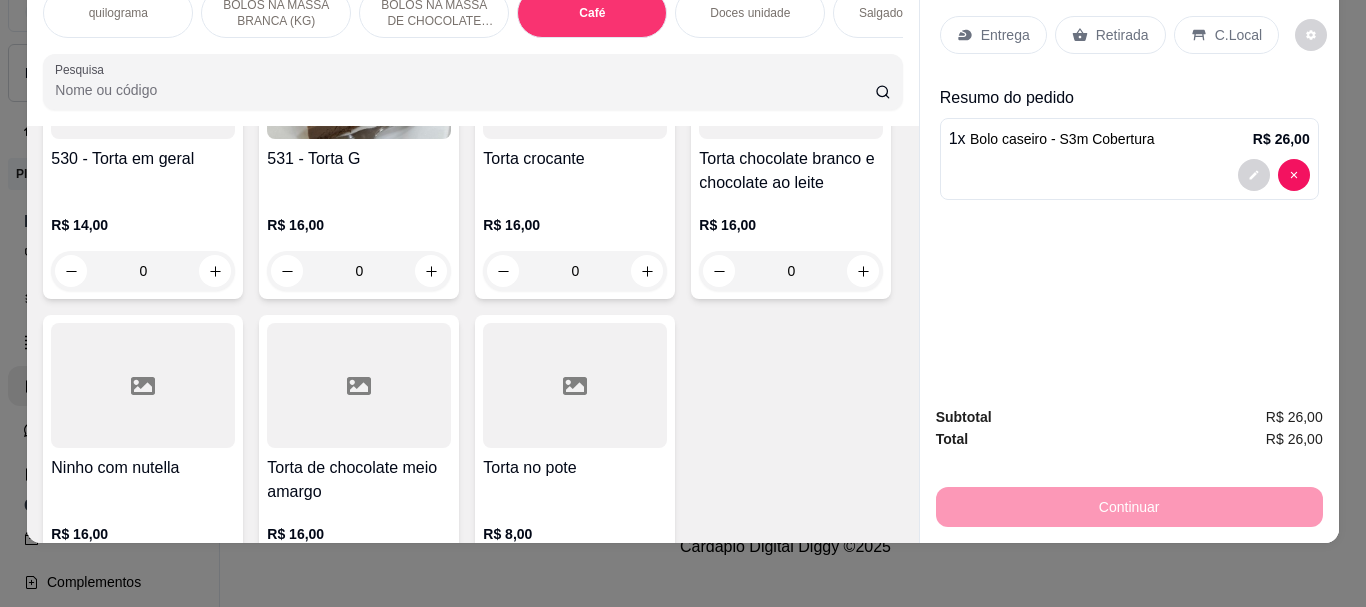 click on "Retirada" at bounding box center [1122, 35] 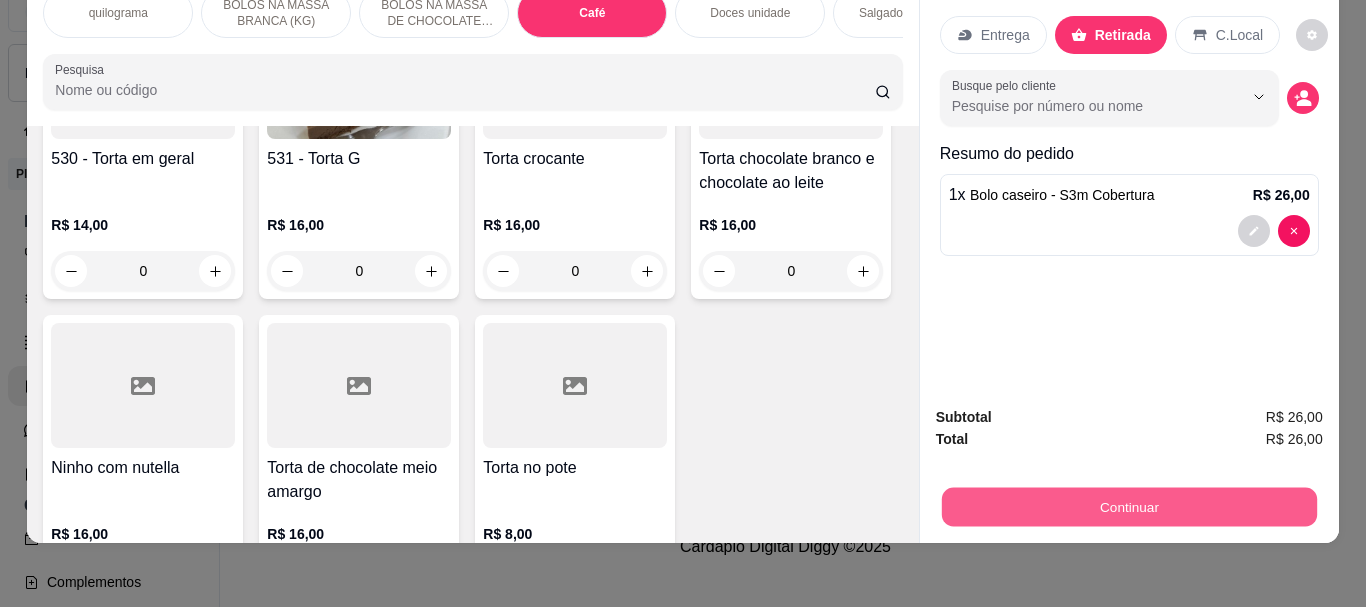 click on "Continuar" at bounding box center (1128, 506) 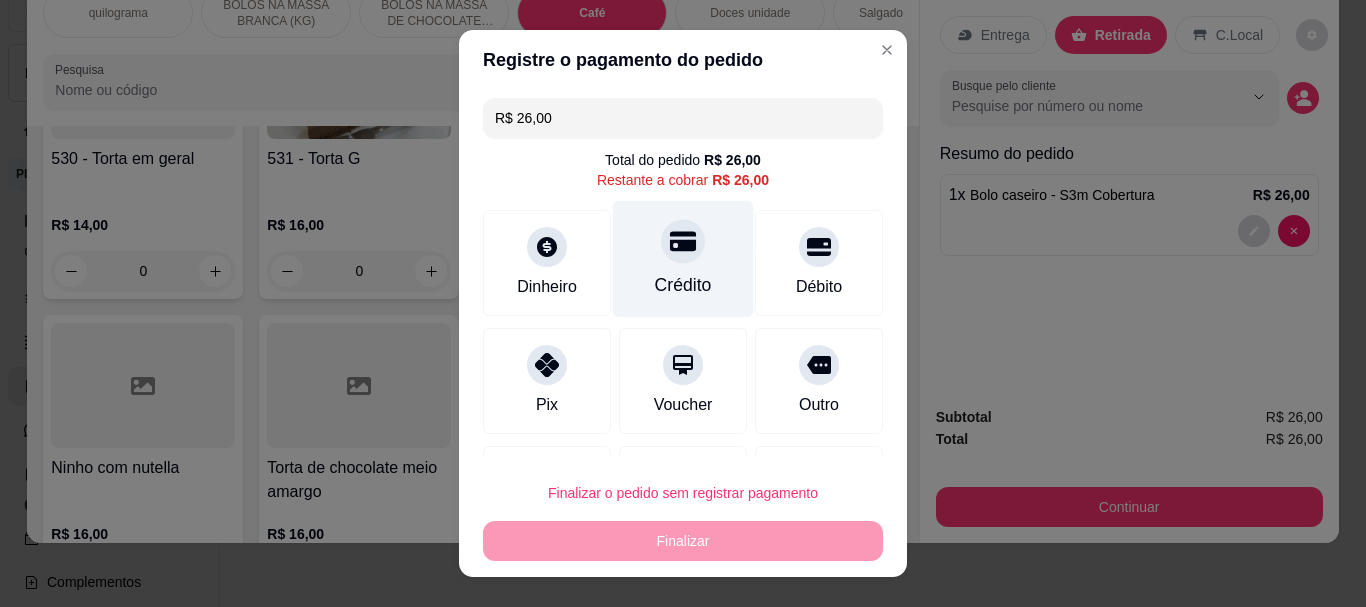 click on "Crédito" at bounding box center [683, 286] 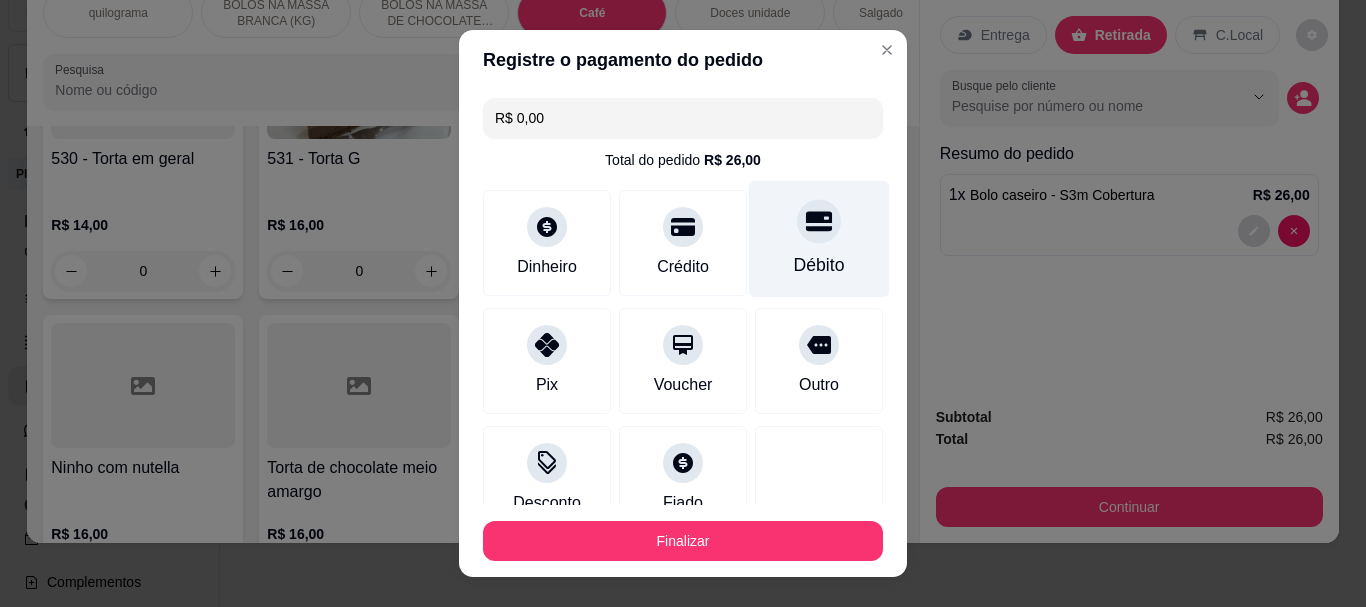 click on "Débito" at bounding box center (819, 266) 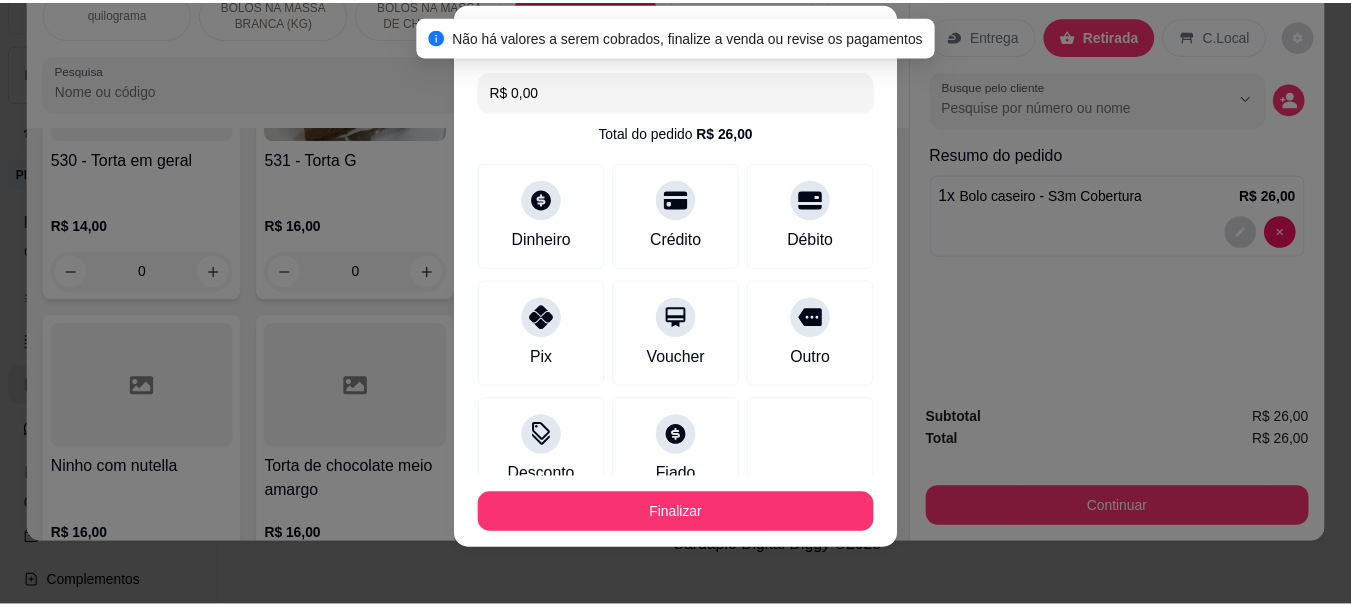 scroll, scrollTop: 34, scrollLeft: 0, axis: vertical 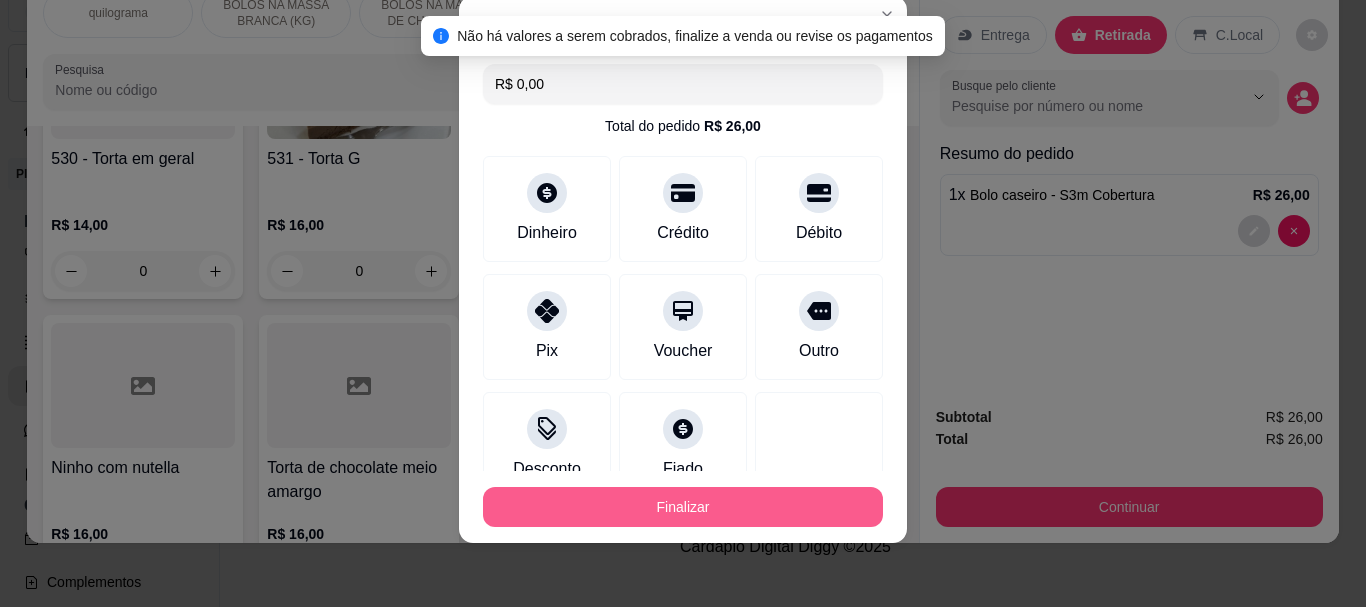click on "Finalizar" at bounding box center (683, 507) 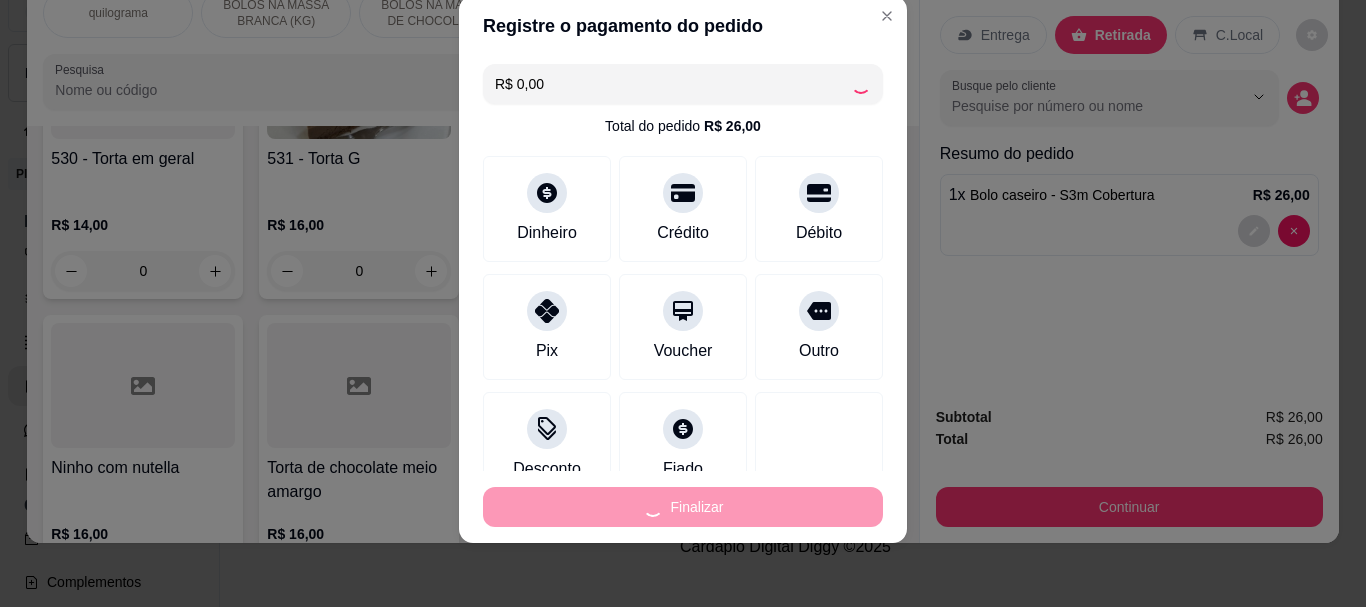 type on "0" 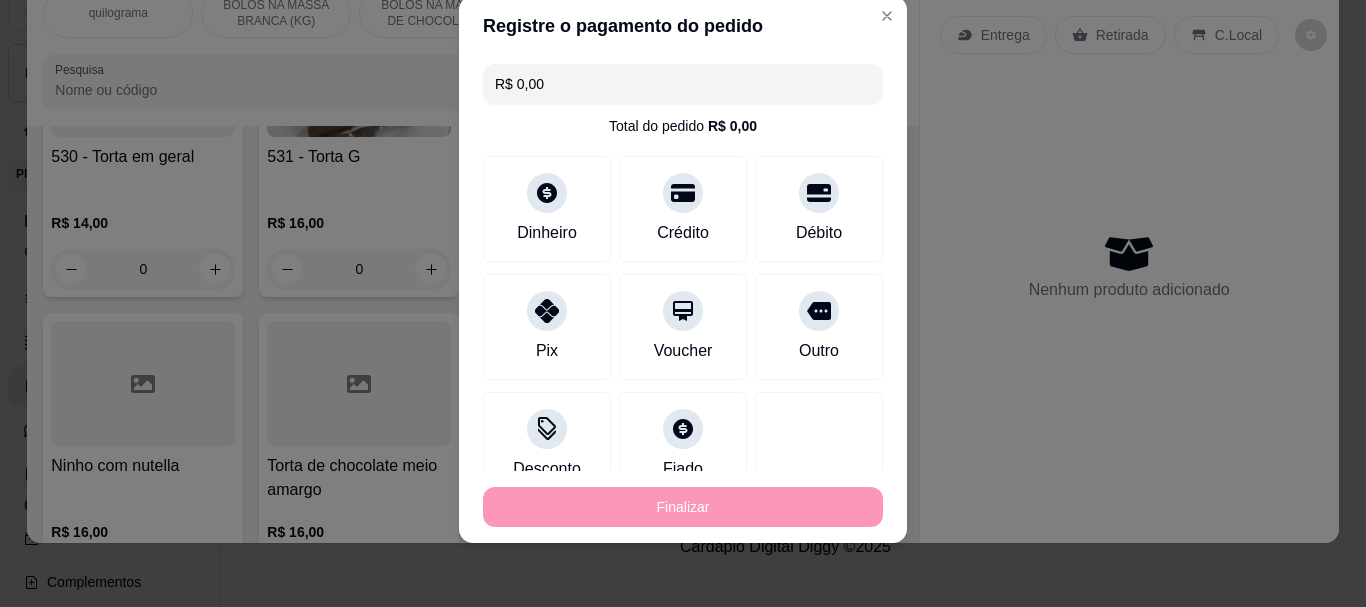 type on "-R$ 26,00" 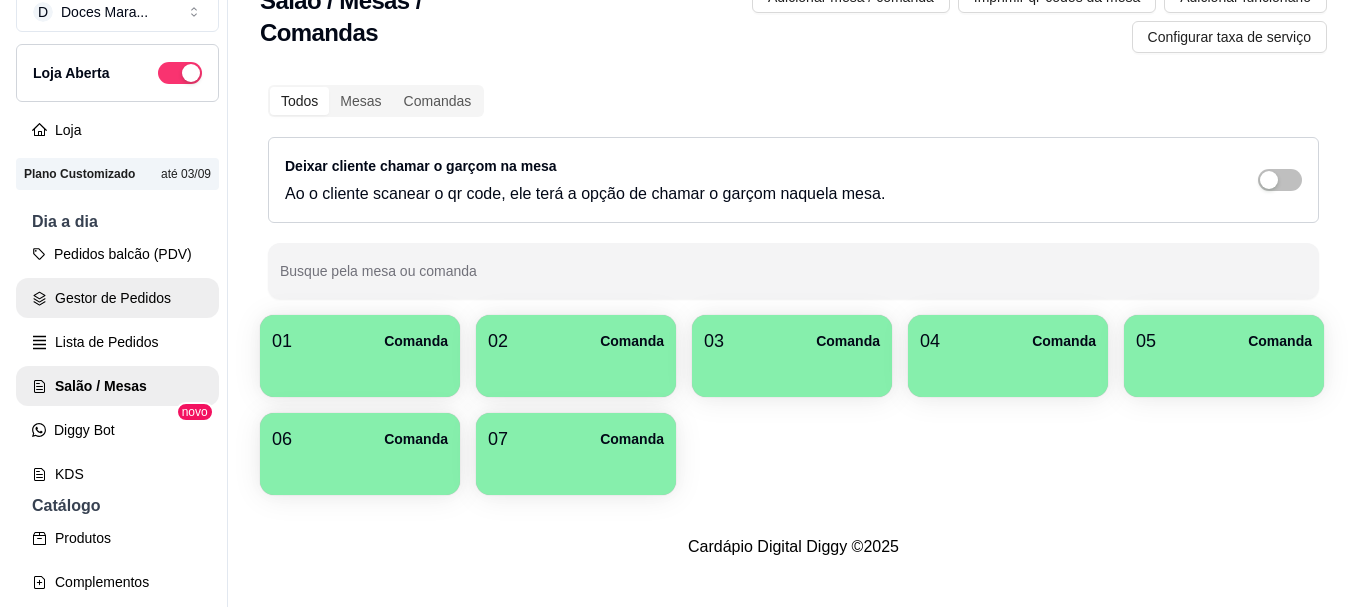 scroll, scrollTop: 0, scrollLeft: 0, axis: both 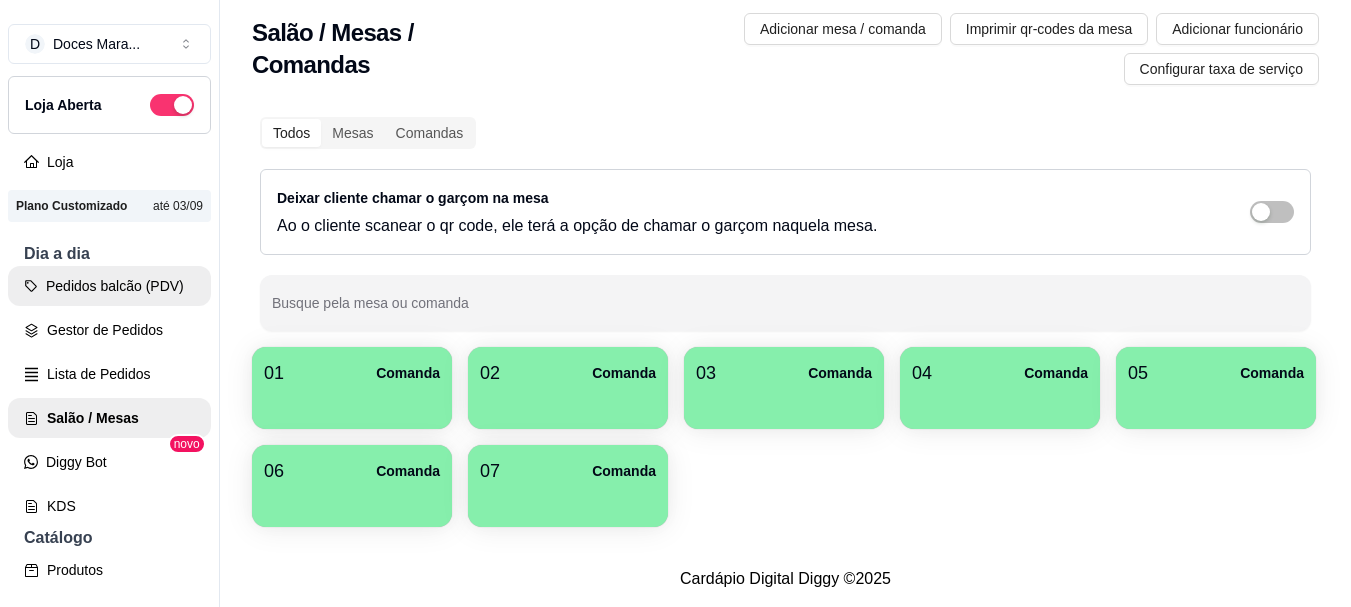 click on "Pedidos balcão (PDV)" at bounding box center [109, 286] 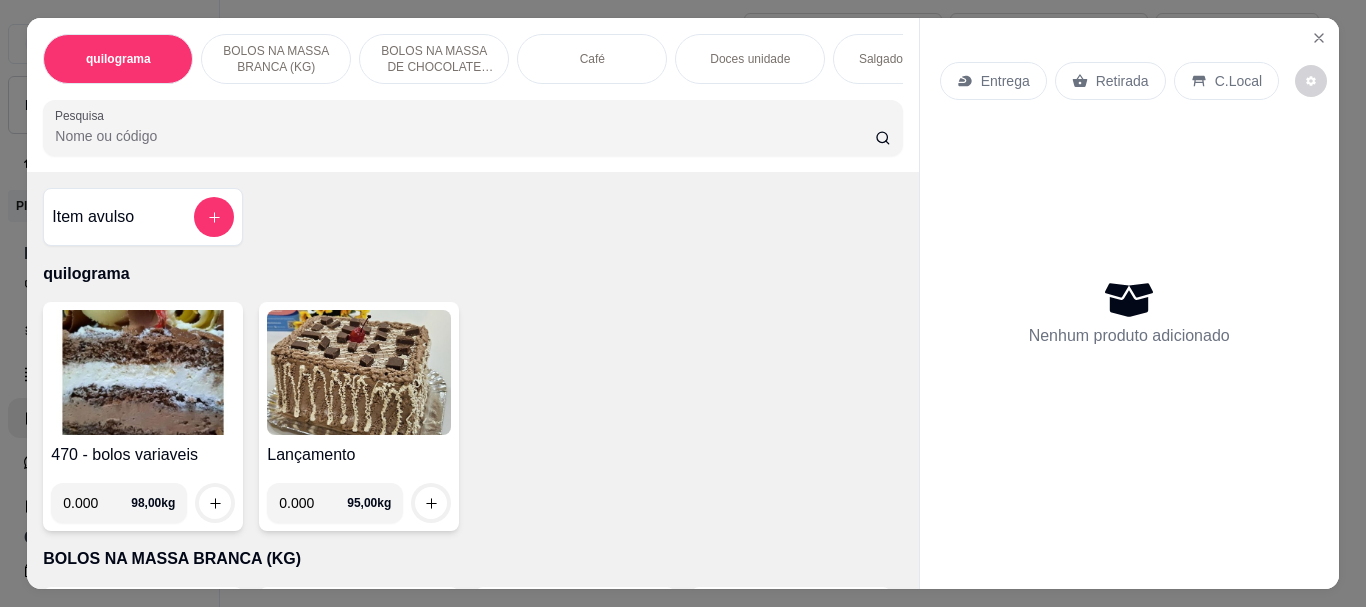 click on "Pesquisa" at bounding box center (465, 136) 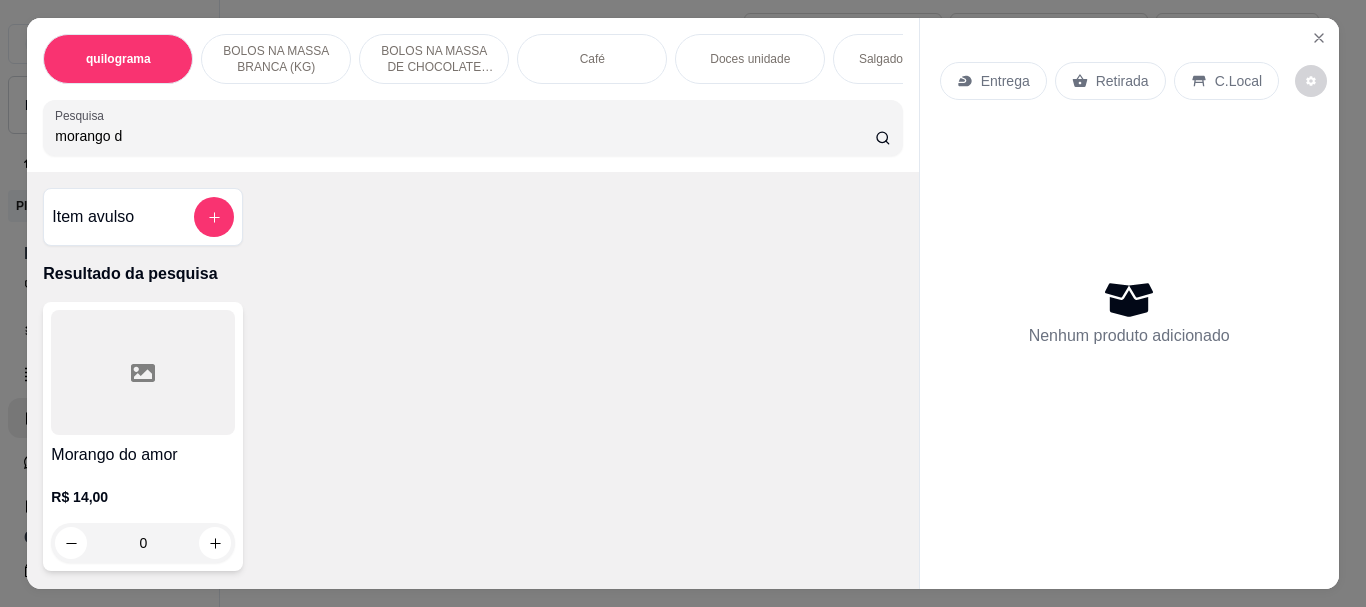type on "morango d" 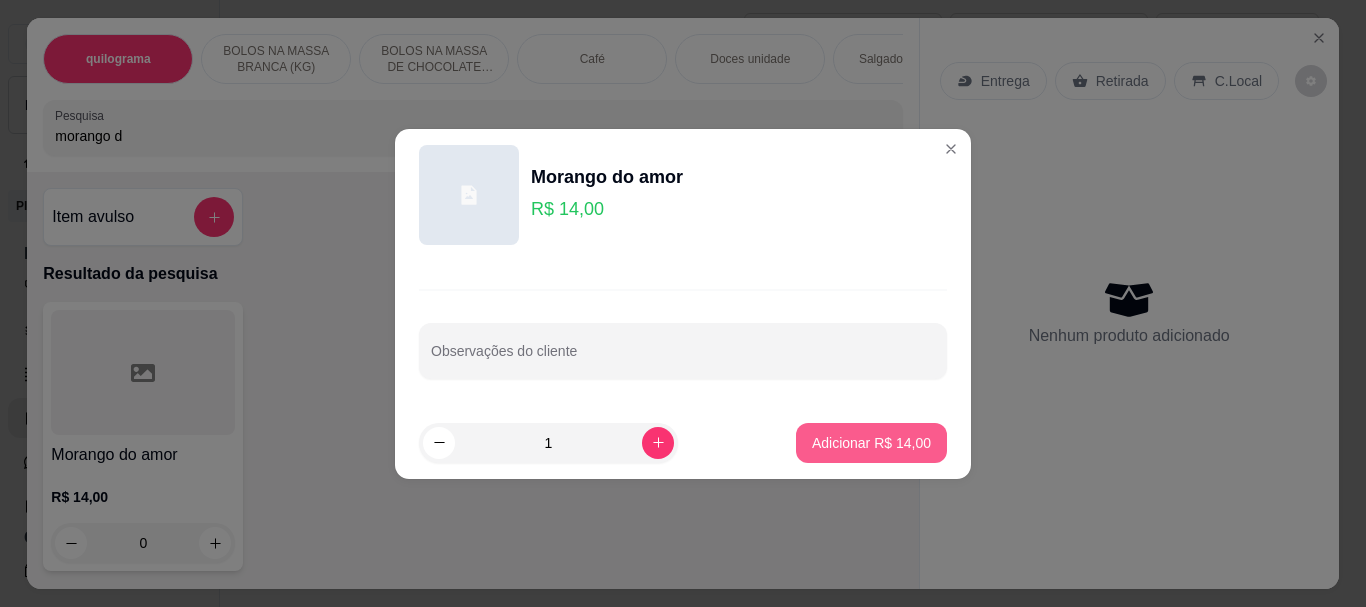 click on "Adicionar   R$ 14,00" at bounding box center [871, 443] 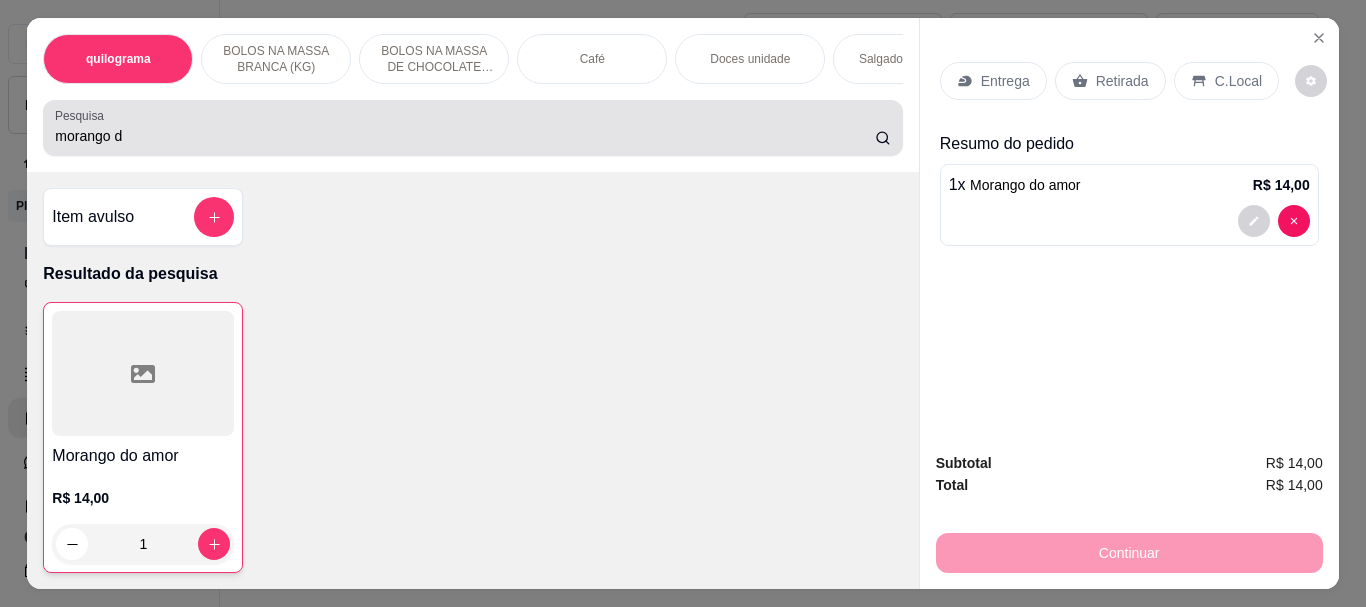 click on "morango d" at bounding box center (465, 136) 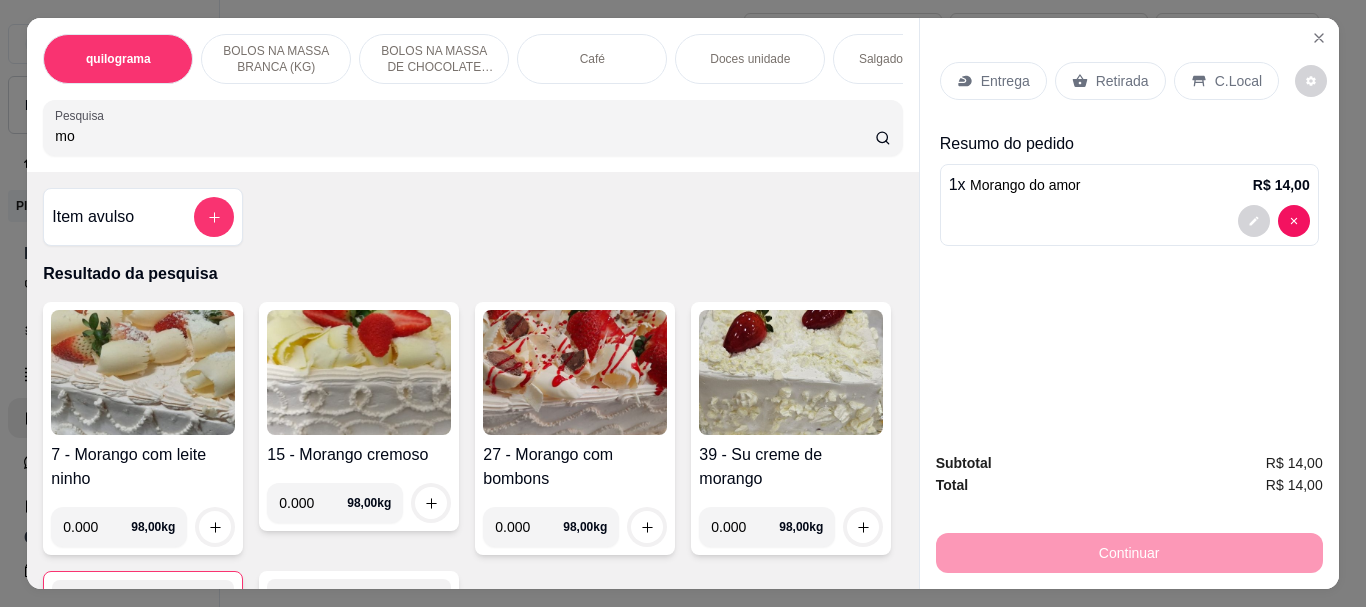 type on "m" 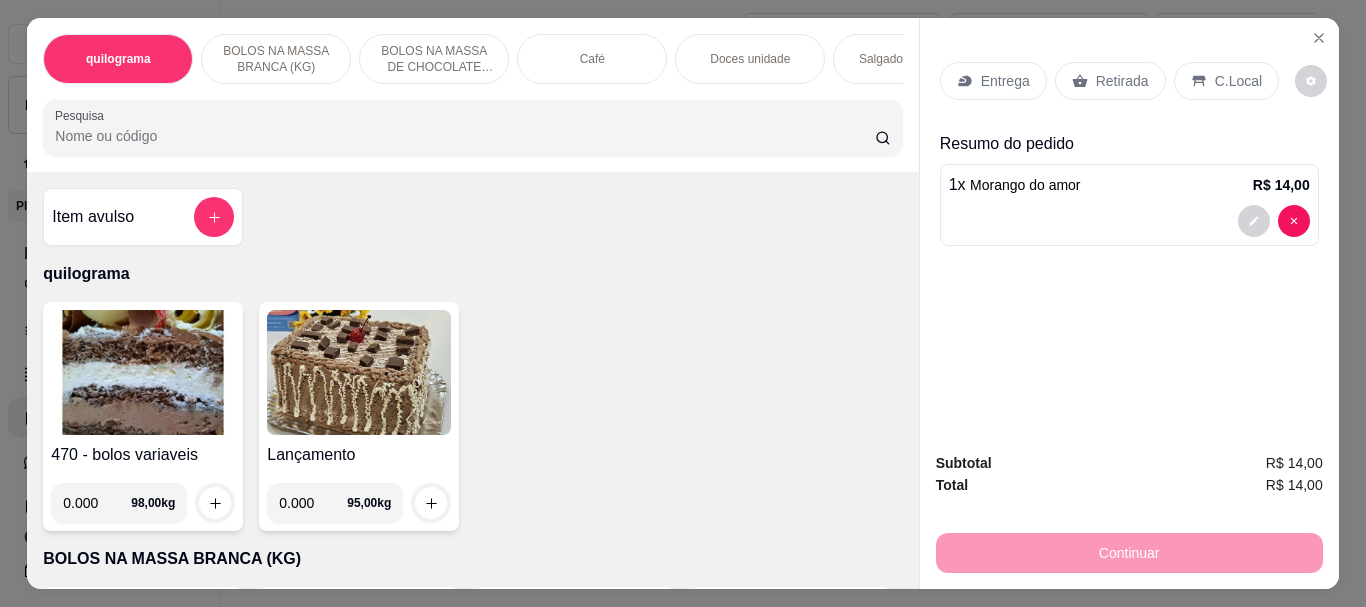 drag, startPoint x: 53, startPoint y: 149, endPoint x: 40, endPoint y: 139, distance: 16.40122 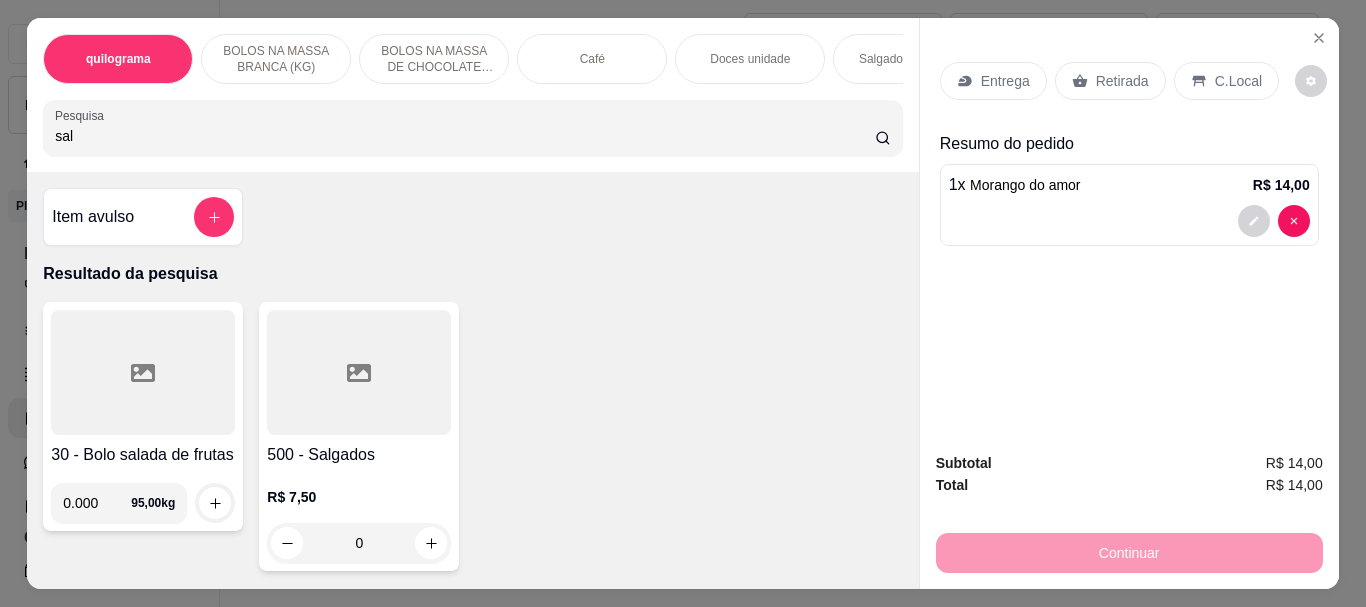 type on "sal" 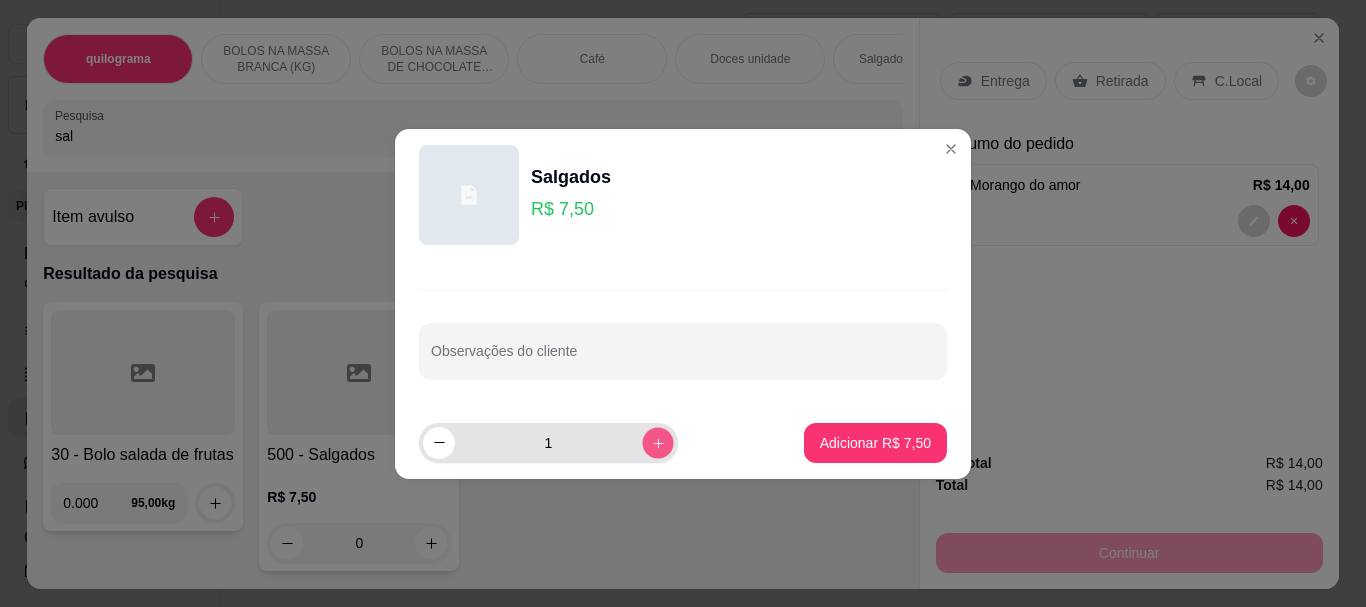 click at bounding box center [657, 442] 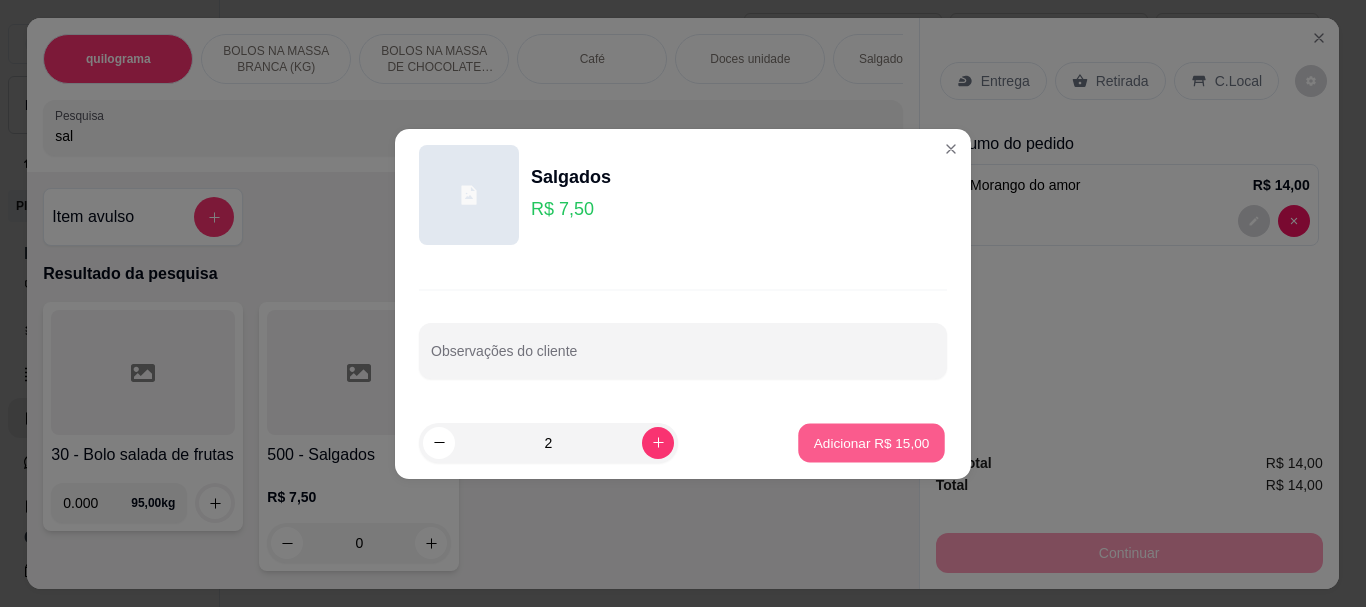 click on "Adicionar   R$ 15,00" at bounding box center [872, 442] 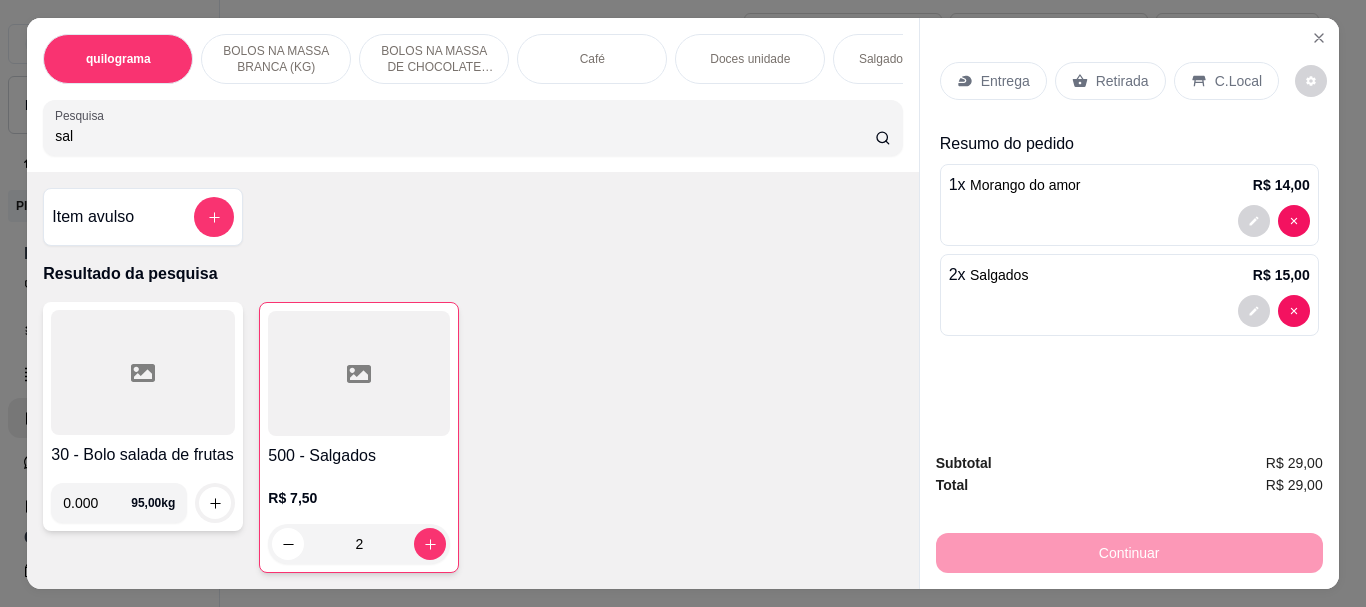 click on "sal" at bounding box center [465, 136] 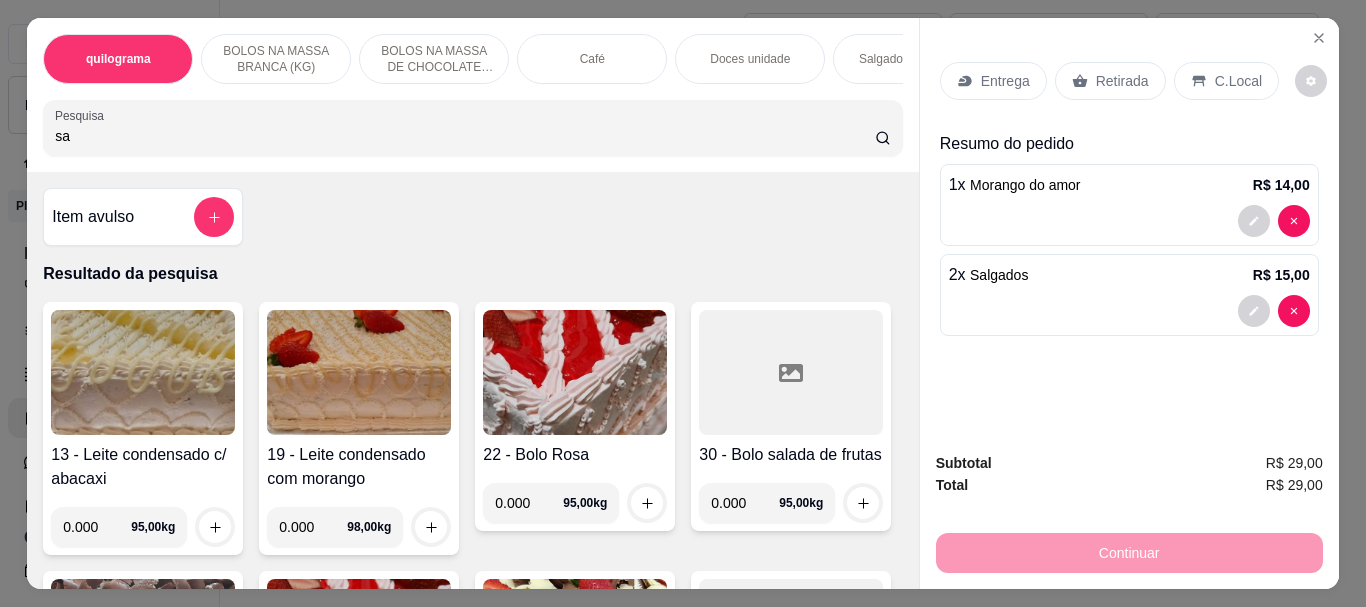 type on "s" 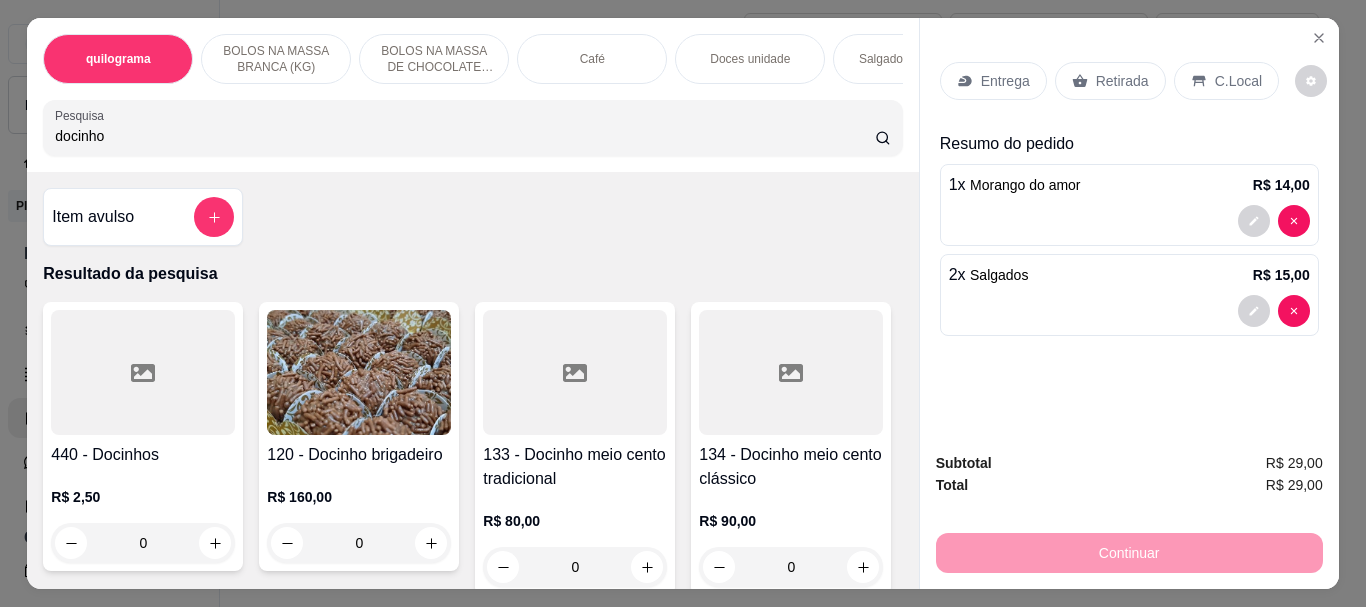 type on "docinho" 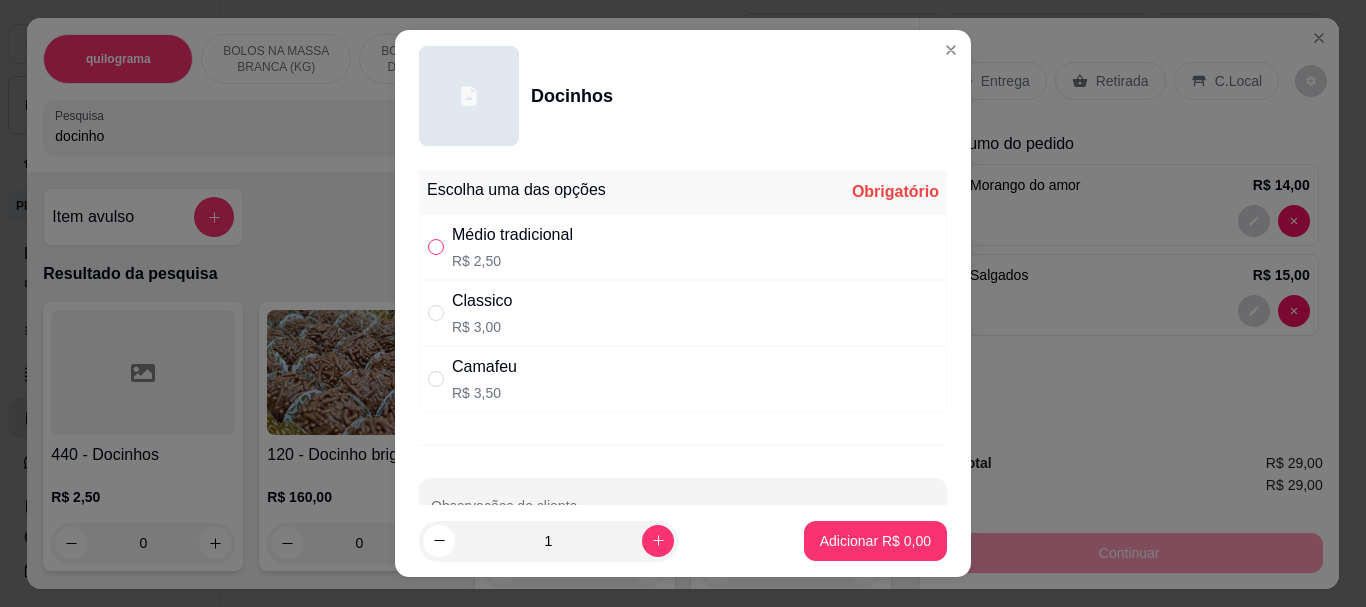 click at bounding box center (436, 247) 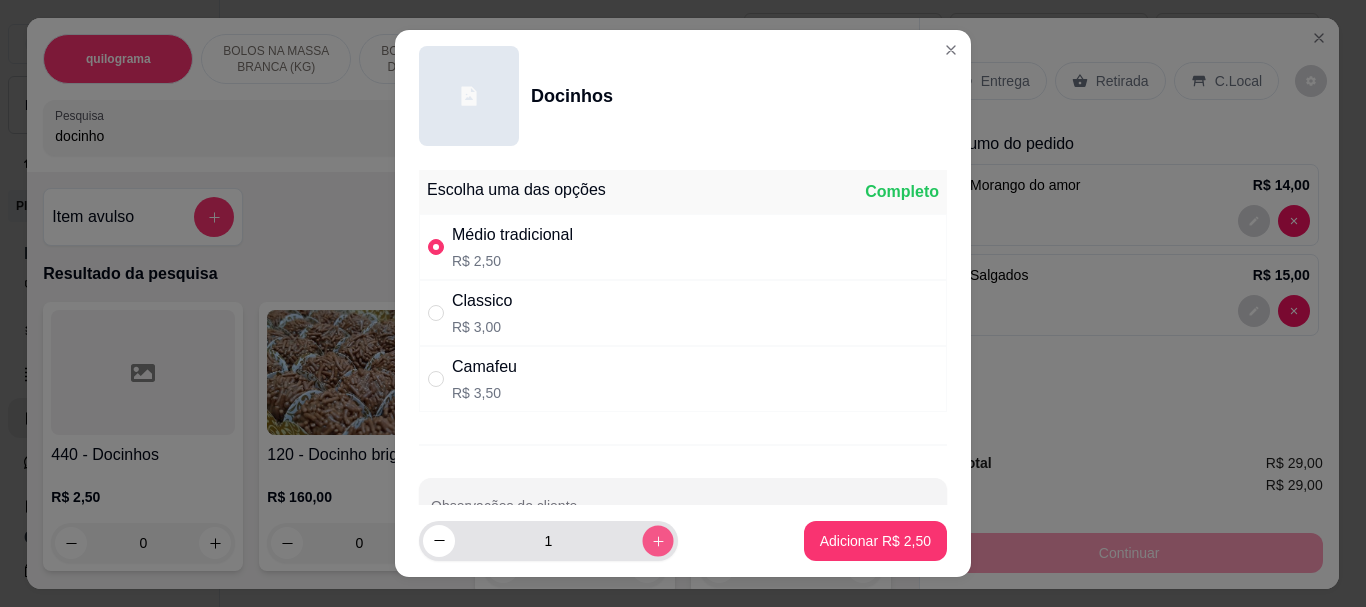 click at bounding box center [657, 540] 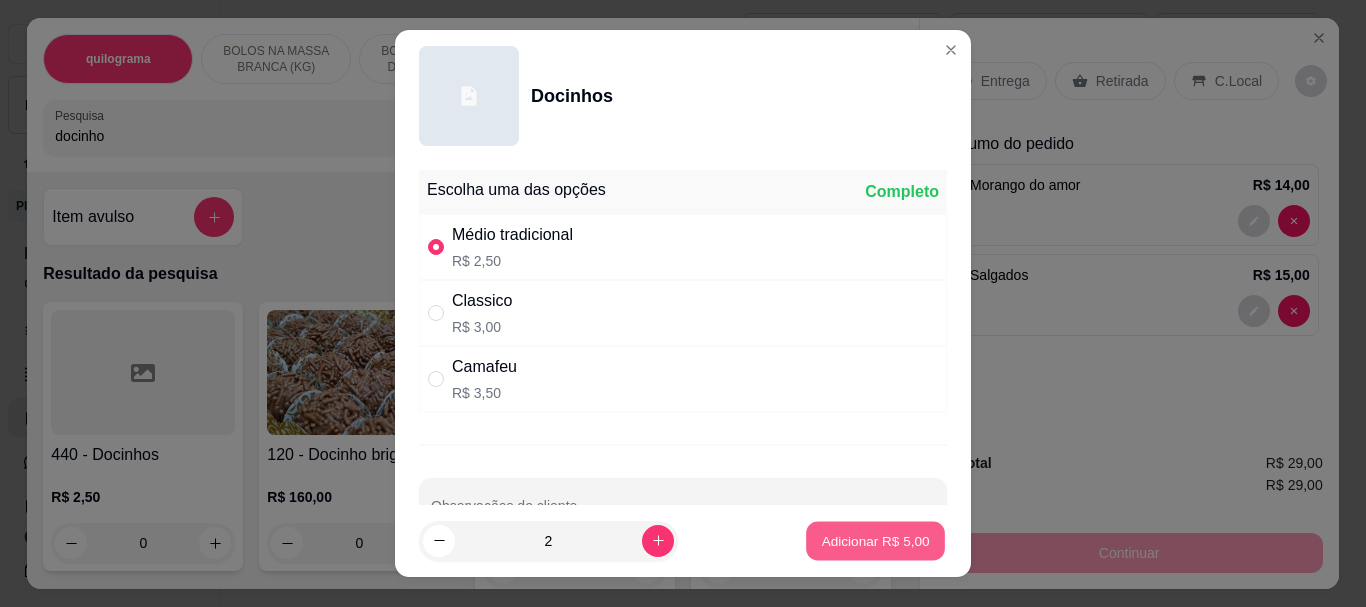click on "Adicionar   R$ 5,00" at bounding box center [875, 540] 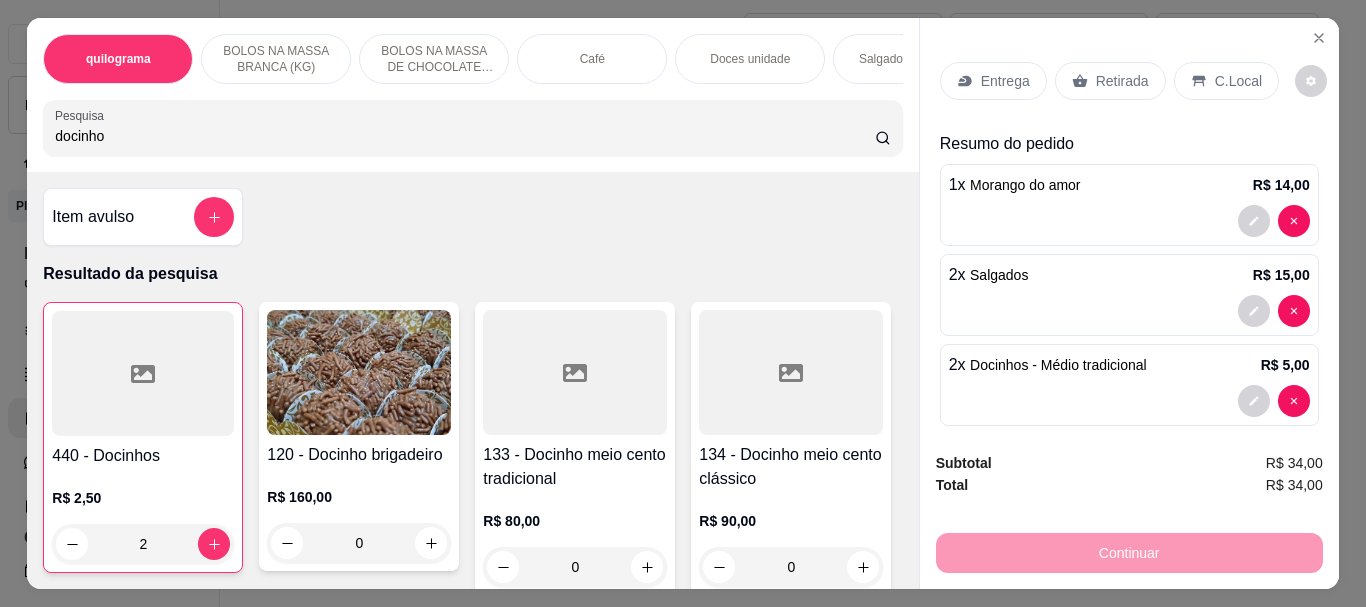 click at bounding box center [143, 373] 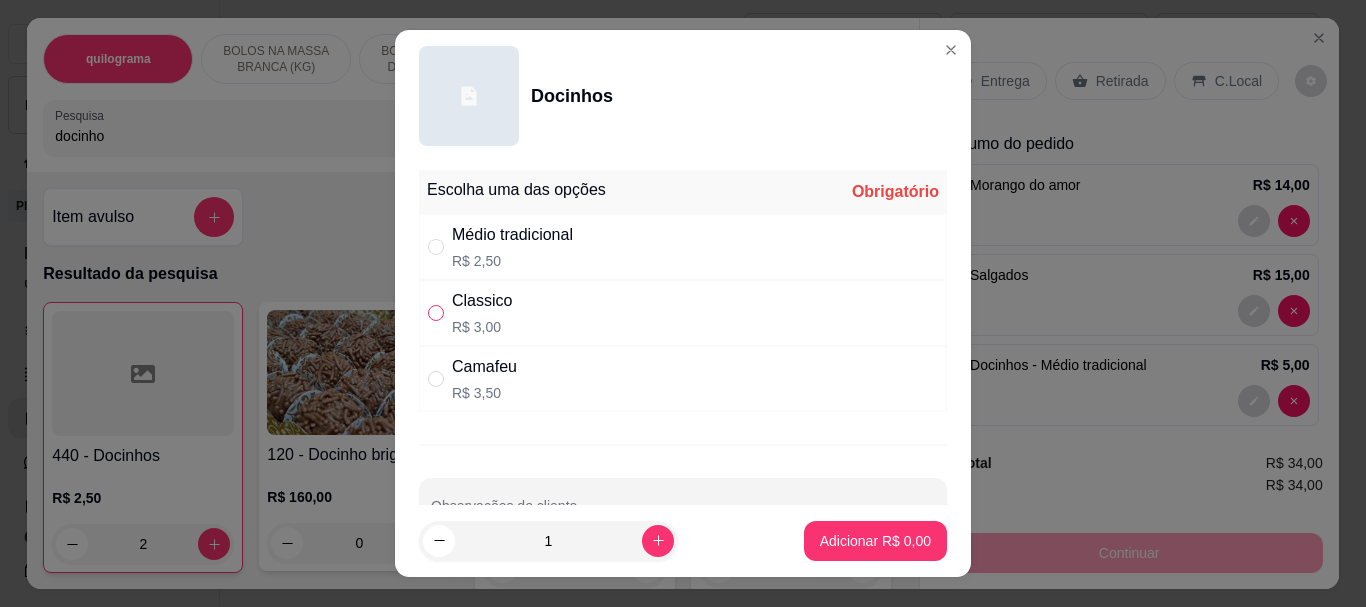 click at bounding box center (436, 313) 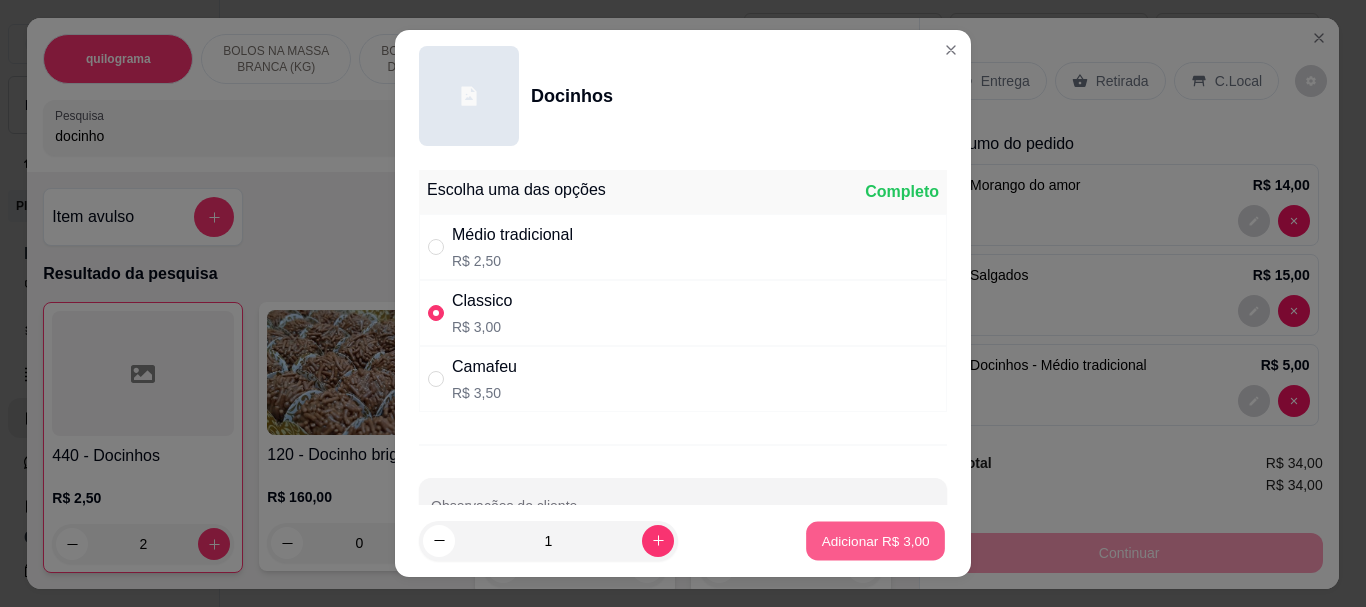 click on "Adicionar   R$ 3,00" at bounding box center (875, 540) 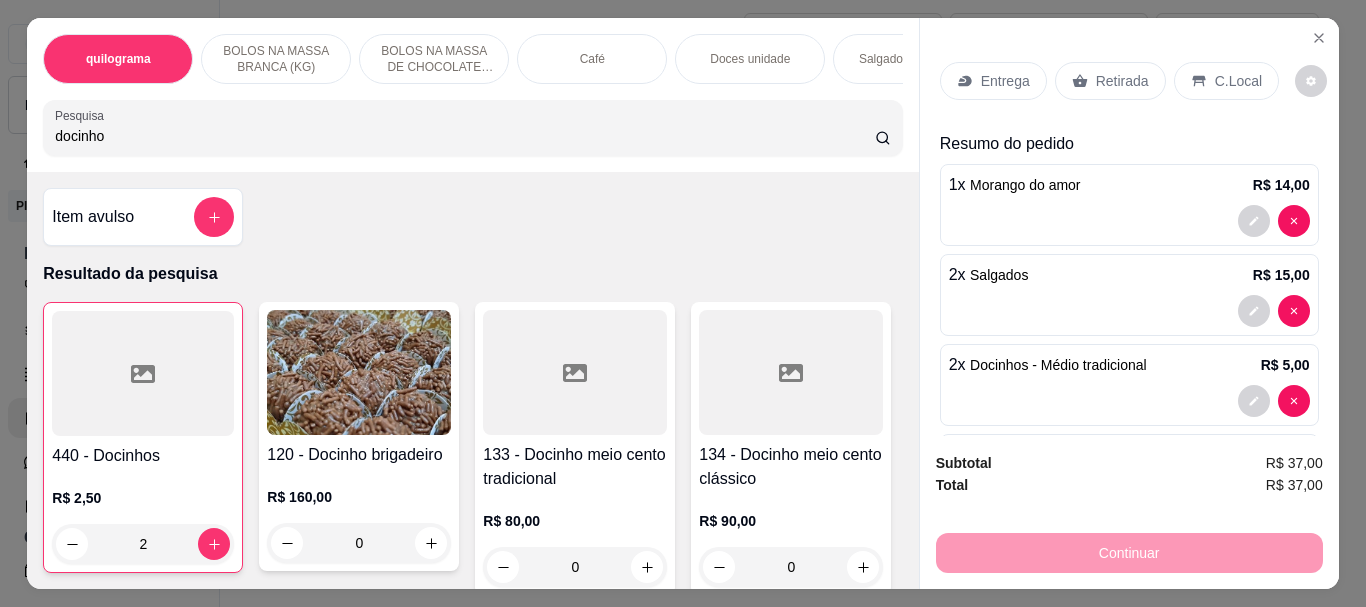 click on "Retirada" at bounding box center [1122, 81] 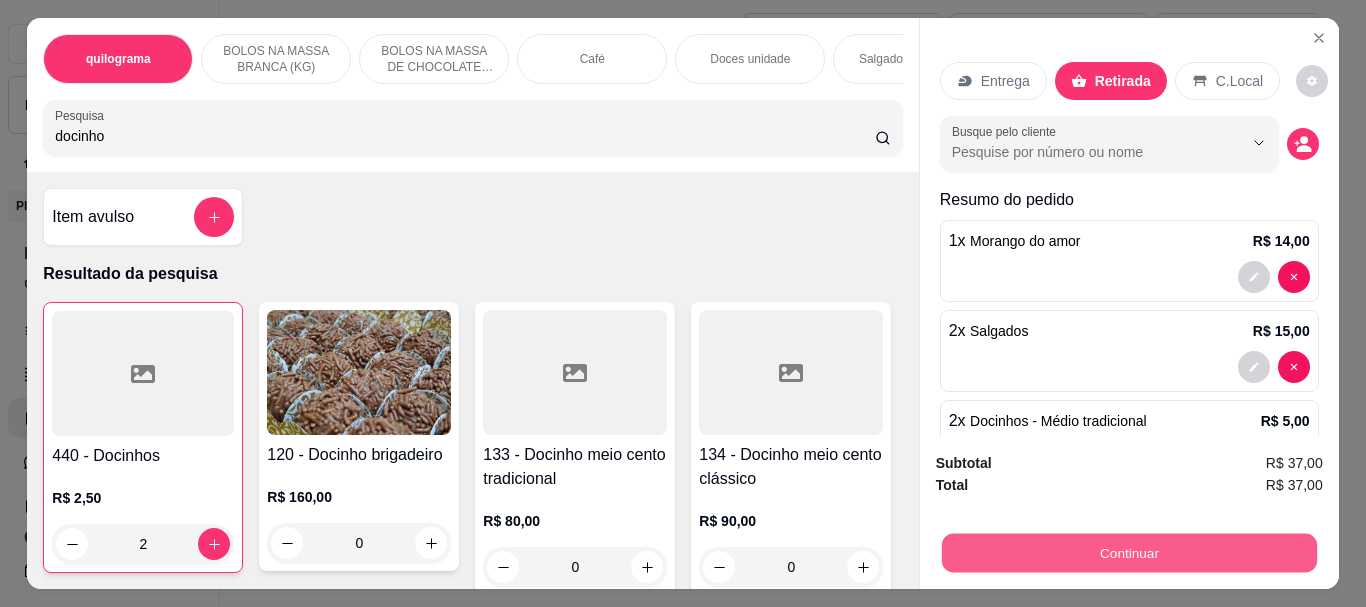 click on "Continuar" at bounding box center (1128, 552) 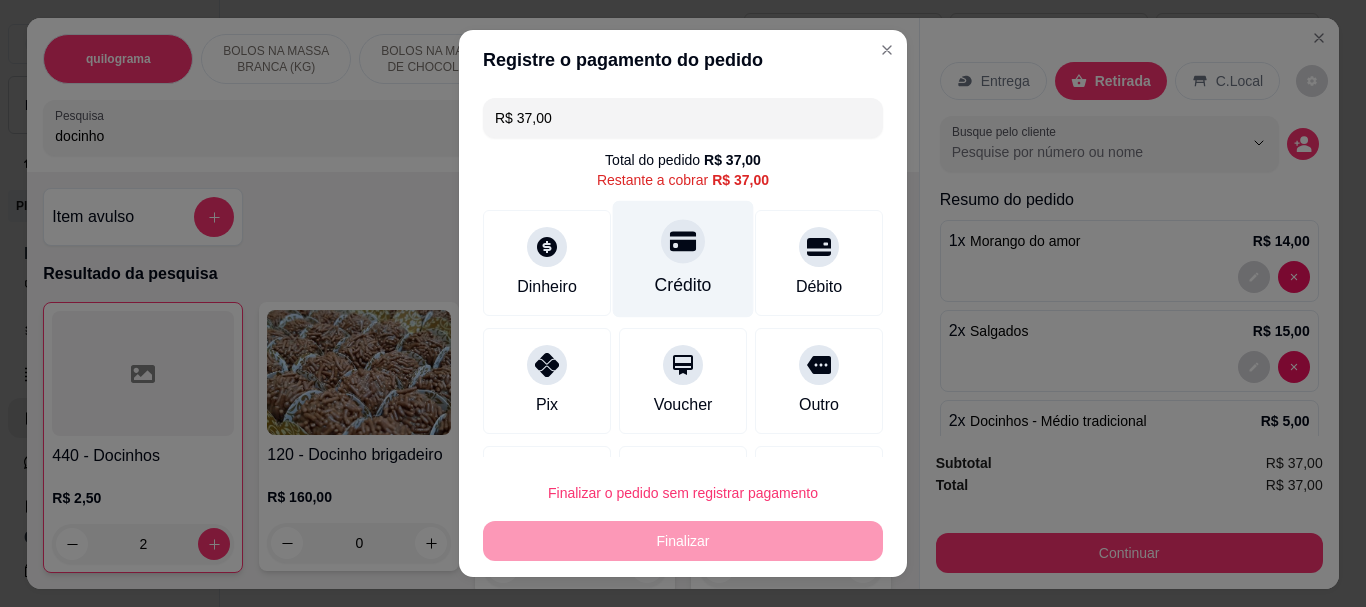 click on "Crédito" at bounding box center [683, 259] 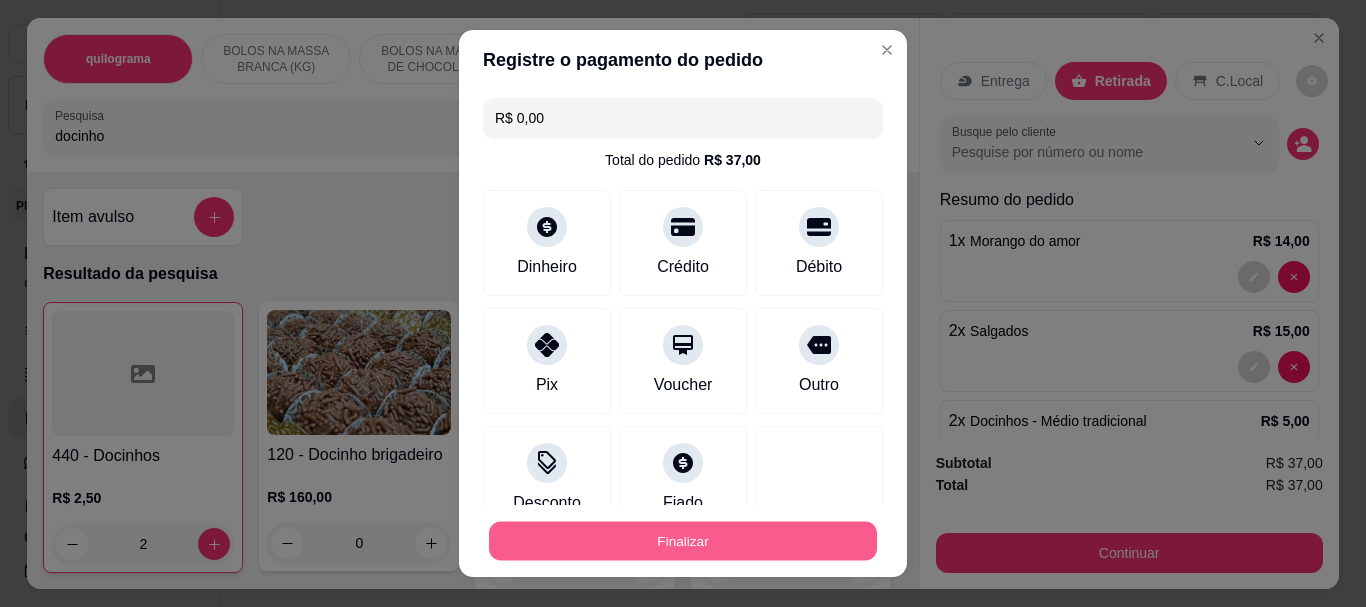 click on "Finalizar" at bounding box center (683, 540) 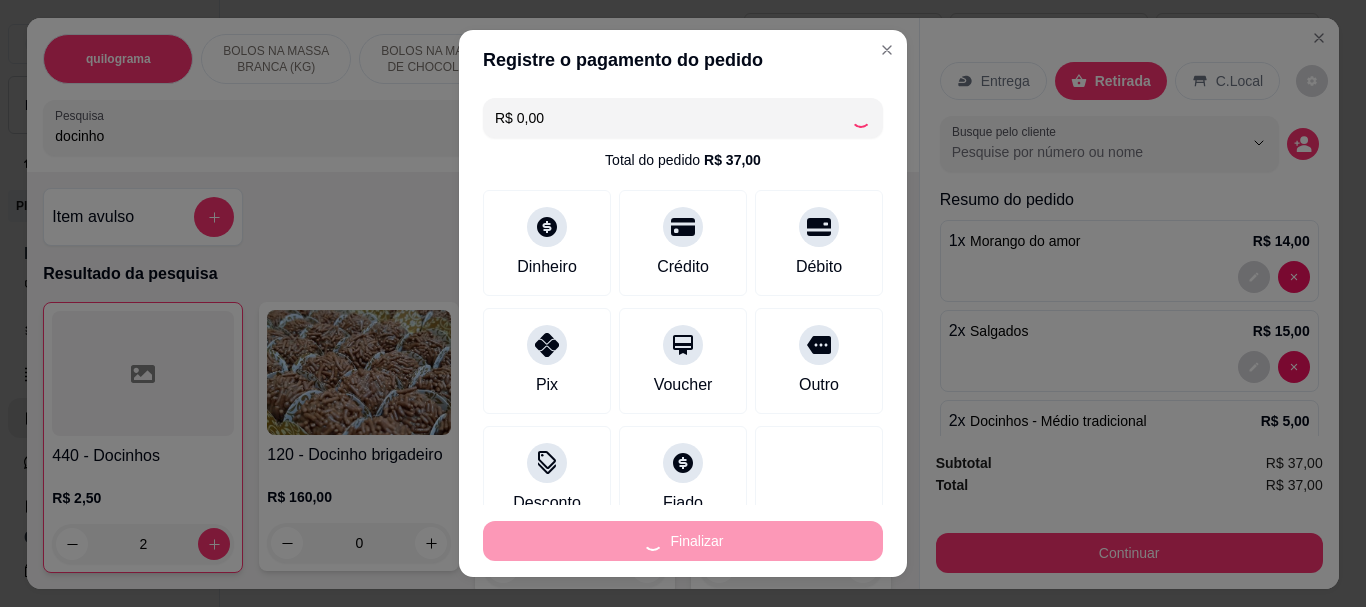 type on "0" 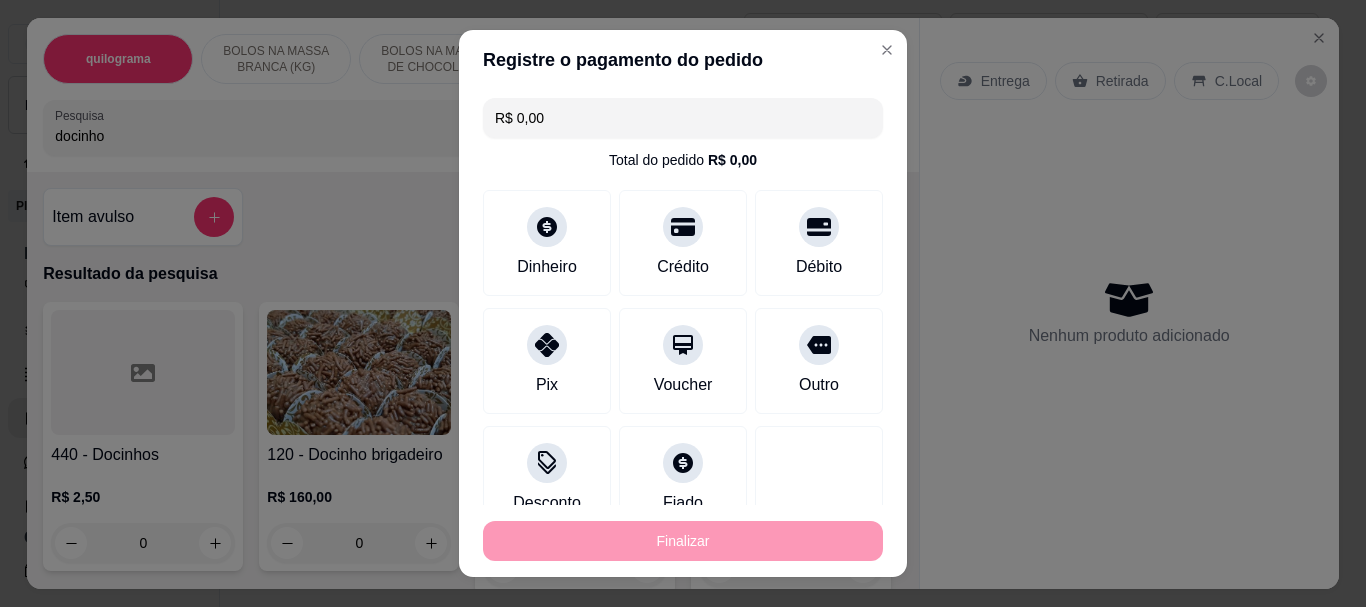type on "-R$ 37,00" 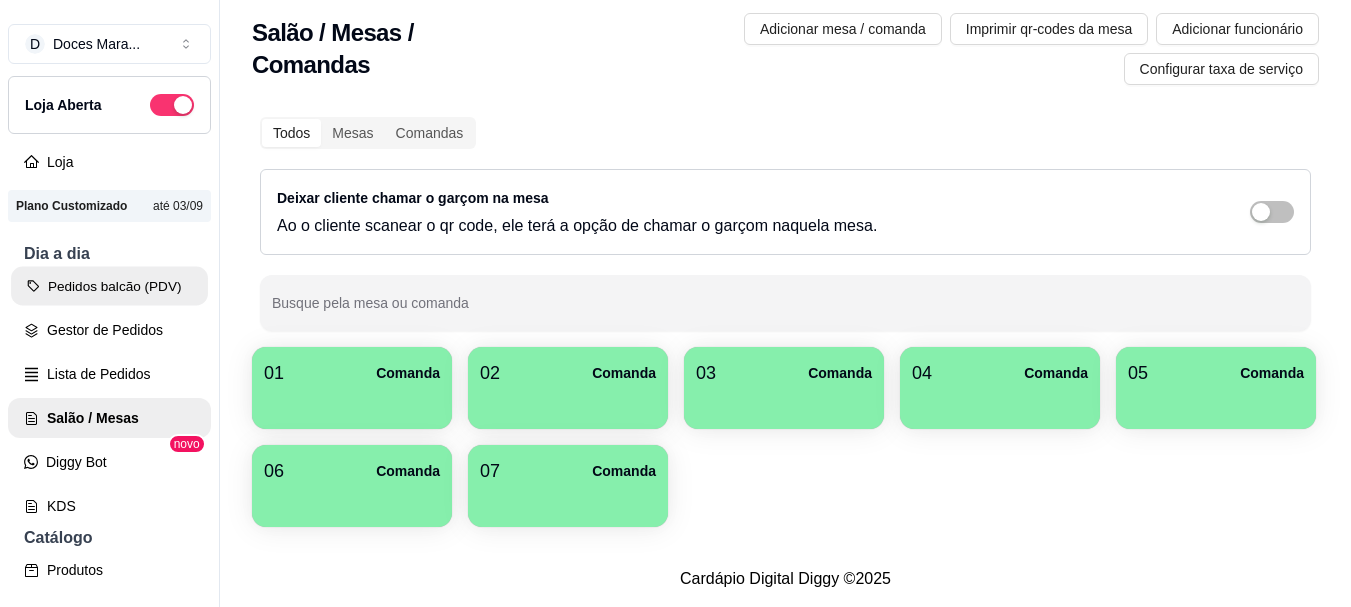 click on "Pedidos balcão (PDV)" at bounding box center [109, 286] 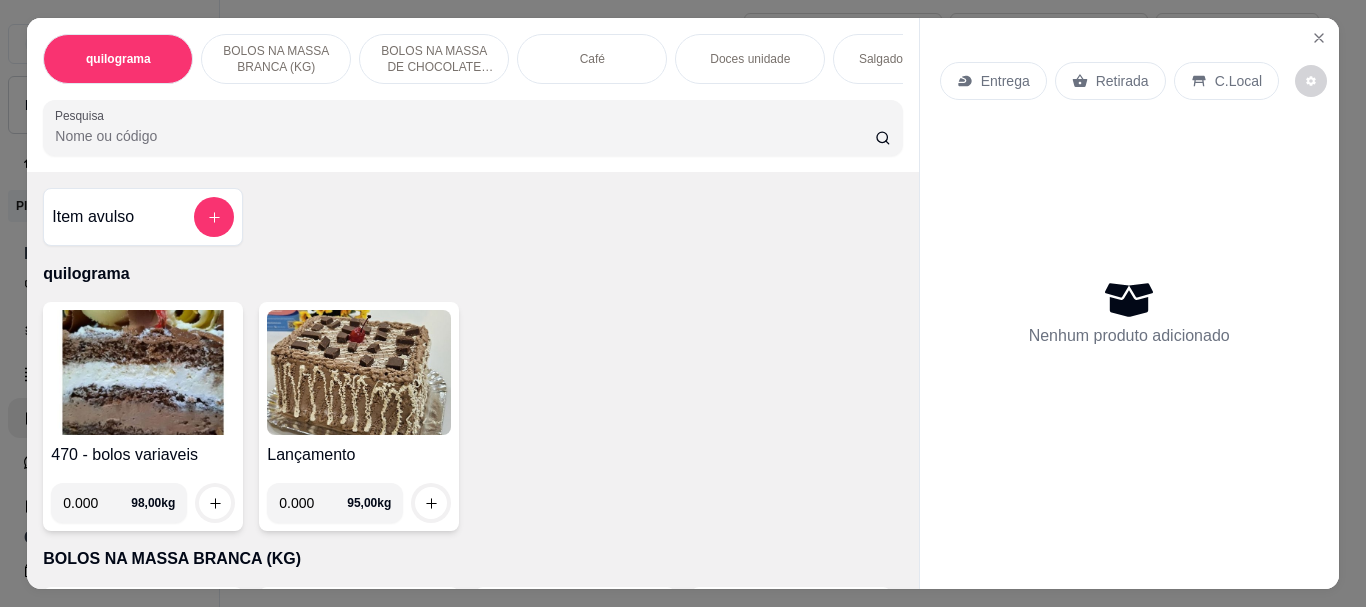 click at bounding box center (143, 372) 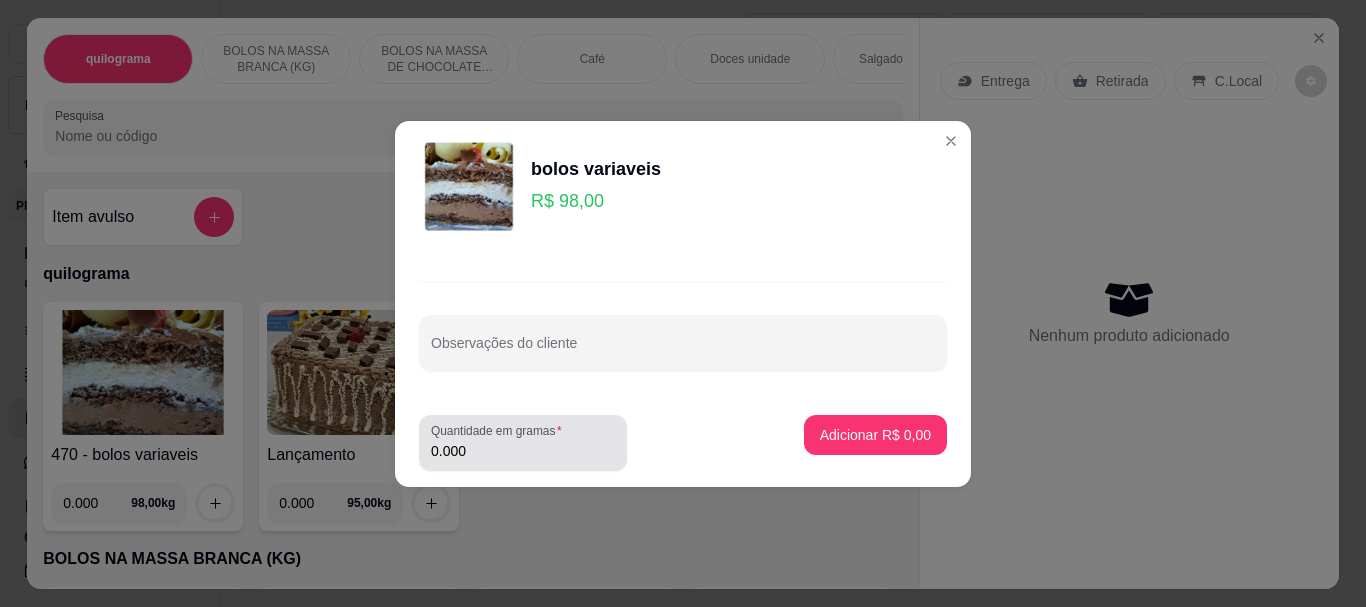 click on "0.000" at bounding box center (523, 451) 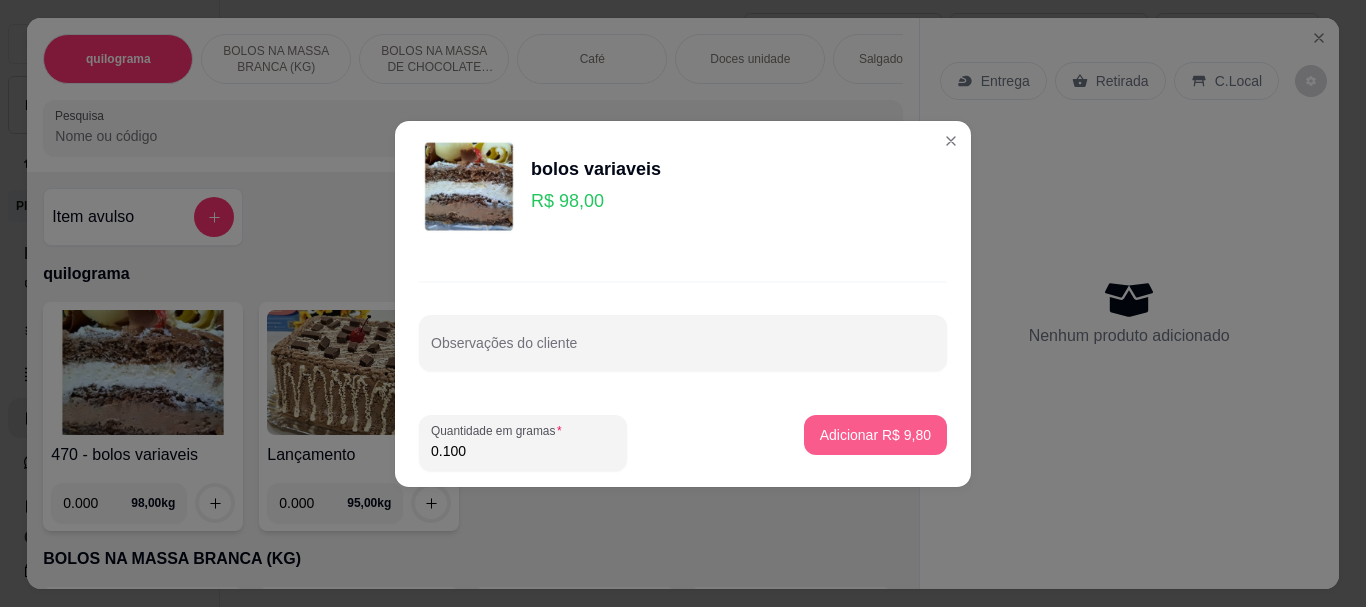 type on "0.100" 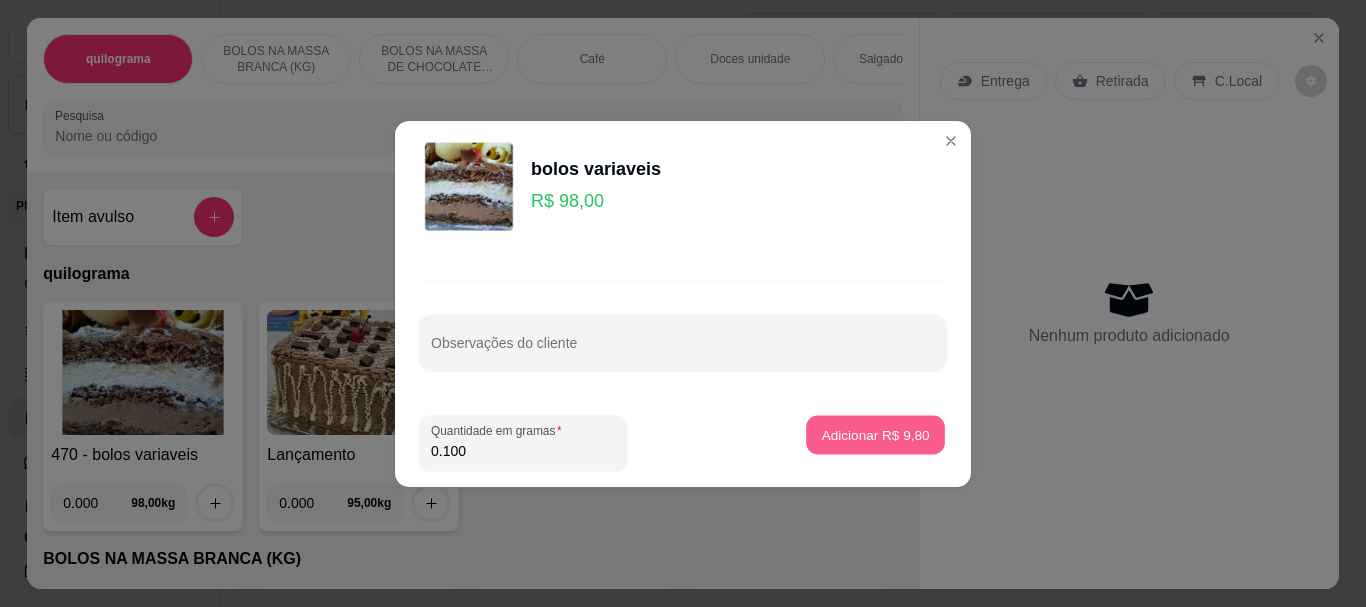 click on "Adicionar   R$ 9,80" at bounding box center [875, 434] 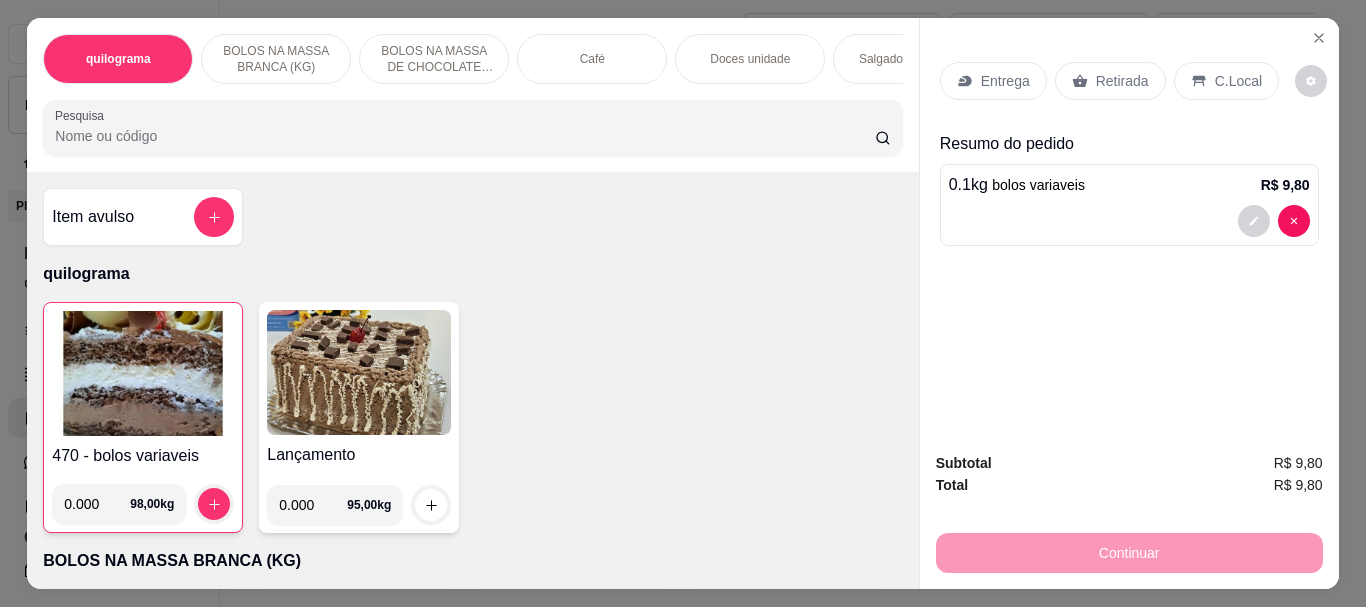 click on "C.Local" at bounding box center [1238, 81] 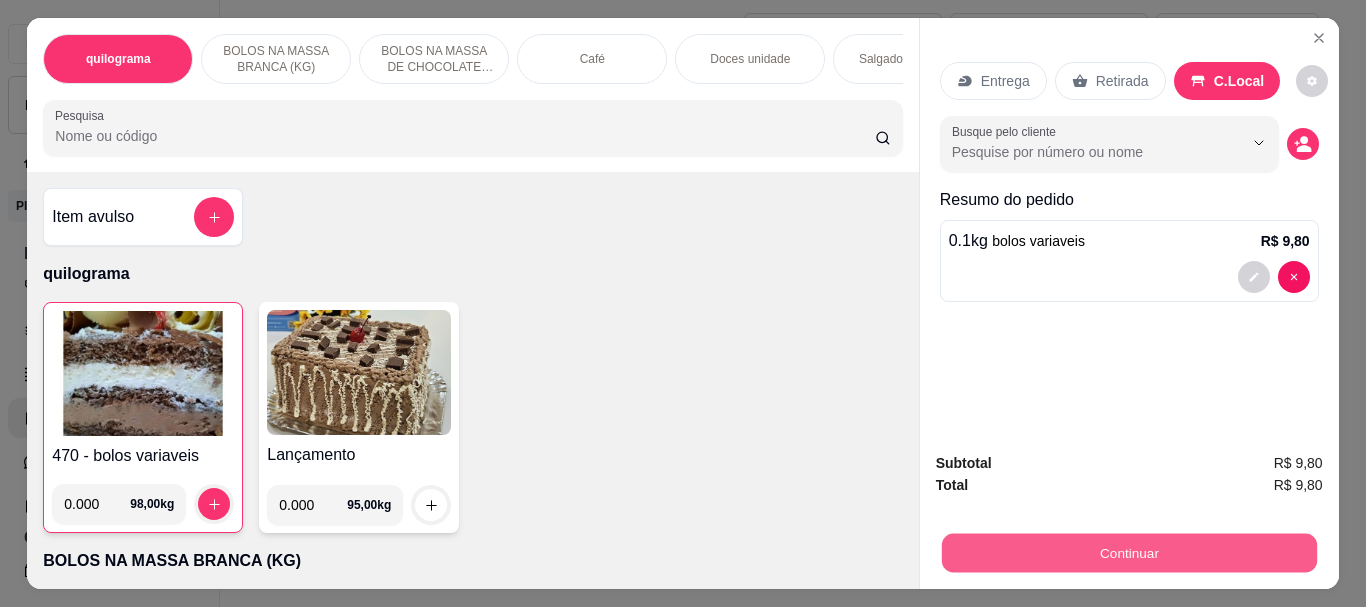 click on "Continuar" at bounding box center [1128, 552] 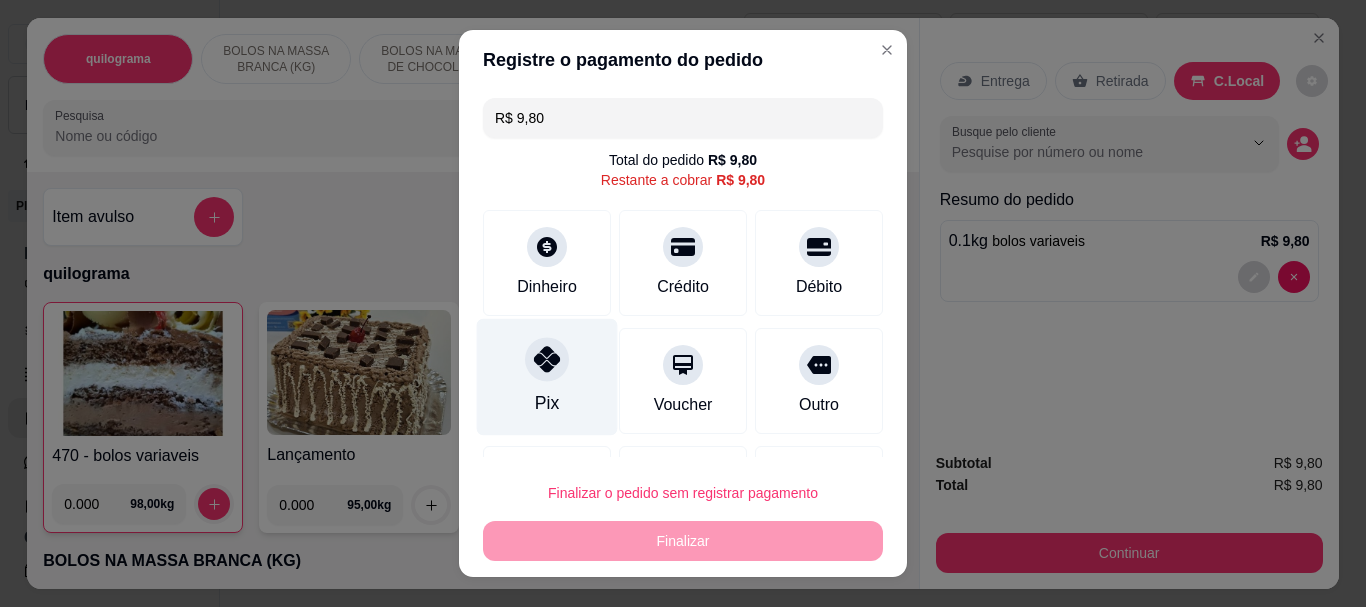 click at bounding box center (547, 360) 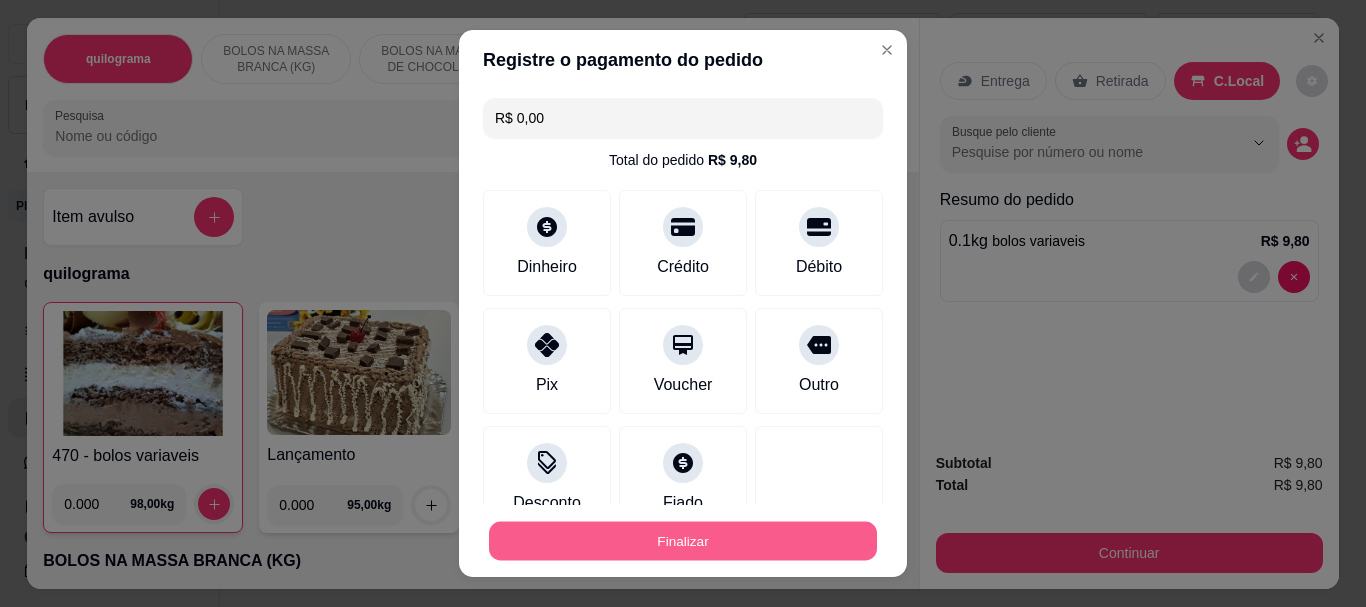 click on "Finalizar" at bounding box center (683, 540) 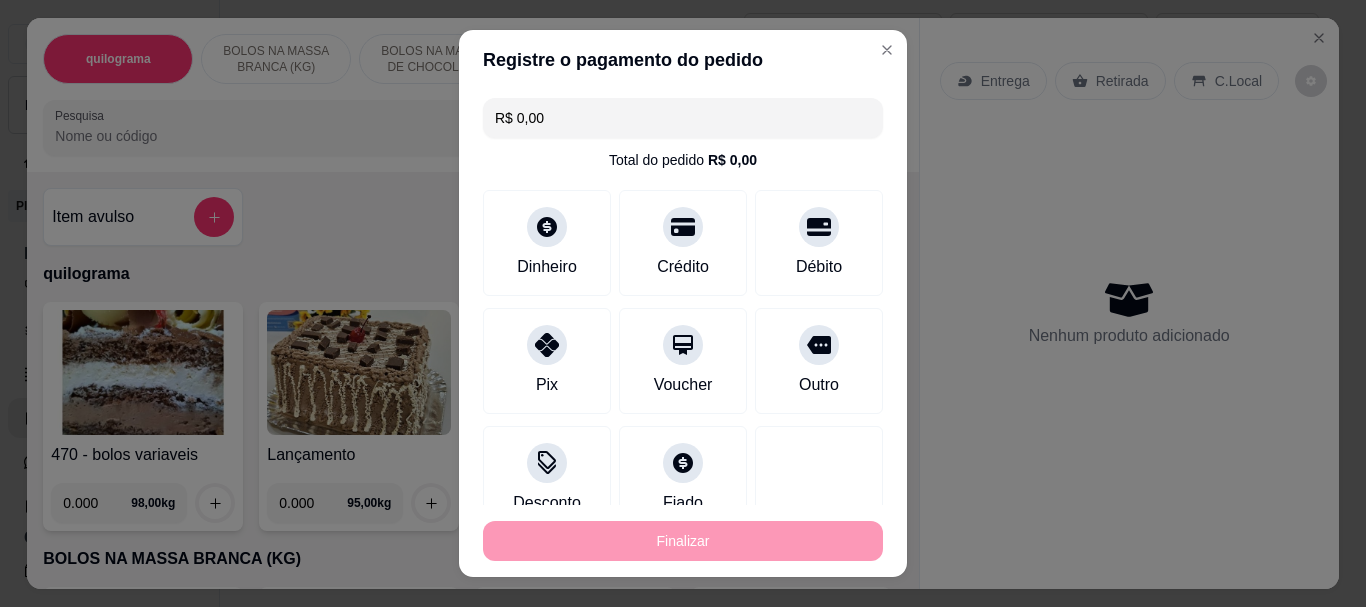 type on "-R$ 9,80" 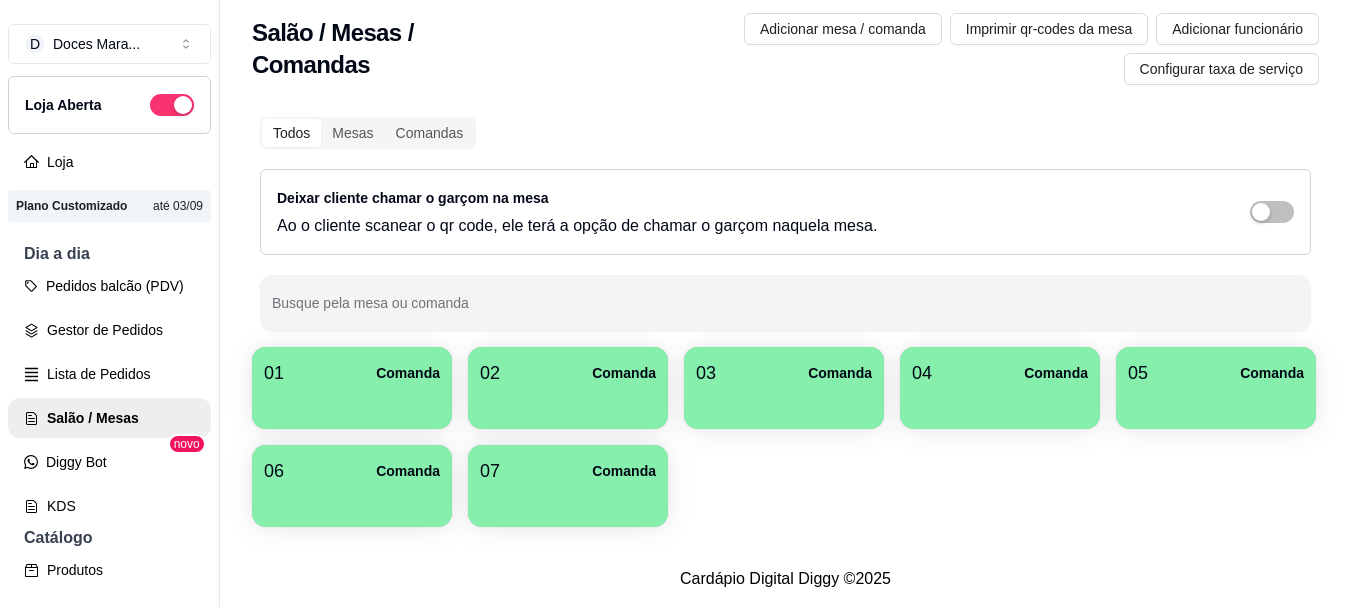 click at bounding box center [352, 402] 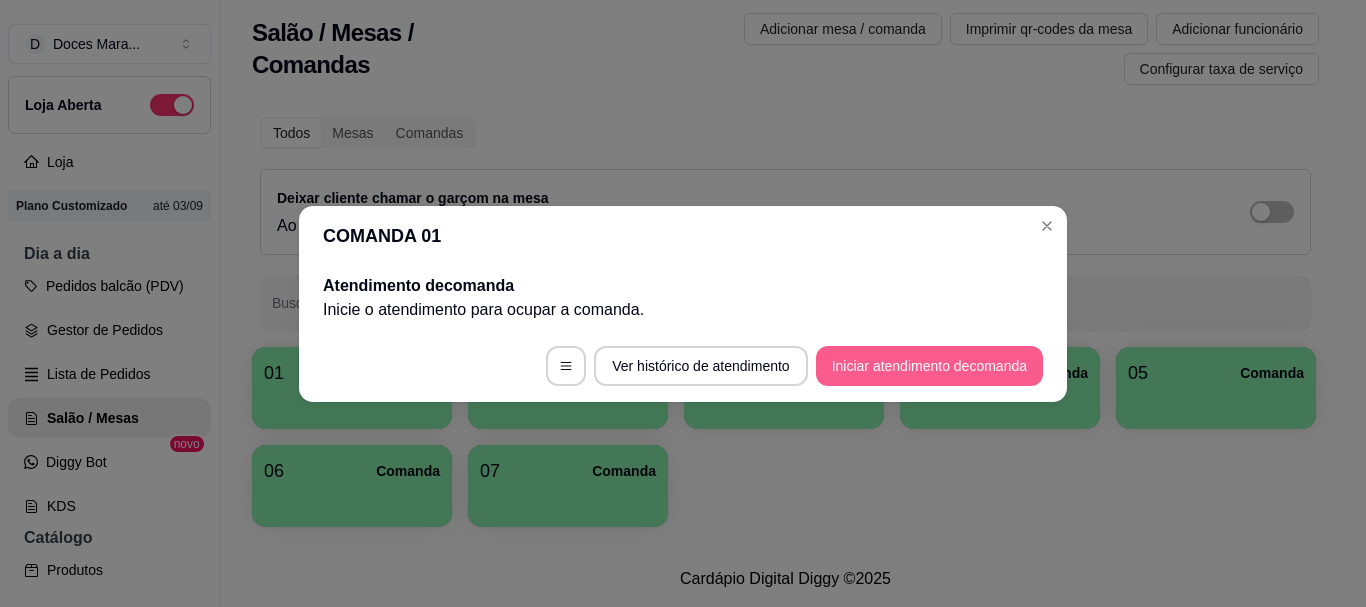 click on "Iniciar atendimento de  comanda" at bounding box center (929, 366) 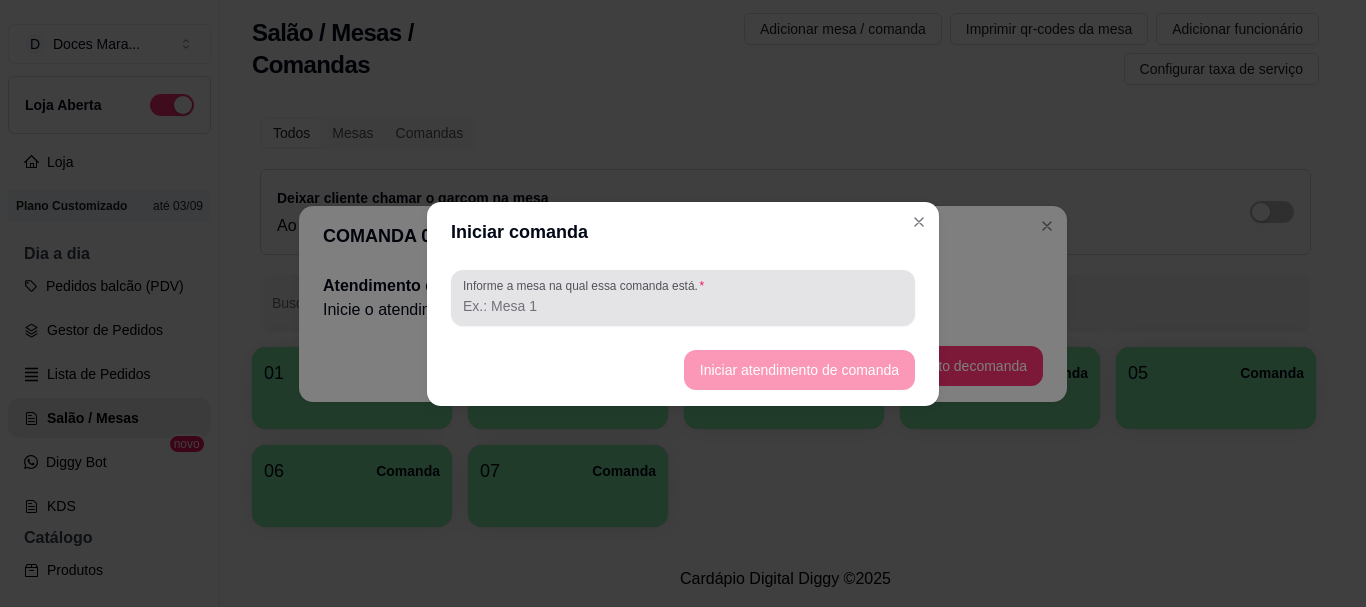 click on "Informe a mesa na qual essa comanda está." at bounding box center (683, 306) 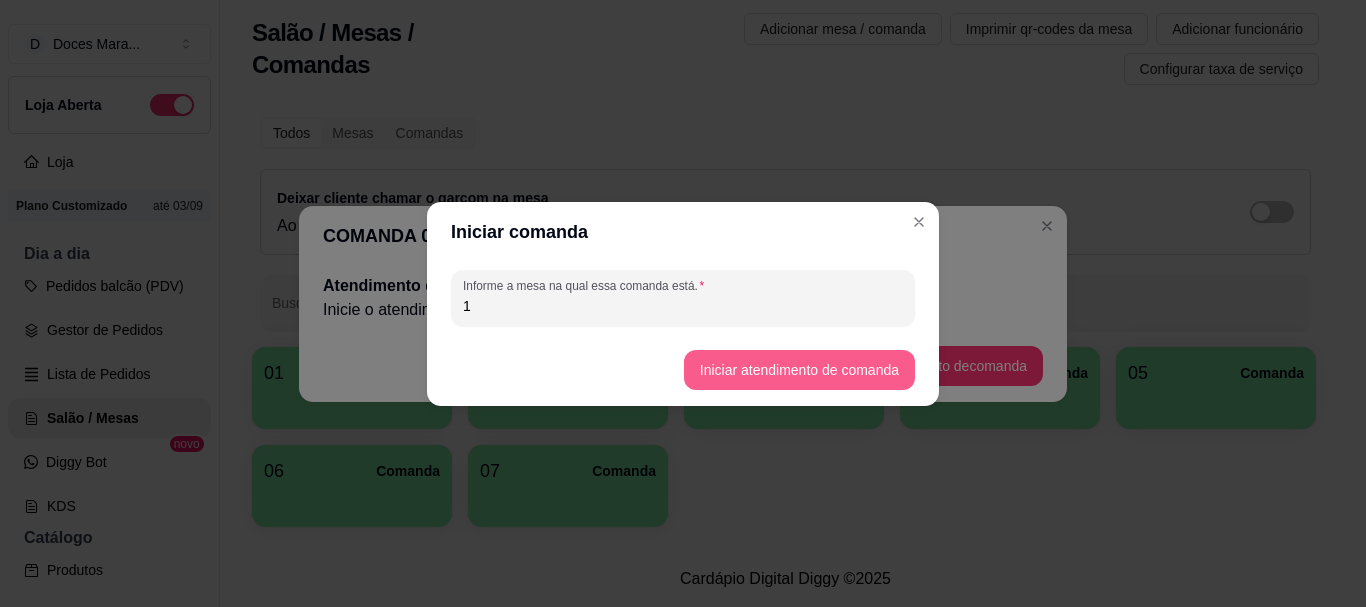 type on "1" 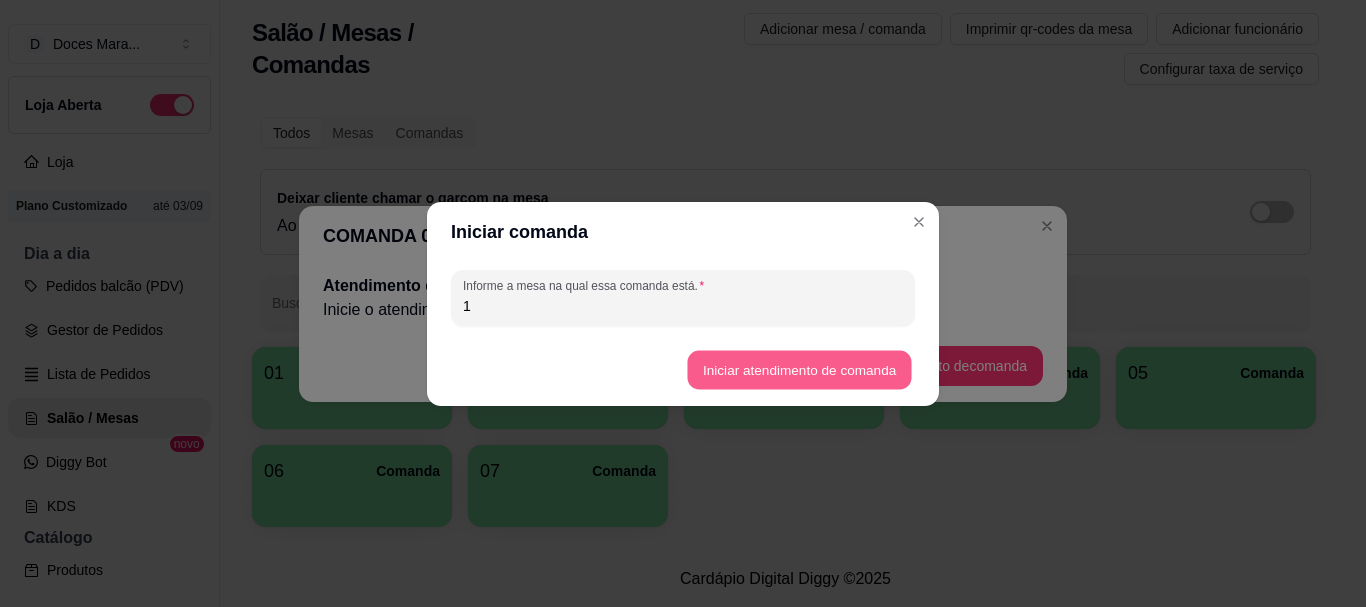 click on "Iniciar atendimento de comanda" at bounding box center (799, 369) 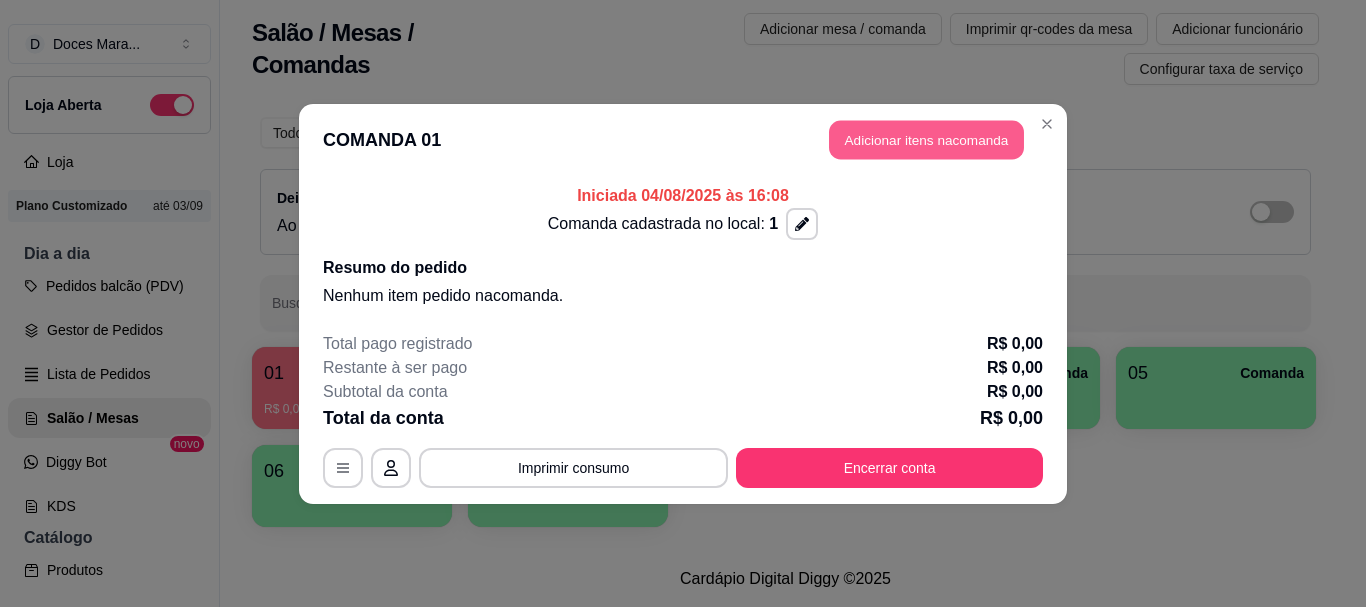 click on "Adicionar itens na  comanda" at bounding box center (926, 139) 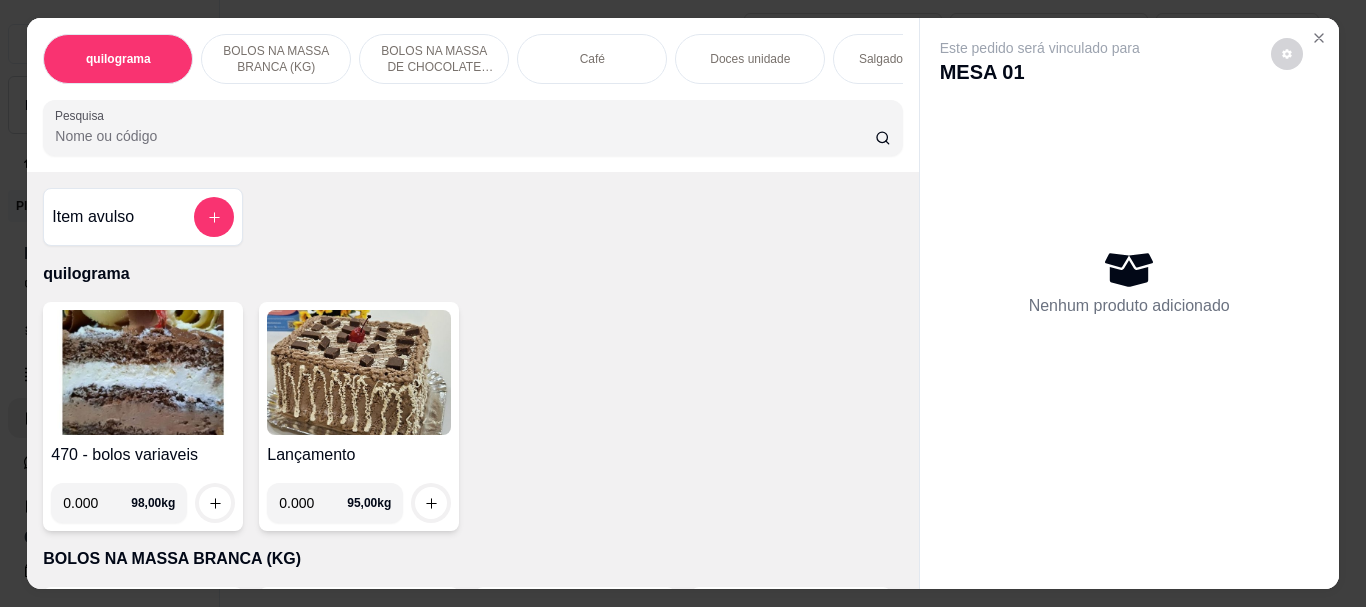 click at bounding box center [143, 372] 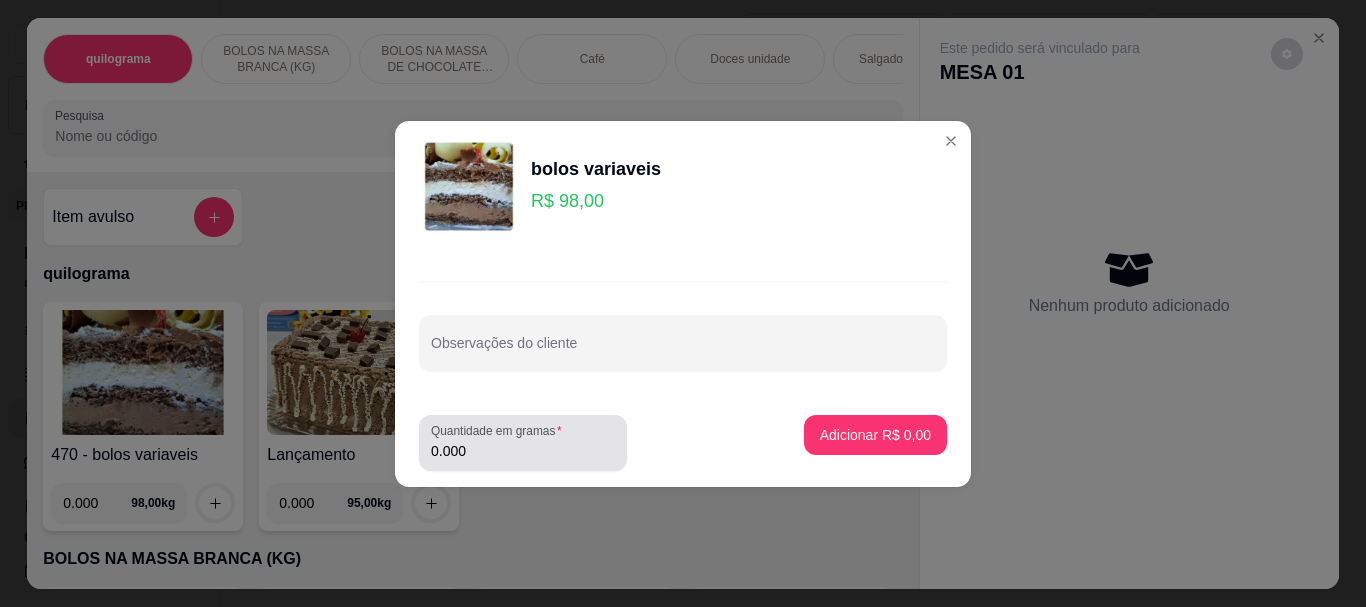 click on "0.000" at bounding box center [523, 451] 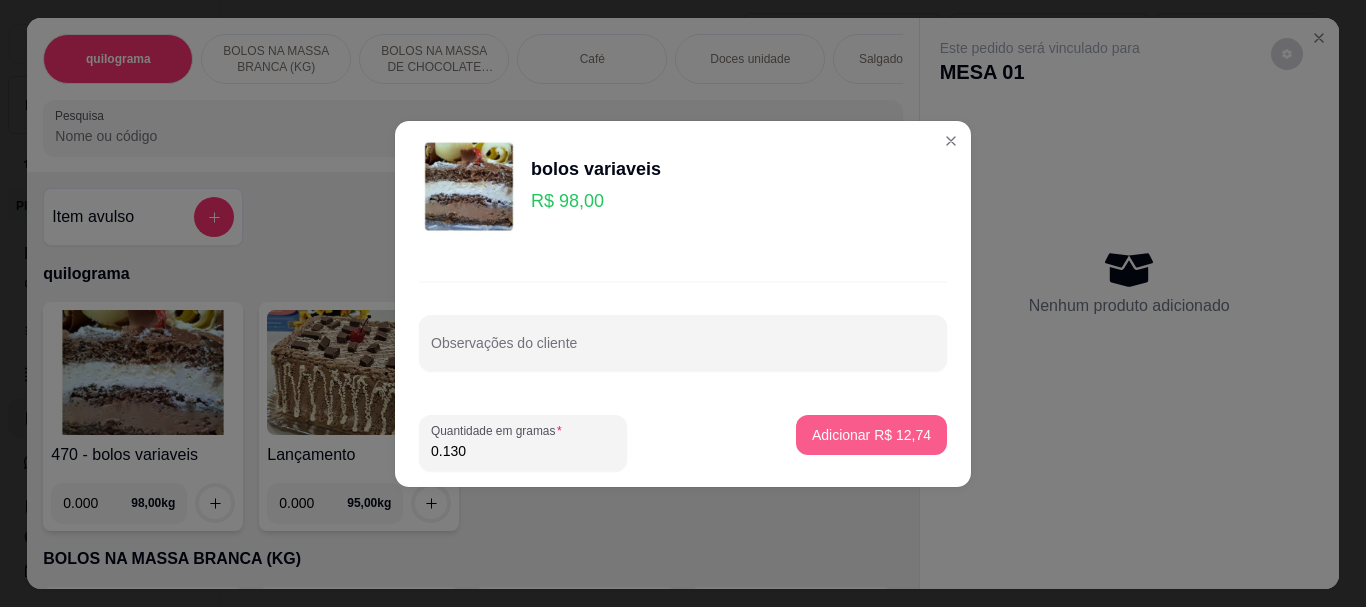 type on "0.130" 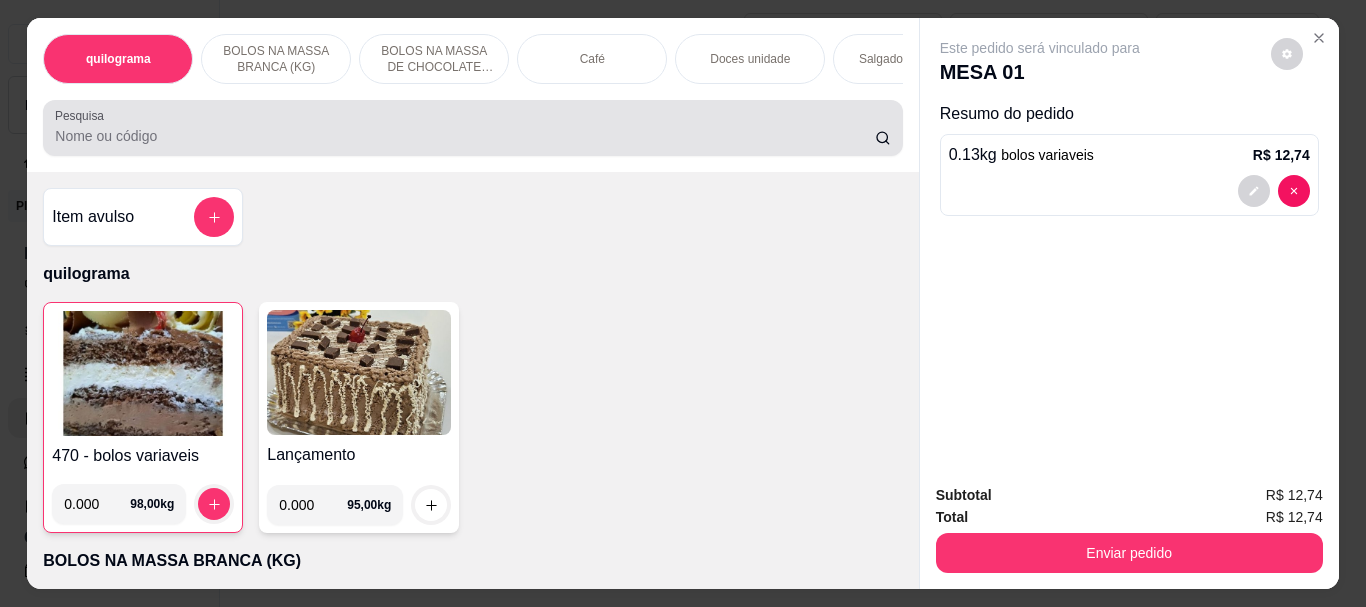 click on "Pesquisa" at bounding box center (465, 136) 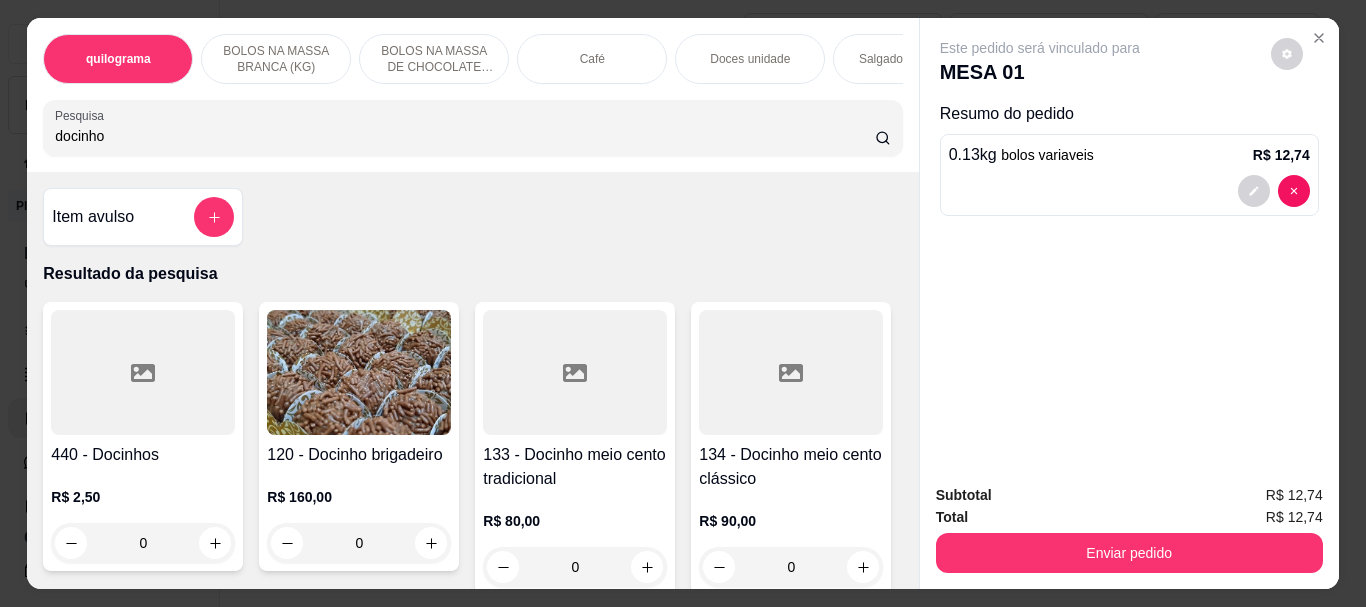 type on "docinho" 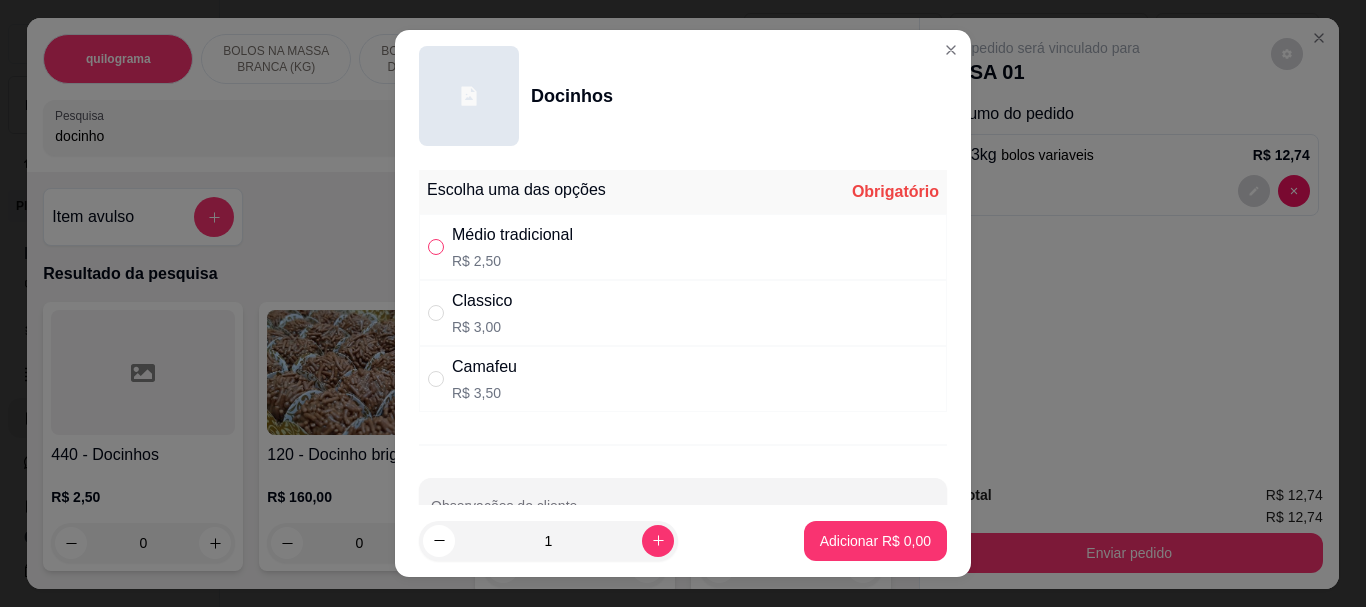 click at bounding box center [436, 247] 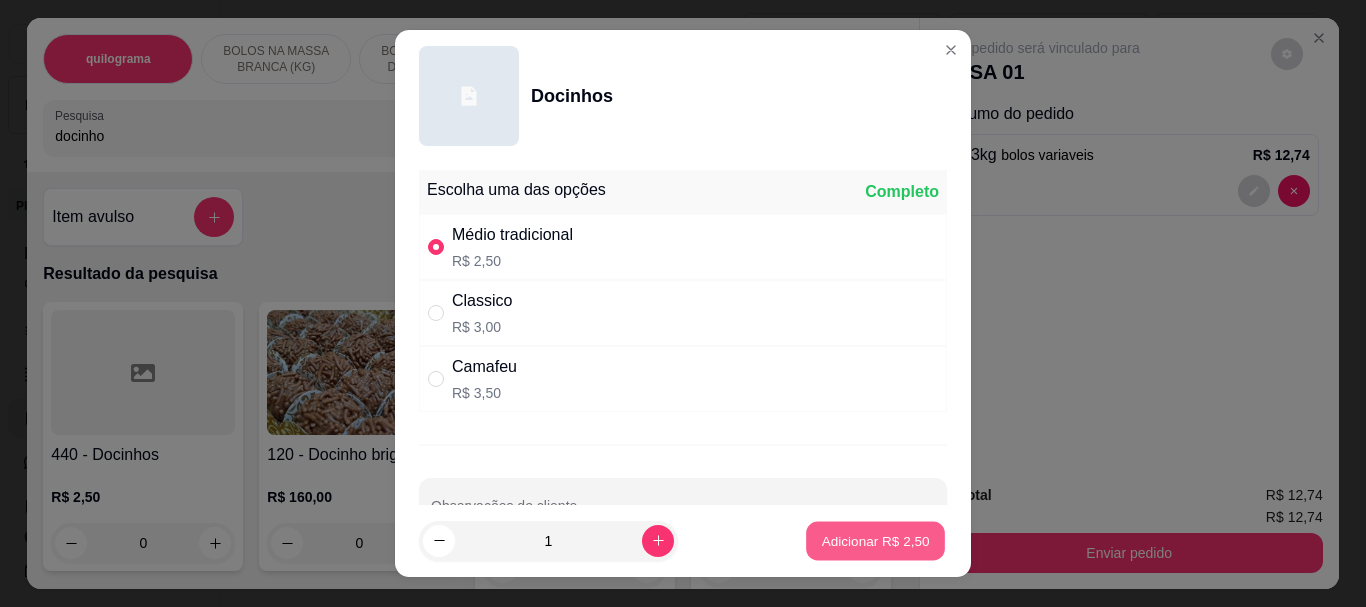 click on "Adicionar   R$ 2,50" at bounding box center [875, 540] 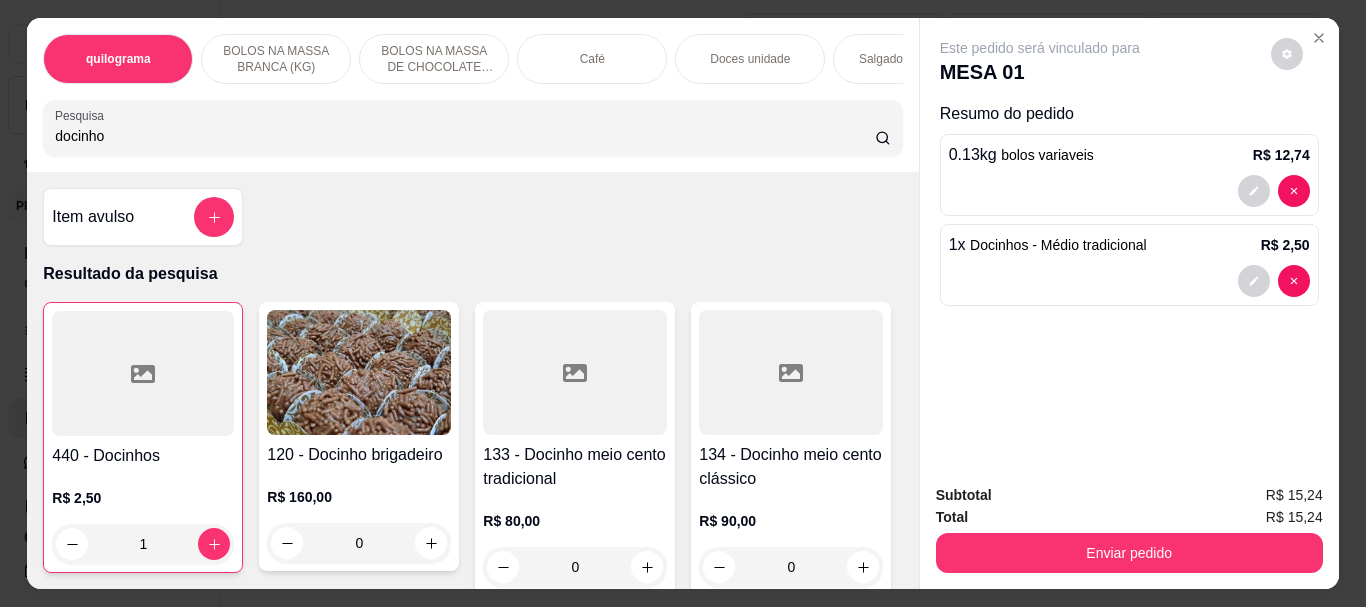 click on "Café" at bounding box center (592, 59) 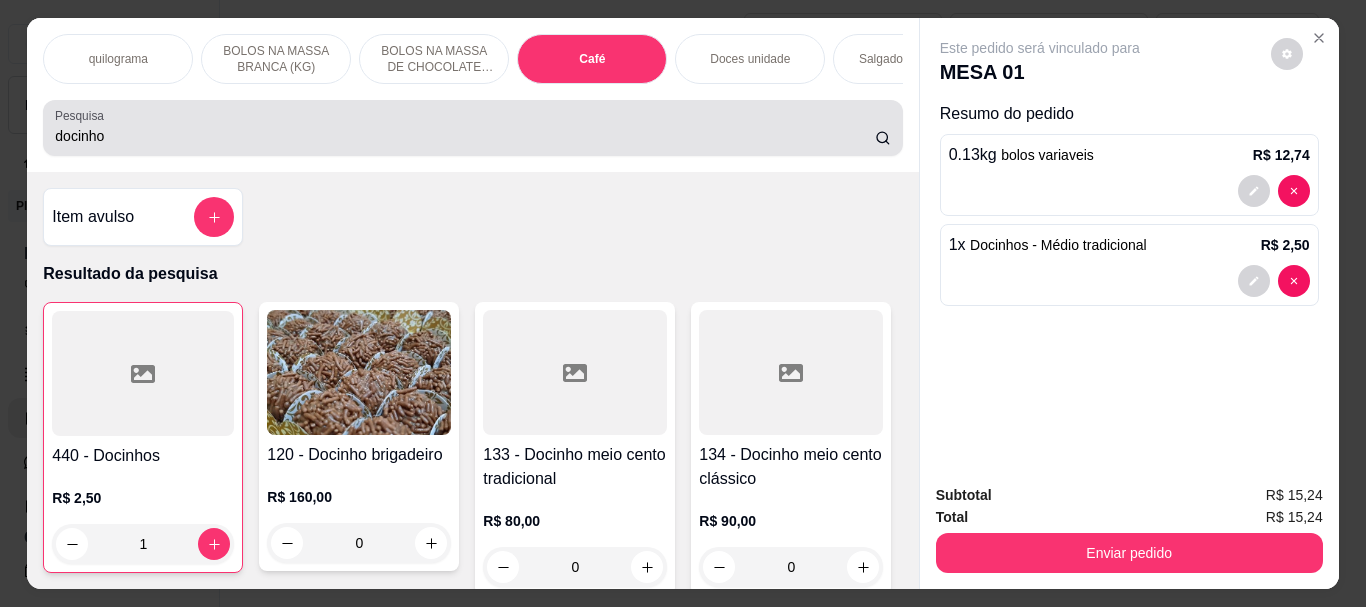 scroll, scrollTop: 7744, scrollLeft: 0, axis: vertical 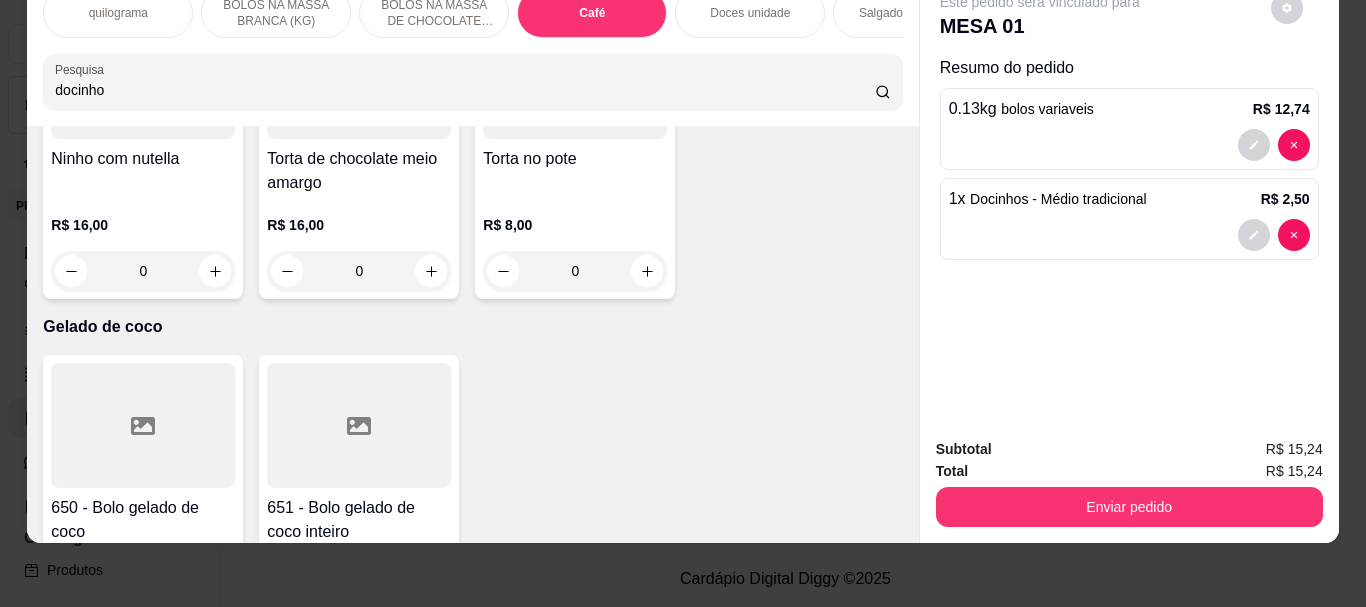 click at bounding box center (359, -1884) 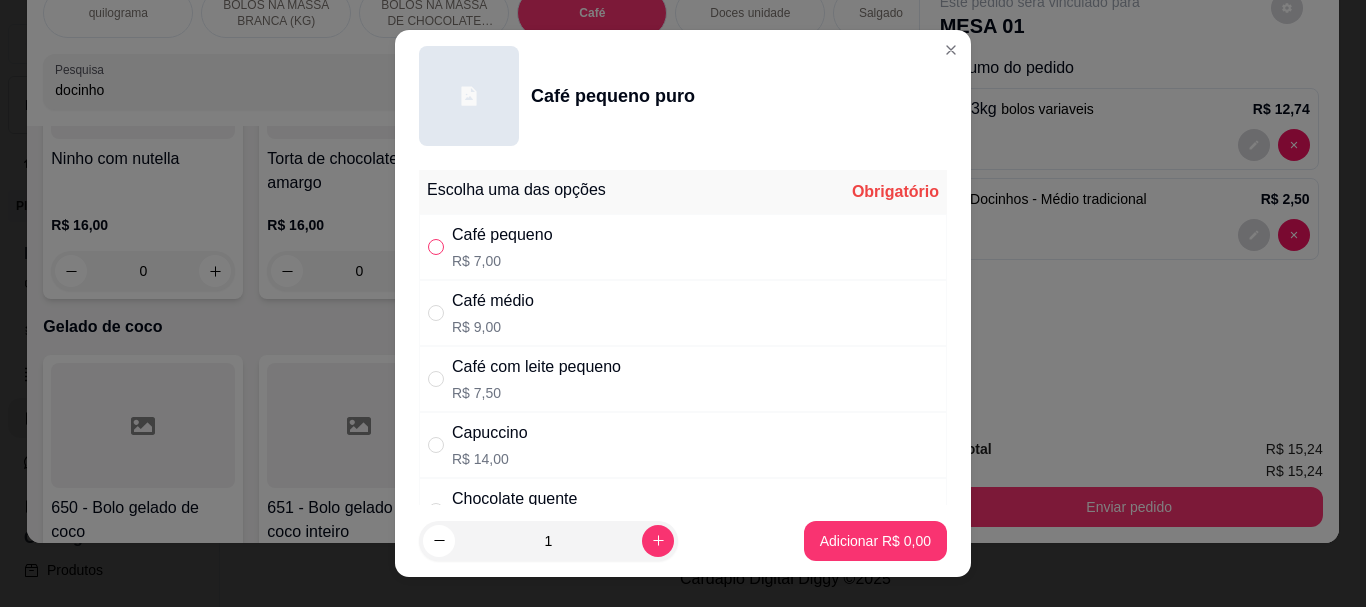 click at bounding box center [436, 247] 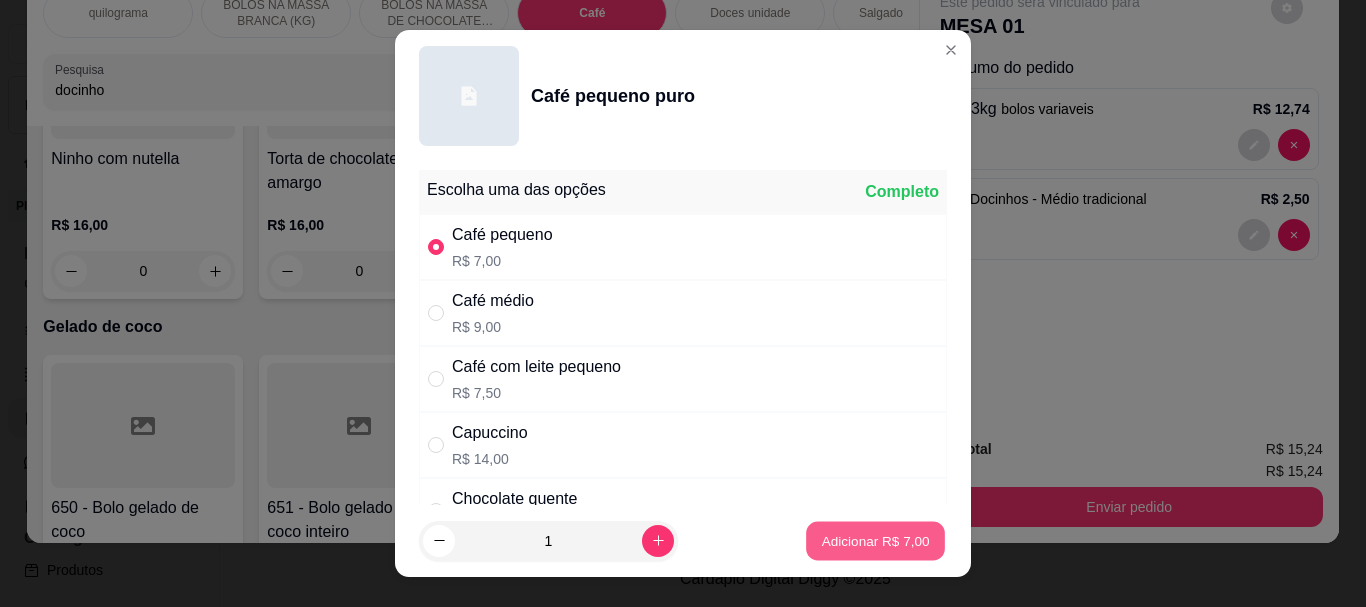 click on "Adicionar   R$ 7,00" at bounding box center [875, 540] 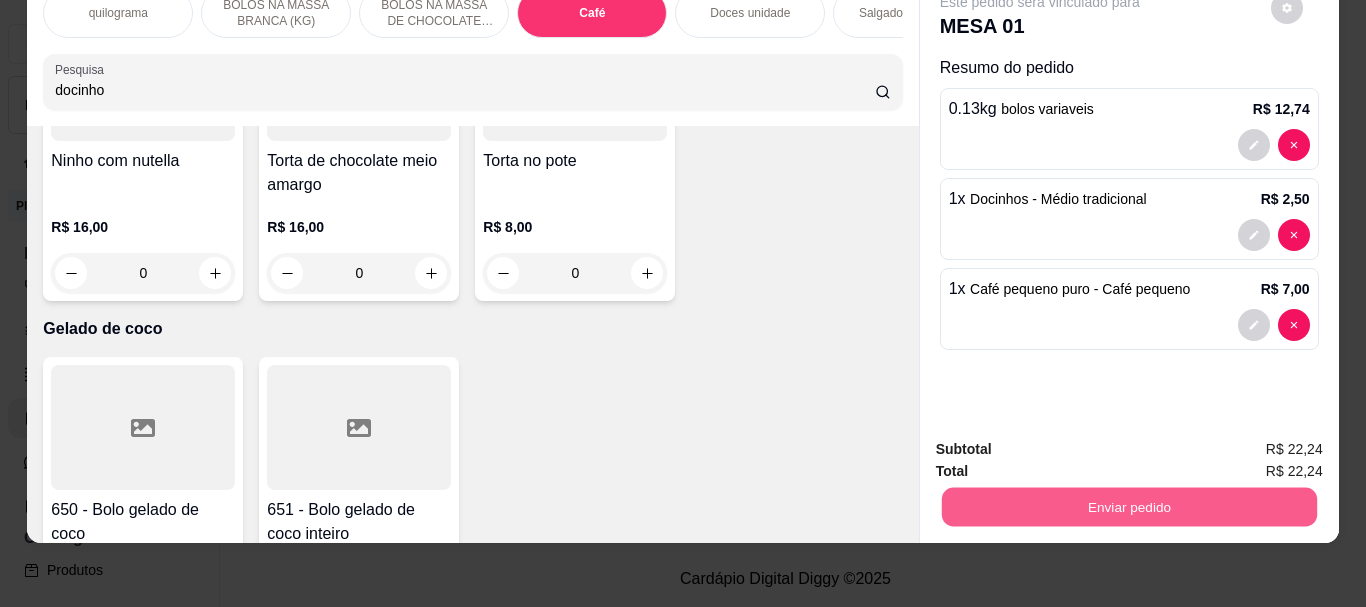 click on "Enviar pedido" at bounding box center [1128, 506] 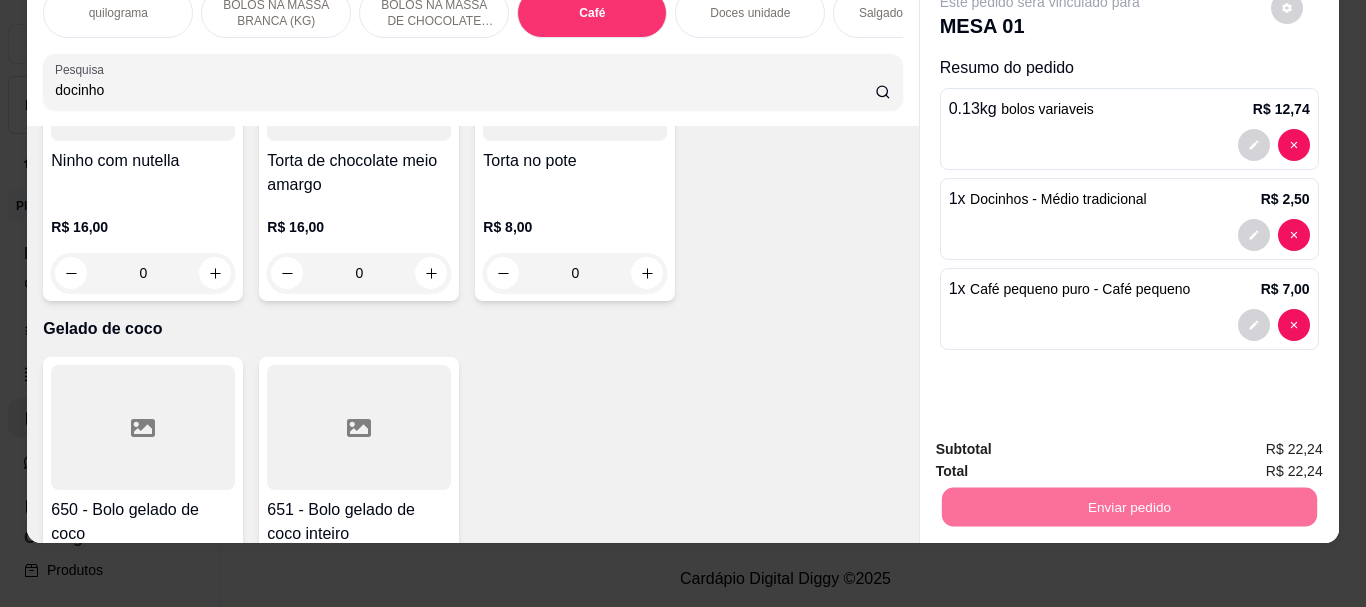 click on "Não registrar e enviar pedido" at bounding box center [1063, 443] 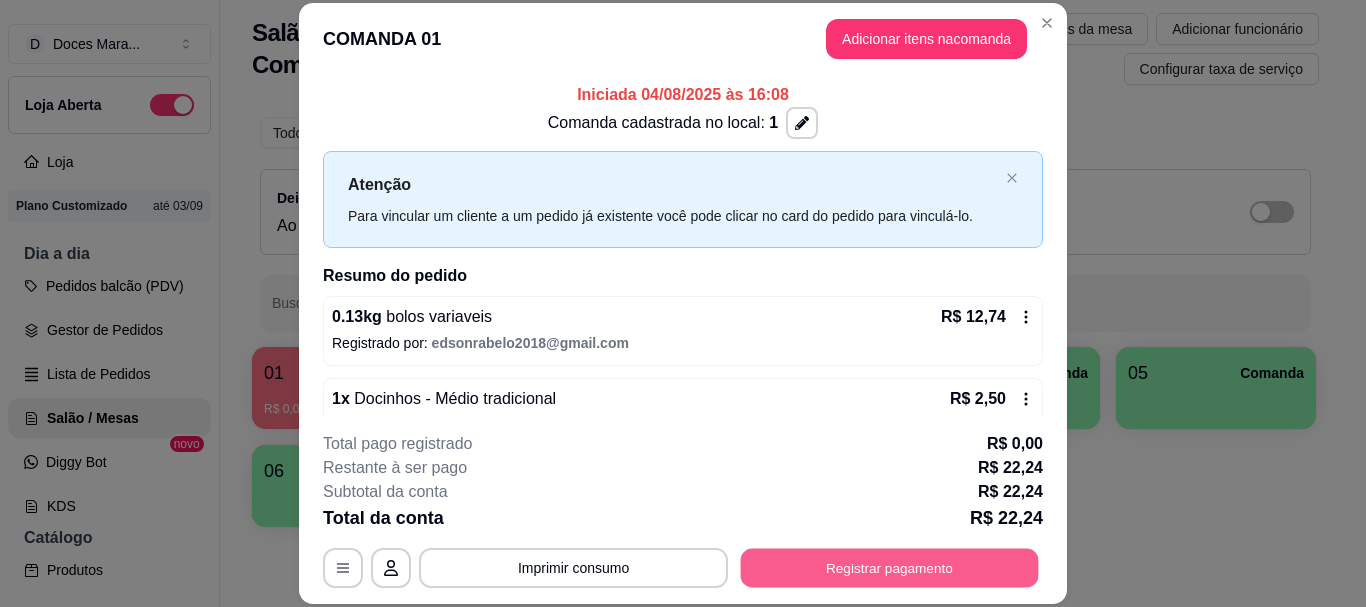 click on "Registrar pagamento" at bounding box center [890, 568] 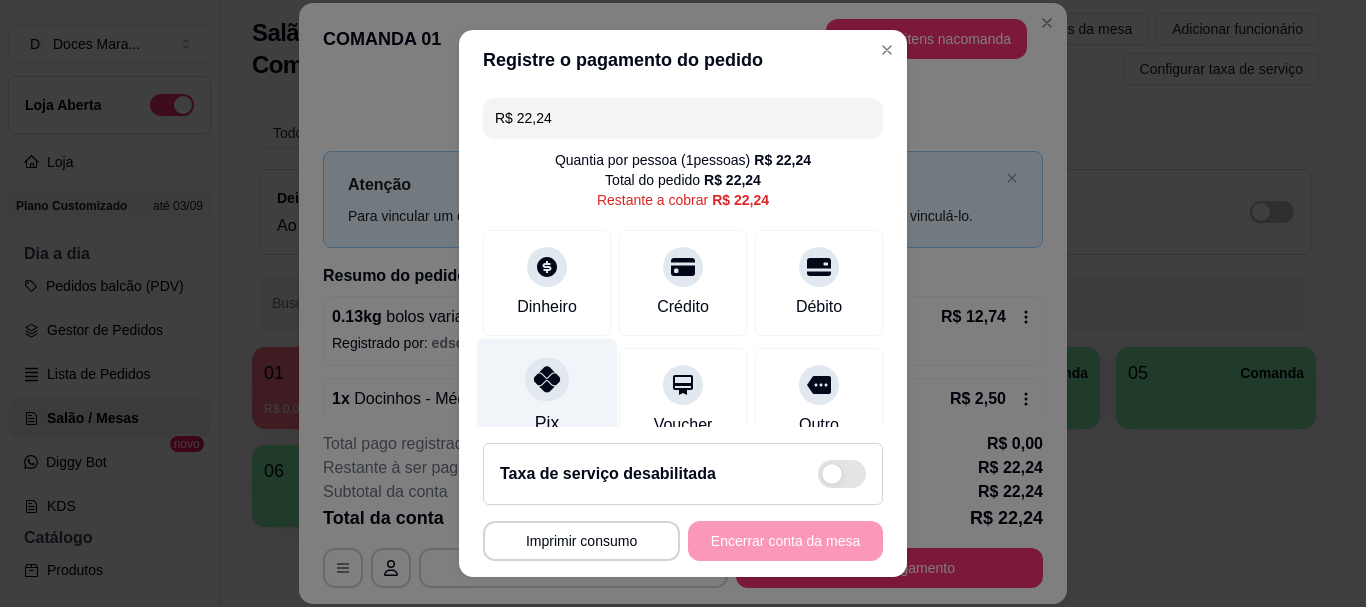 click 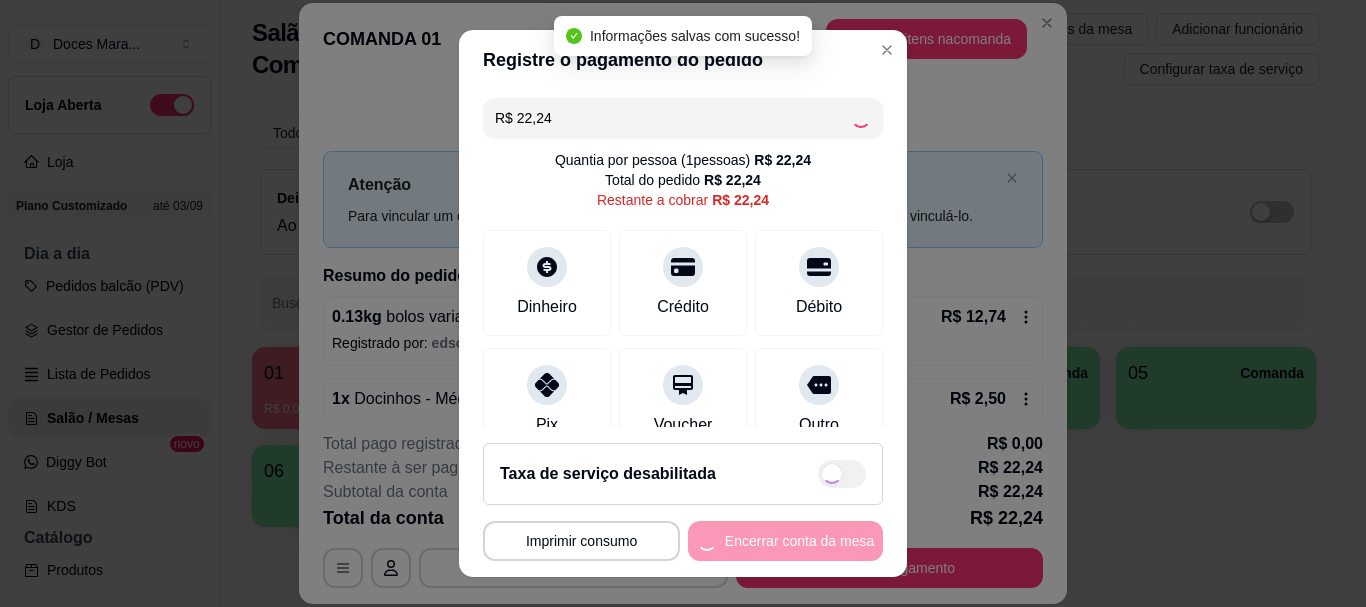 type on "R$ 0,00" 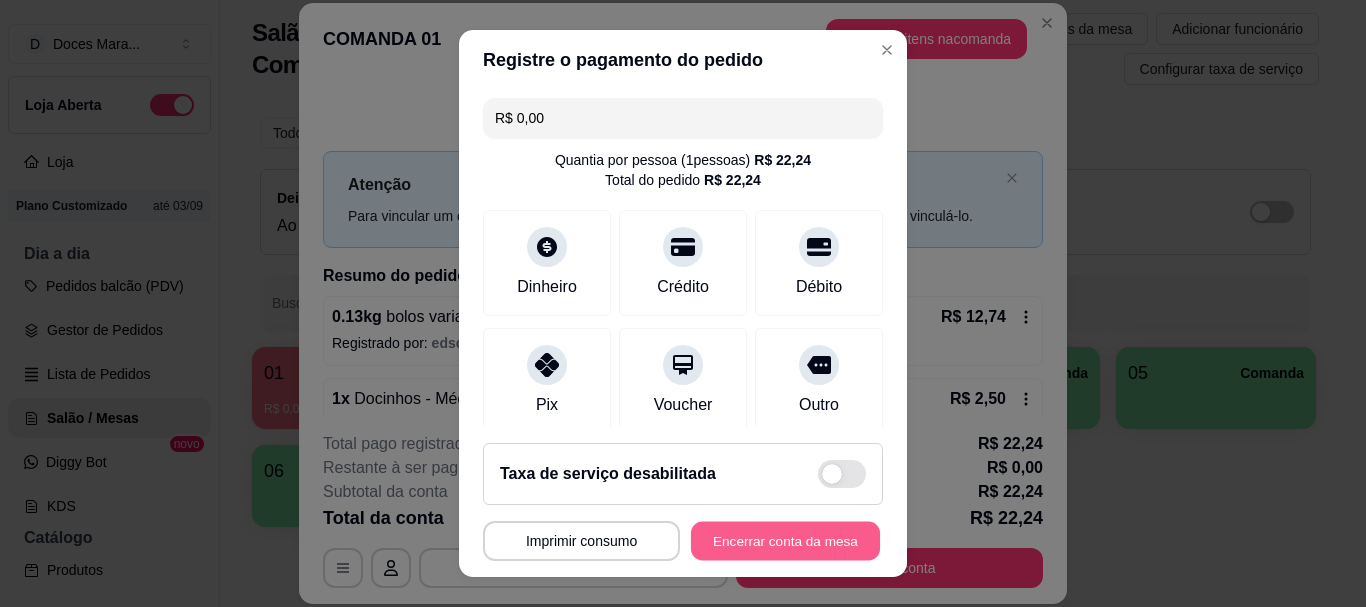 click on "Encerrar conta da mesa" at bounding box center (785, 540) 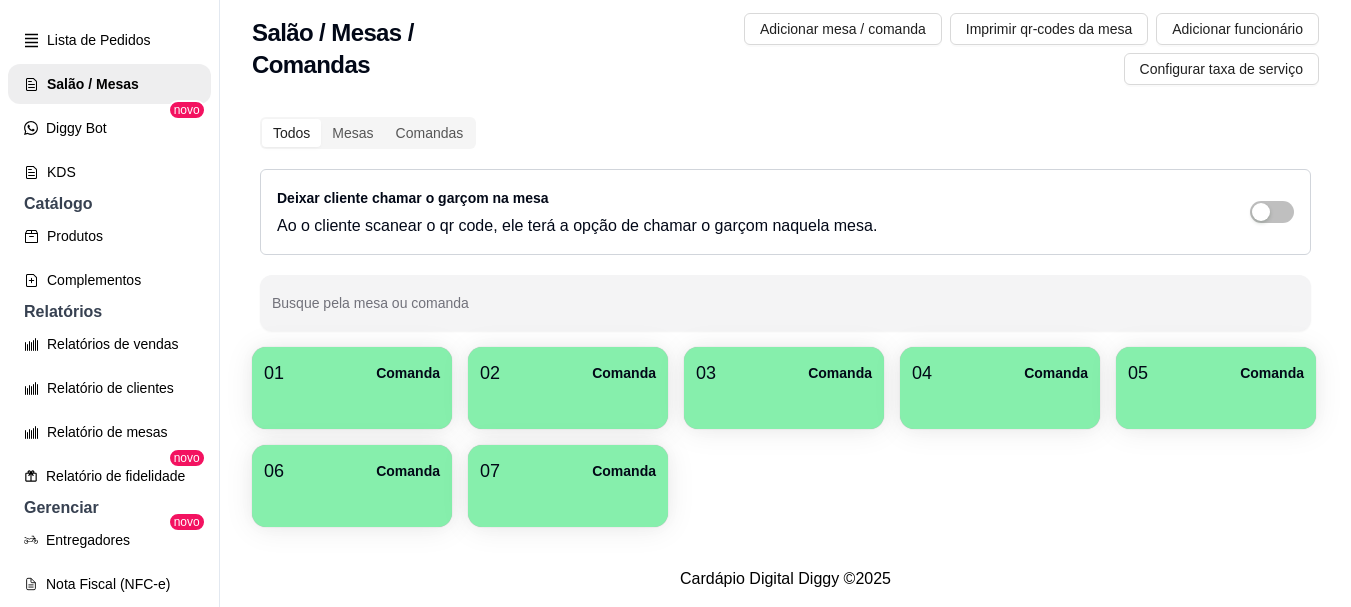 scroll, scrollTop: 400, scrollLeft: 0, axis: vertical 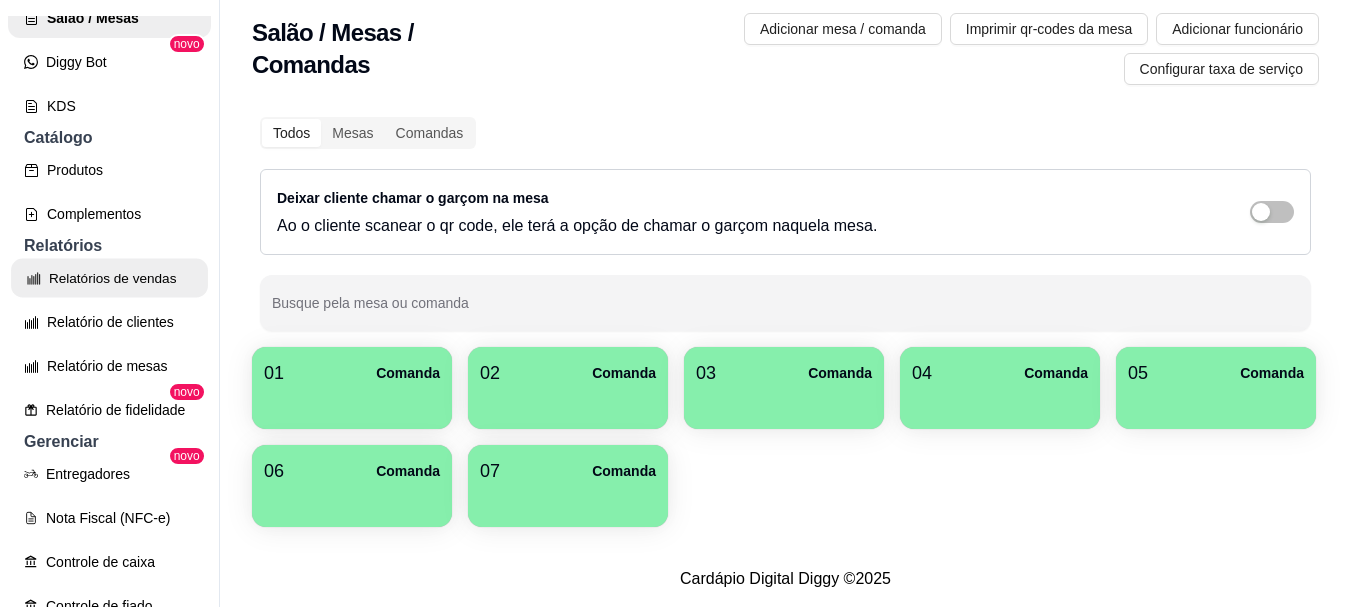 click on "Relatórios de vendas" at bounding box center [109, 278] 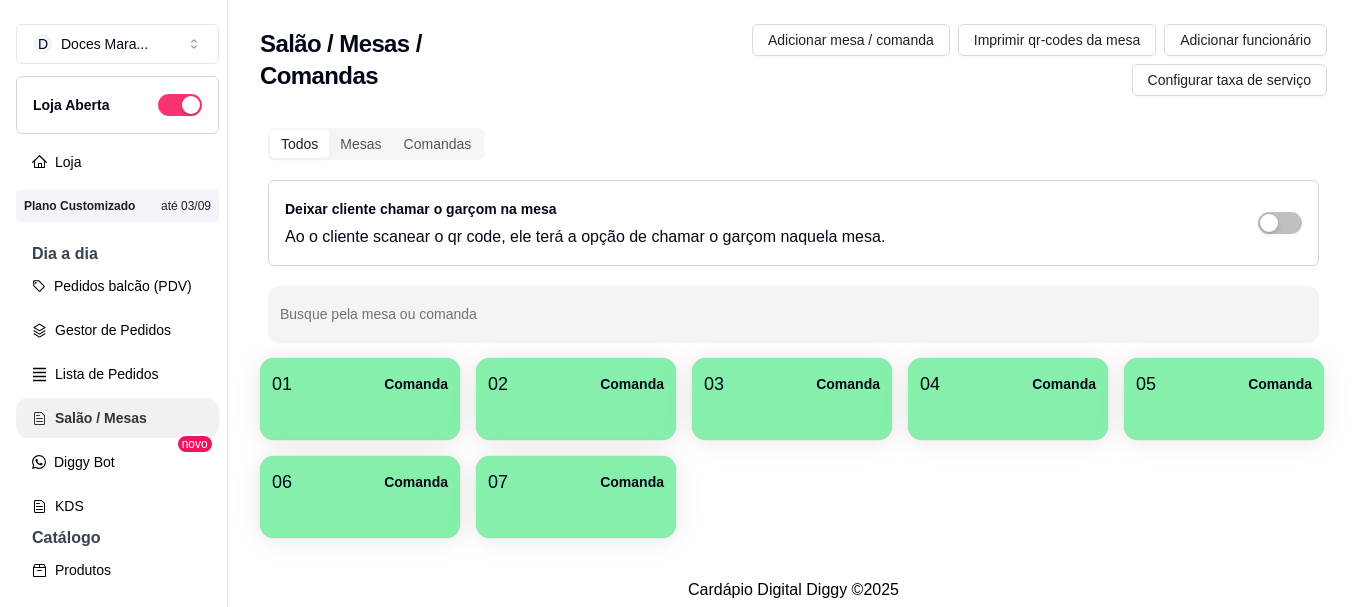 scroll, scrollTop: 0, scrollLeft: 0, axis: both 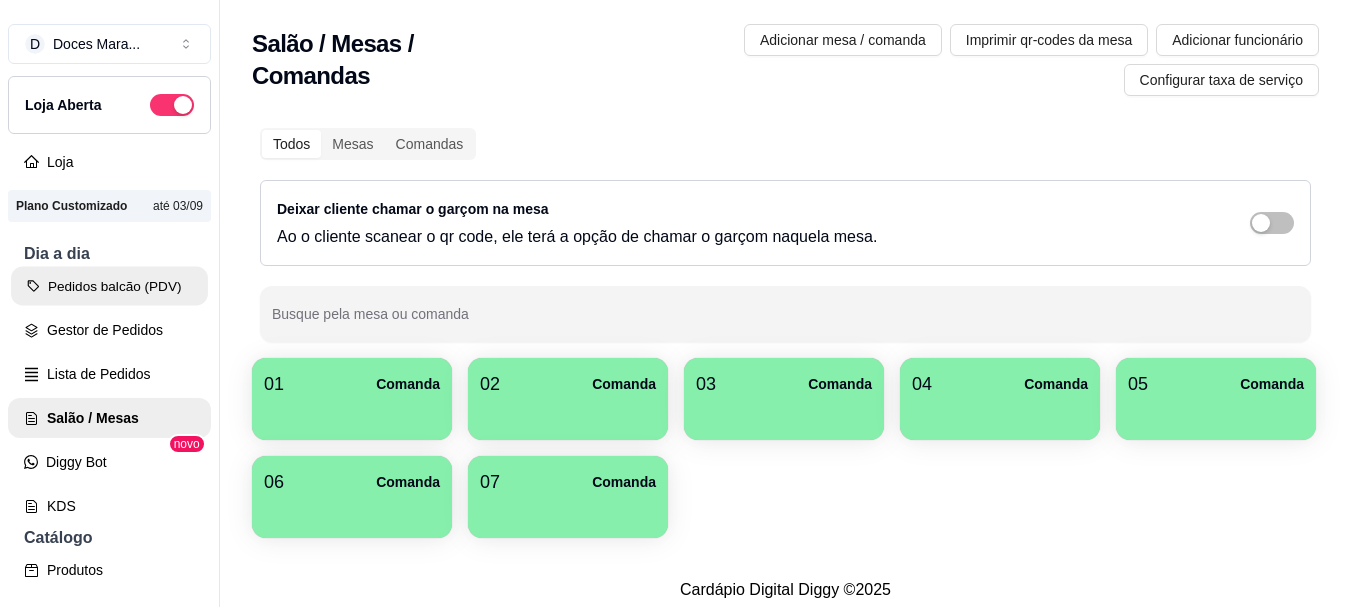 click on "Pedidos balcão (PDV)" at bounding box center (109, 286) 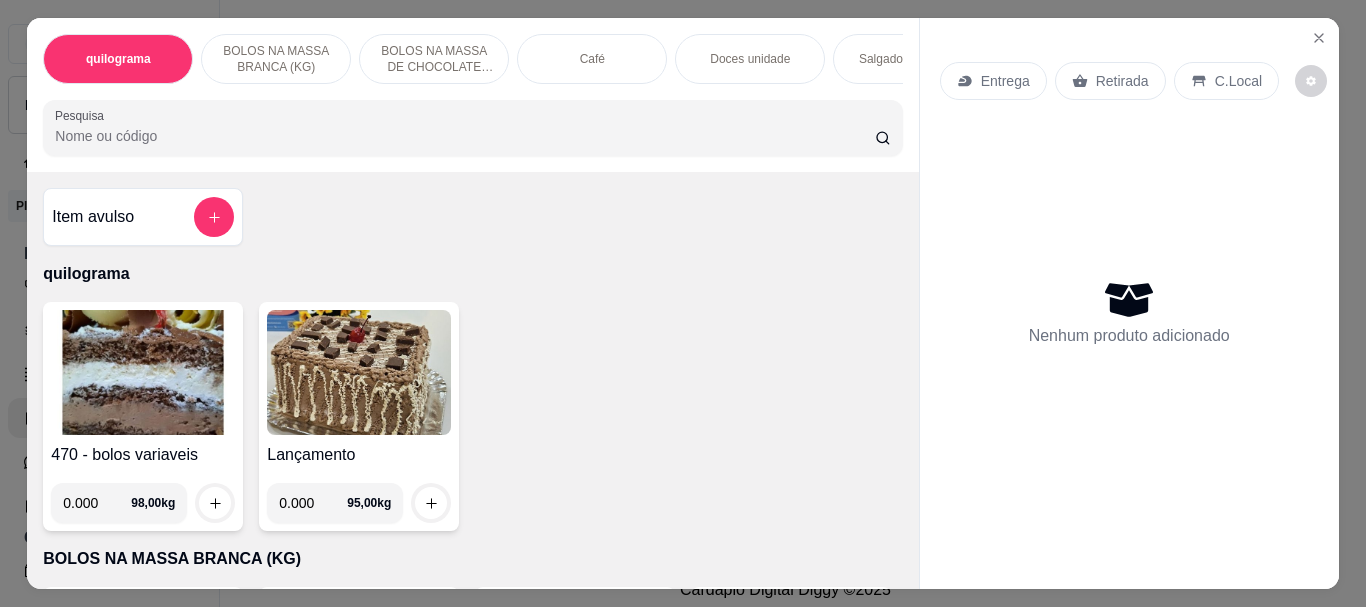 click on "Pesquisa" at bounding box center [465, 136] 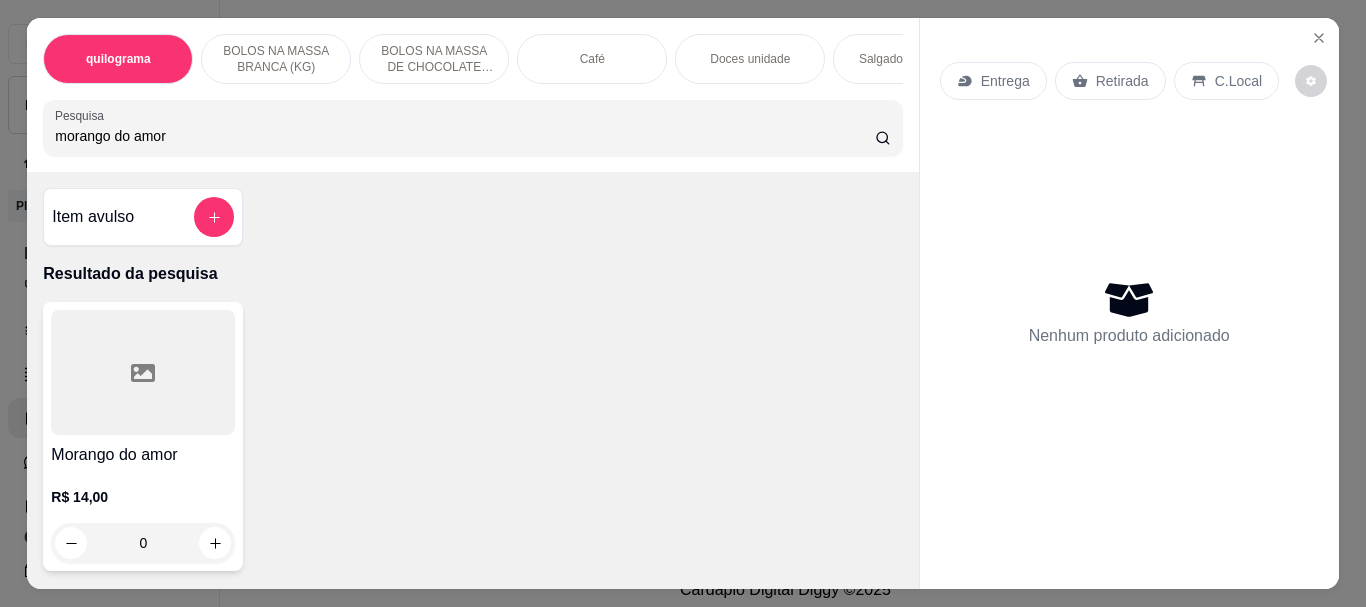 type on "morango do amor" 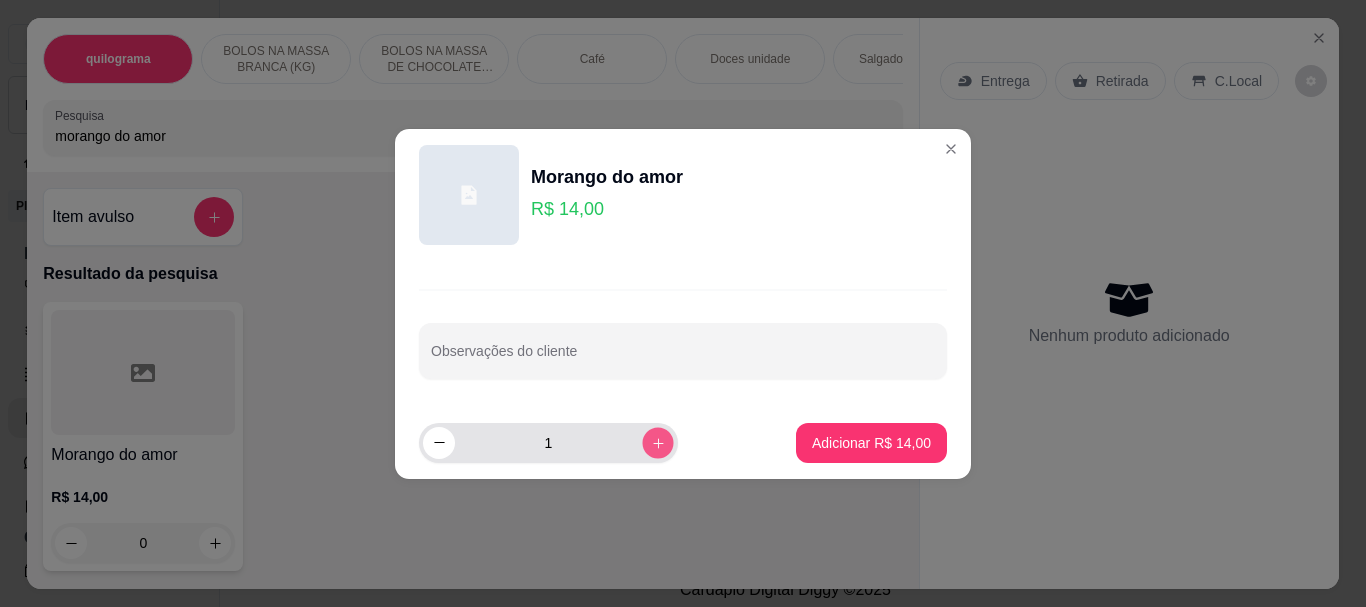 click 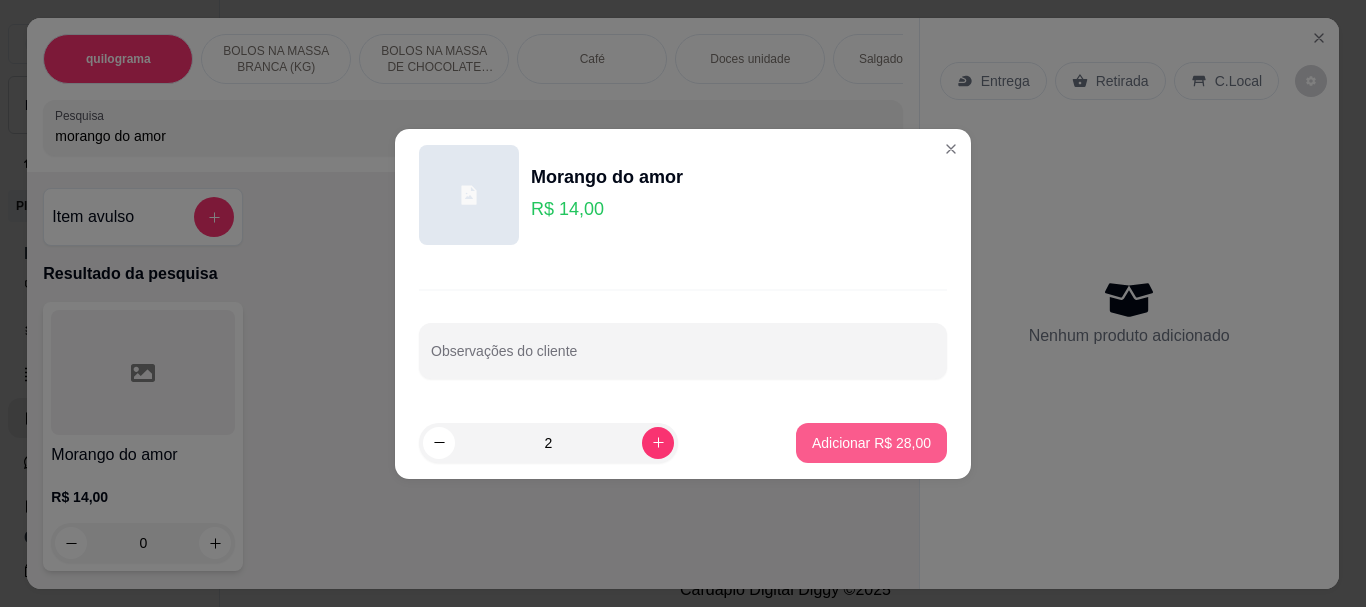 click on "Adicionar   R$ 28,00" at bounding box center [871, 443] 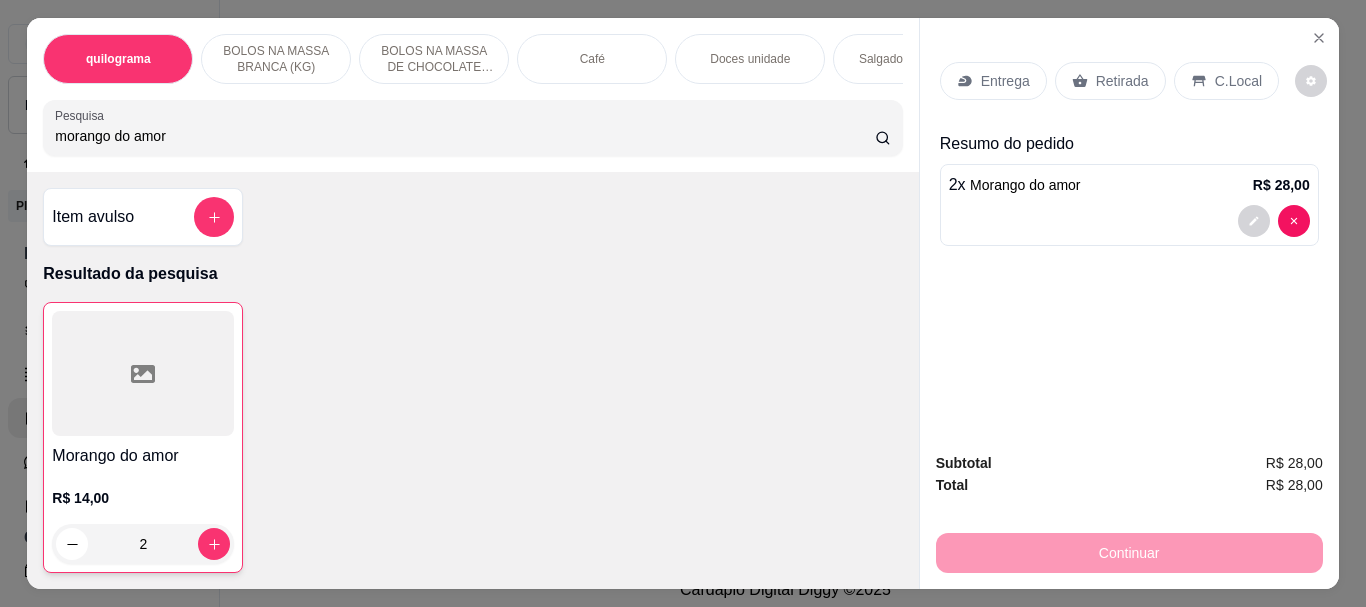 click on "Retirada" at bounding box center [1122, 81] 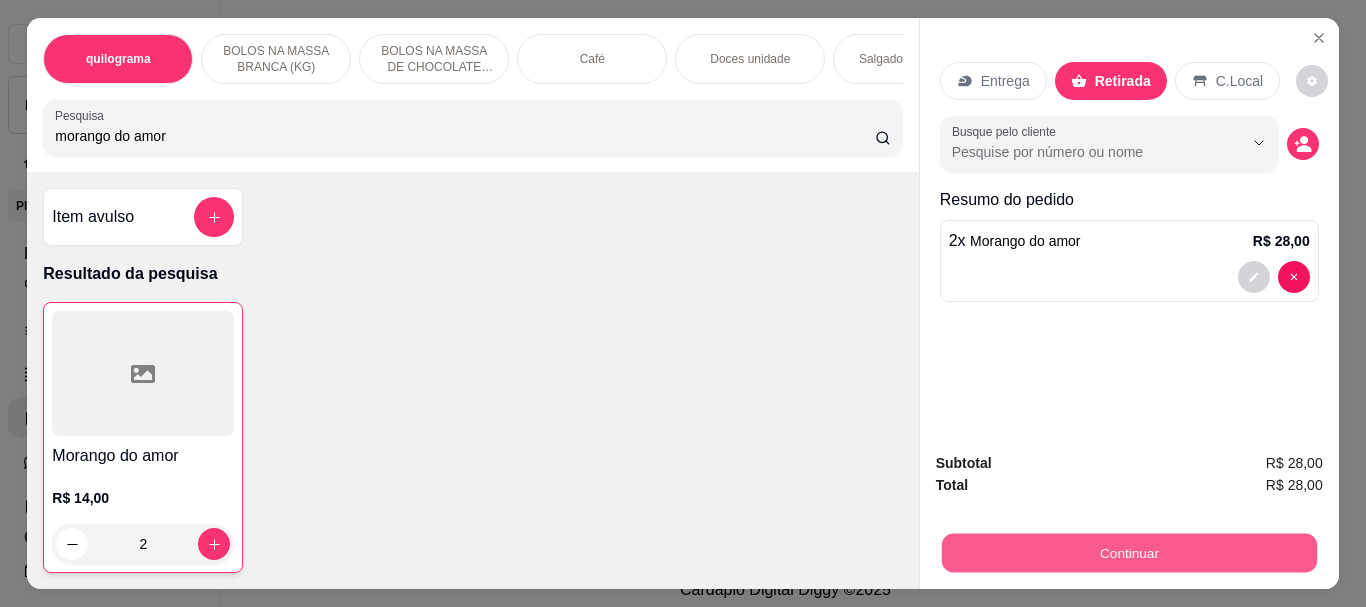 click on "Continuar" at bounding box center (1128, 552) 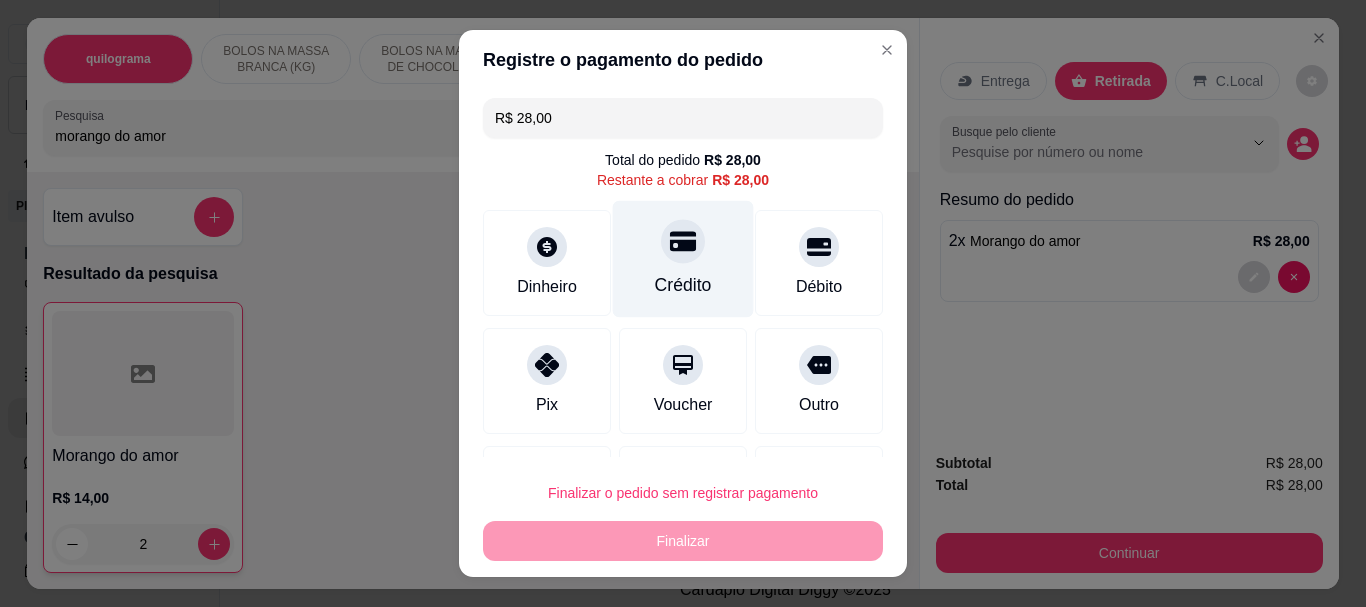 click on "Crédito" at bounding box center (683, 286) 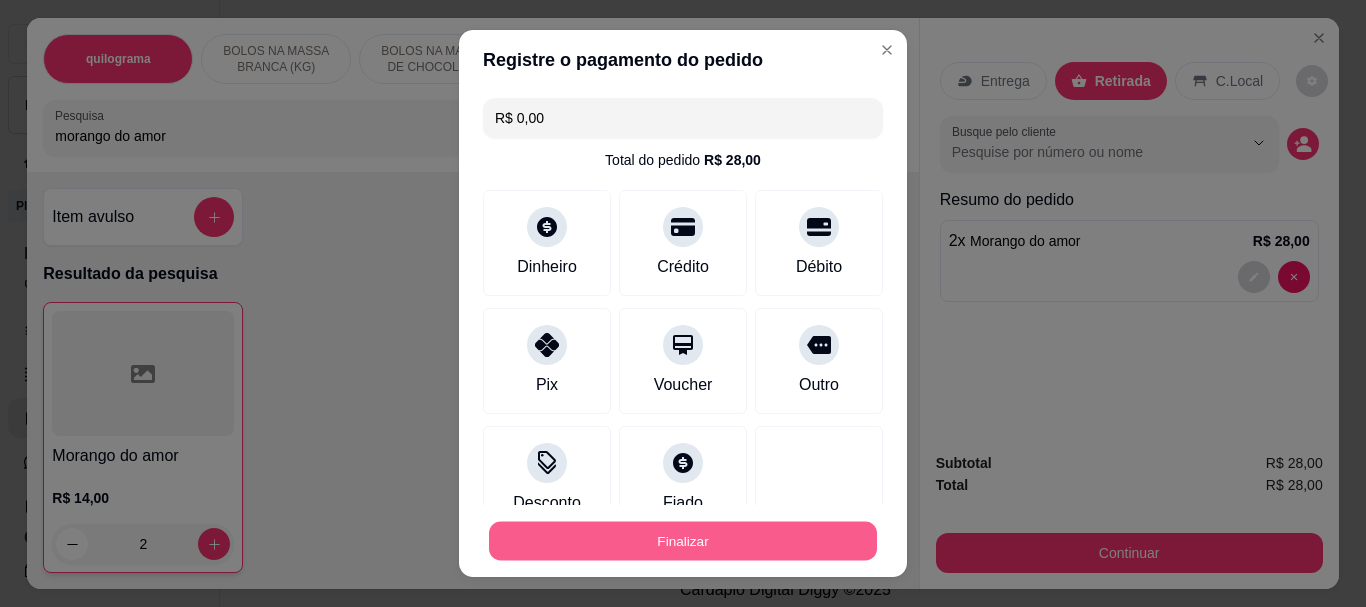 click on "Finalizar" at bounding box center (683, 540) 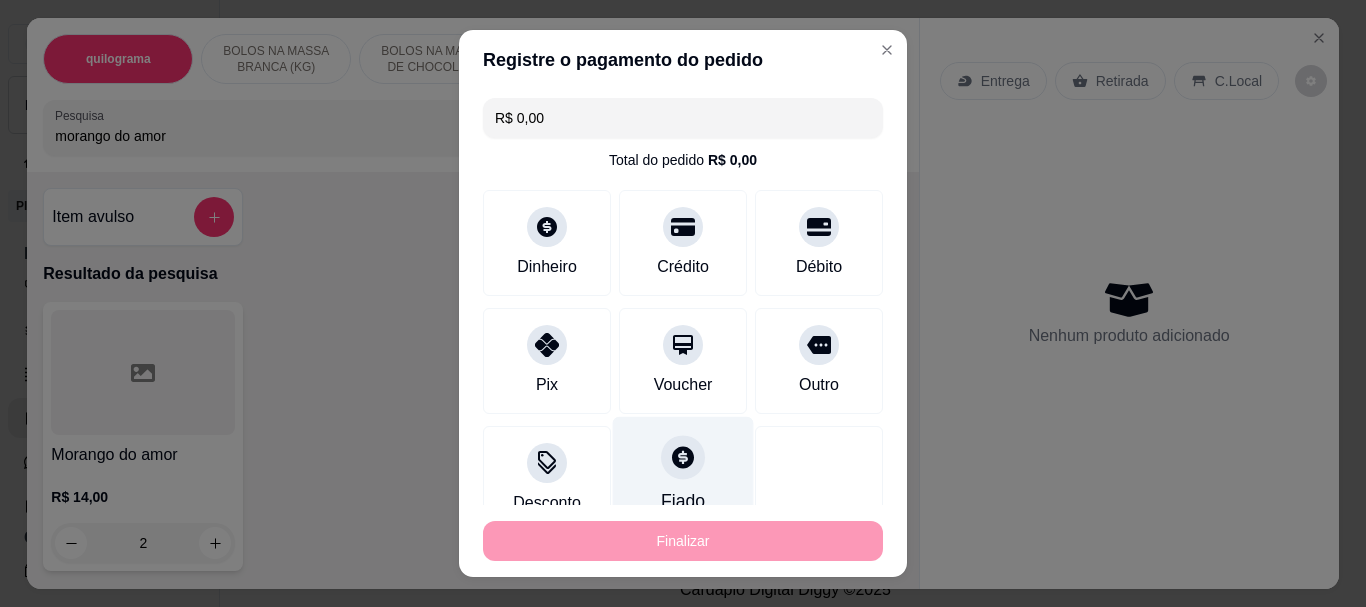 type on "0" 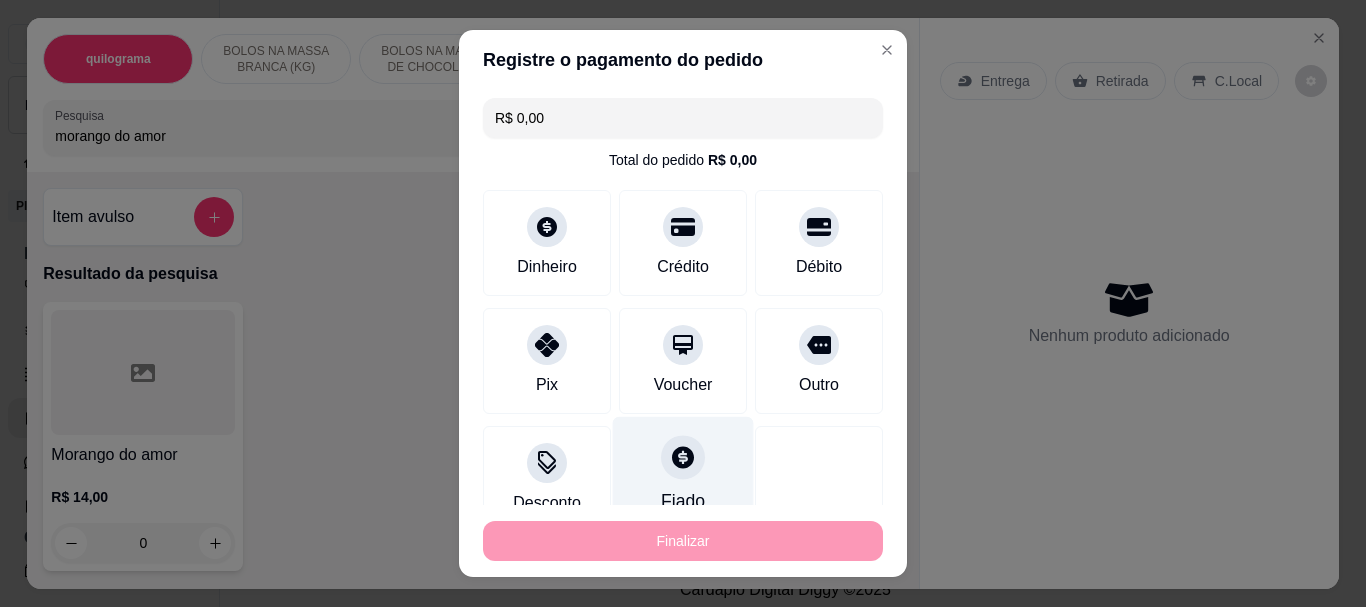 type on "-R$ 28,00" 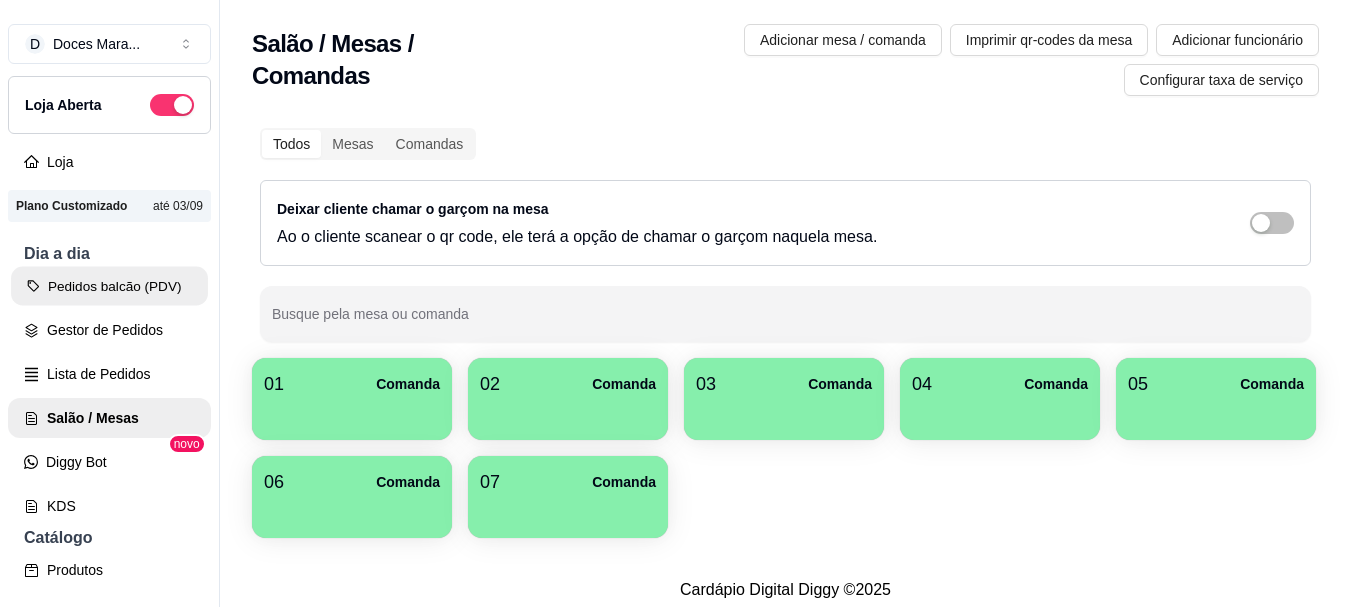click on "Pedidos balcão (PDV)" at bounding box center (109, 286) 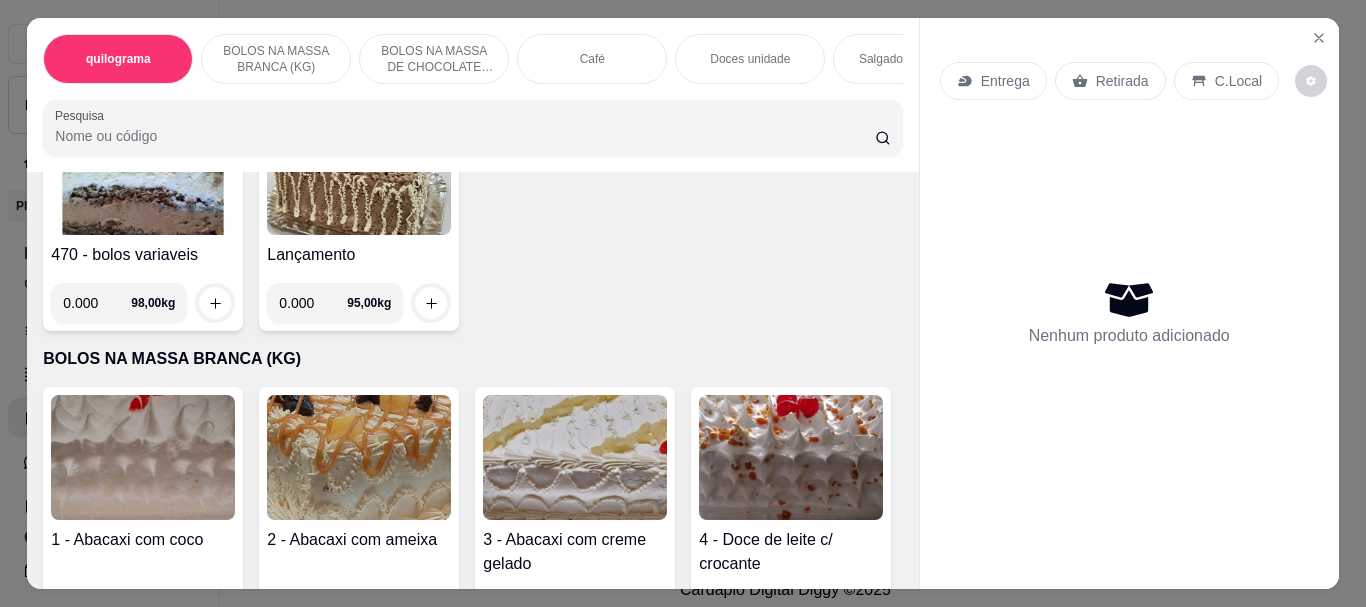 scroll, scrollTop: 0, scrollLeft: 0, axis: both 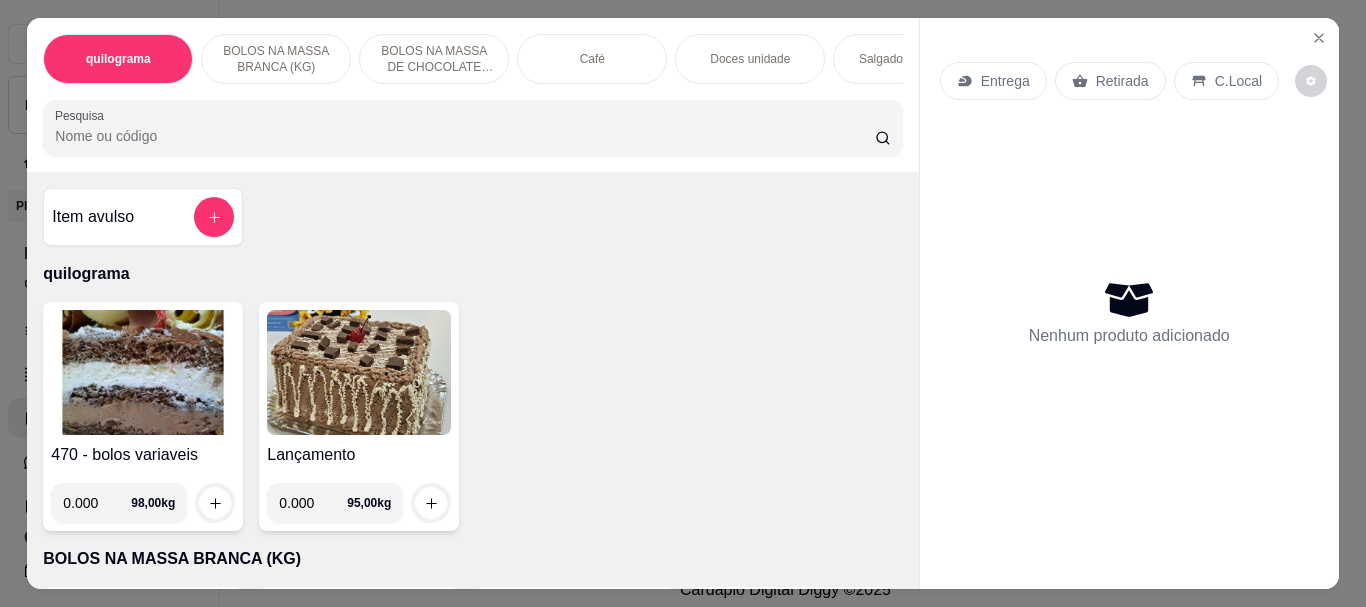 click on "Pesquisa" at bounding box center [465, 136] 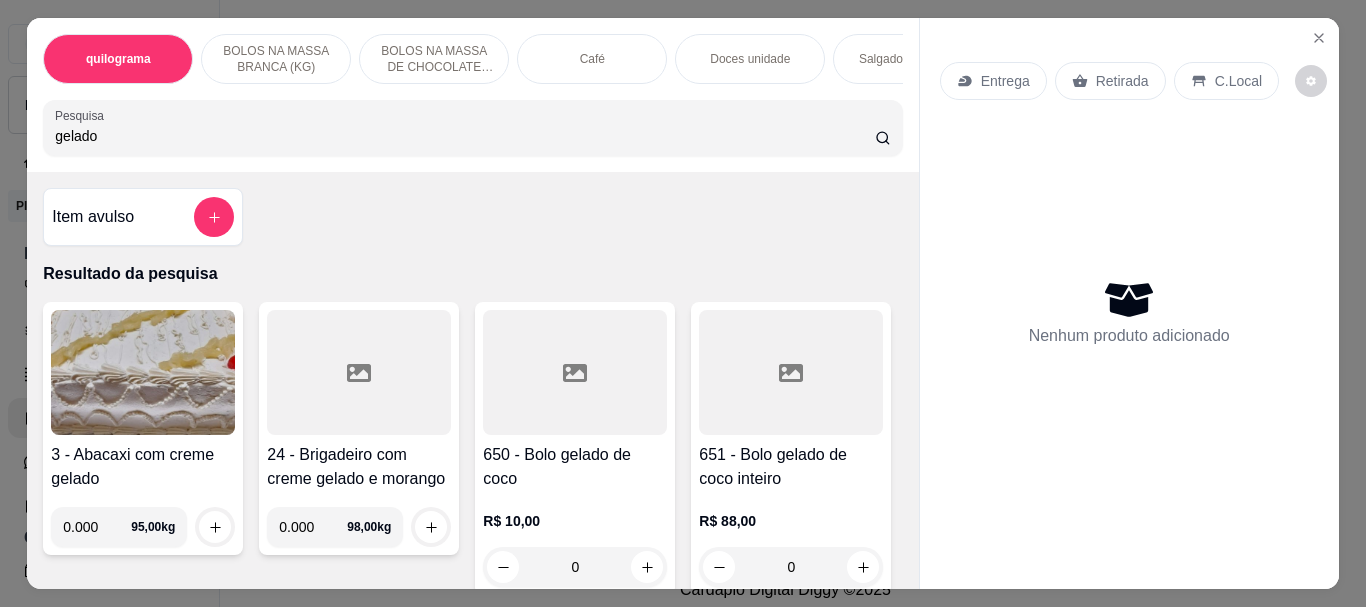 type on "gelado" 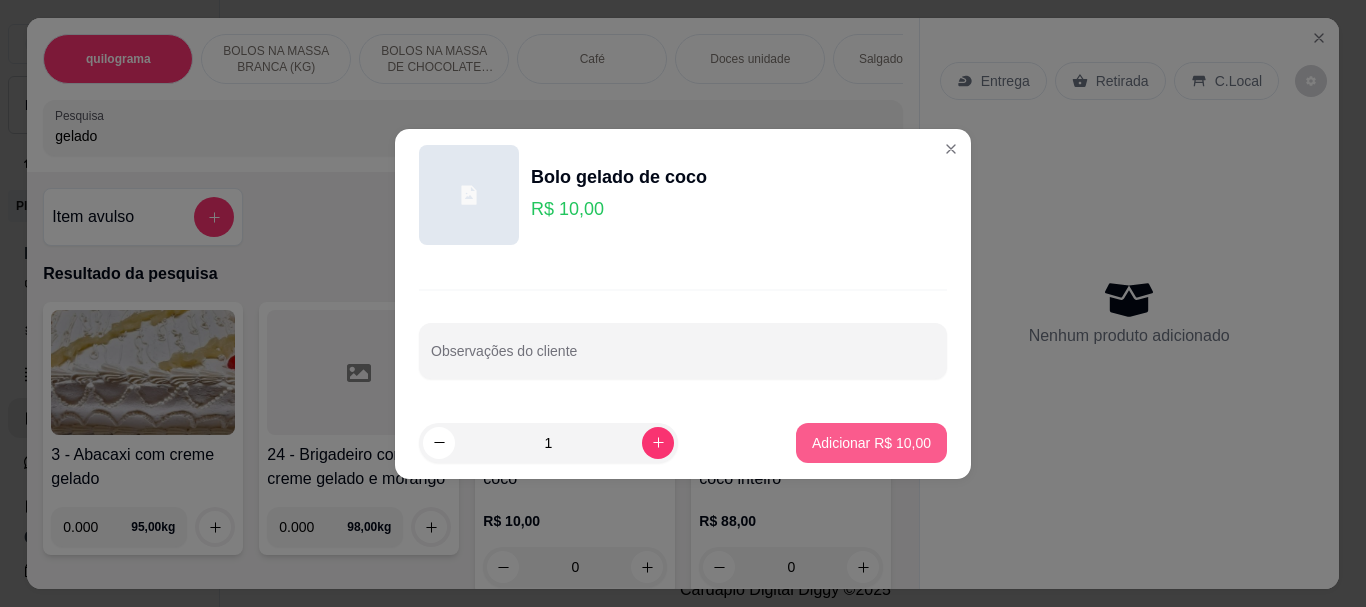 click on "Adicionar   R$ 10,00" at bounding box center [871, 443] 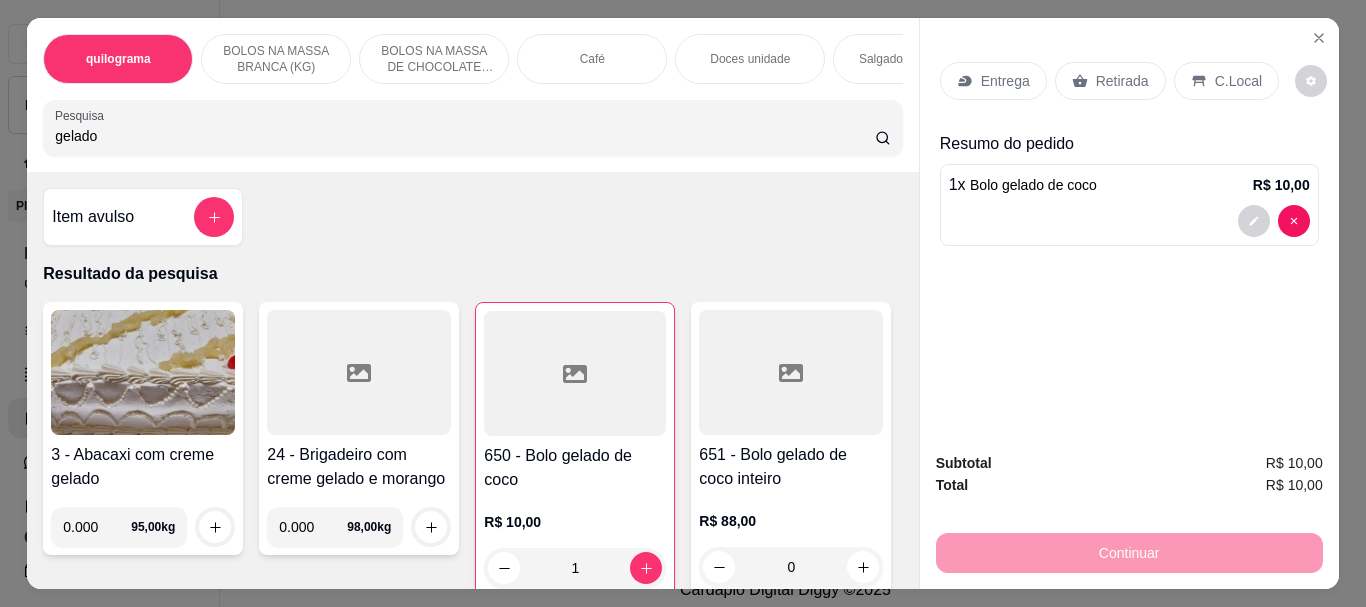 click on "Retirada" at bounding box center (1110, 81) 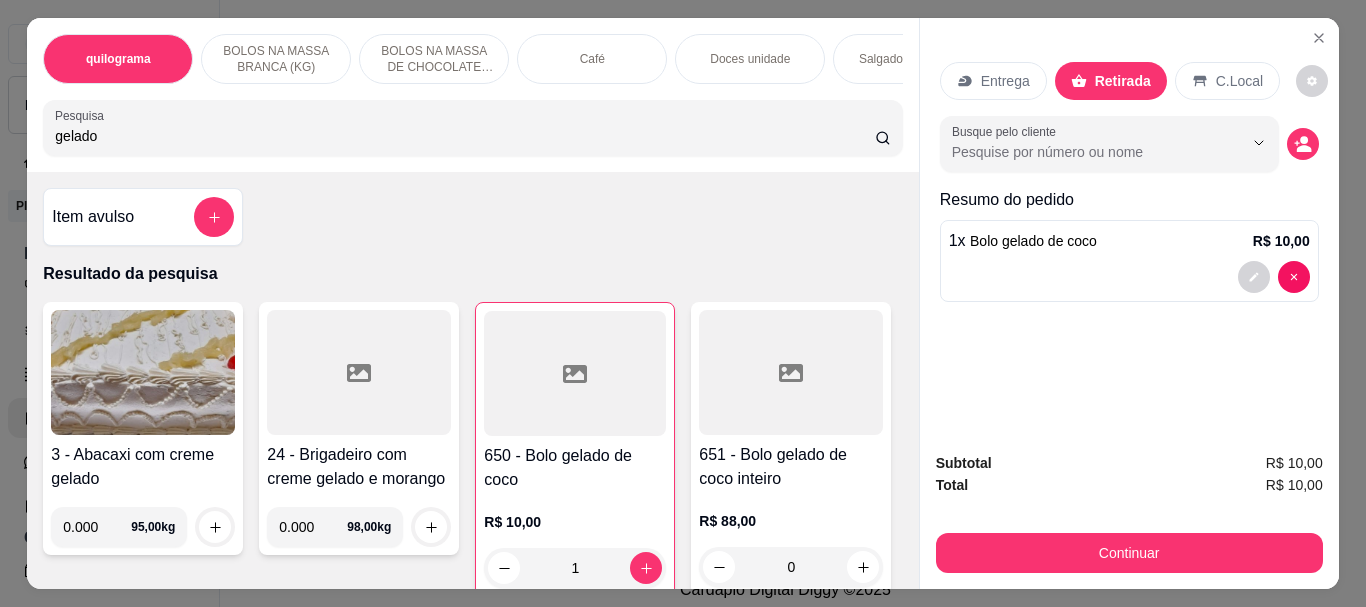click on "C.Local" at bounding box center (1239, 81) 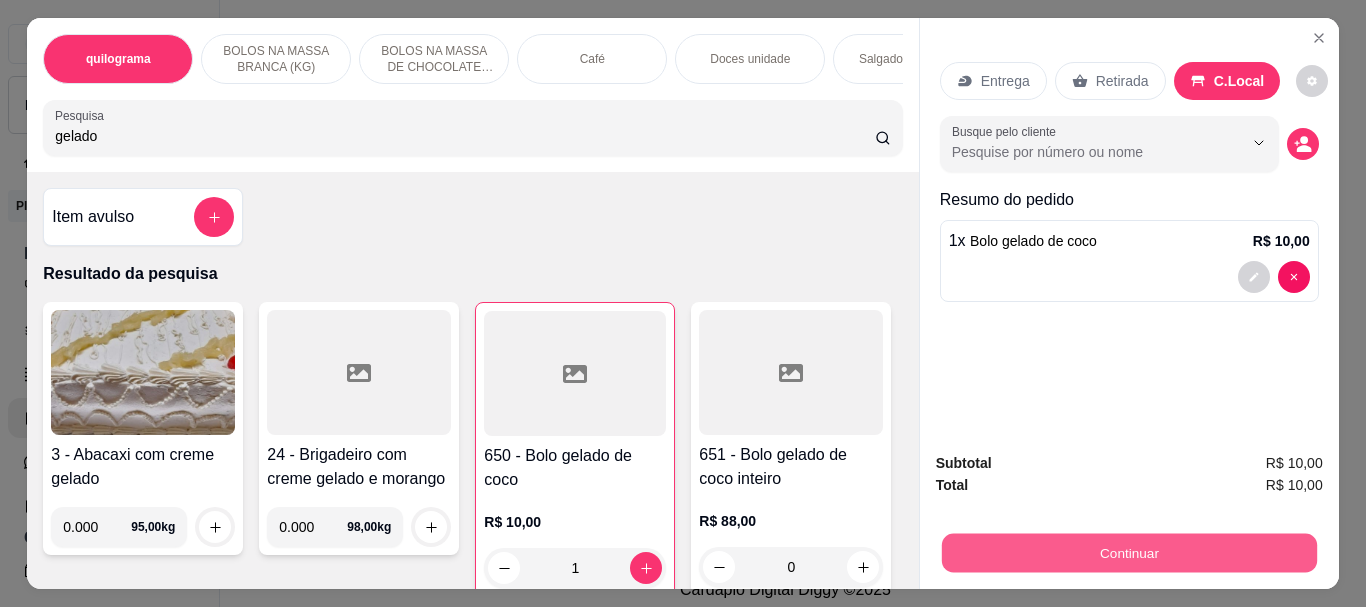 click on "Continuar" at bounding box center [1128, 552] 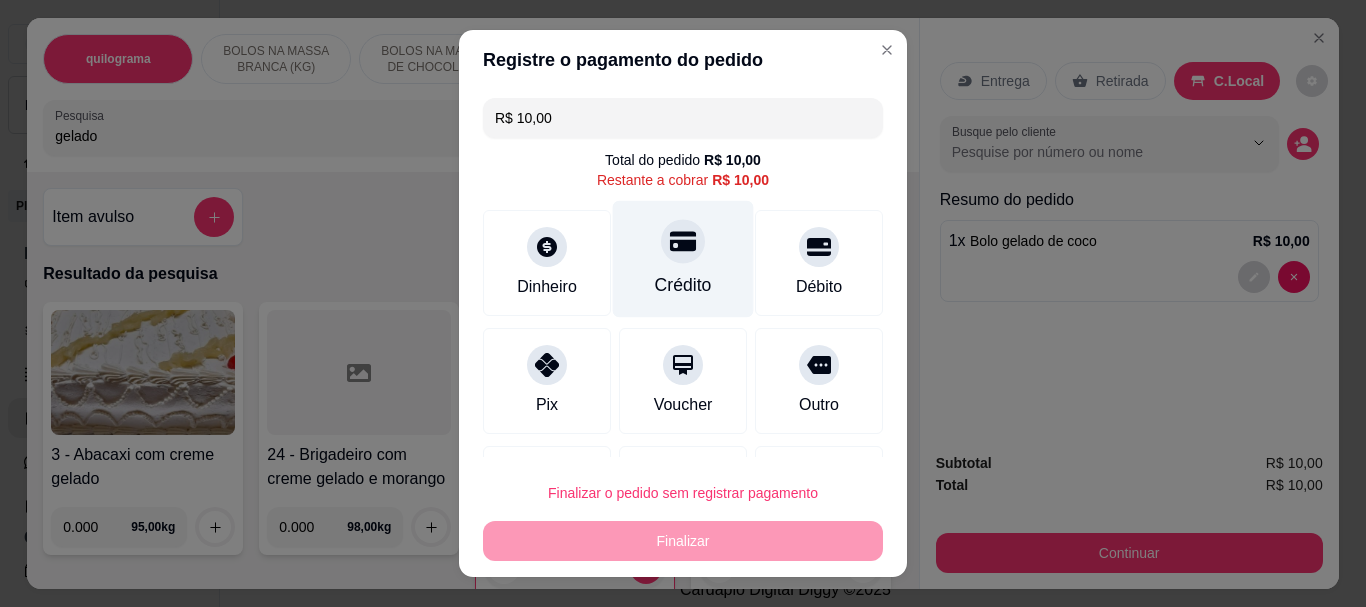click on "Crédito" at bounding box center (683, 286) 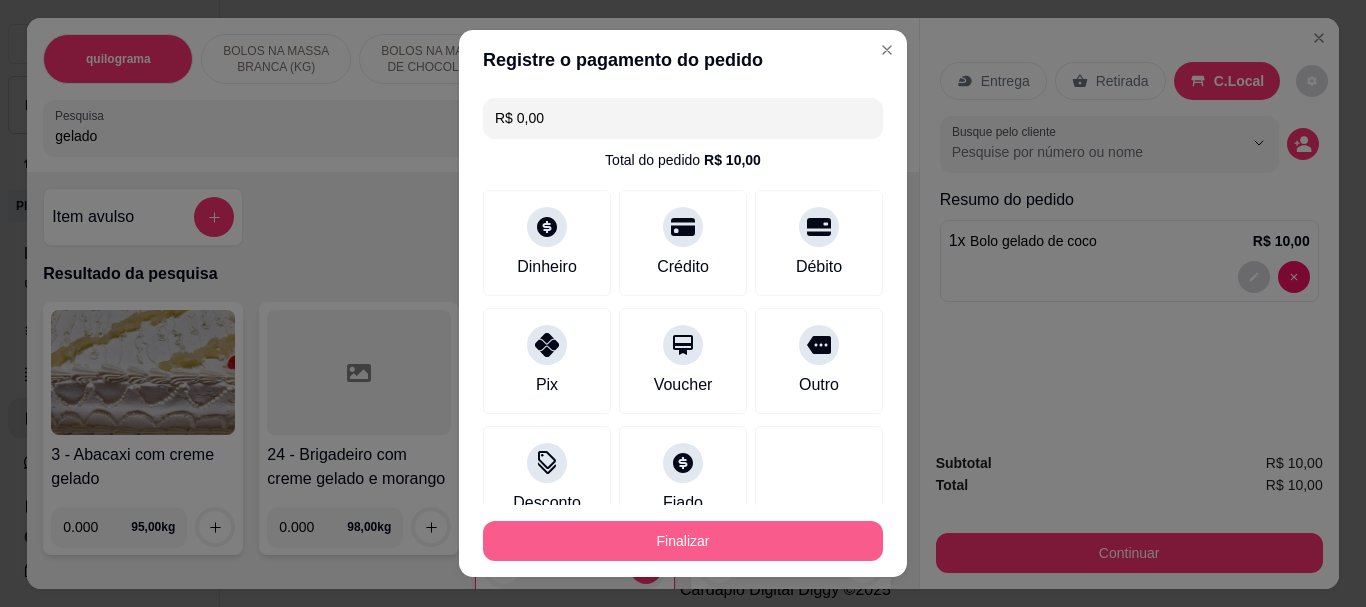 click on "Finalizar" at bounding box center (683, 541) 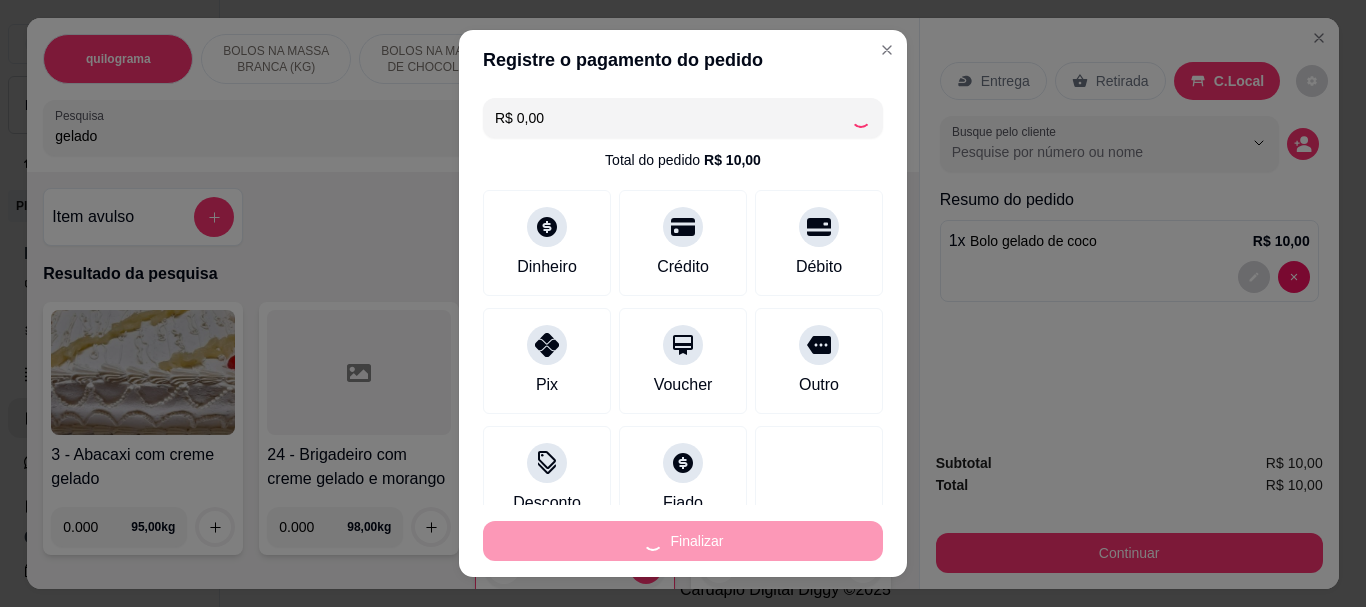 type on "0" 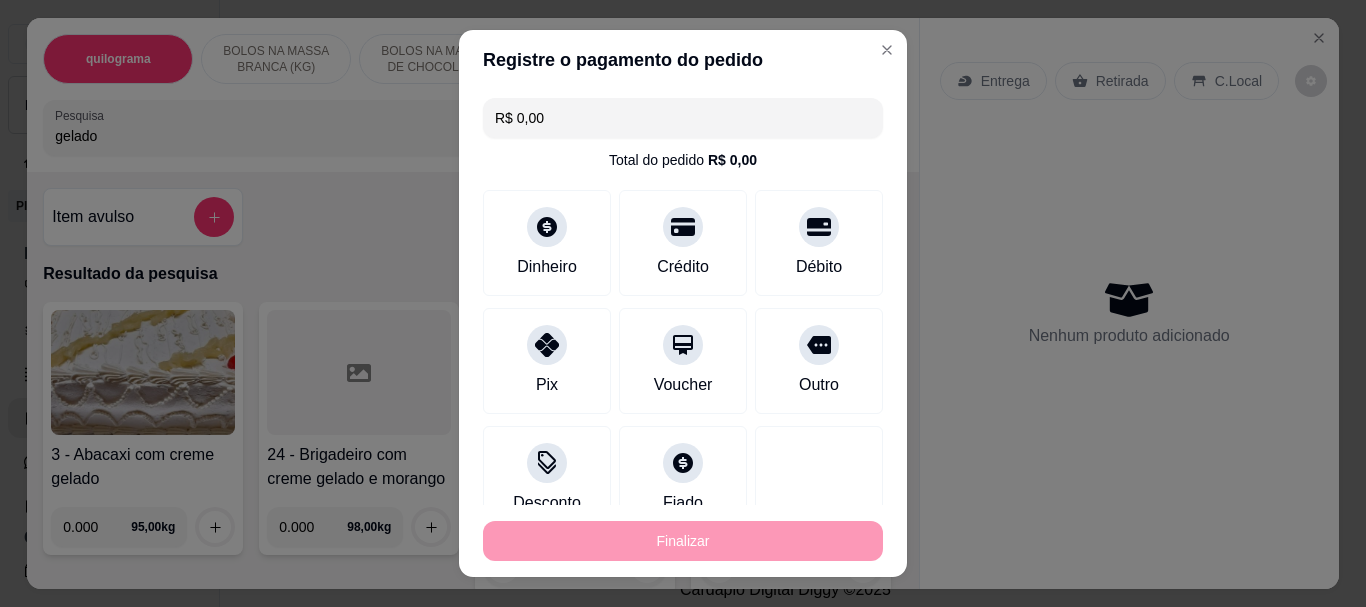 type on "-R$ 10,00" 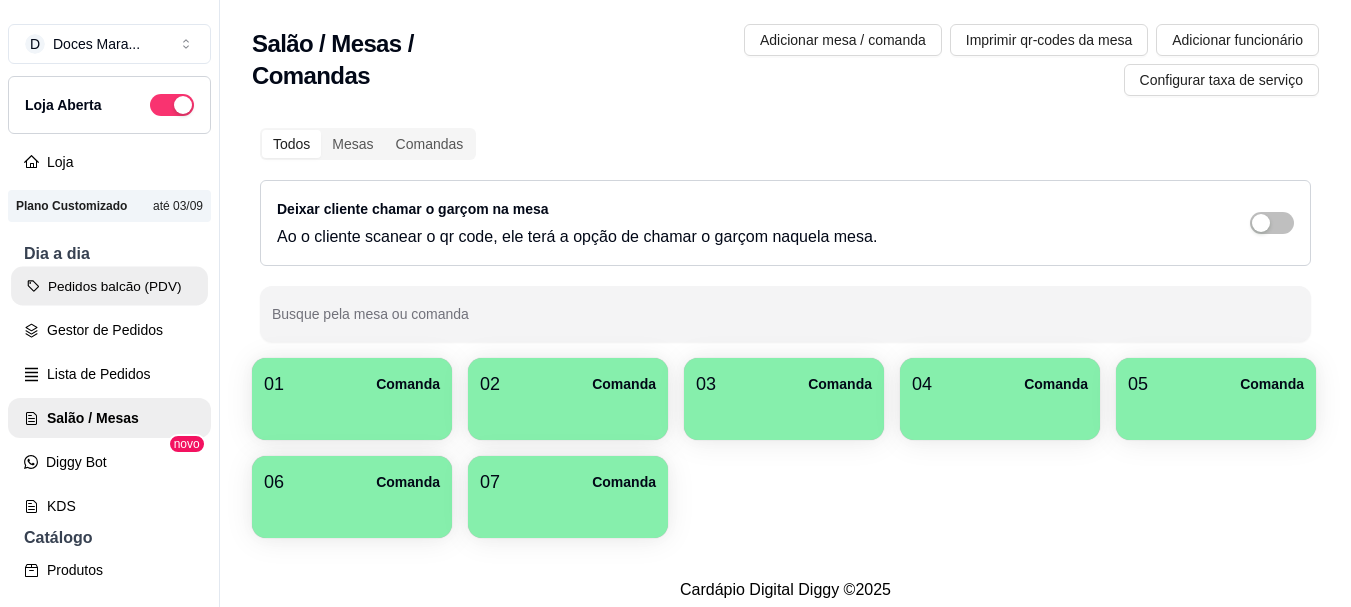 click on "Pedidos balcão (PDV)" at bounding box center [109, 286] 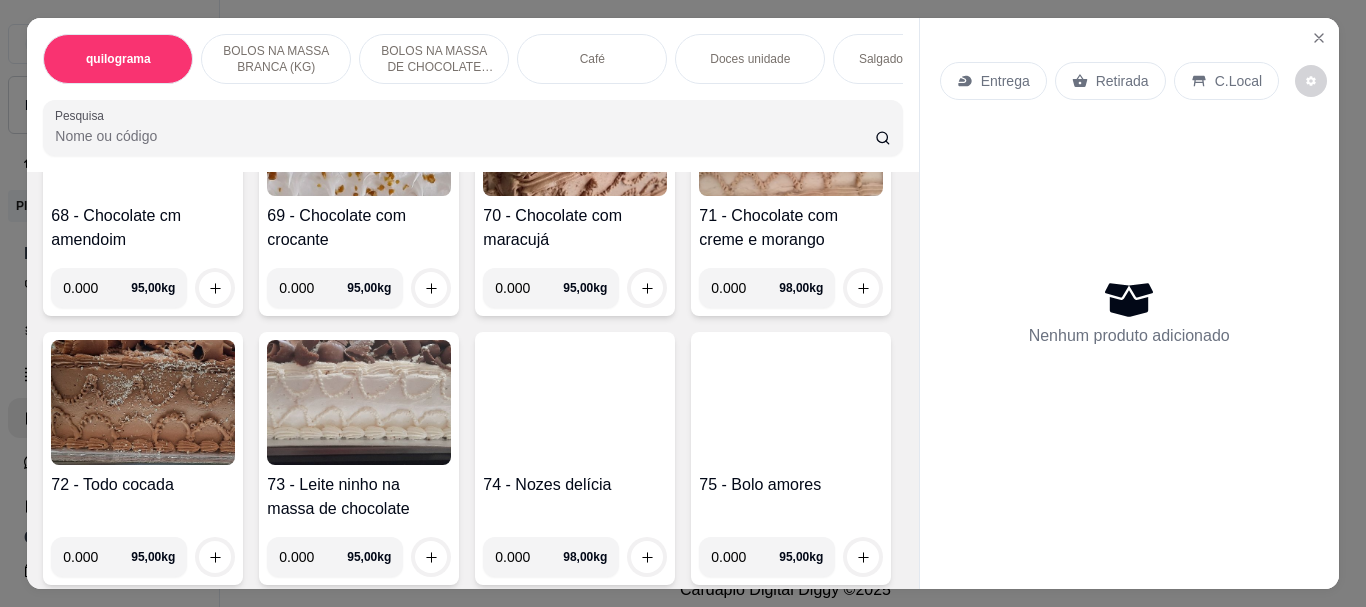 scroll, scrollTop: 4000, scrollLeft: 0, axis: vertical 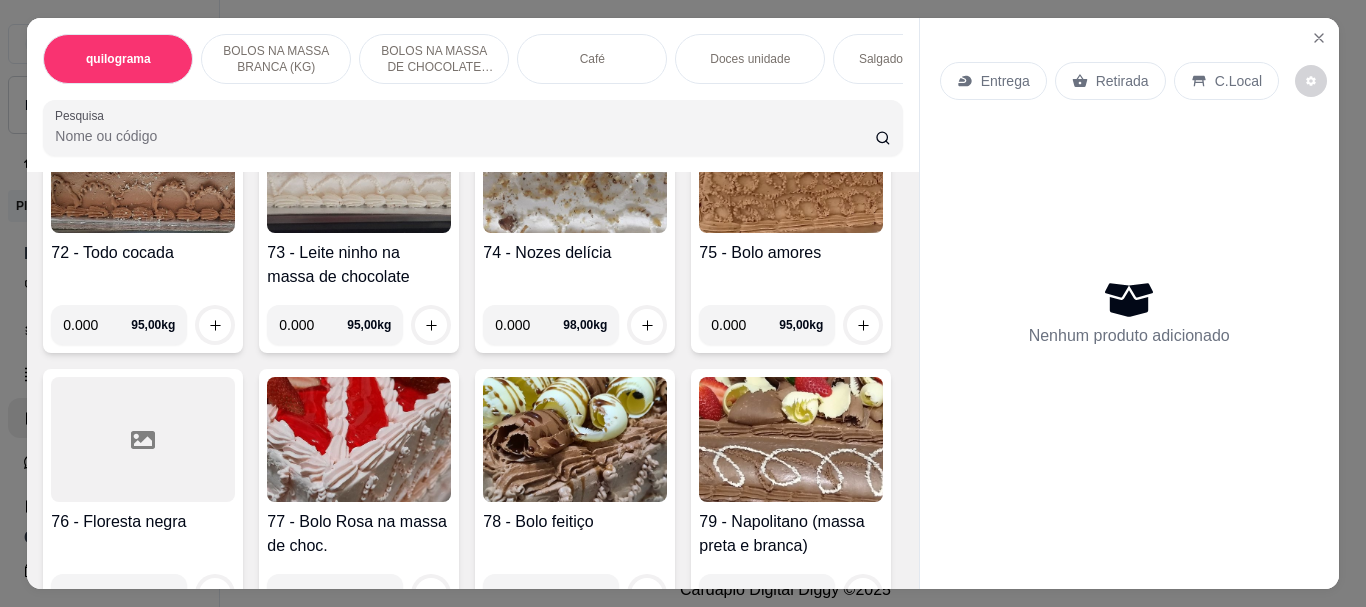 click at bounding box center [359, -613] 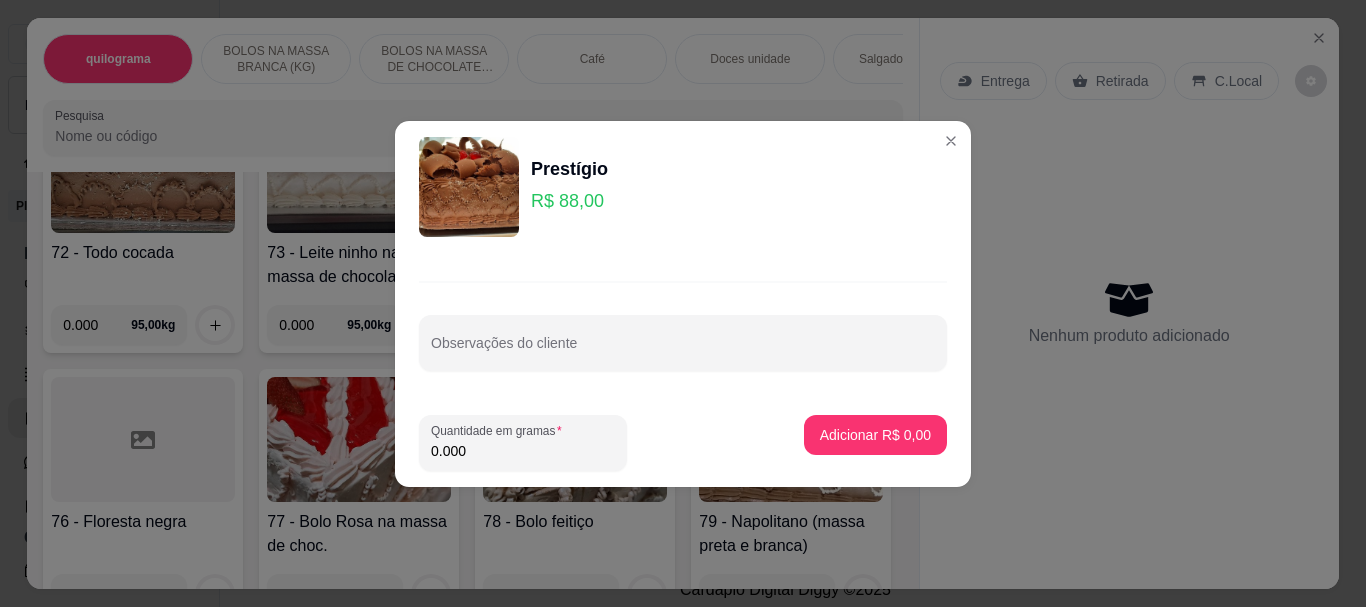 click on "0.000" at bounding box center [523, 451] 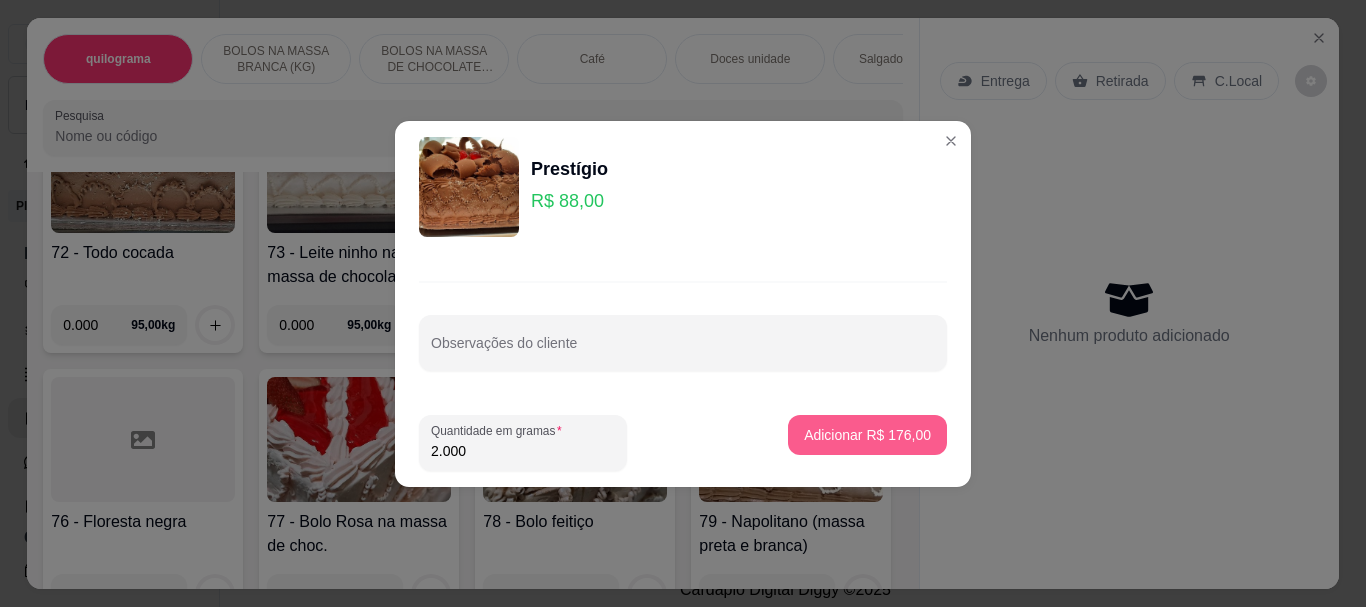 type on "2.000" 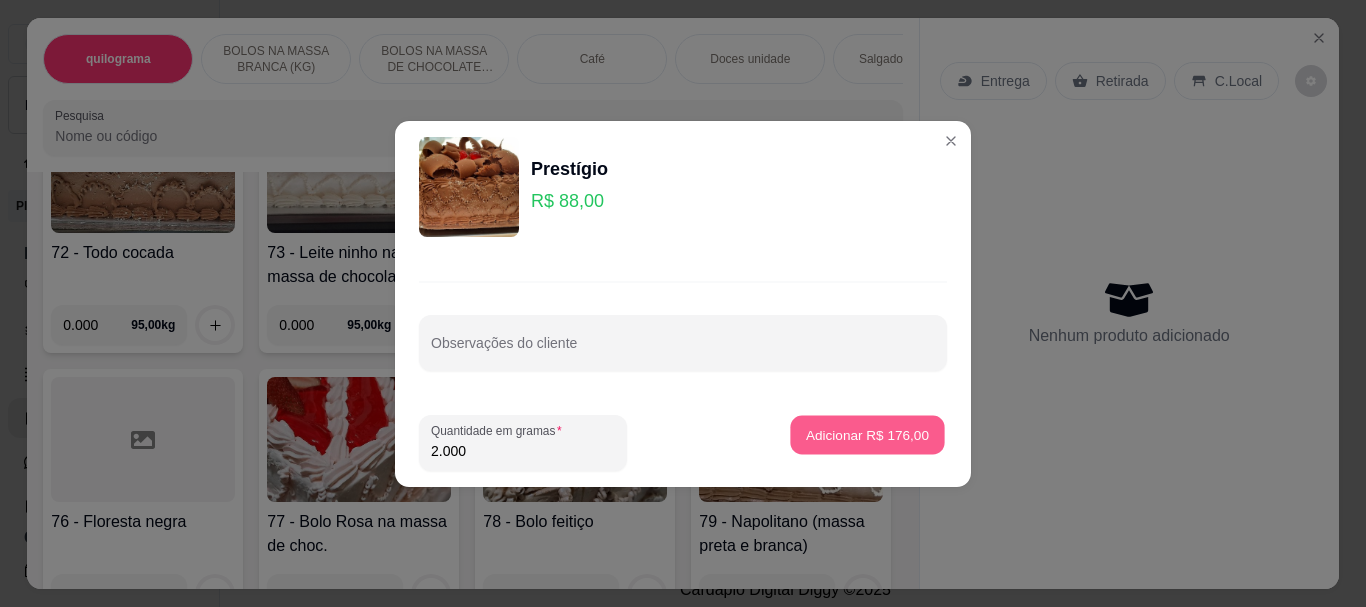 click on "Adicionar   R$ 176,00" at bounding box center [867, 434] 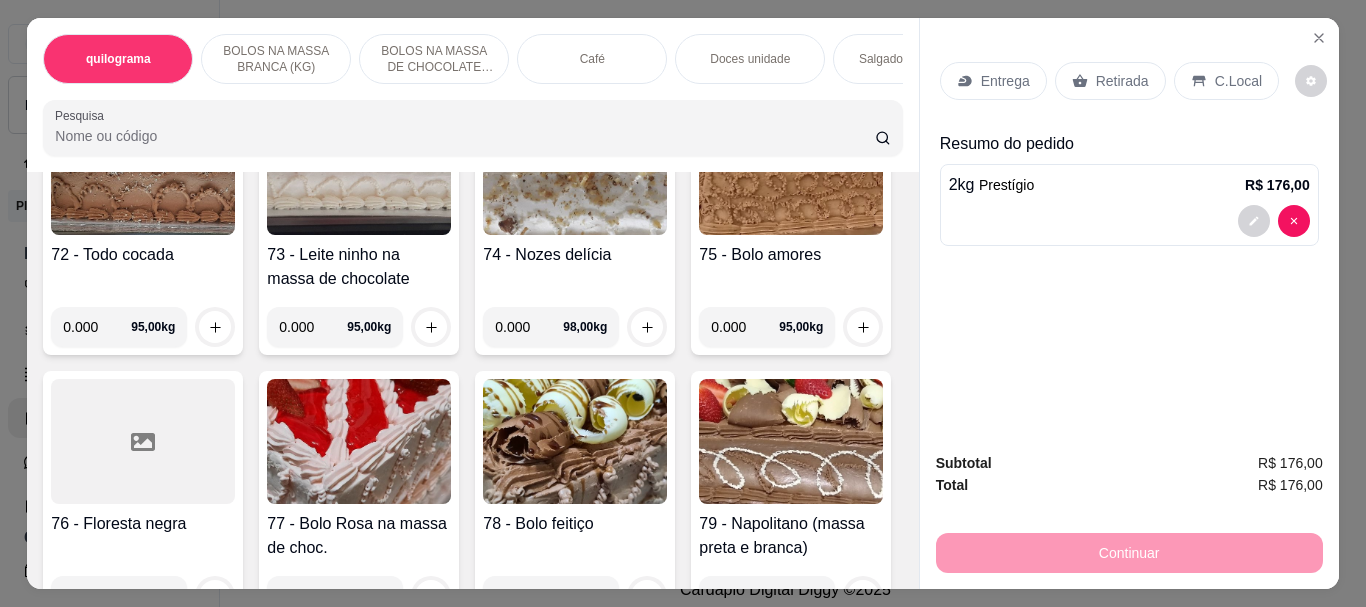 click on "Retirada" at bounding box center [1122, 81] 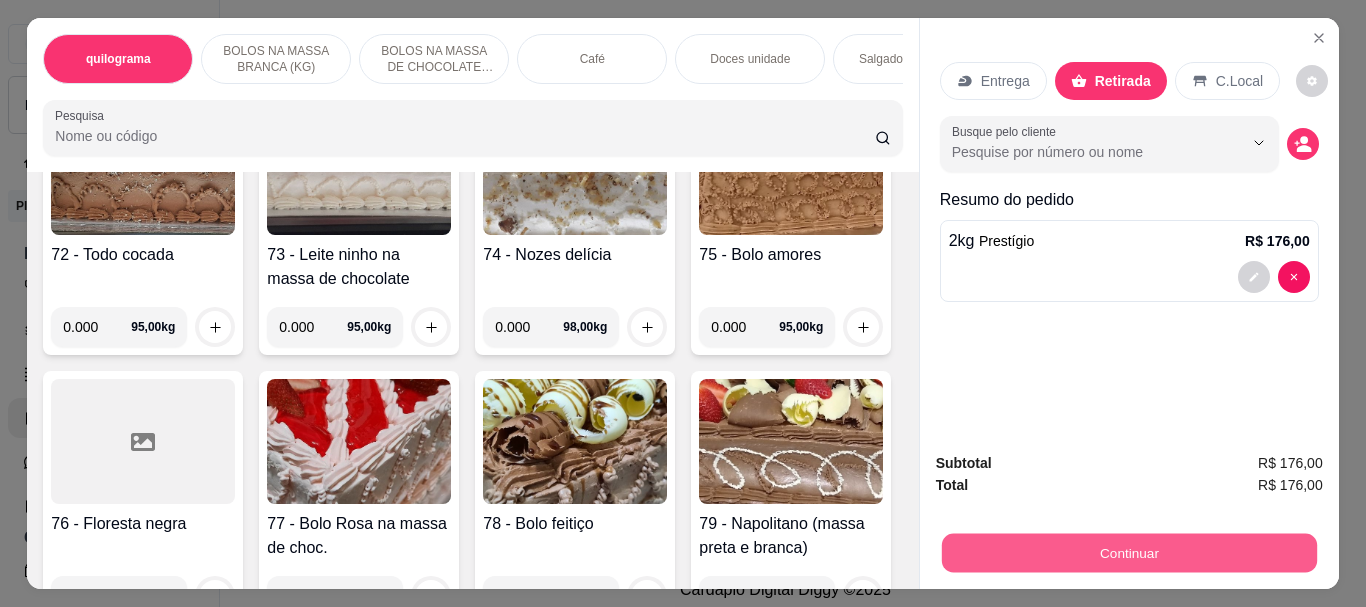 click on "Continuar" at bounding box center (1128, 552) 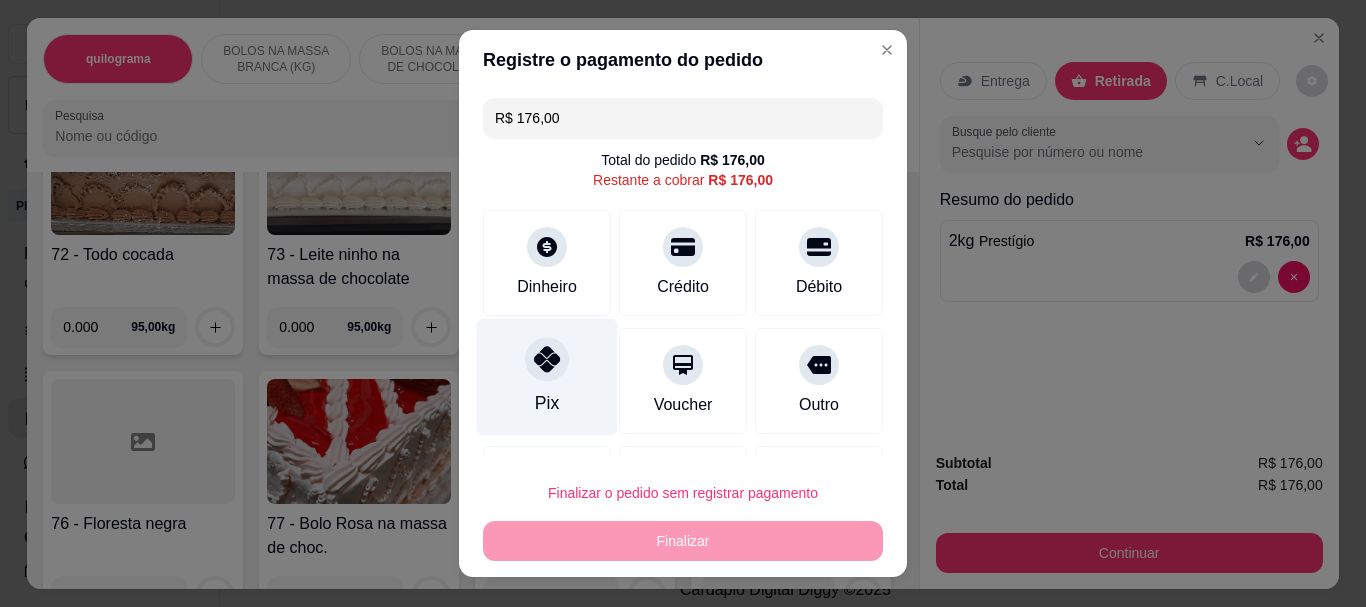 click 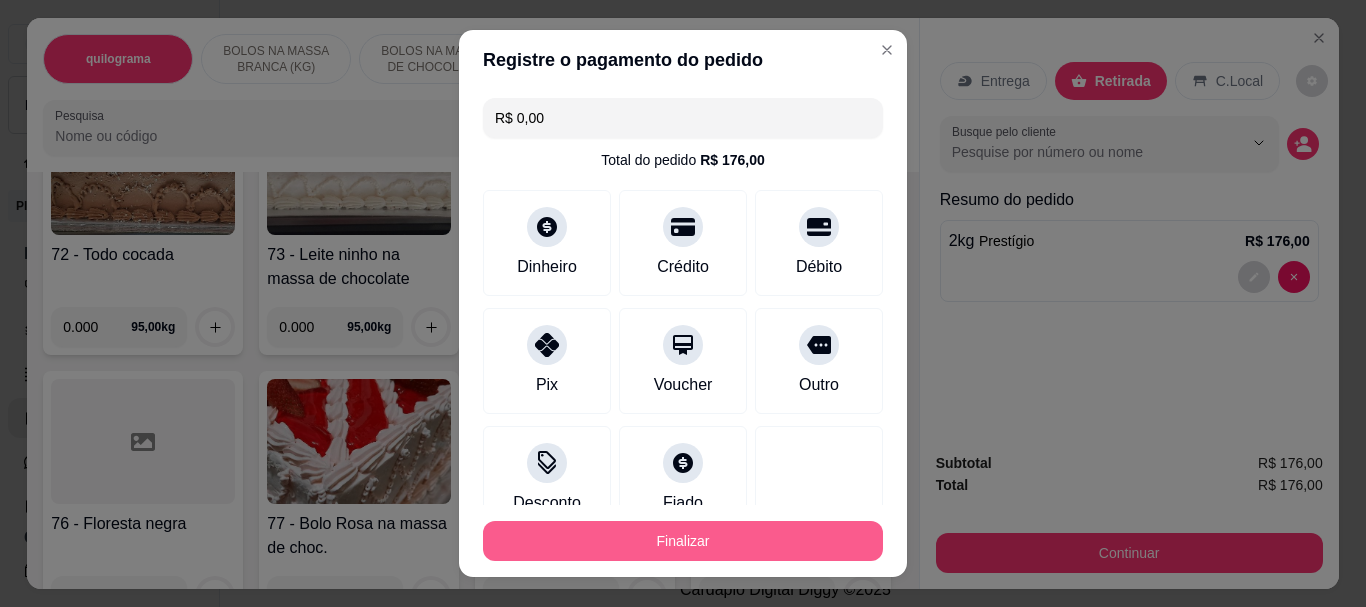 click on "Finalizar" at bounding box center [683, 541] 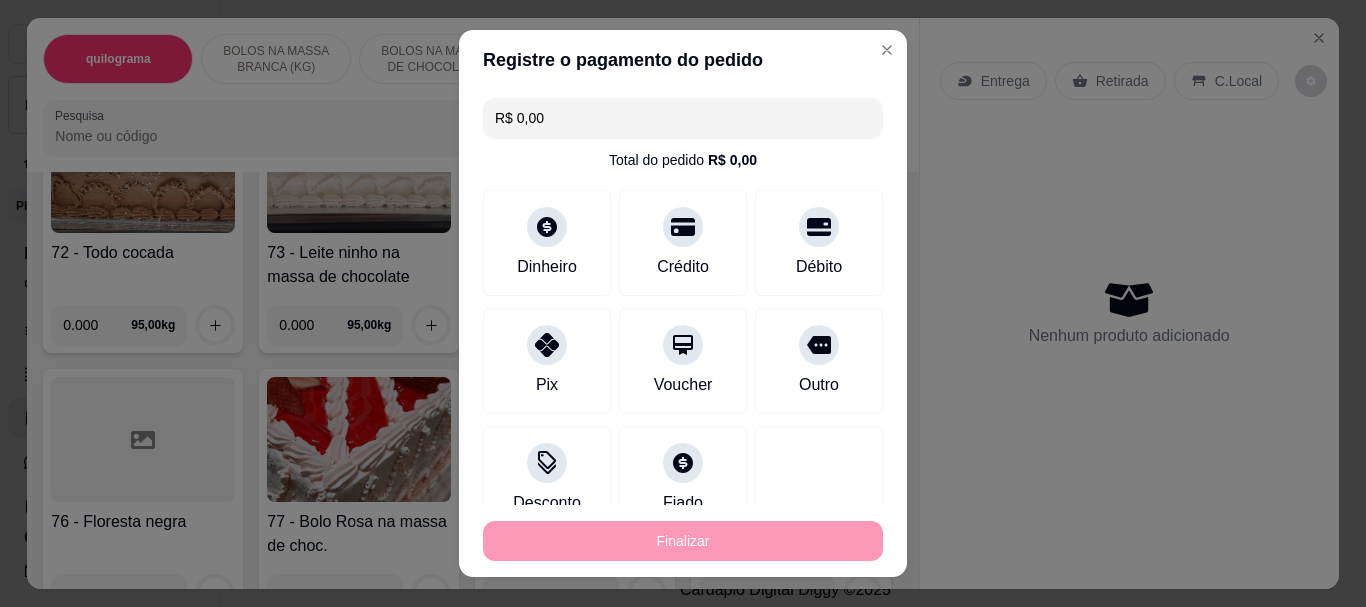 type on "-R$ 176,00" 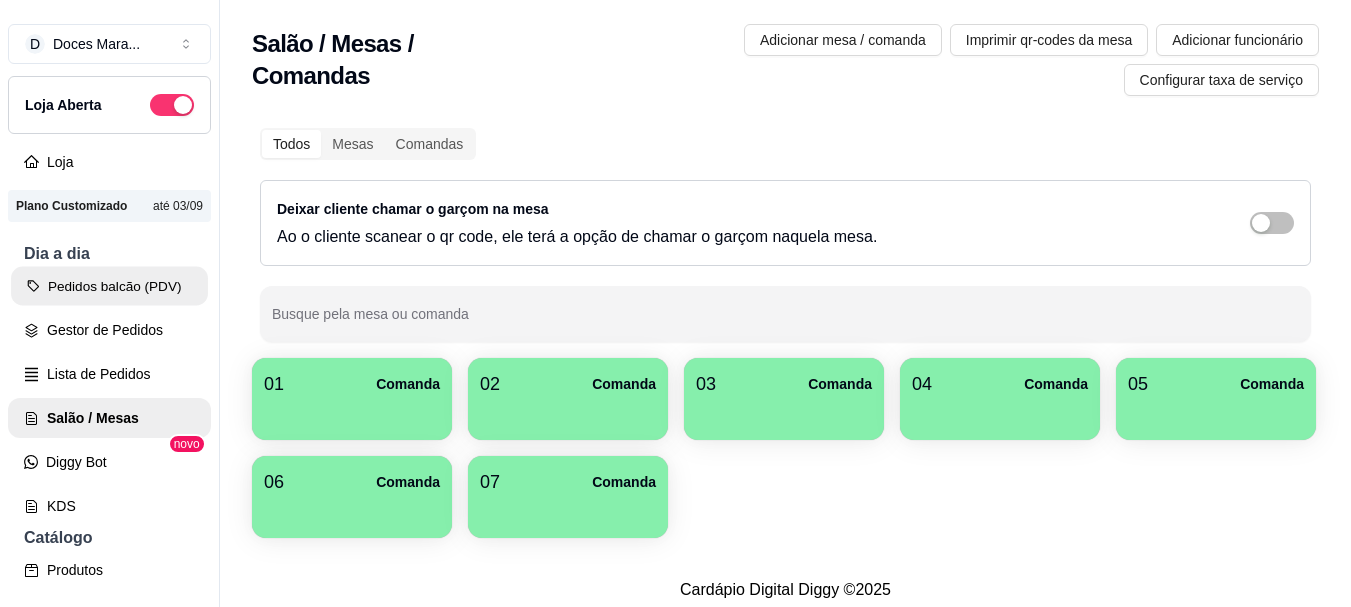 click on "Pedidos balcão (PDV)" at bounding box center (109, 286) 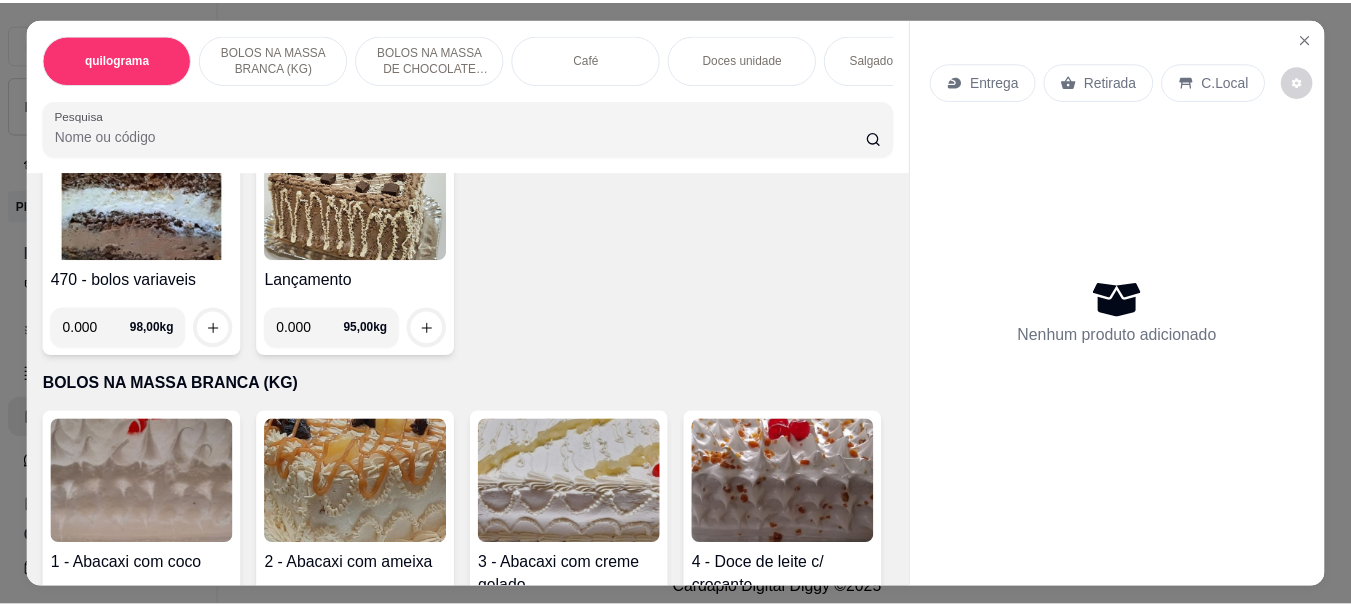 scroll, scrollTop: 200, scrollLeft: 0, axis: vertical 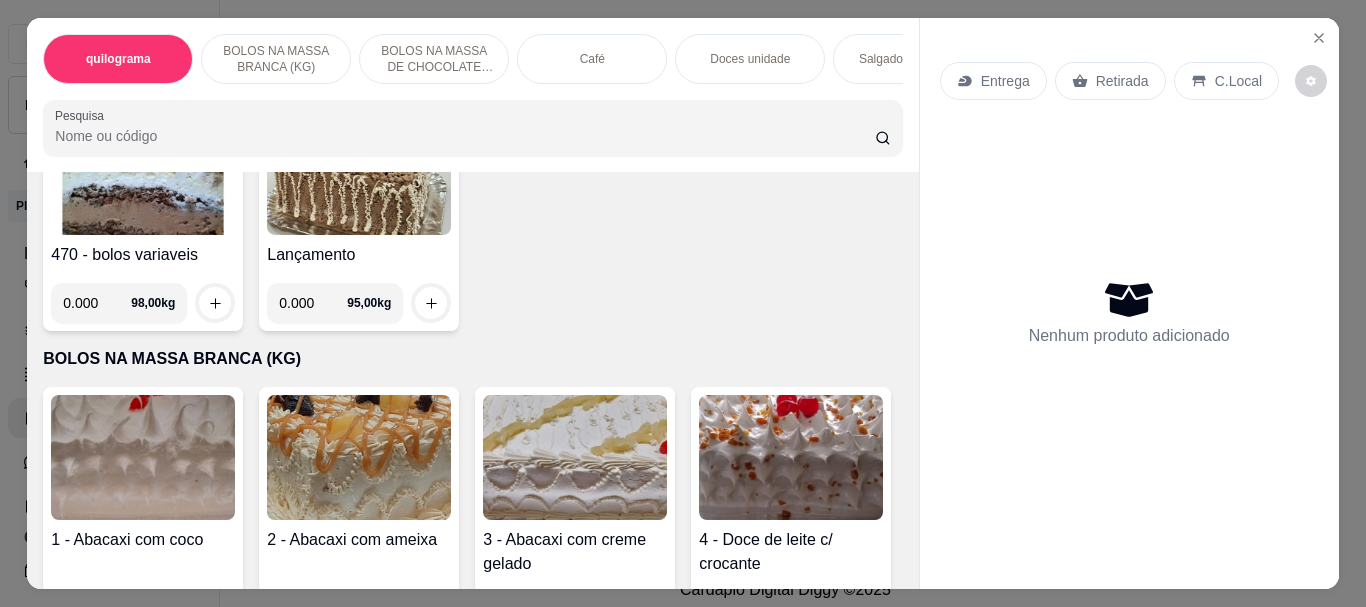 select on "ALL" 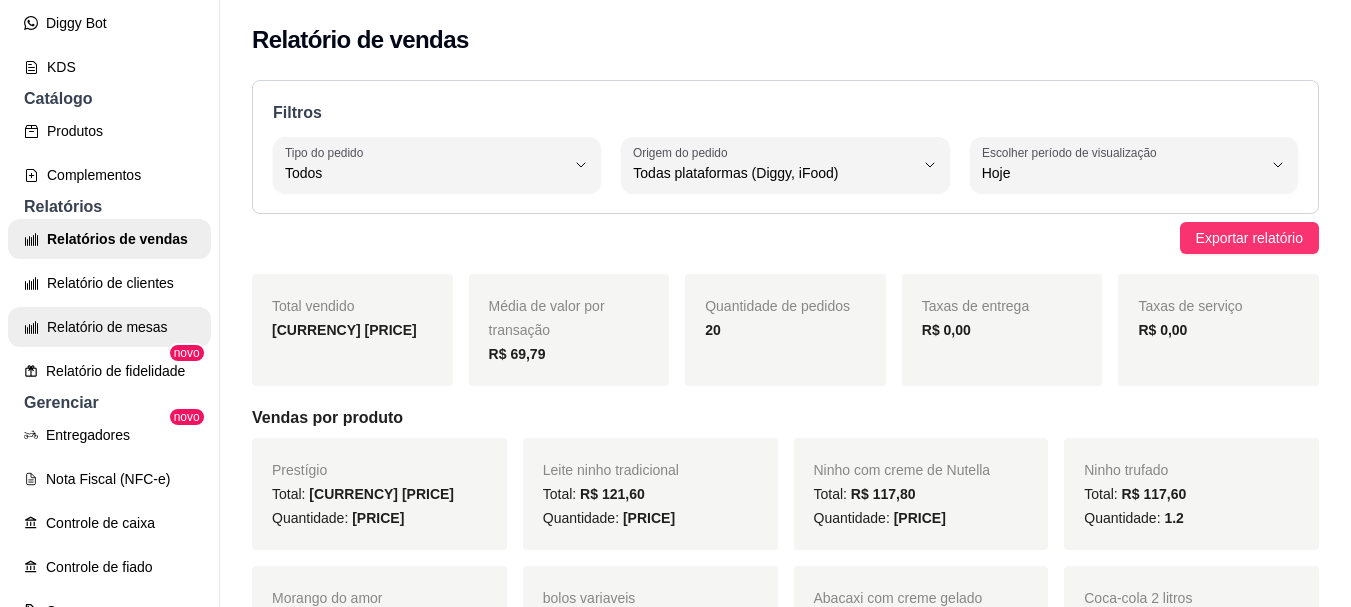 scroll, scrollTop: 500, scrollLeft: 0, axis: vertical 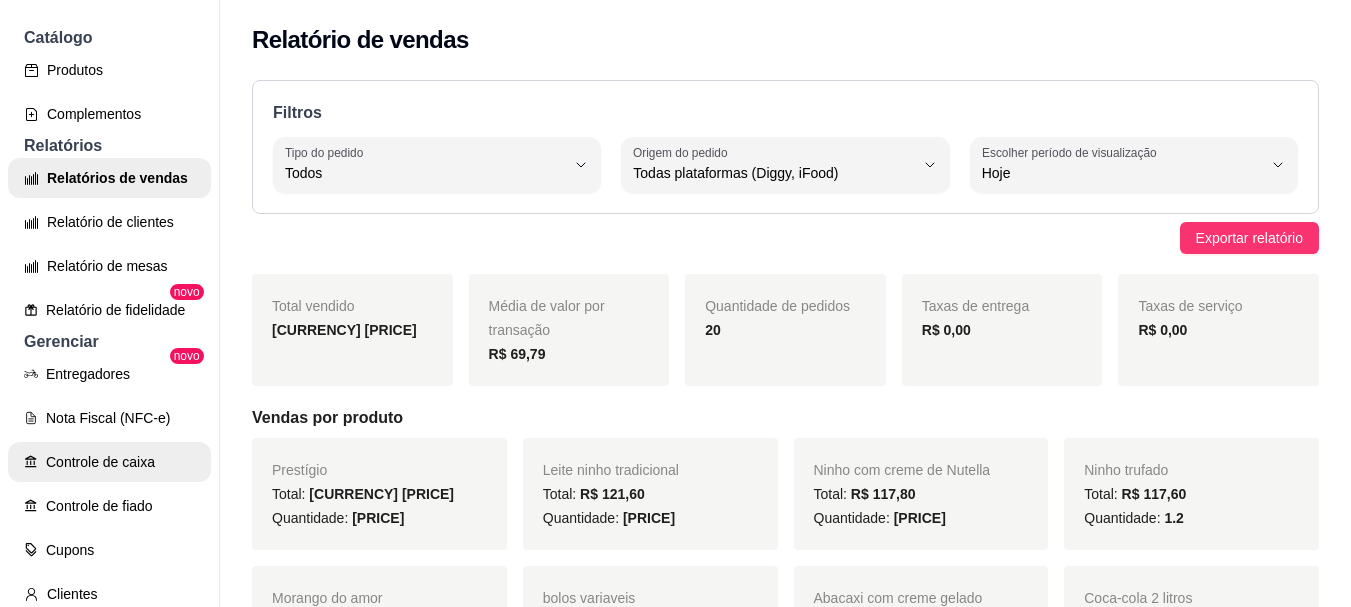 click on "Controle de caixa" at bounding box center (109, 462) 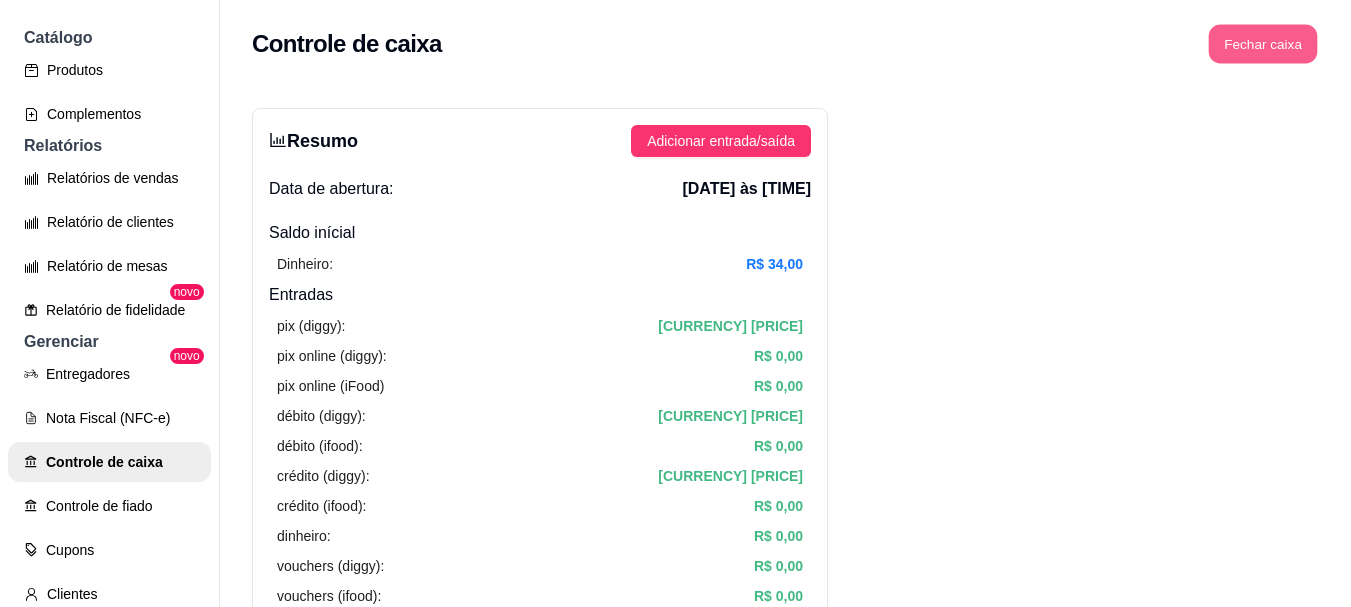 click on "Fechar caixa" at bounding box center (1263, 44) 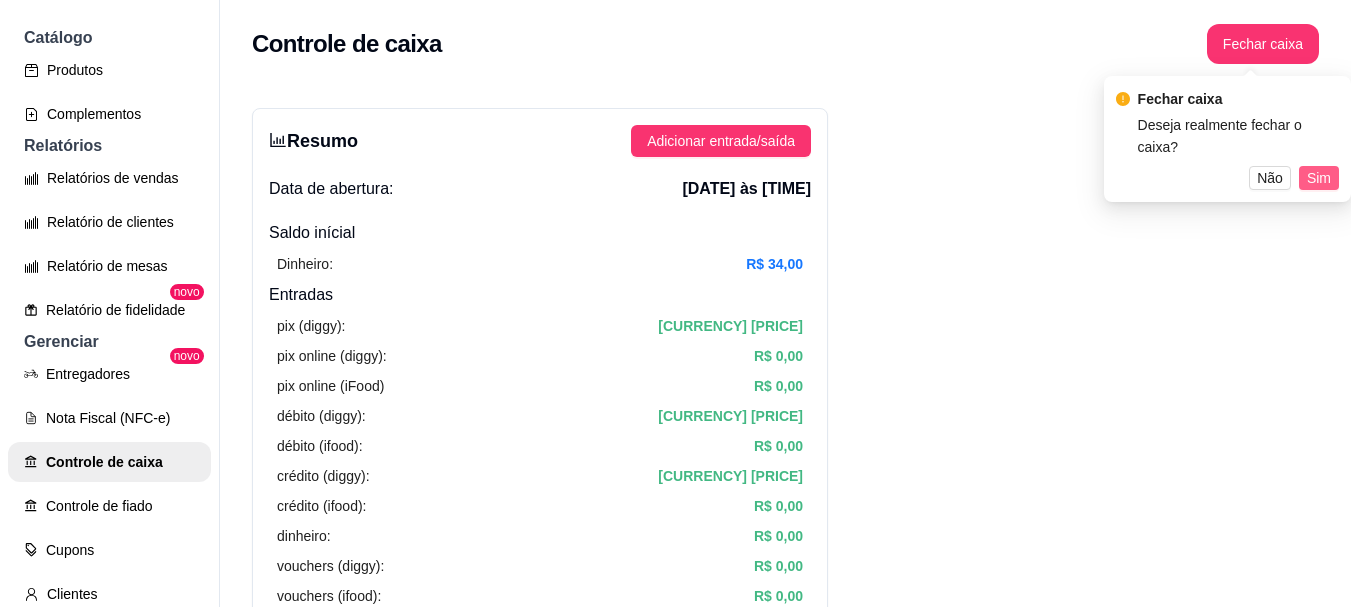 click on "Sim" at bounding box center [1319, 178] 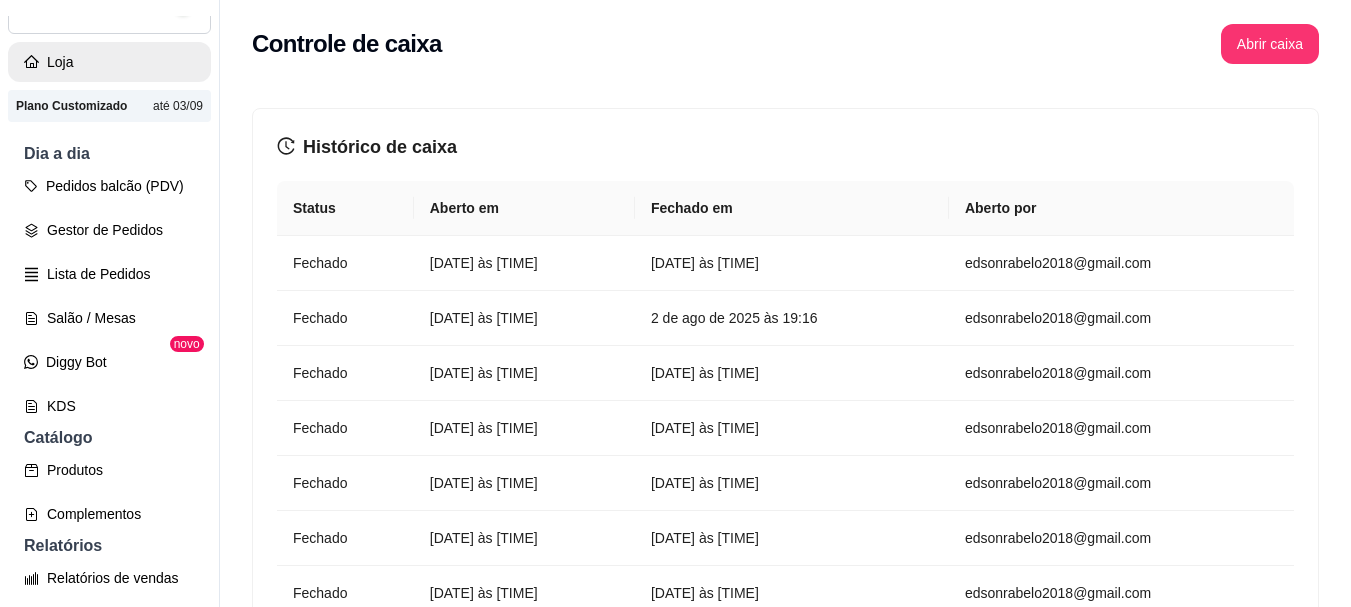 scroll, scrollTop: 0, scrollLeft: 0, axis: both 